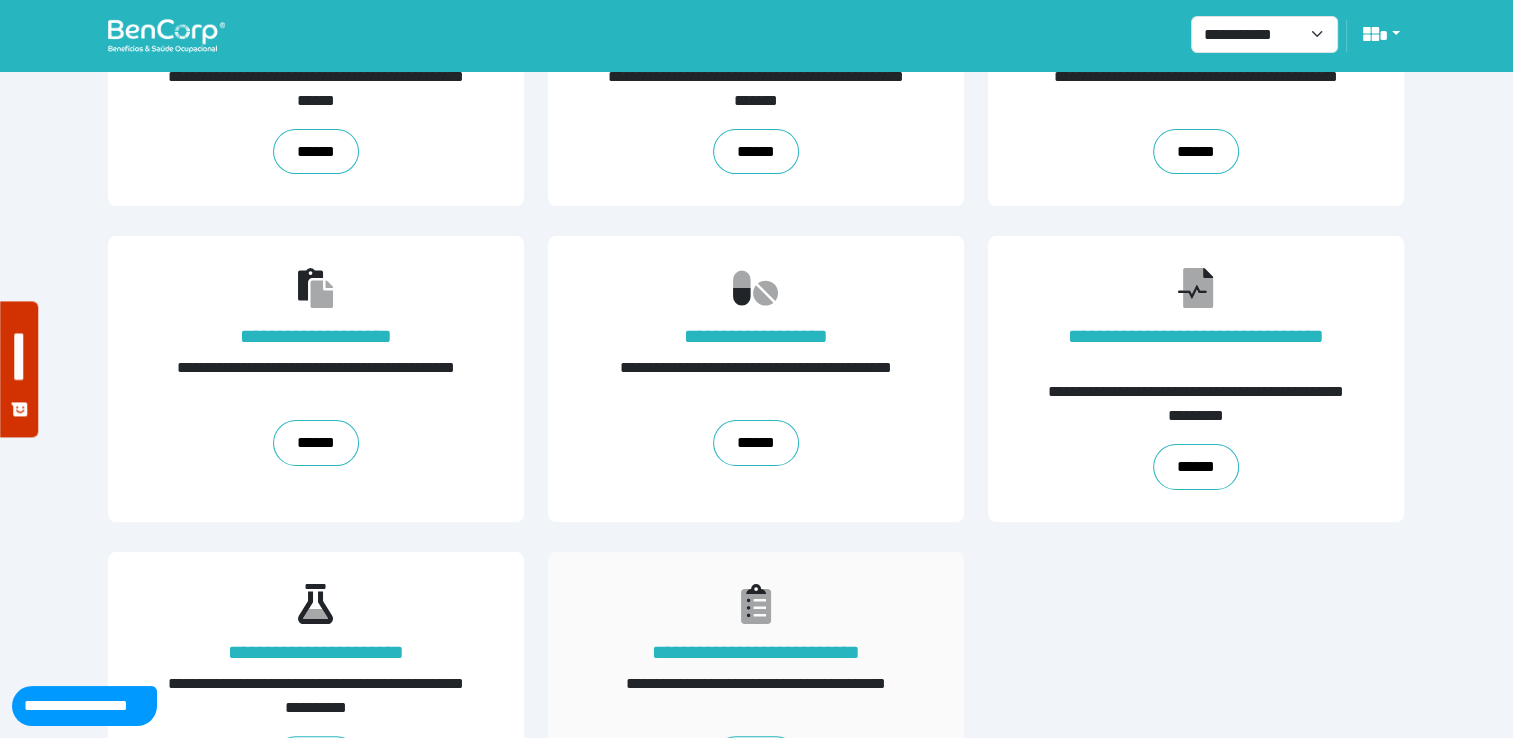 scroll, scrollTop: 308, scrollLeft: 0, axis: vertical 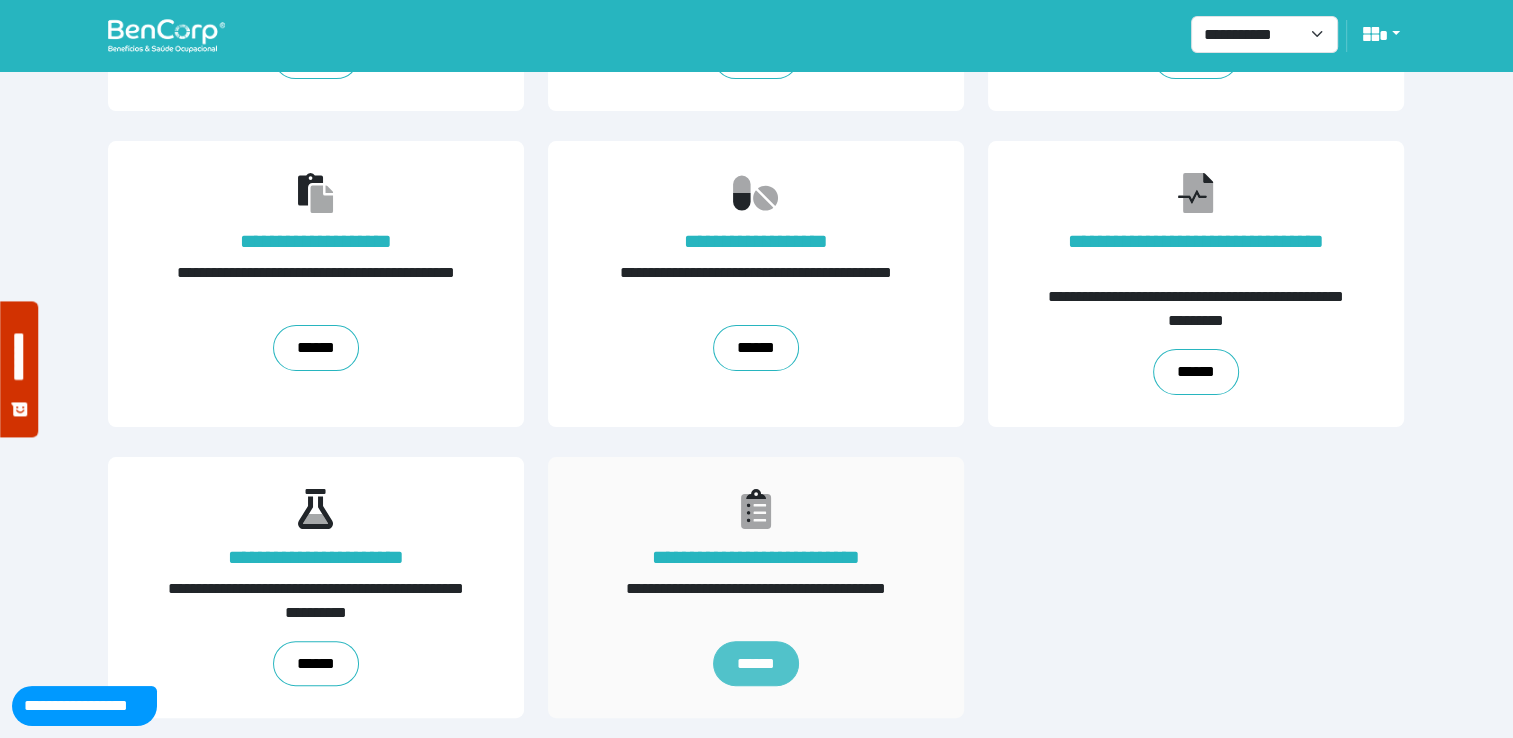 click on "******" at bounding box center [756, 664] 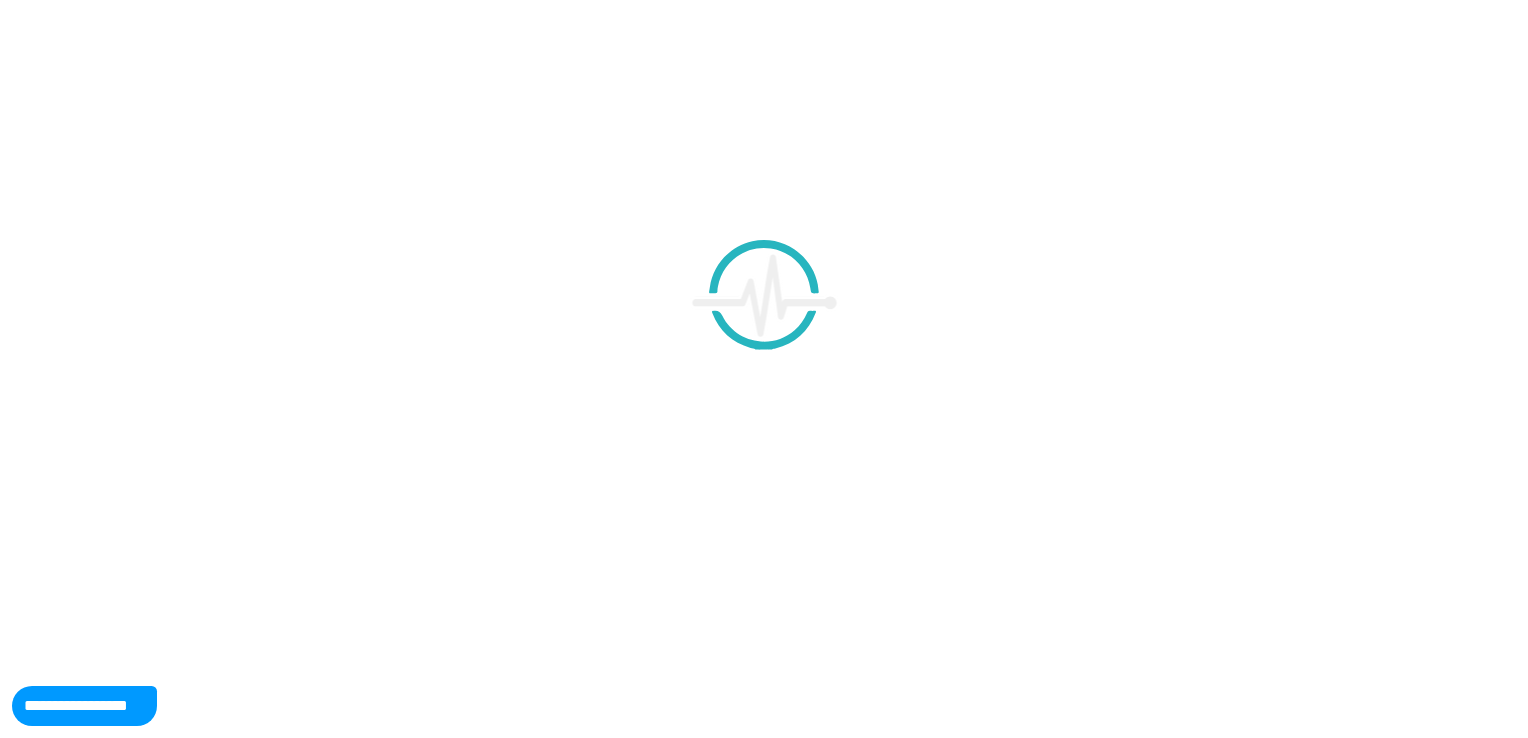 scroll, scrollTop: 0, scrollLeft: 0, axis: both 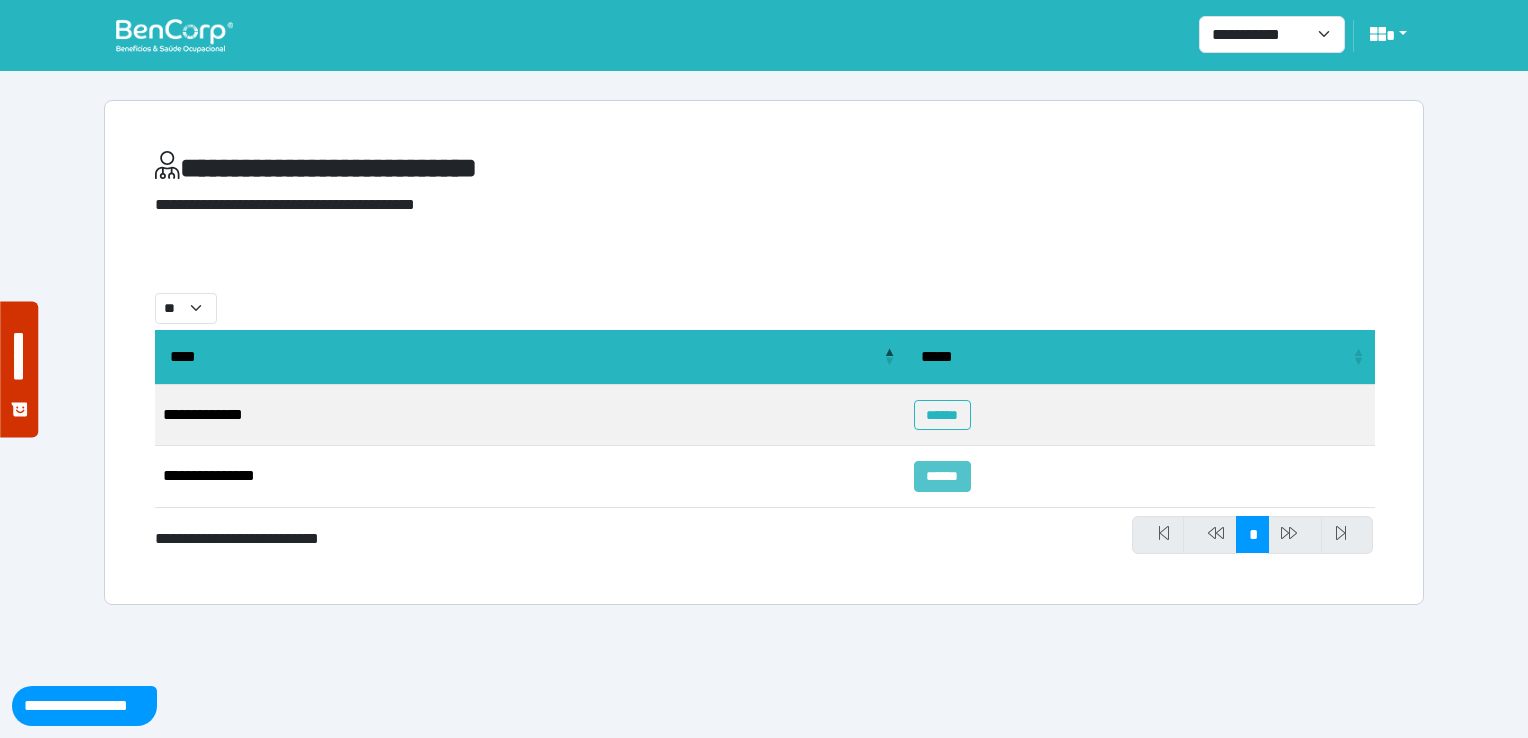 click on "******" at bounding box center (942, 476) 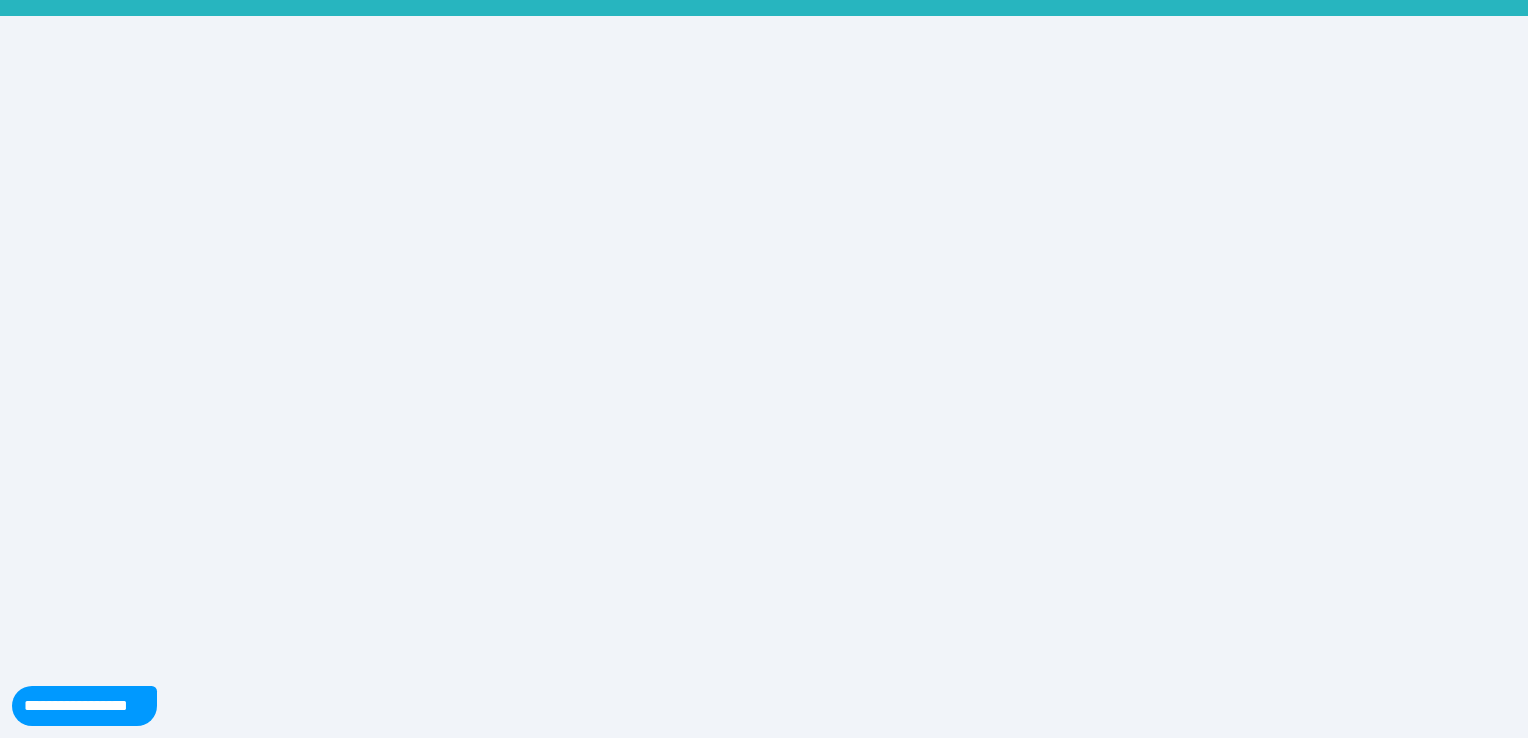 scroll, scrollTop: 0, scrollLeft: 0, axis: both 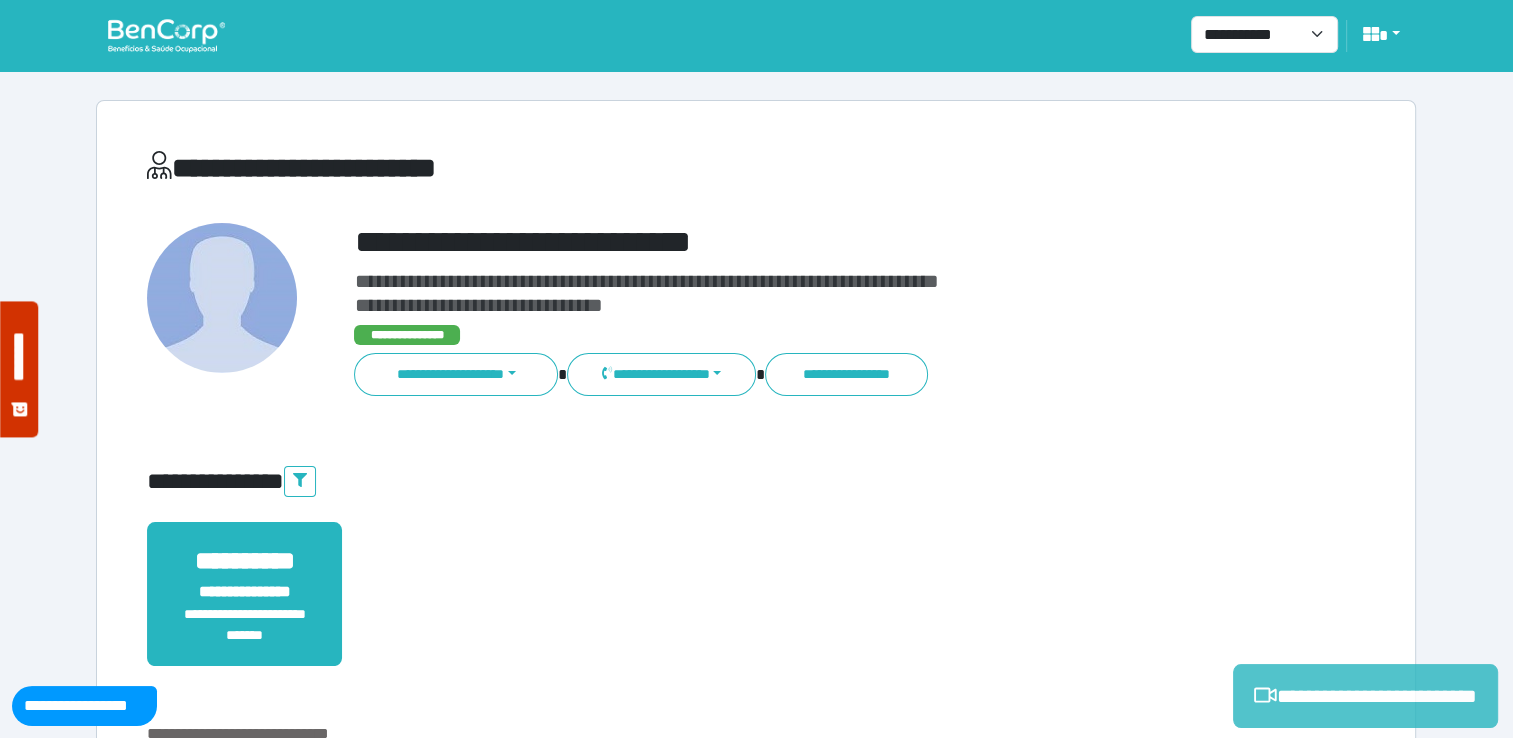 click on "**********" at bounding box center (1365, 696) 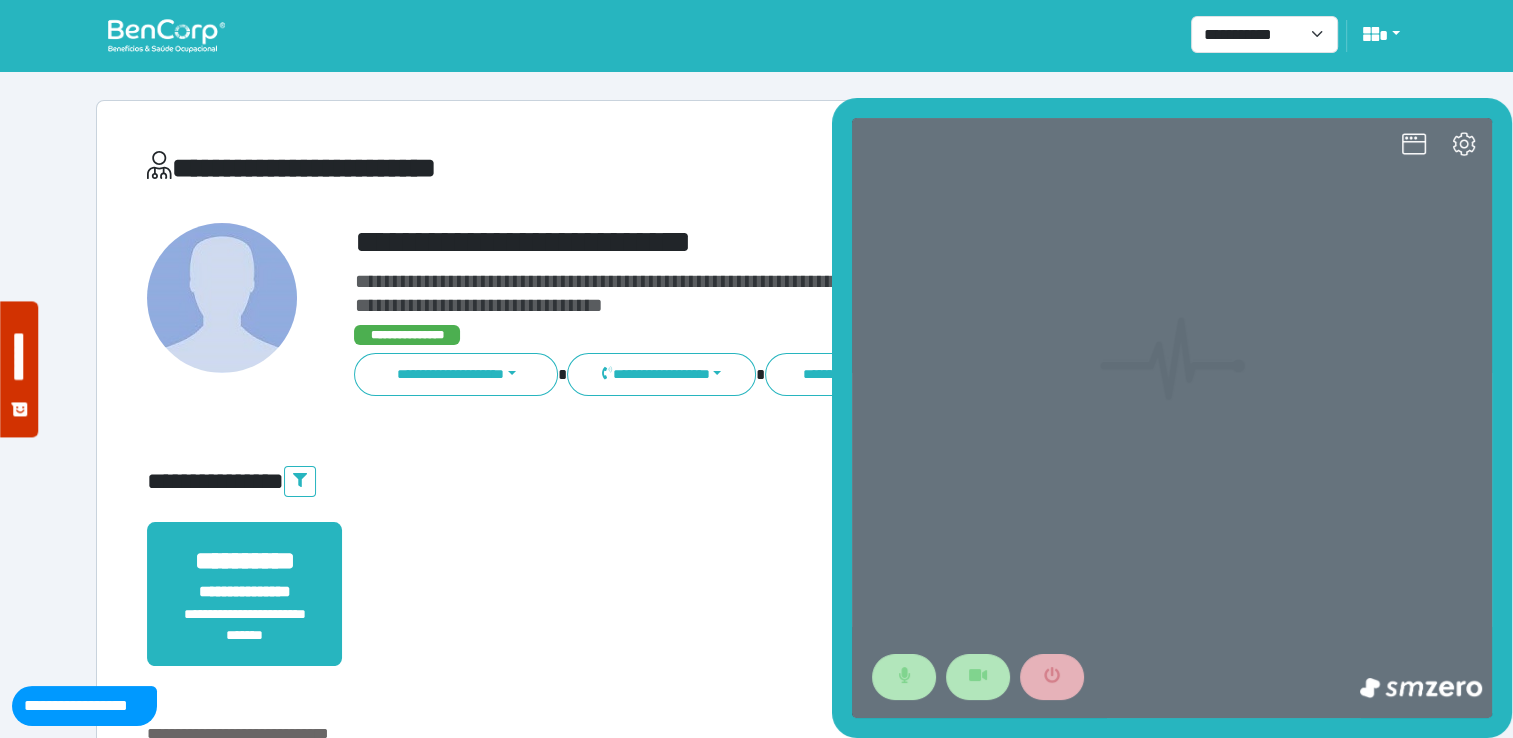 scroll, scrollTop: 0, scrollLeft: 0, axis: both 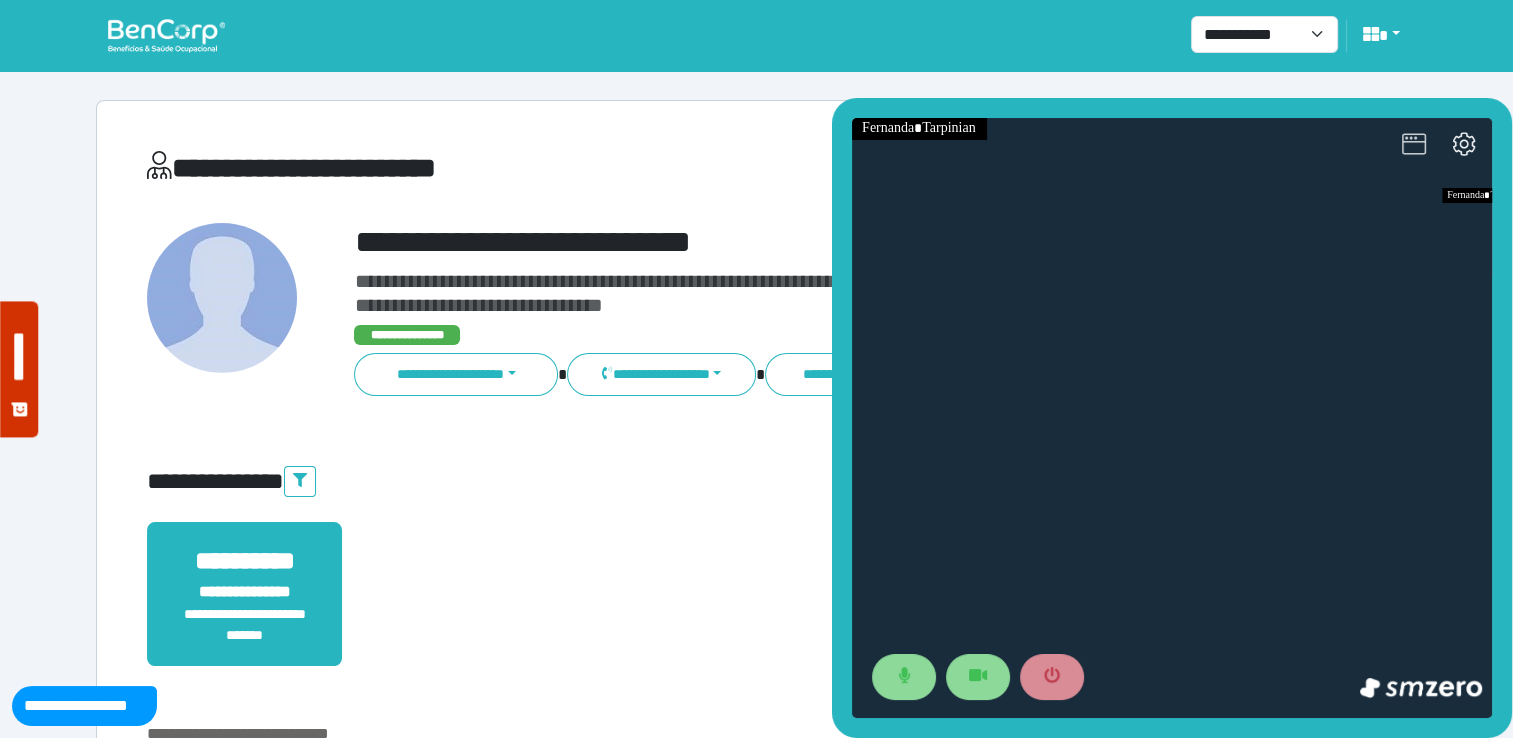 click 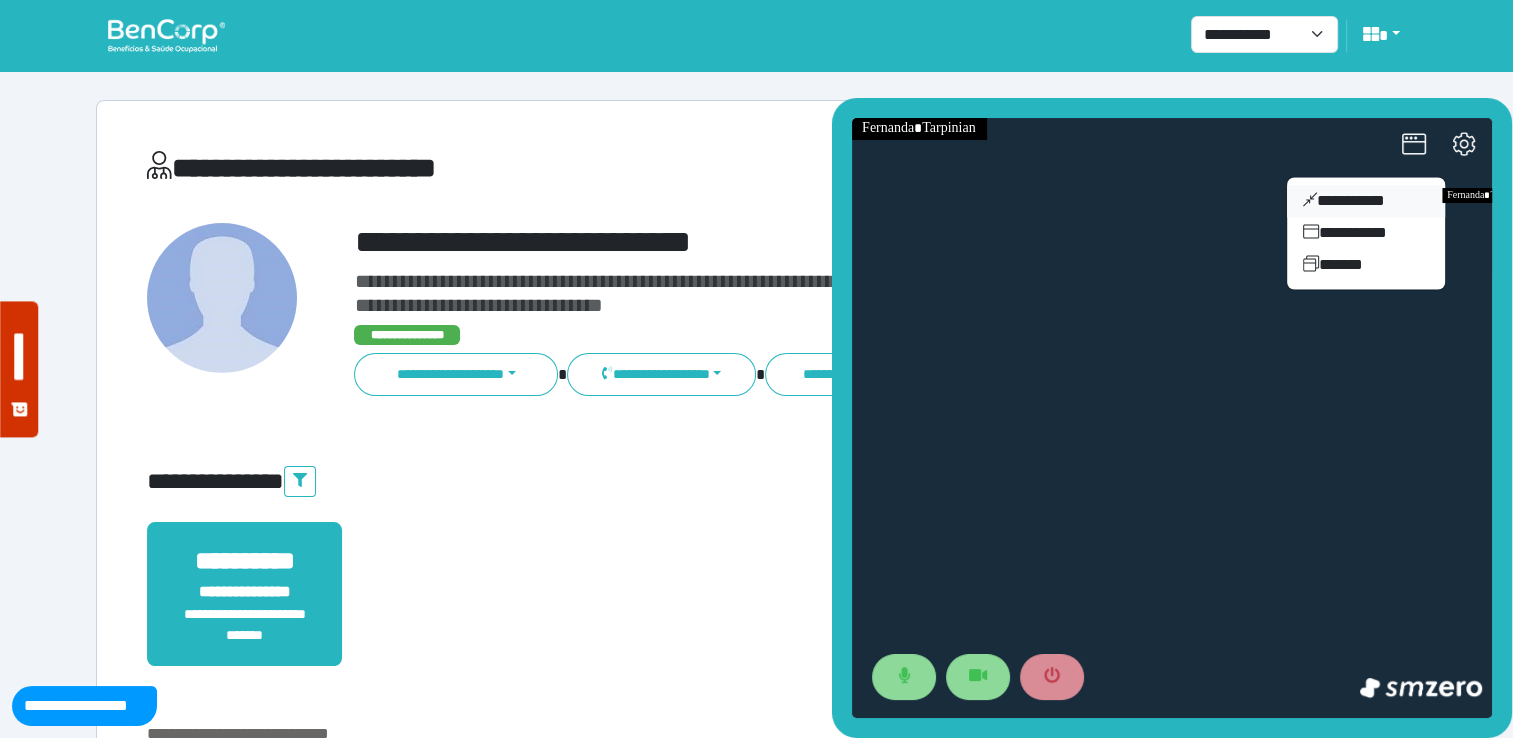 click on "**********" at bounding box center (1366, 201) 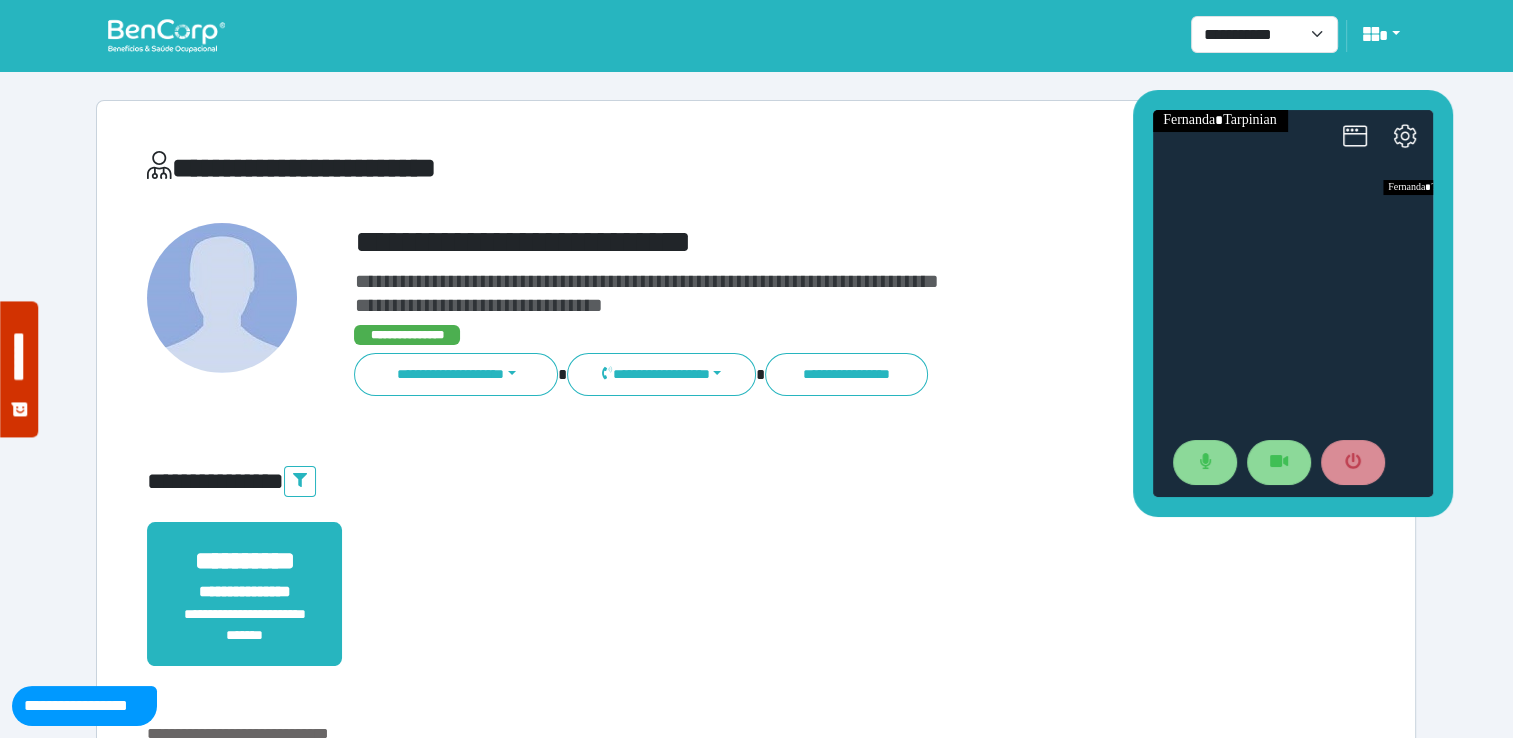 drag, startPoint x: 1377, startPoint y: 327, endPoint x: 1318, endPoint y: 102, distance: 232.60696 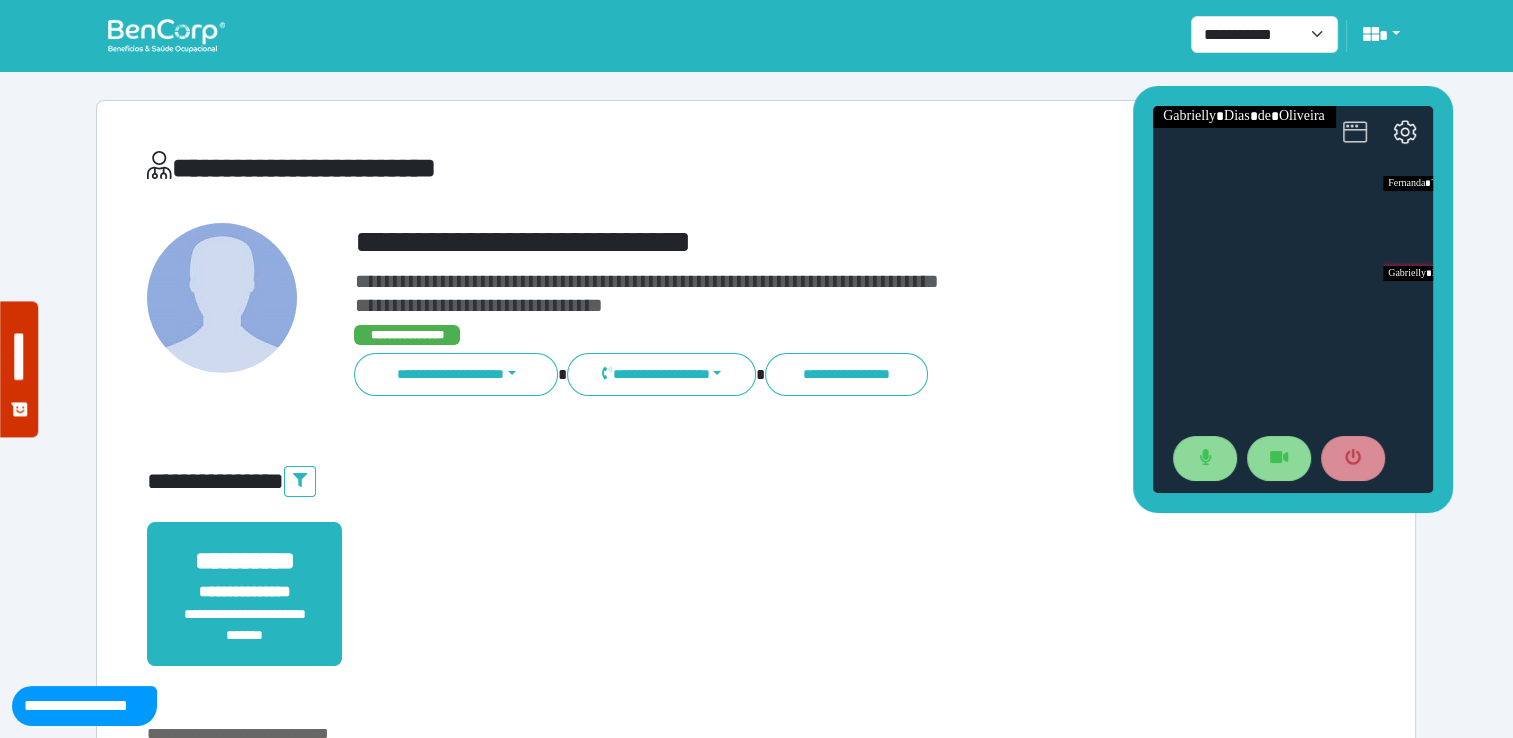 click 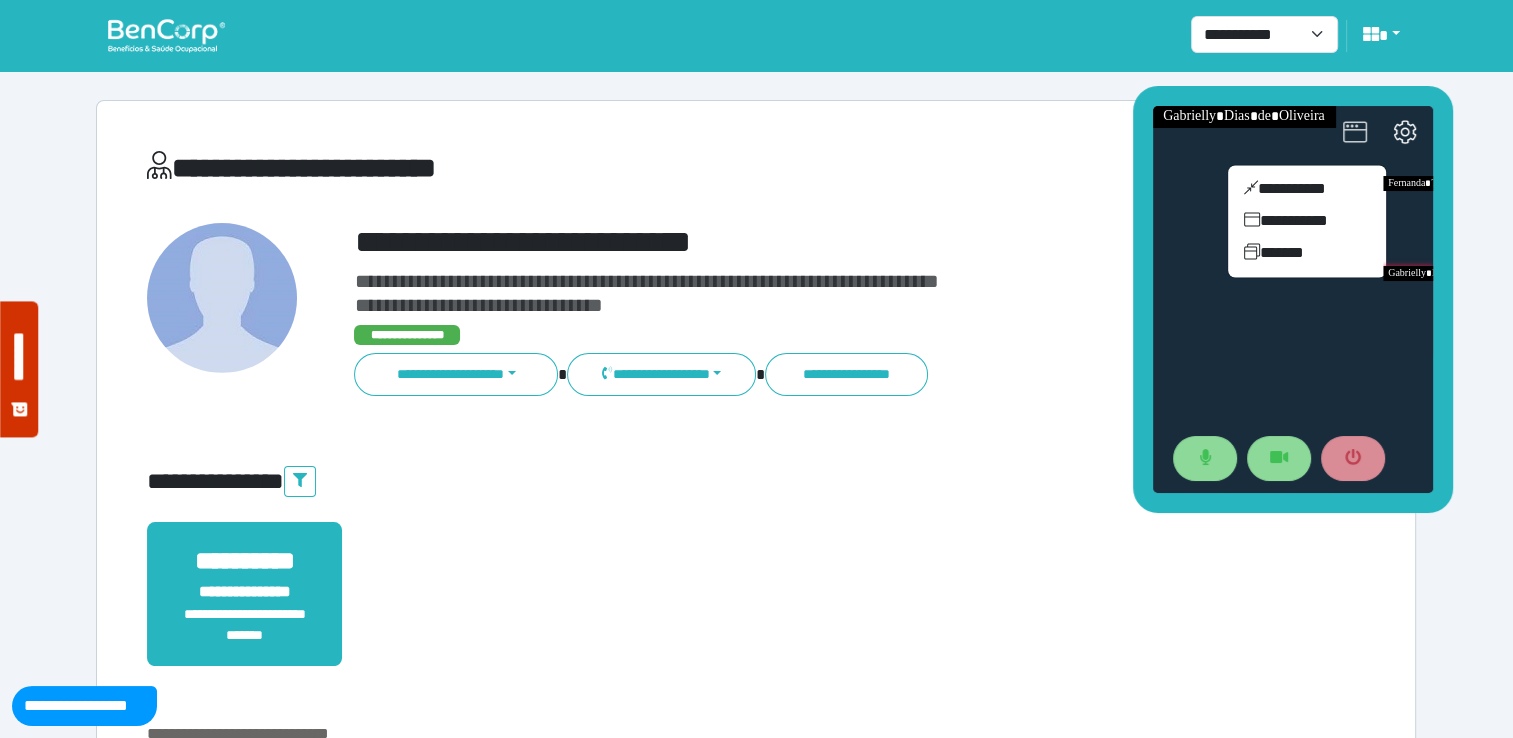 click 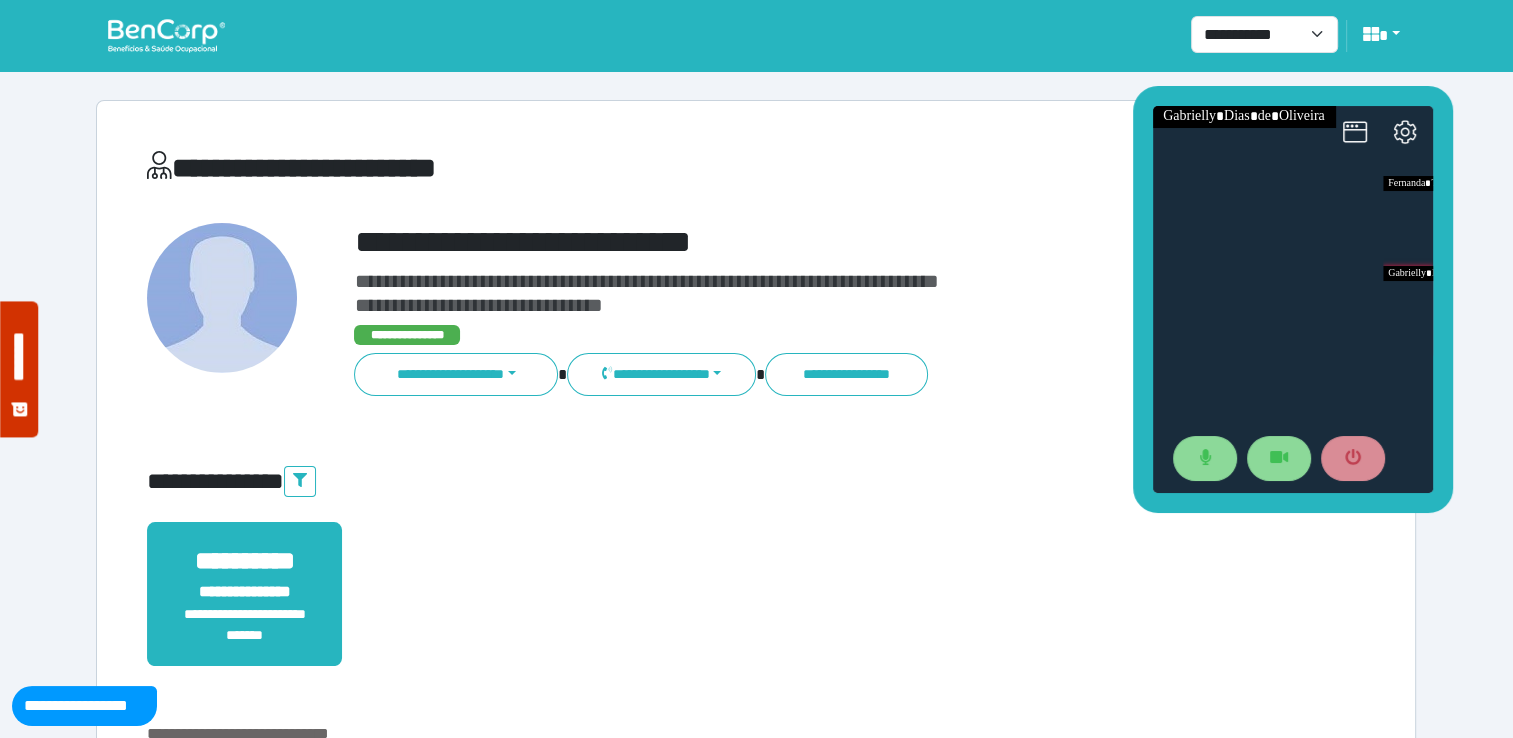 click 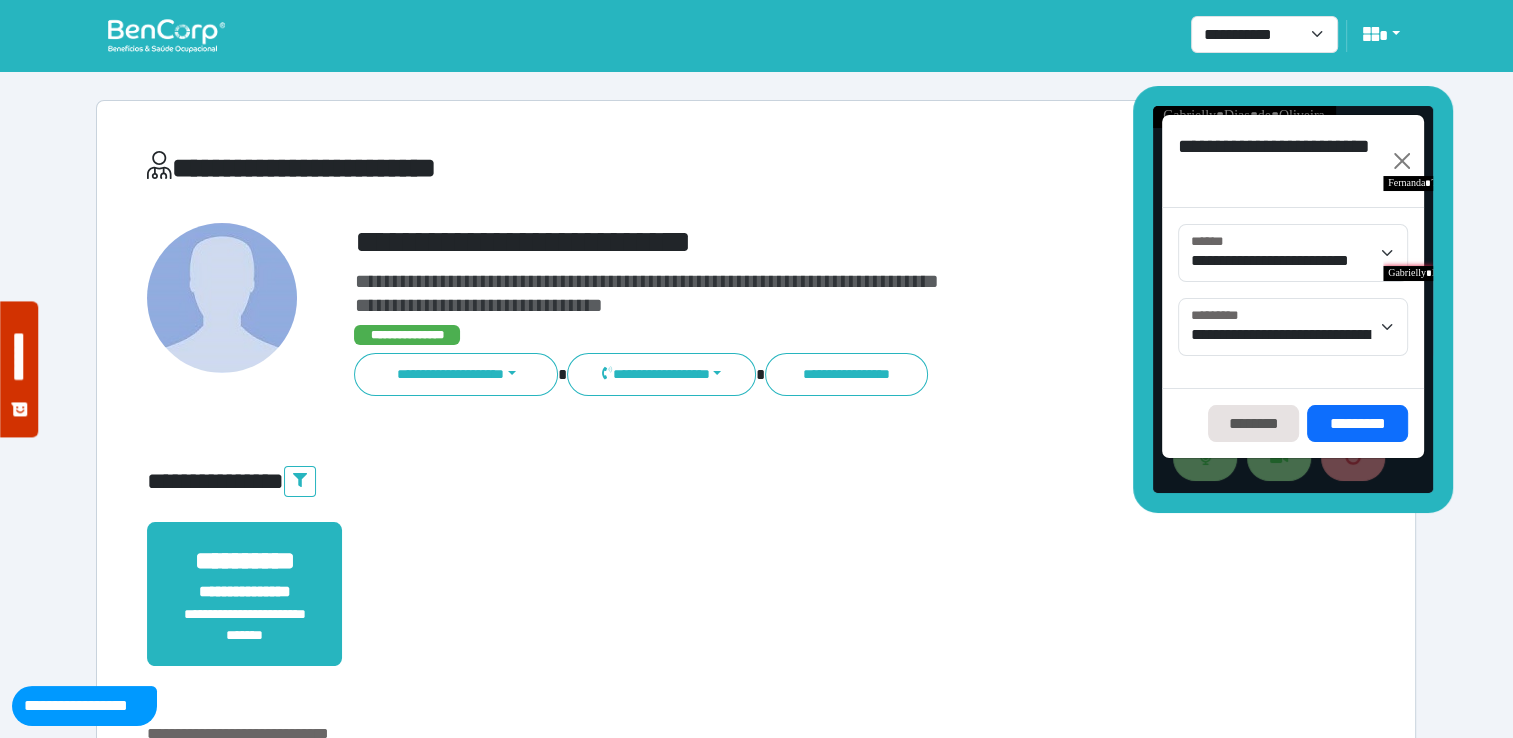 click on "**********" at bounding box center (1292, 161) 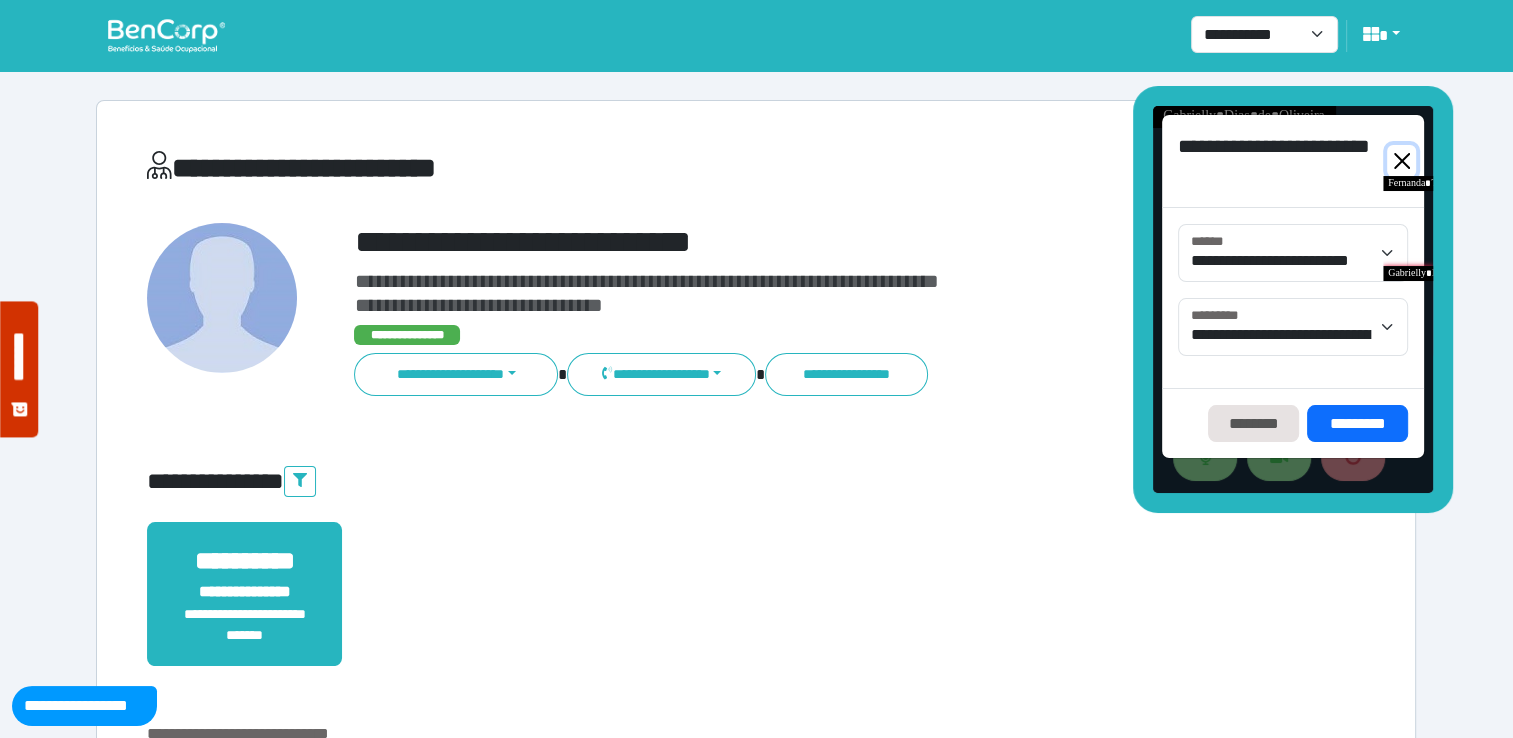 click at bounding box center [1400, 161] 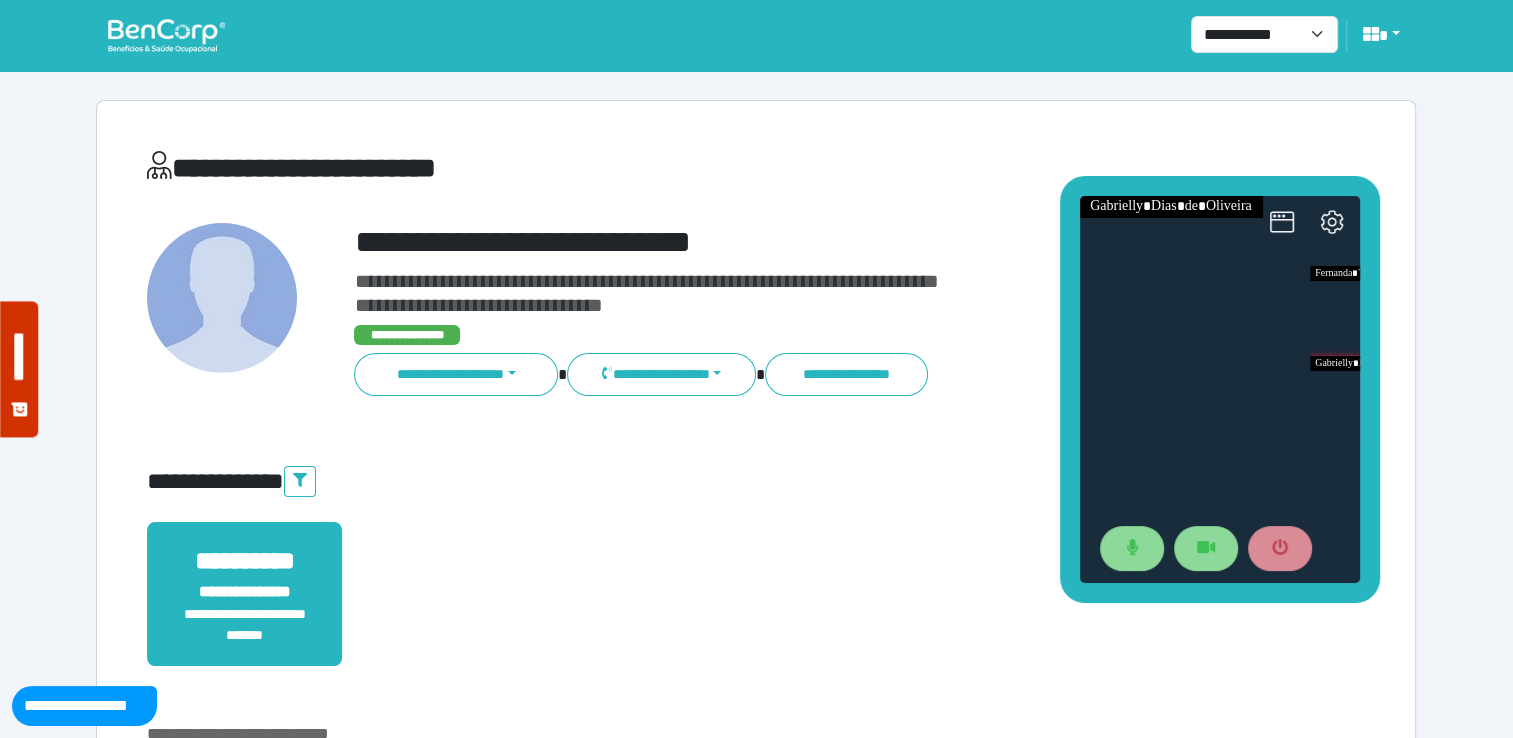 drag, startPoint x: 1141, startPoint y: 501, endPoint x: 948, endPoint y: 606, distance: 219.71346 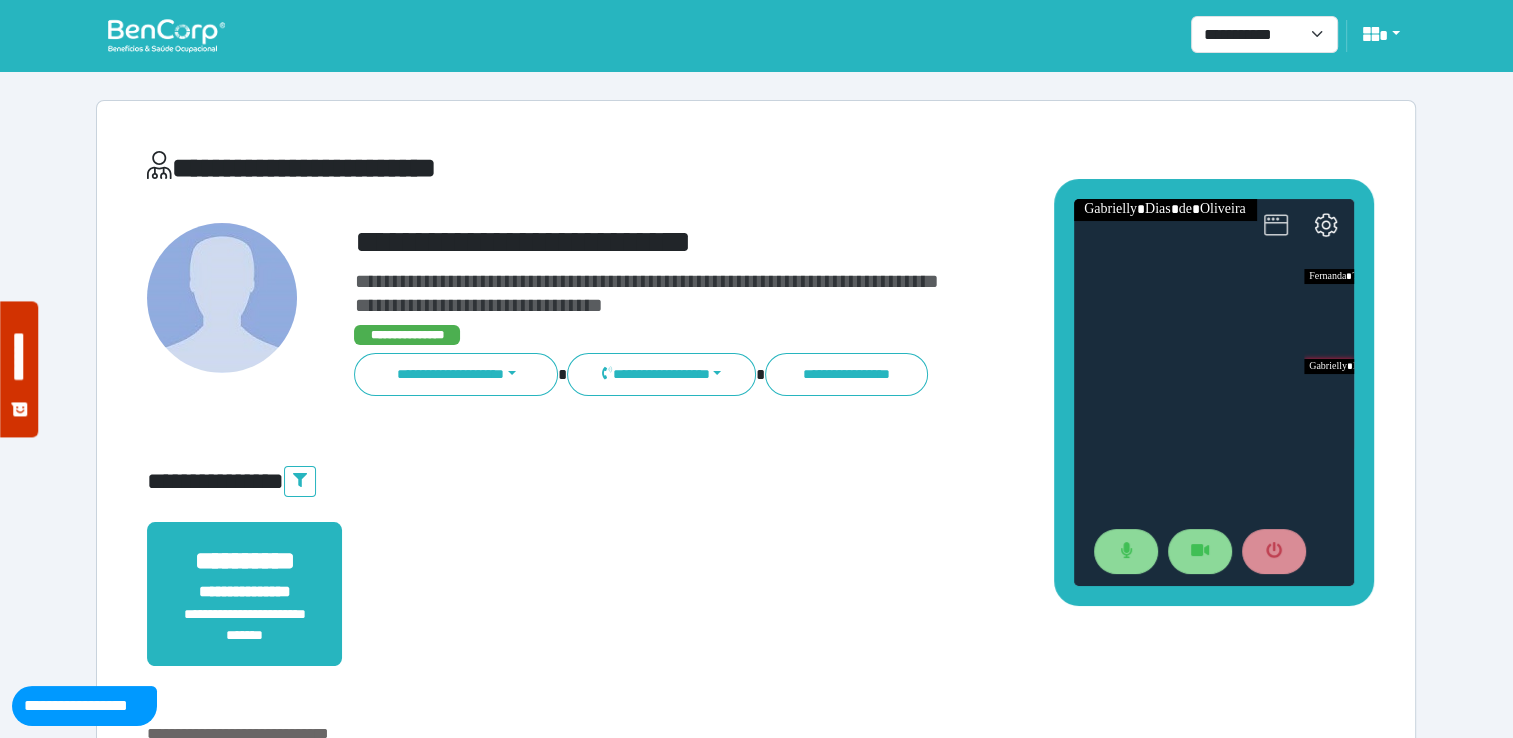 click 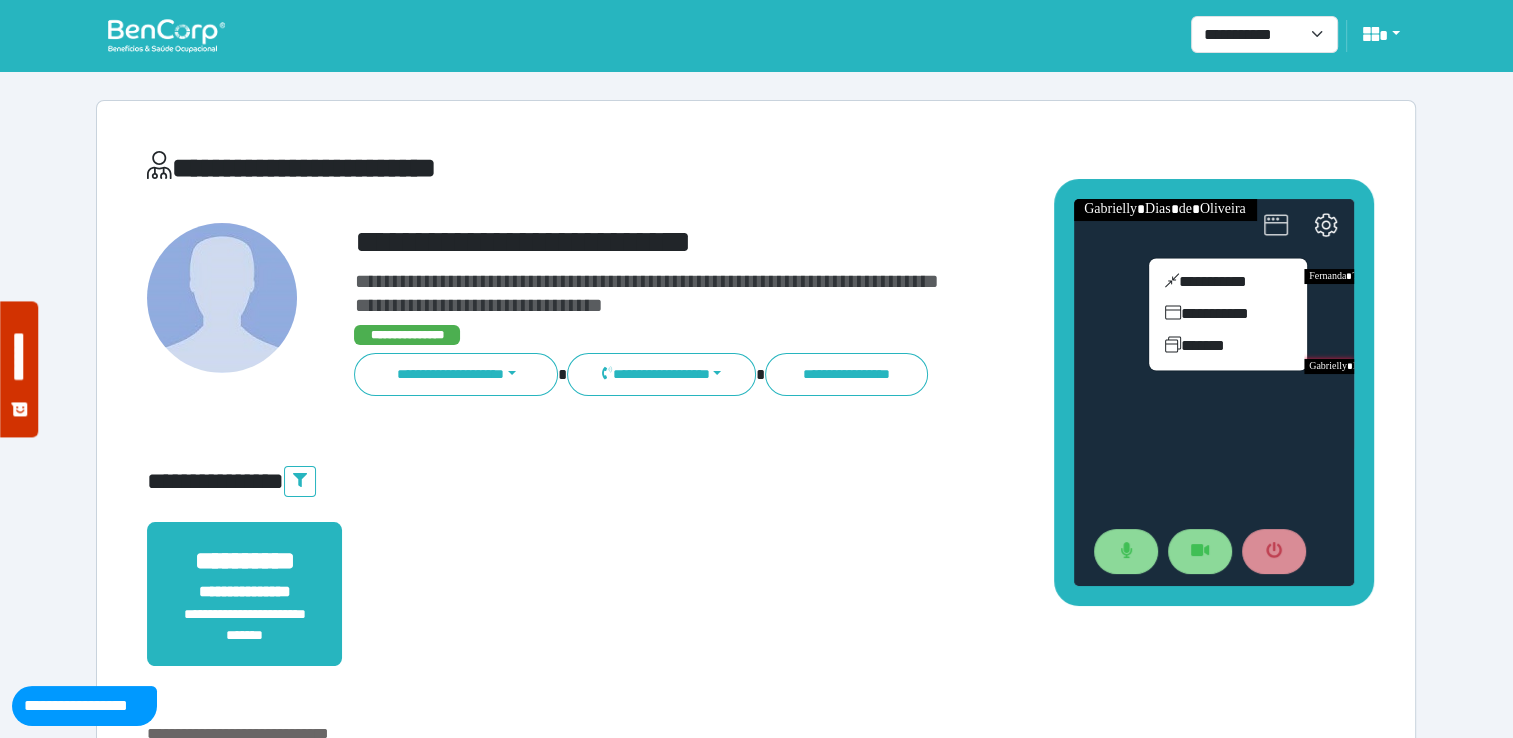 click 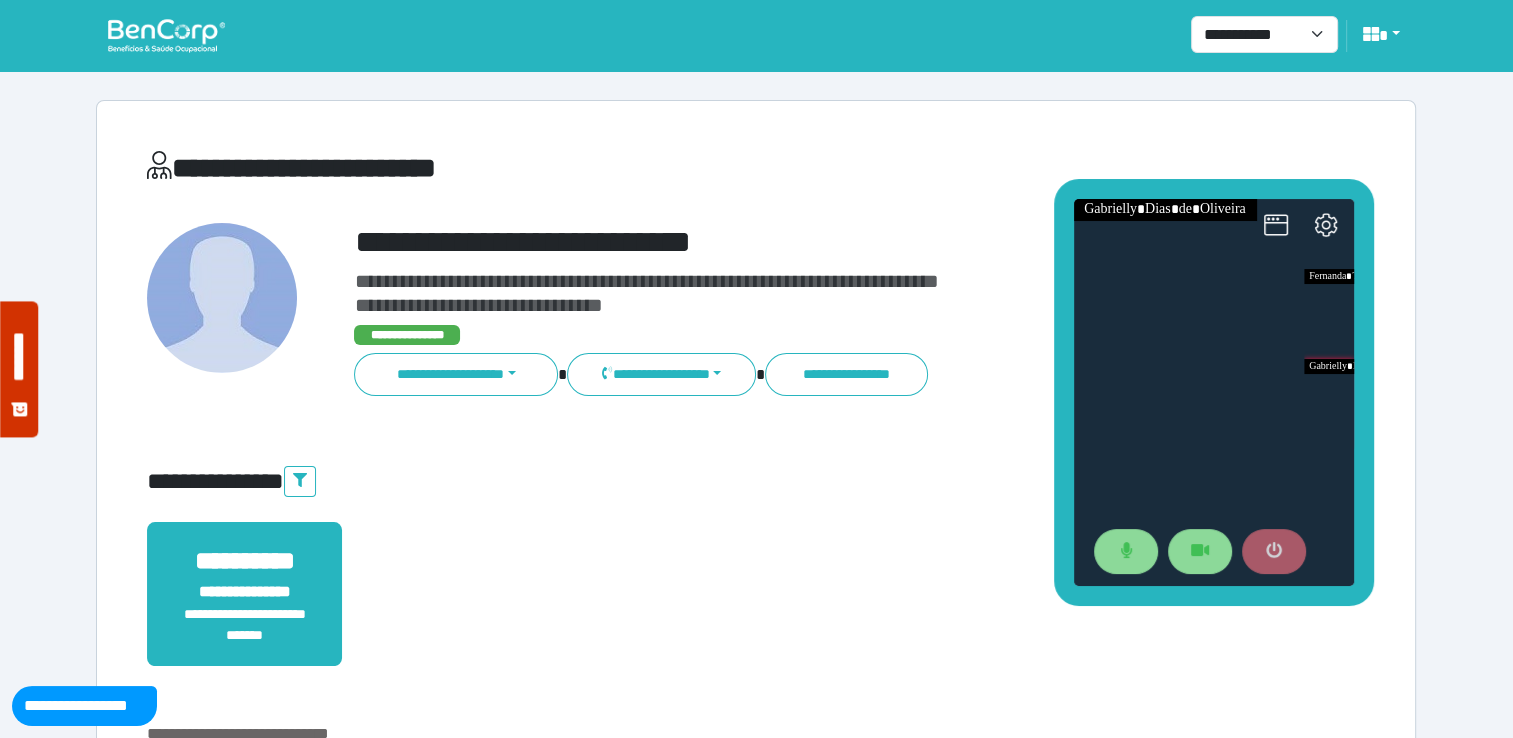 click 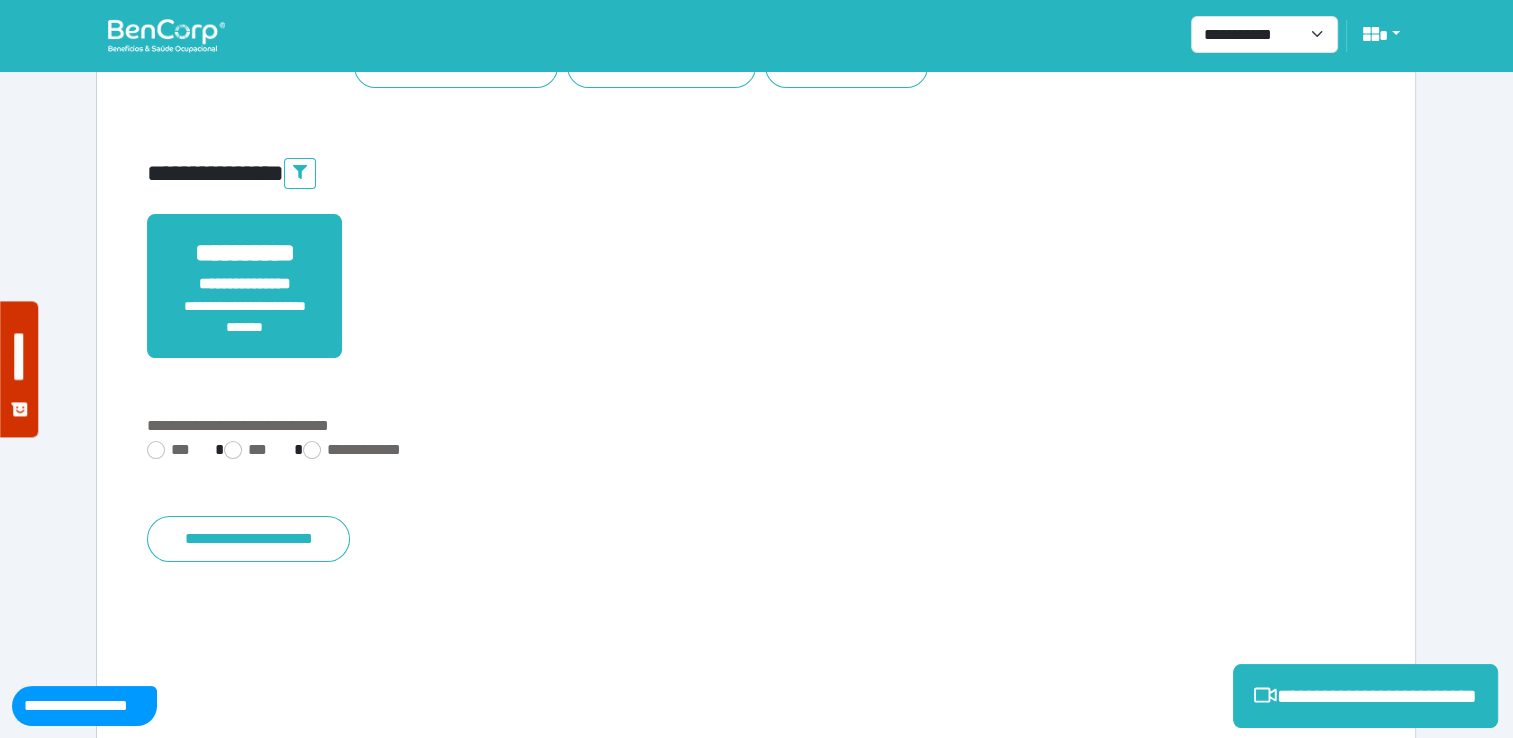 scroll, scrollTop: 352, scrollLeft: 0, axis: vertical 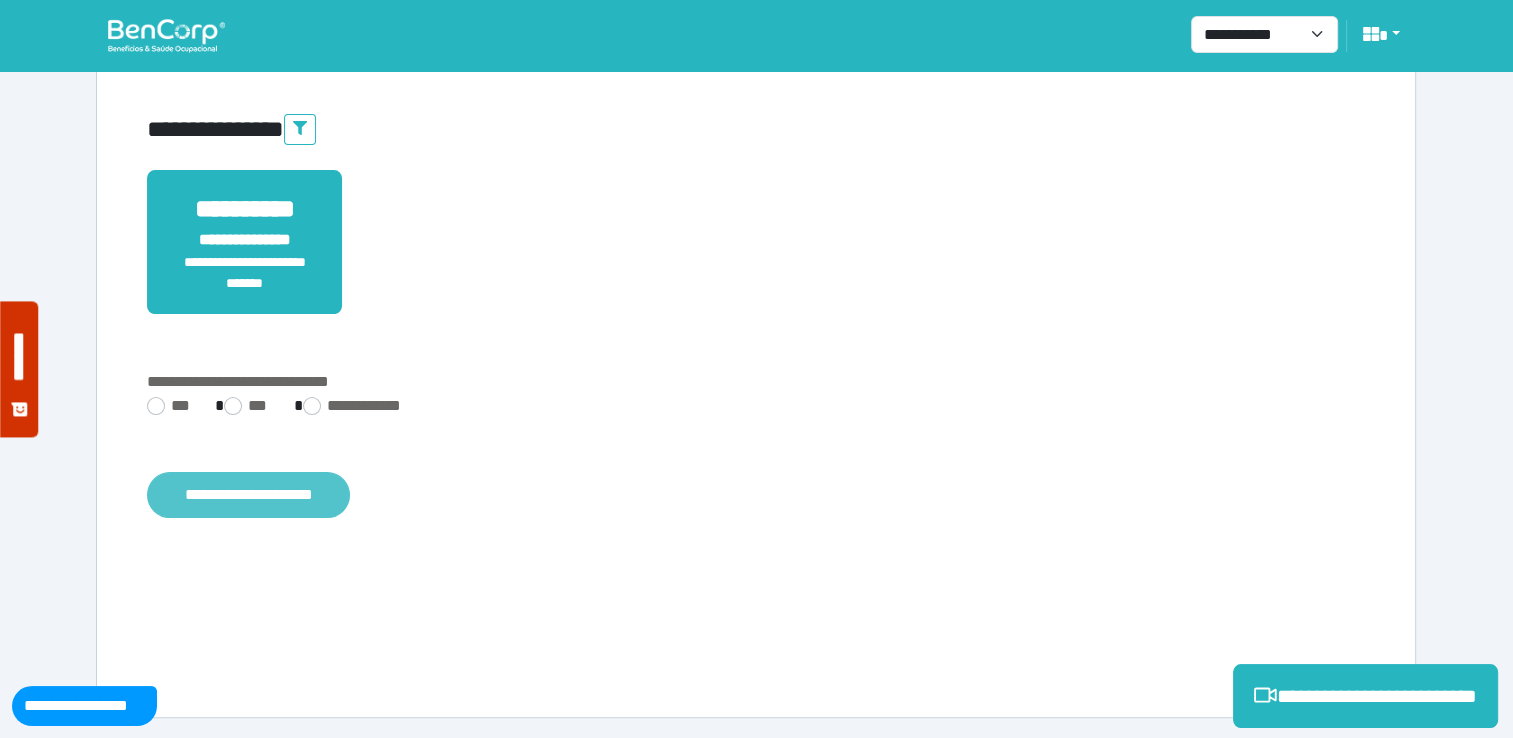 click on "**********" at bounding box center (248, 495) 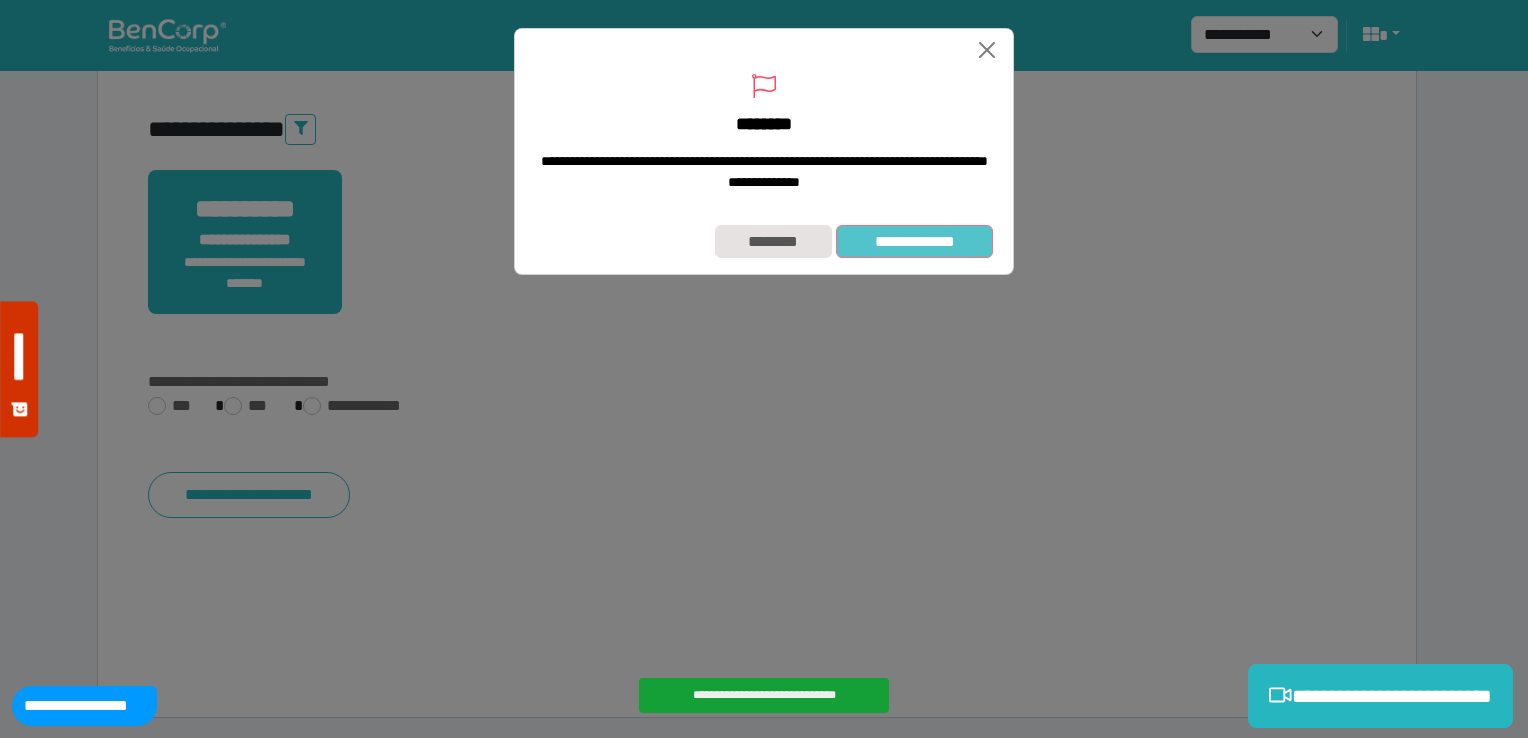 click on "**********" at bounding box center (914, 242) 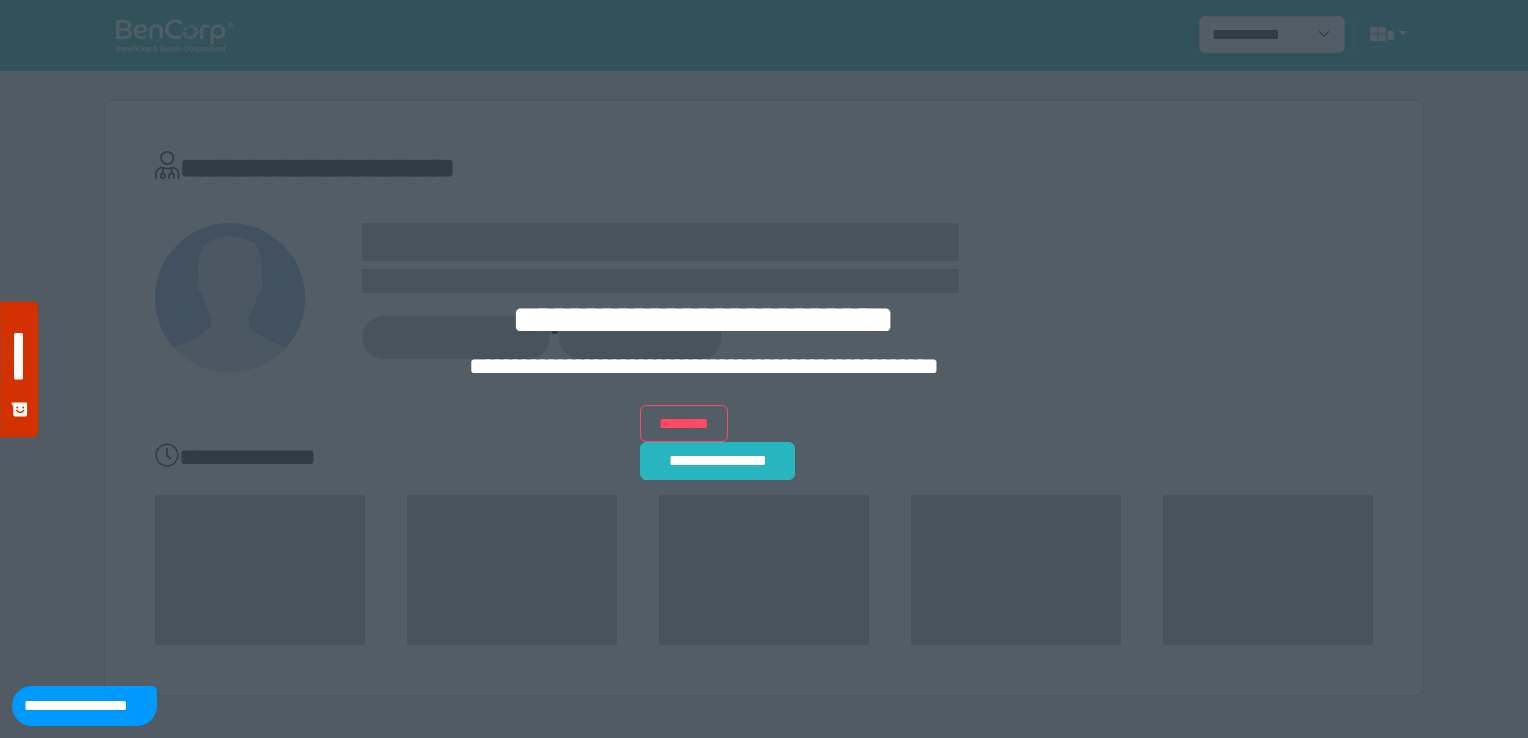 scroll, scrollTop: 0, scrollLeft: 0, axis: both 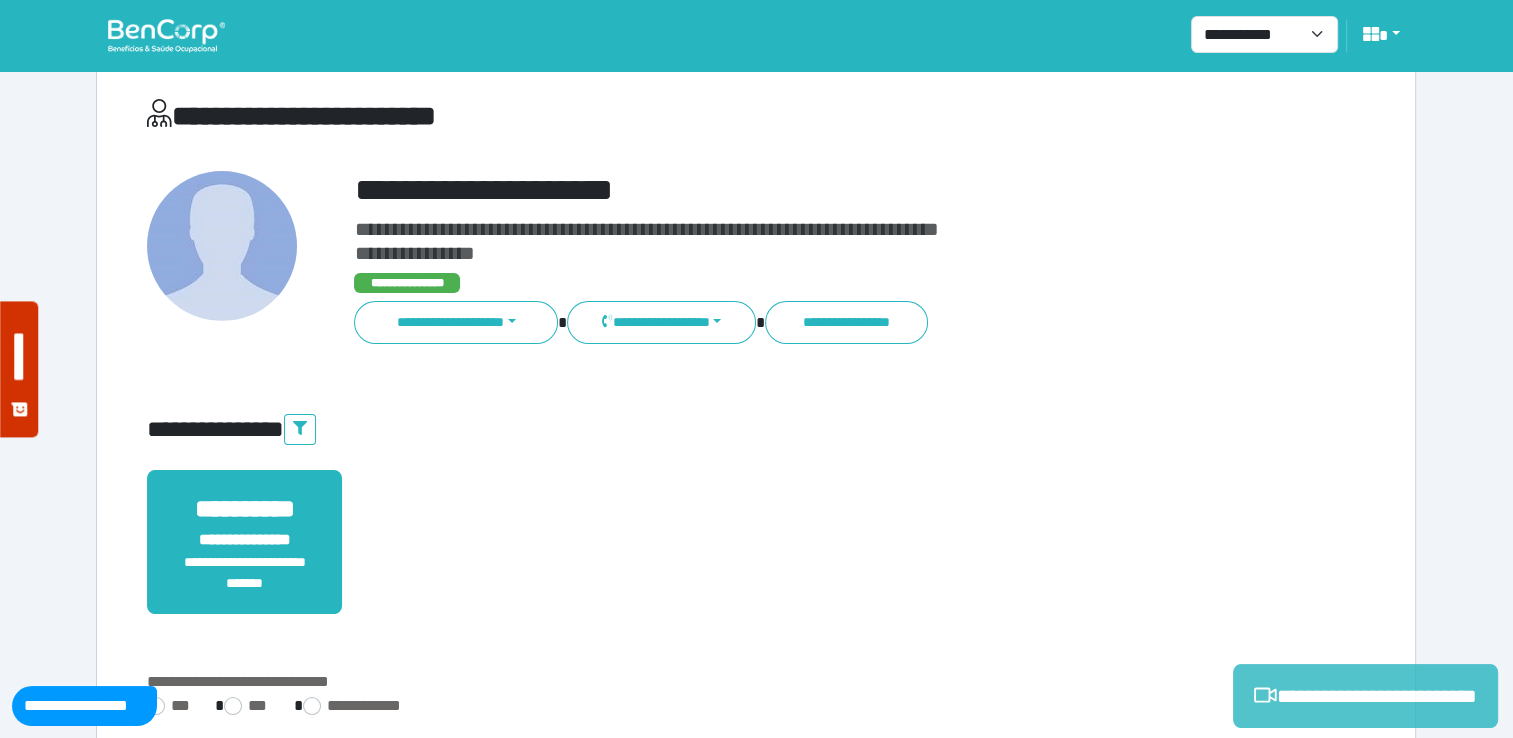 click on "**********" at bounding box center [1365, 696] 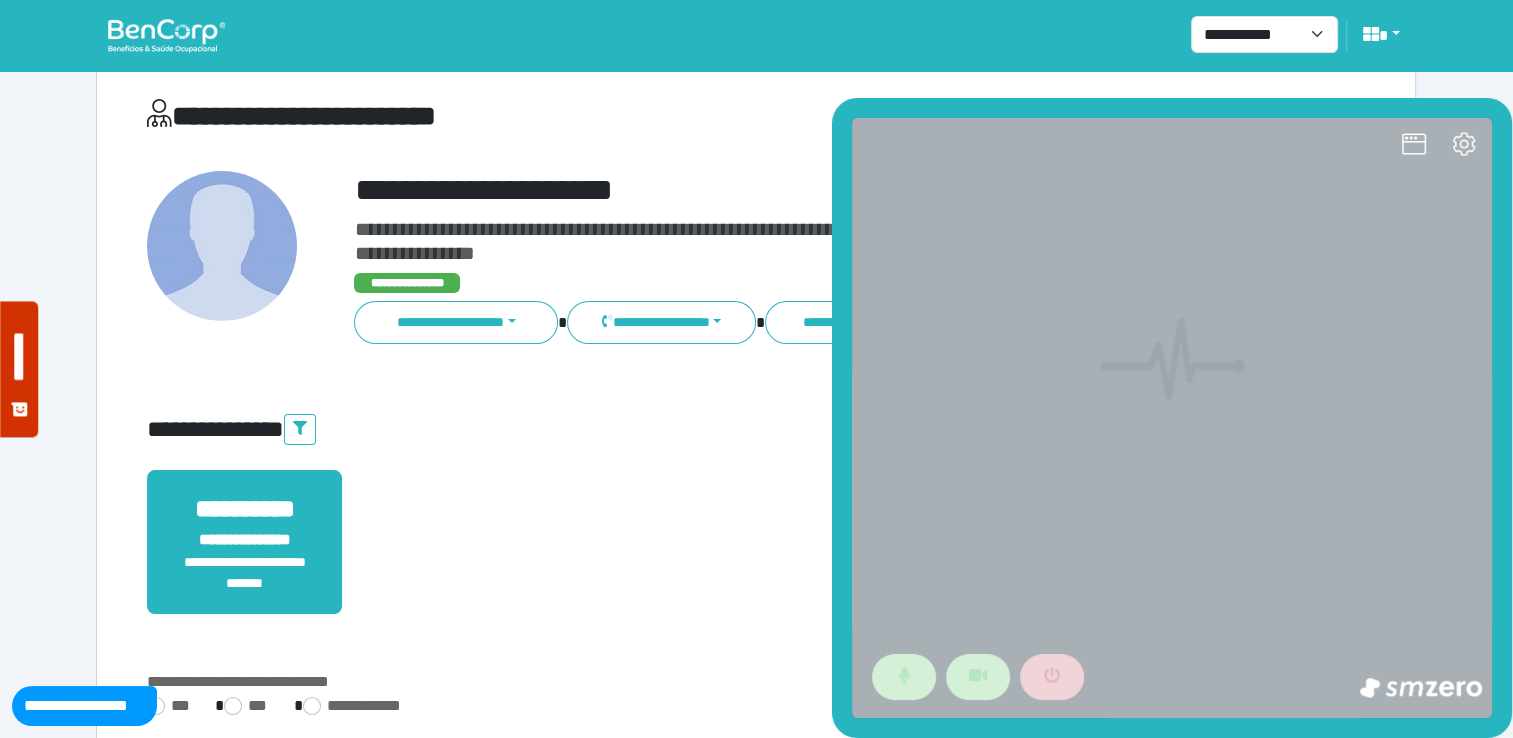 scroll, scrollTop: 0, scrollLeft: 0, axis: both 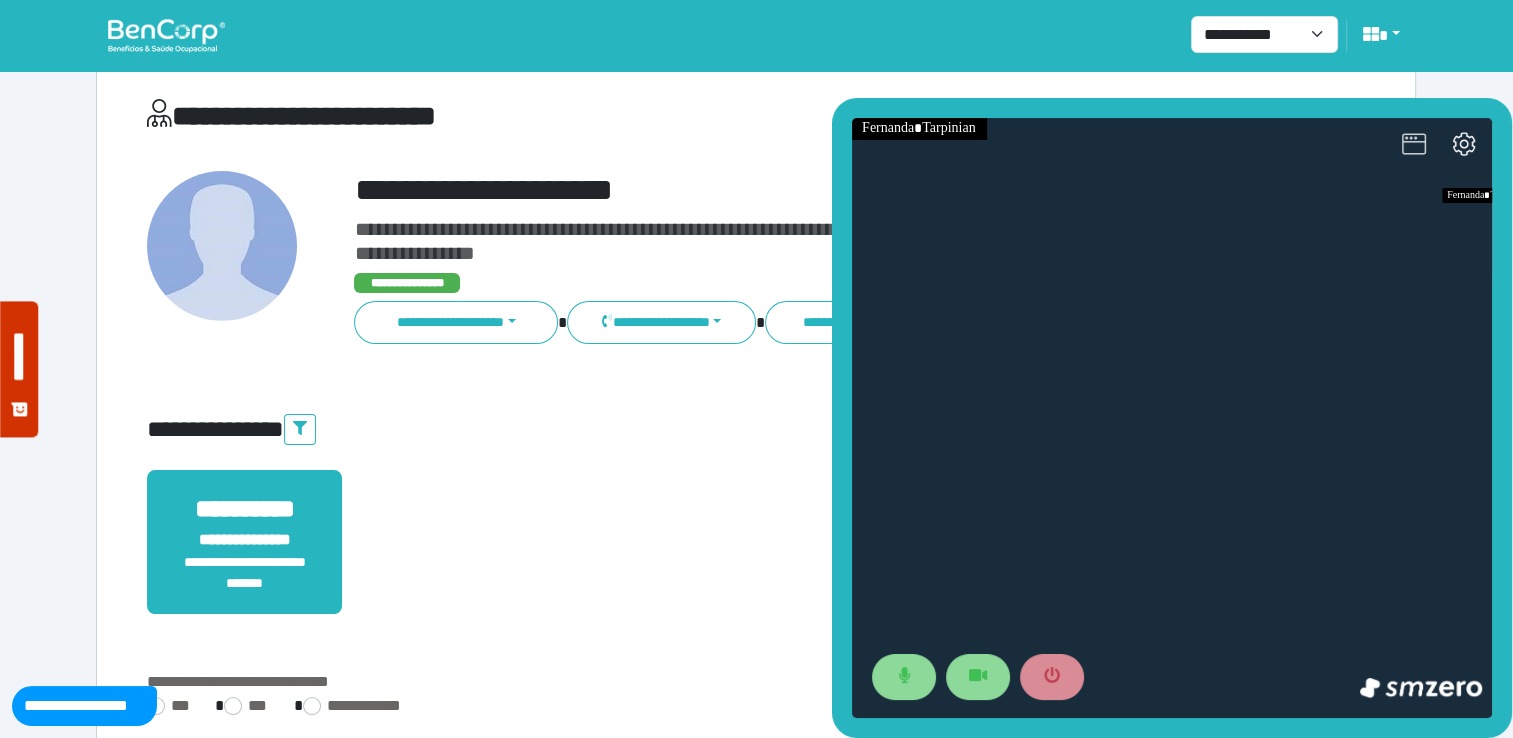 click 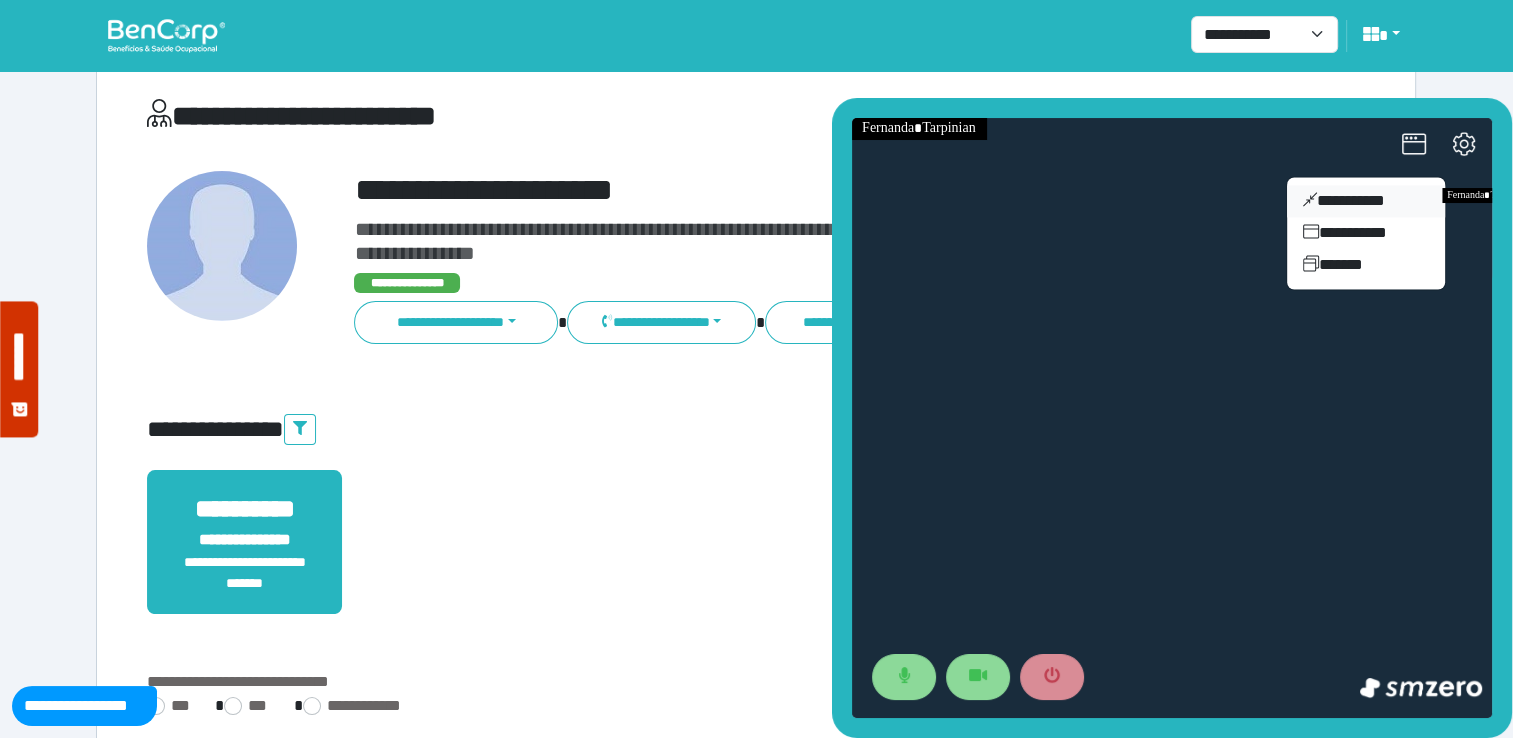 click on "**********" at bounding box center (1366, 201) 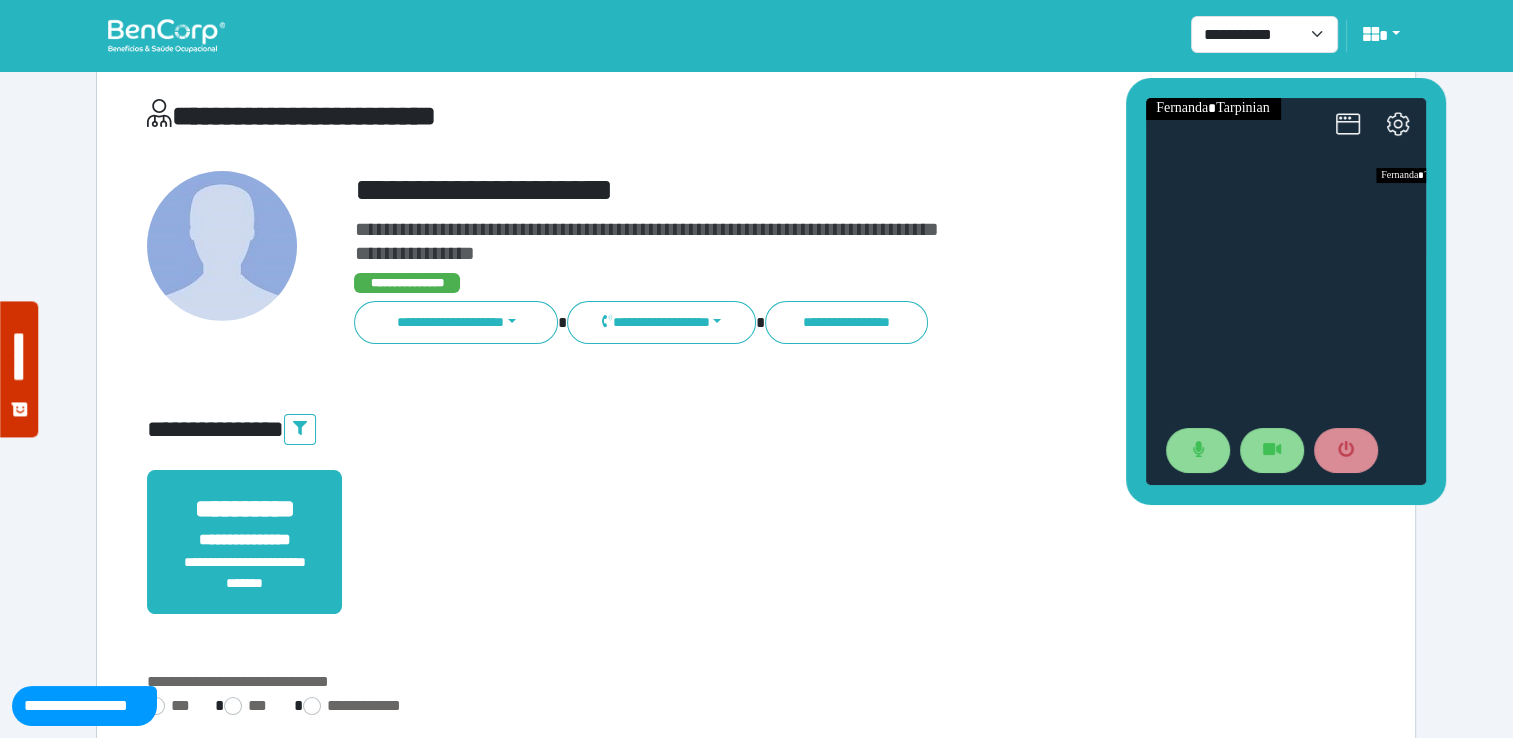 drag, startPoint x: 1424, startPoint y: 321, endPoint x: 1356, endPoint y: 77, distance: 253.29825 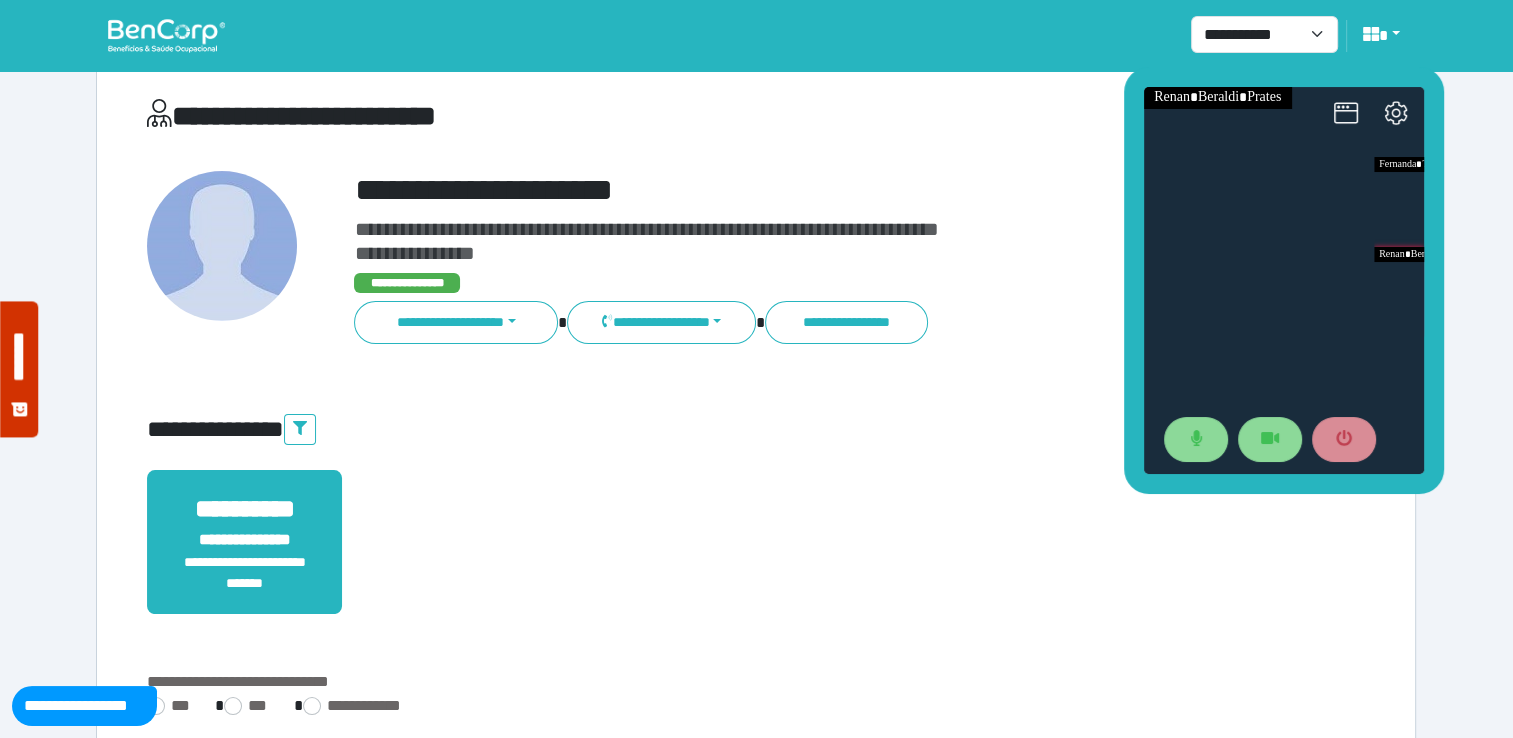 click at bounding box center (1283, 280) 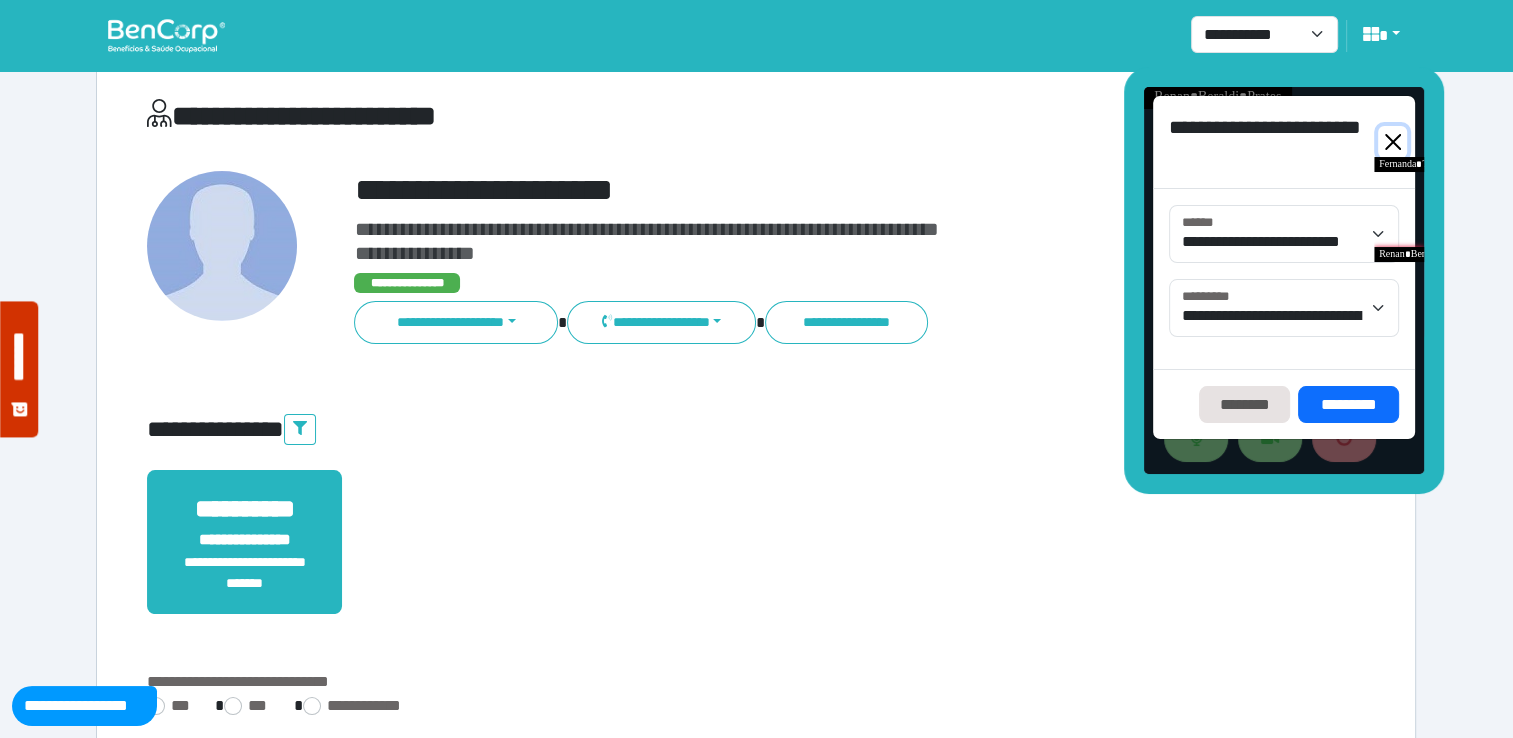 drag, startPoint x: 1397, startPoint y: 136, endPoint x: 1393, endPoint y: 147, distance: 11.7046995 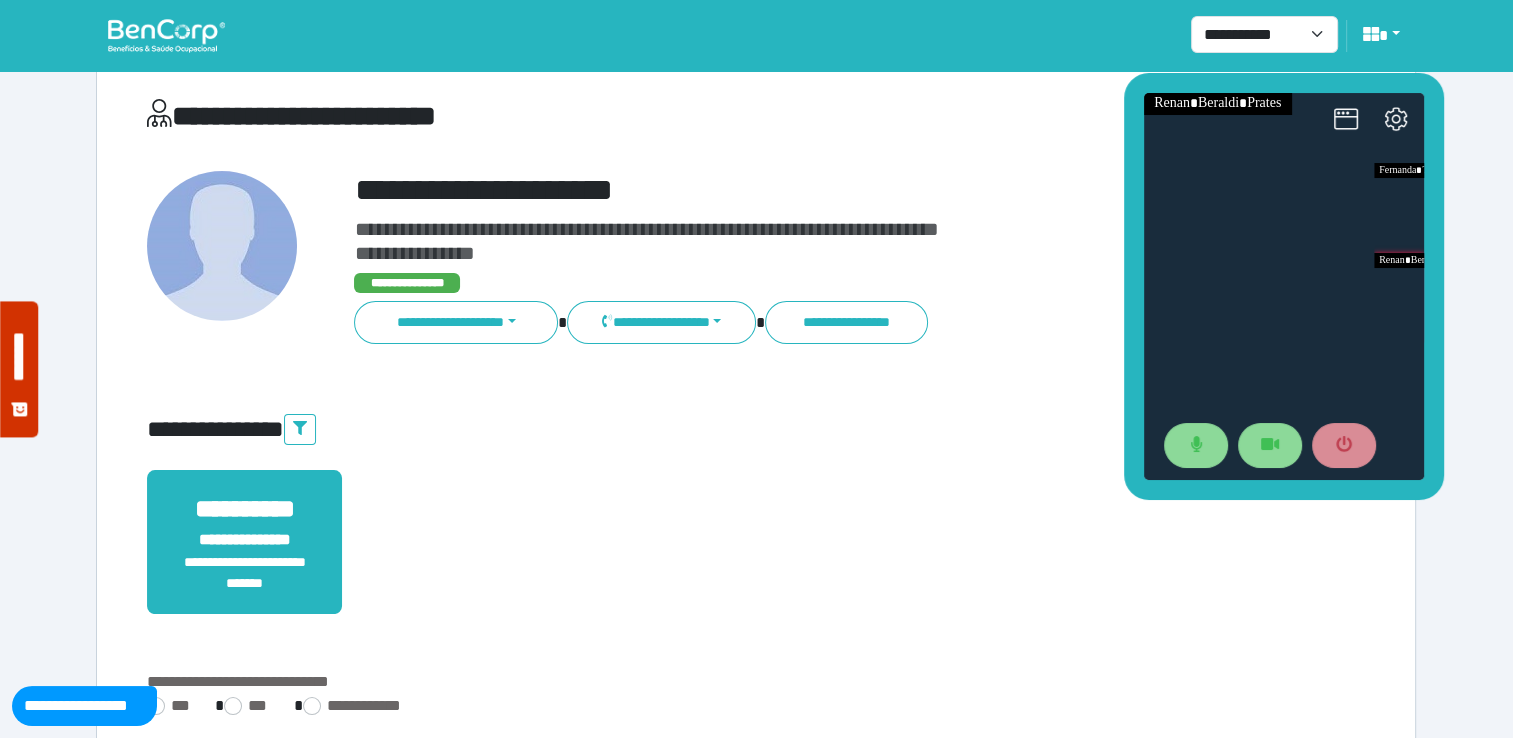 drag, startPoint x: 2398, startPoint y: 171, endPoint x: 1238, endPoint y: 276, distance: 1164.7424 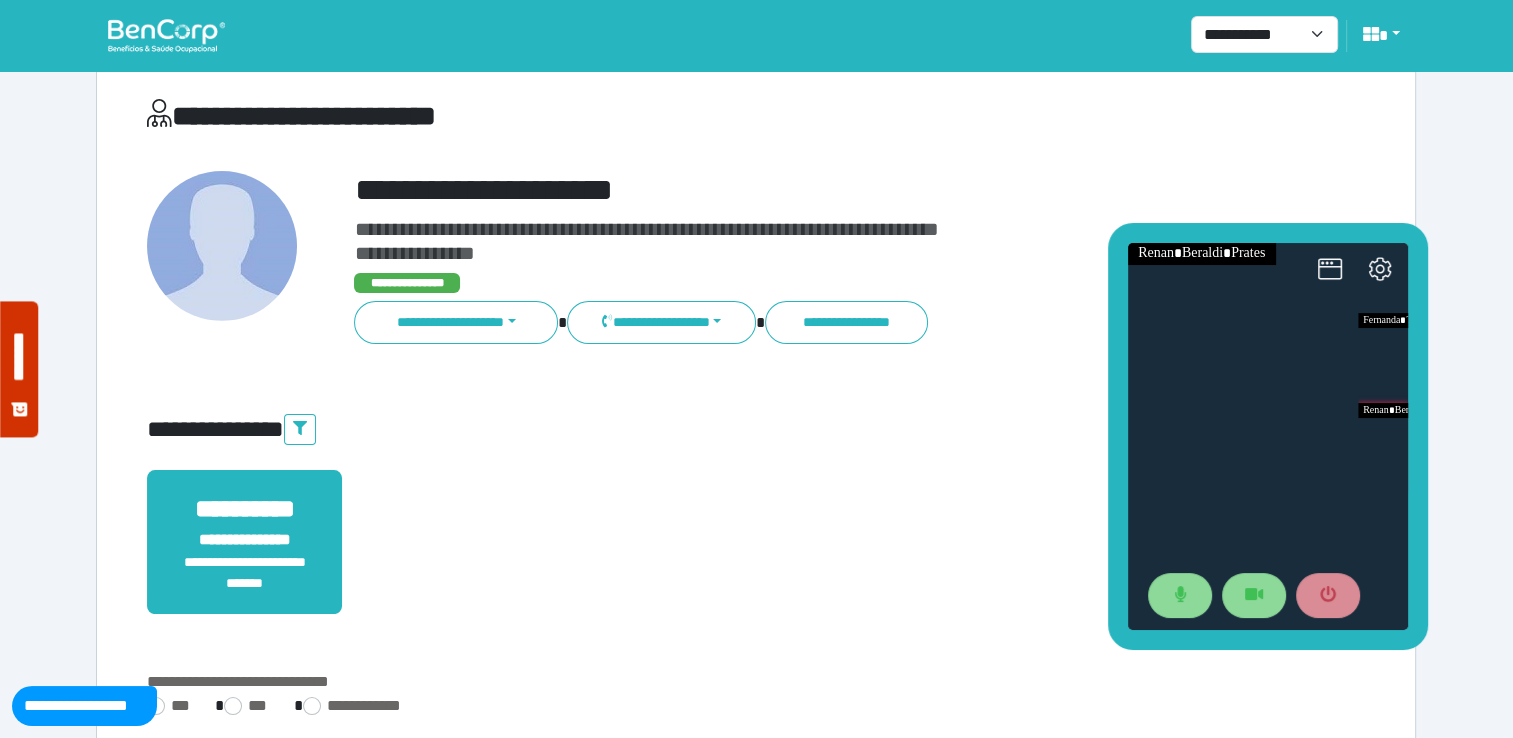 drag, startPoint x: 1135, startPoint y: 402, endPoint x: 1119, endPoint y: 552, distance: 150.85092 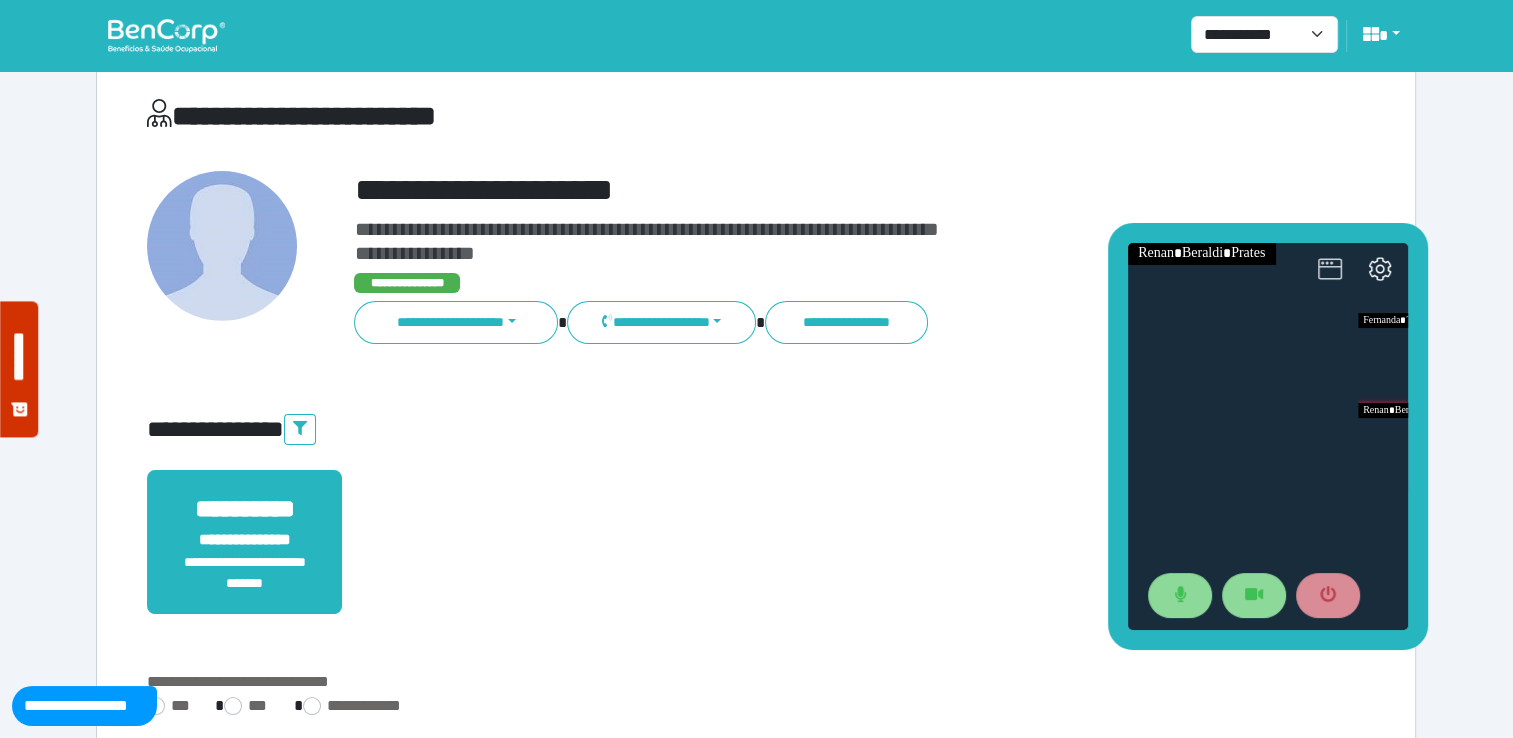 click 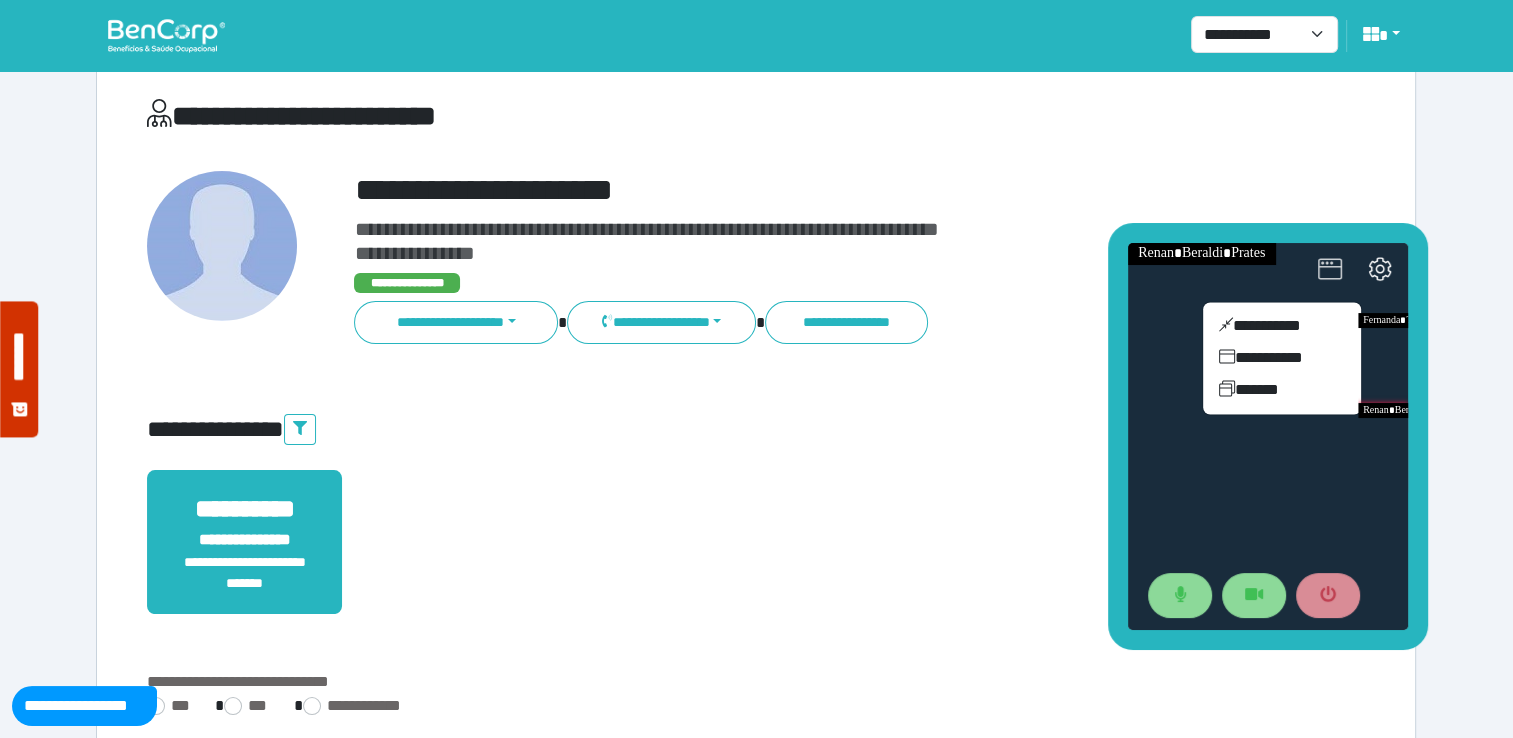 click 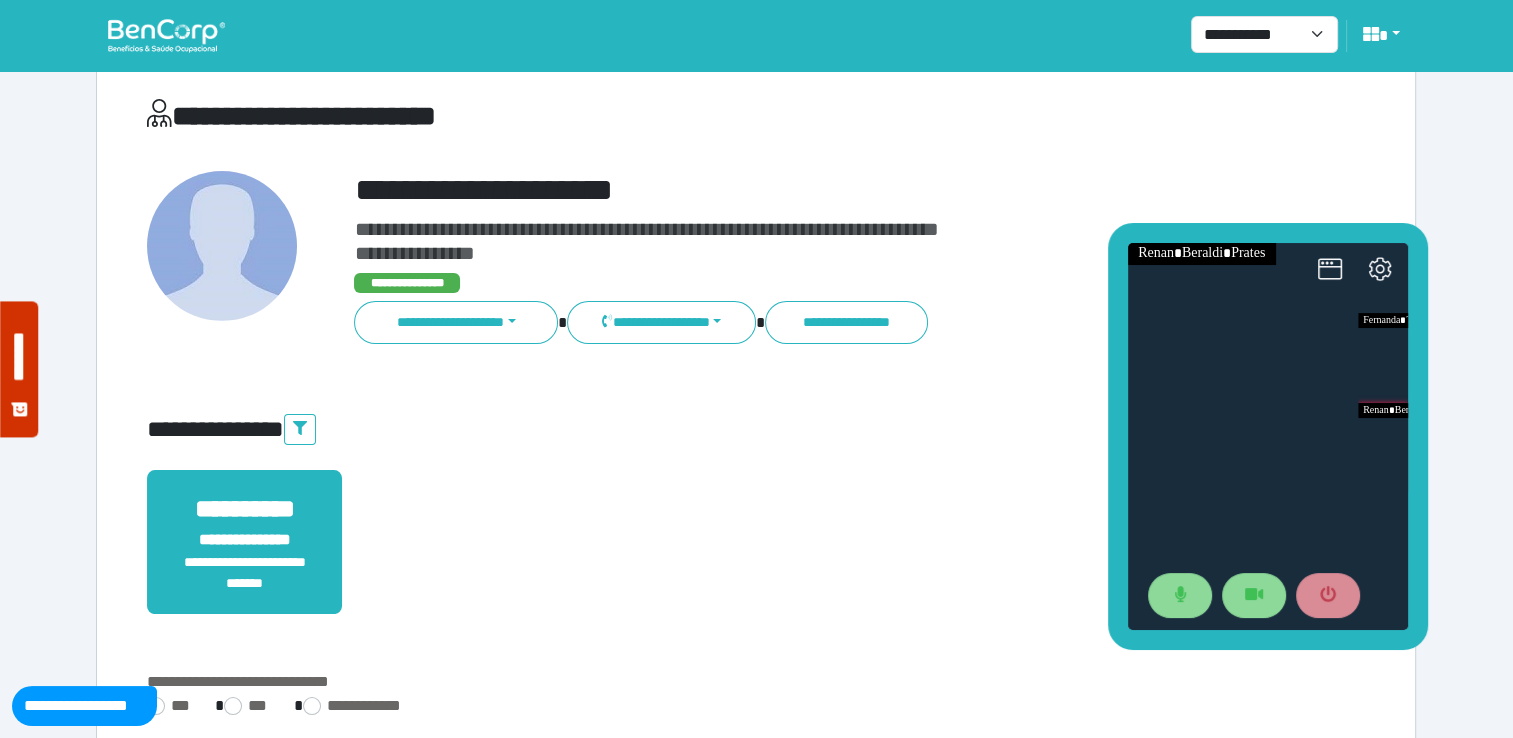 click at bounding box center [1267, 436] 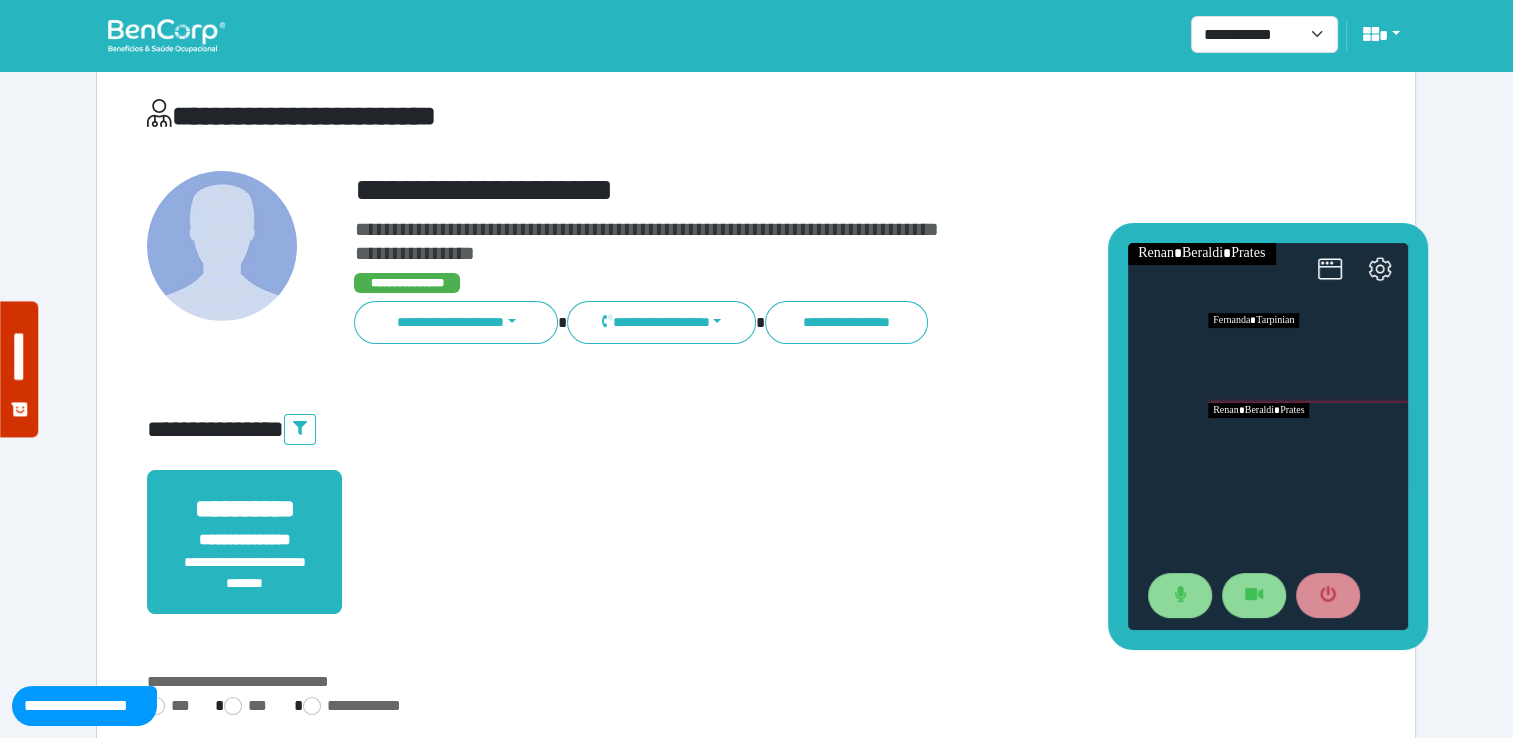click at bounding box center [1307, 448] 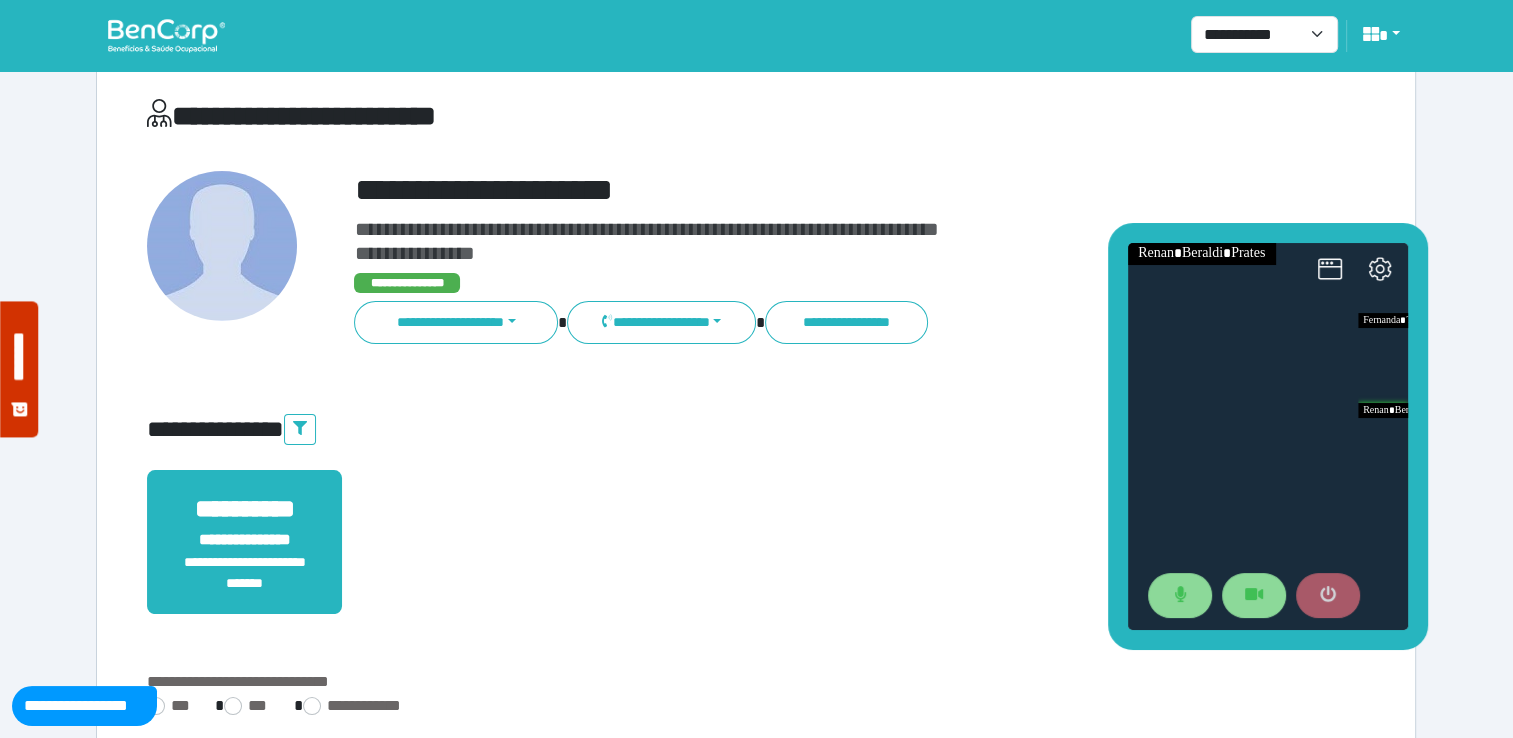 click 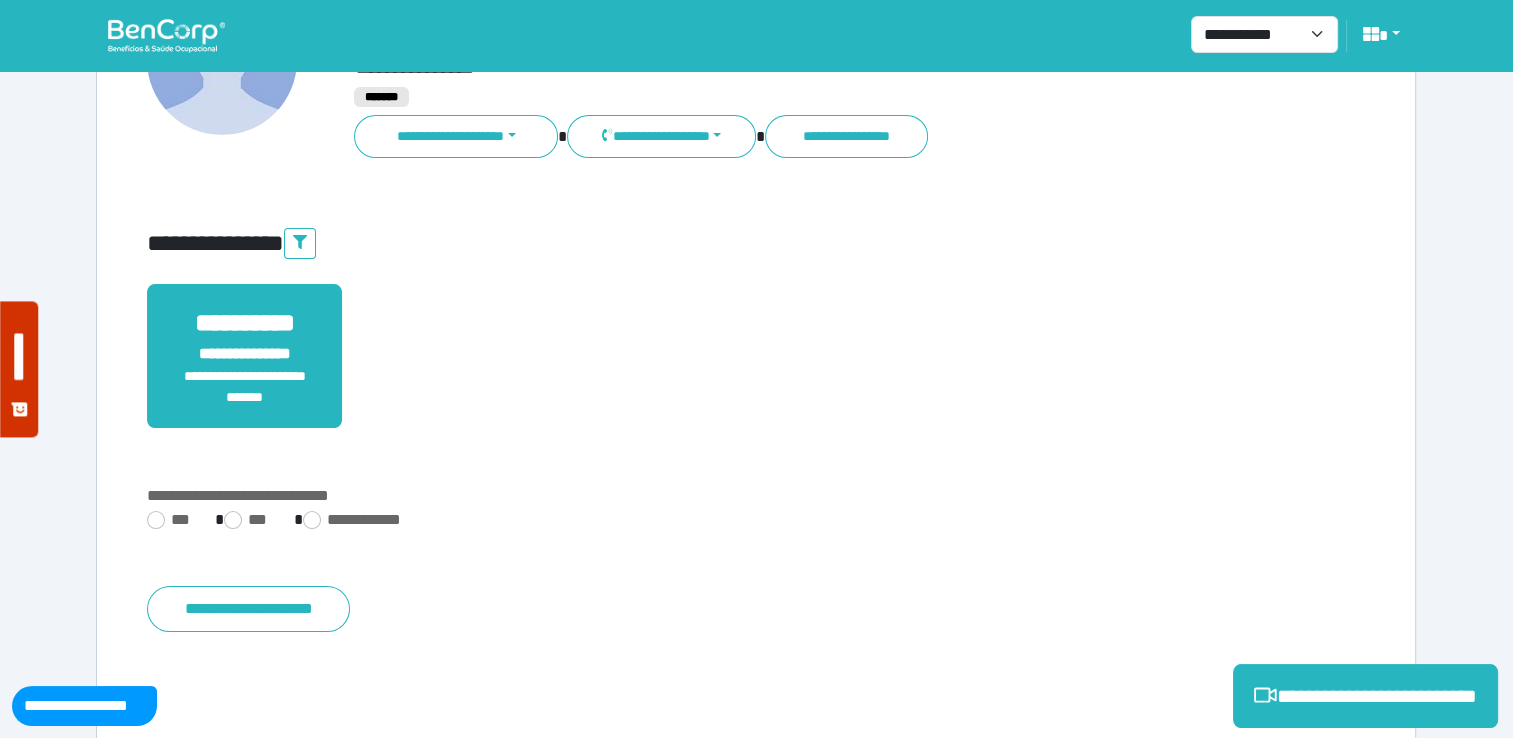 scroll, scrollTop: 352, scrollLeft: 0, axis: vertical 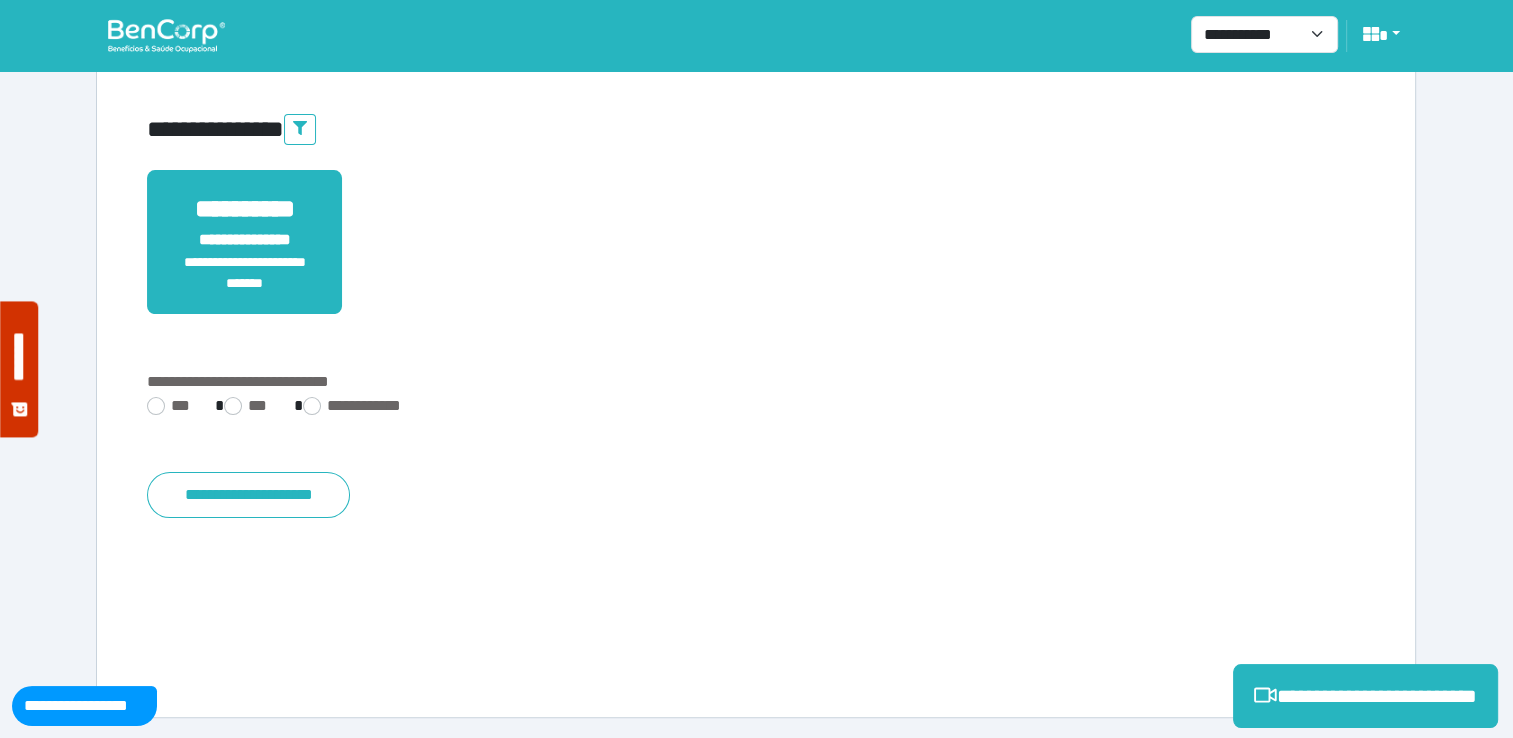 click on "***" at bounding box center (172, 406) 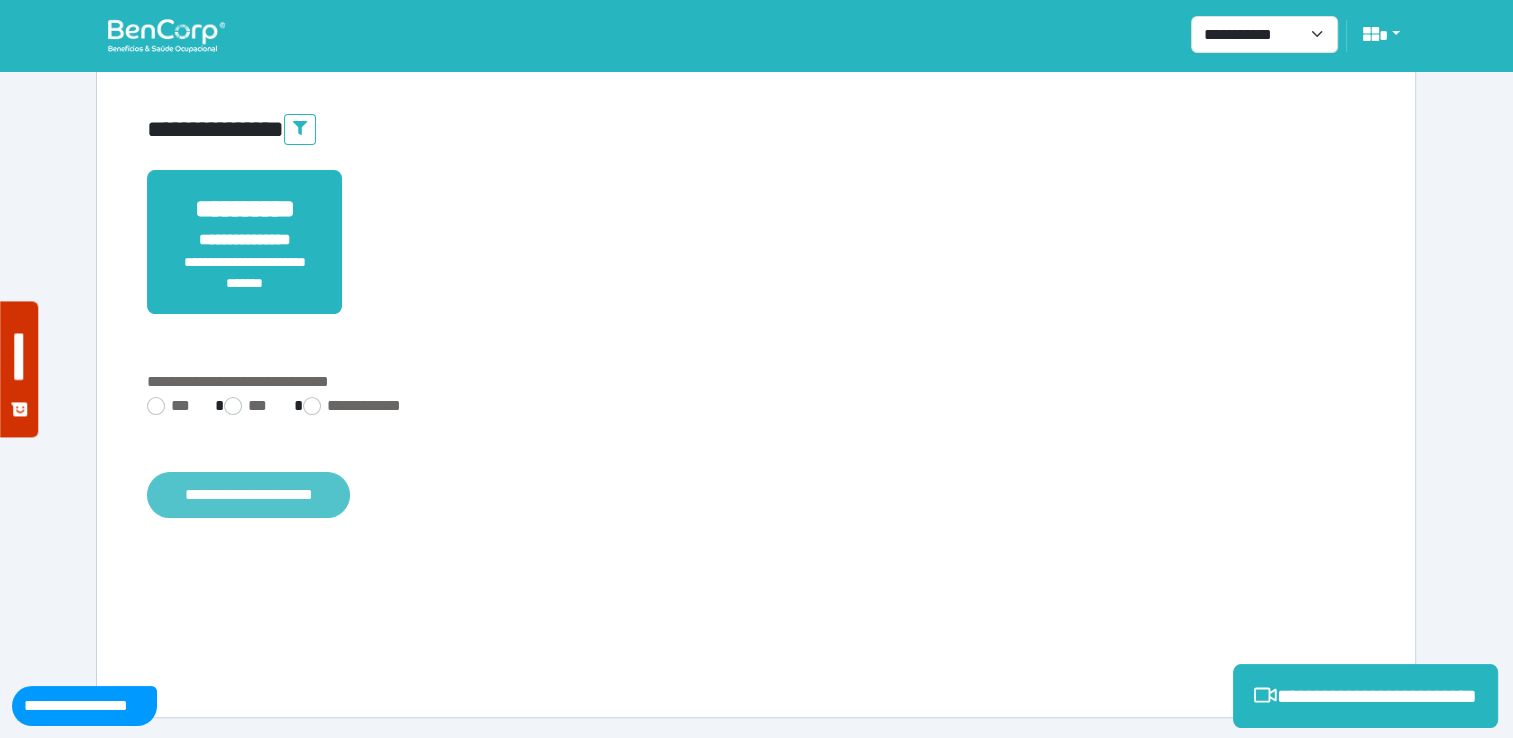 click on "**********" at bounding box center (248, 495) 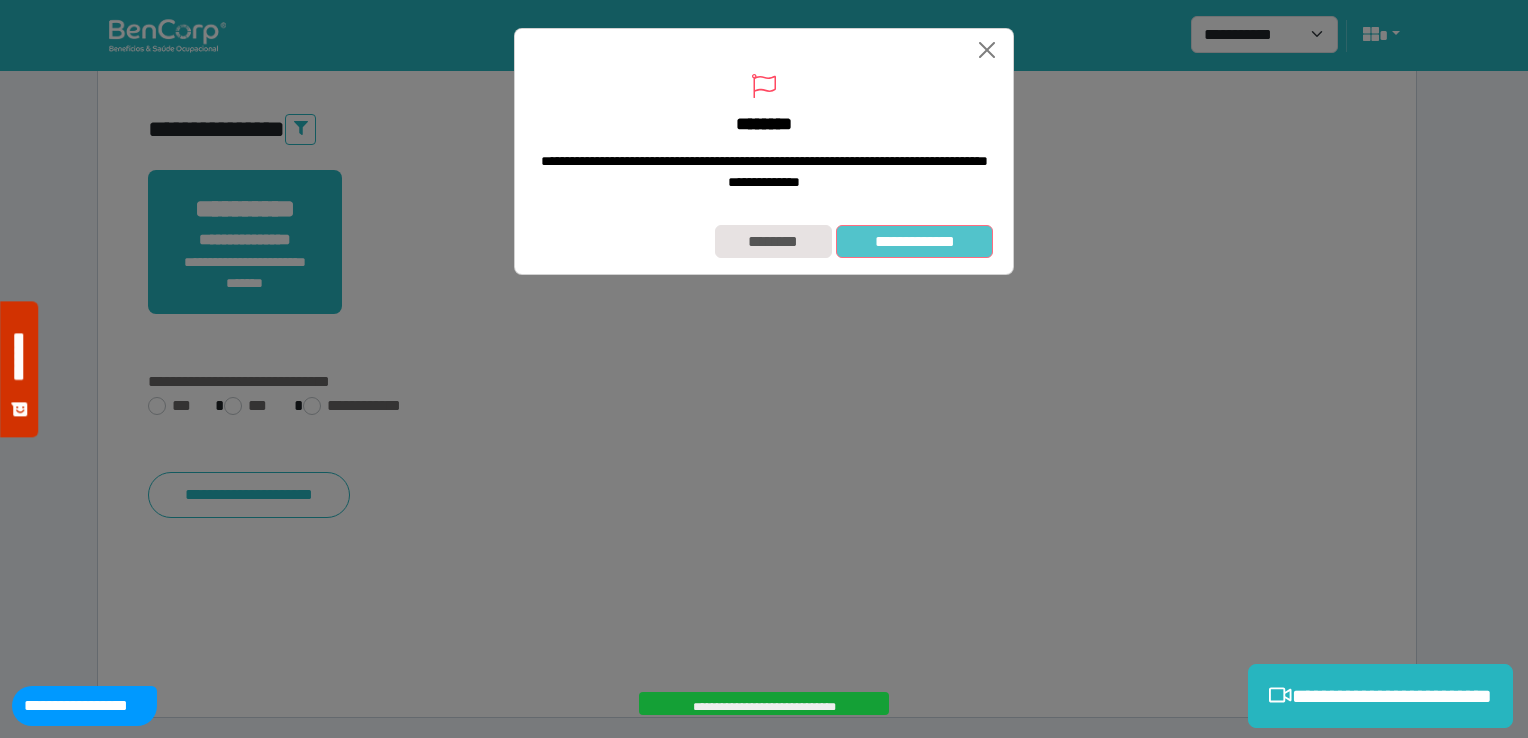 click on "**********" at bounding box center (914, 242) 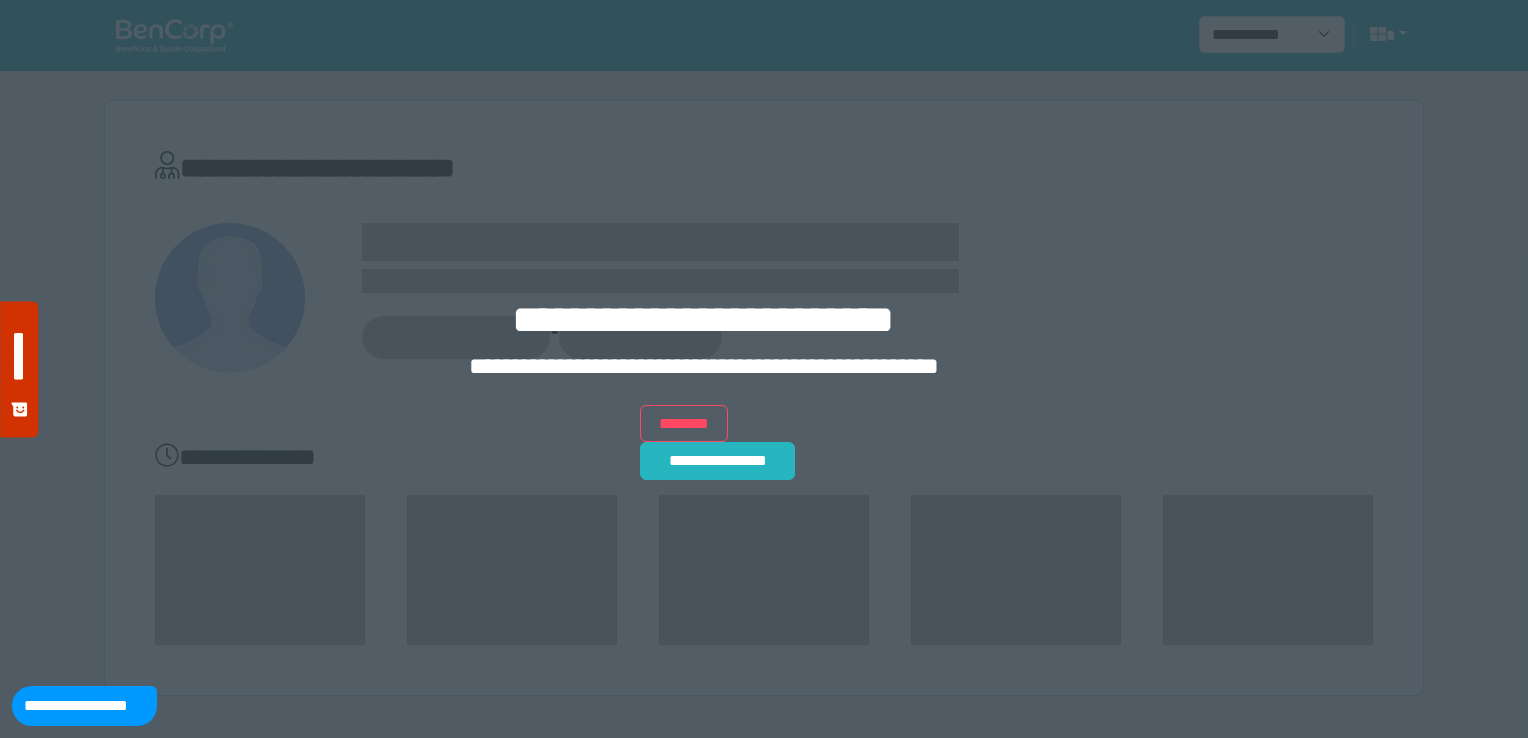 scroll, scrollTop: 0, scrollLeft: 0, axis: both 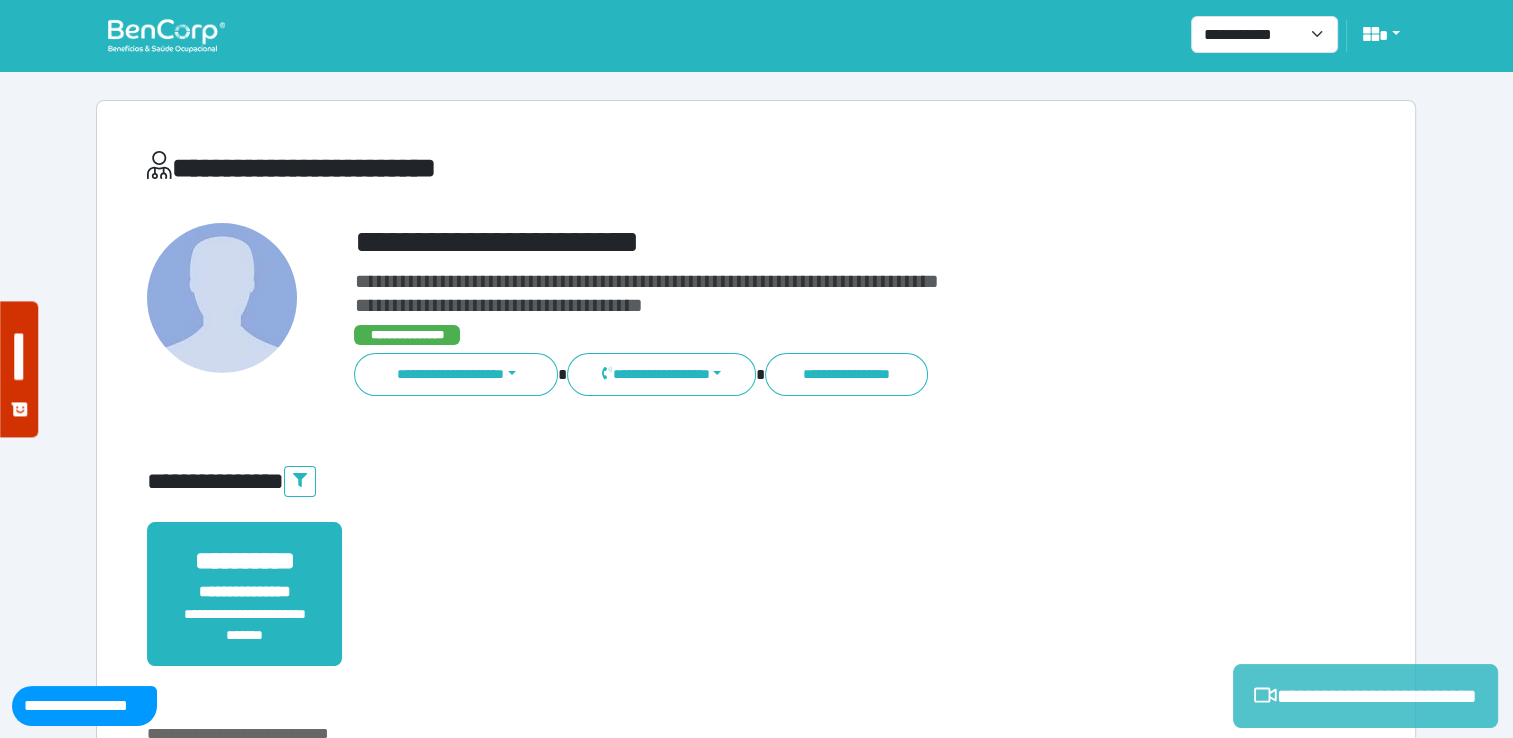 click on "**********" at bounding box center [1365, 696] 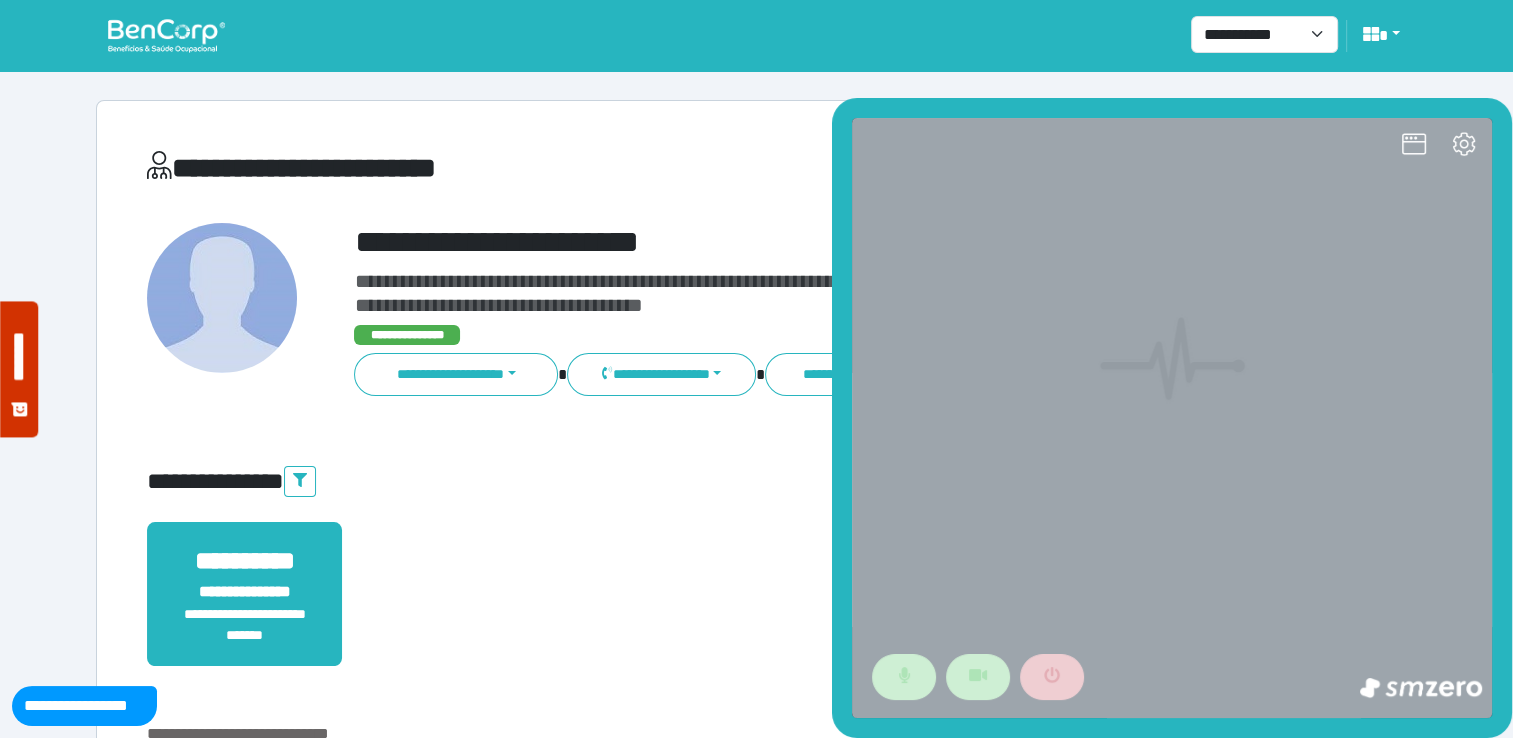 scroll, scrollTop: 0, scrollLeft: 0, axis: both 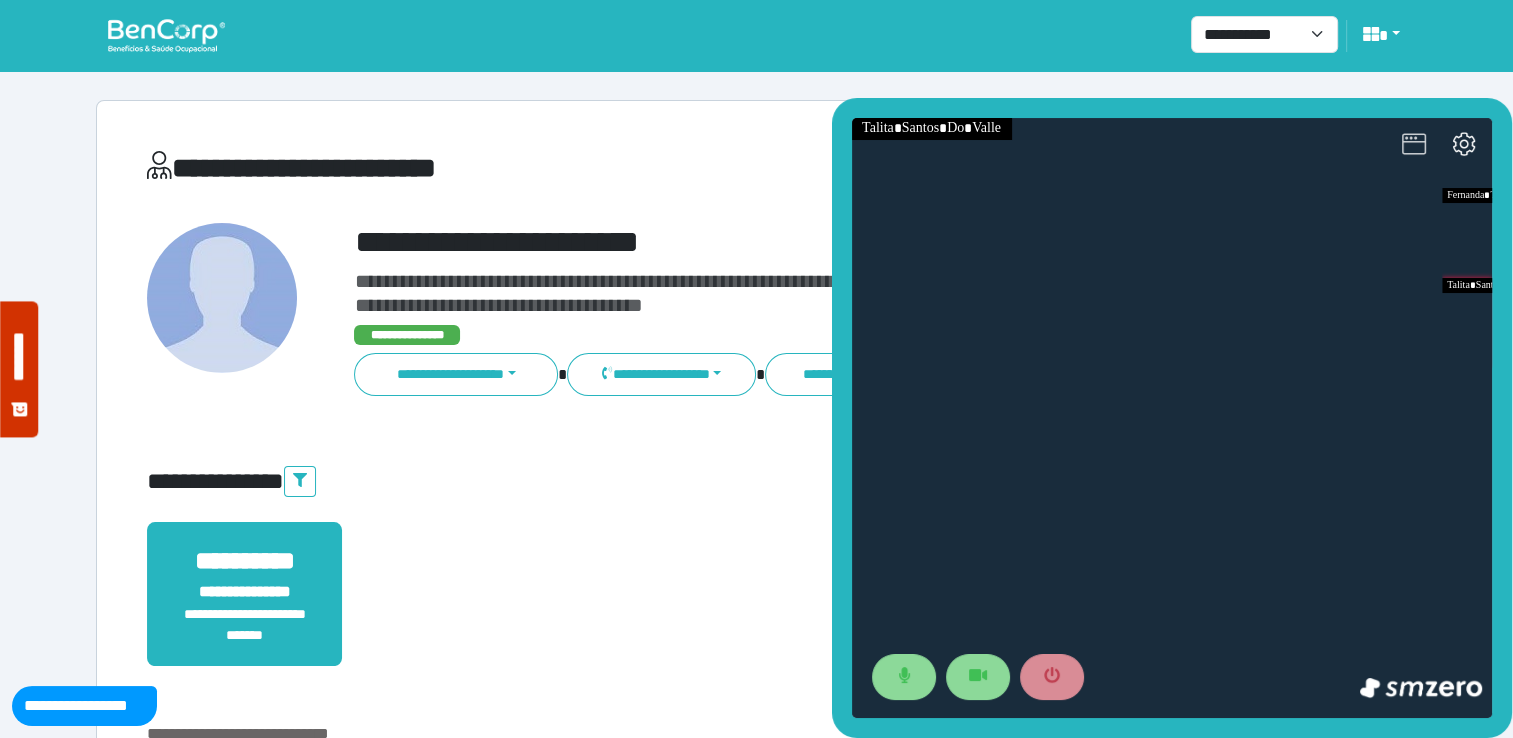click 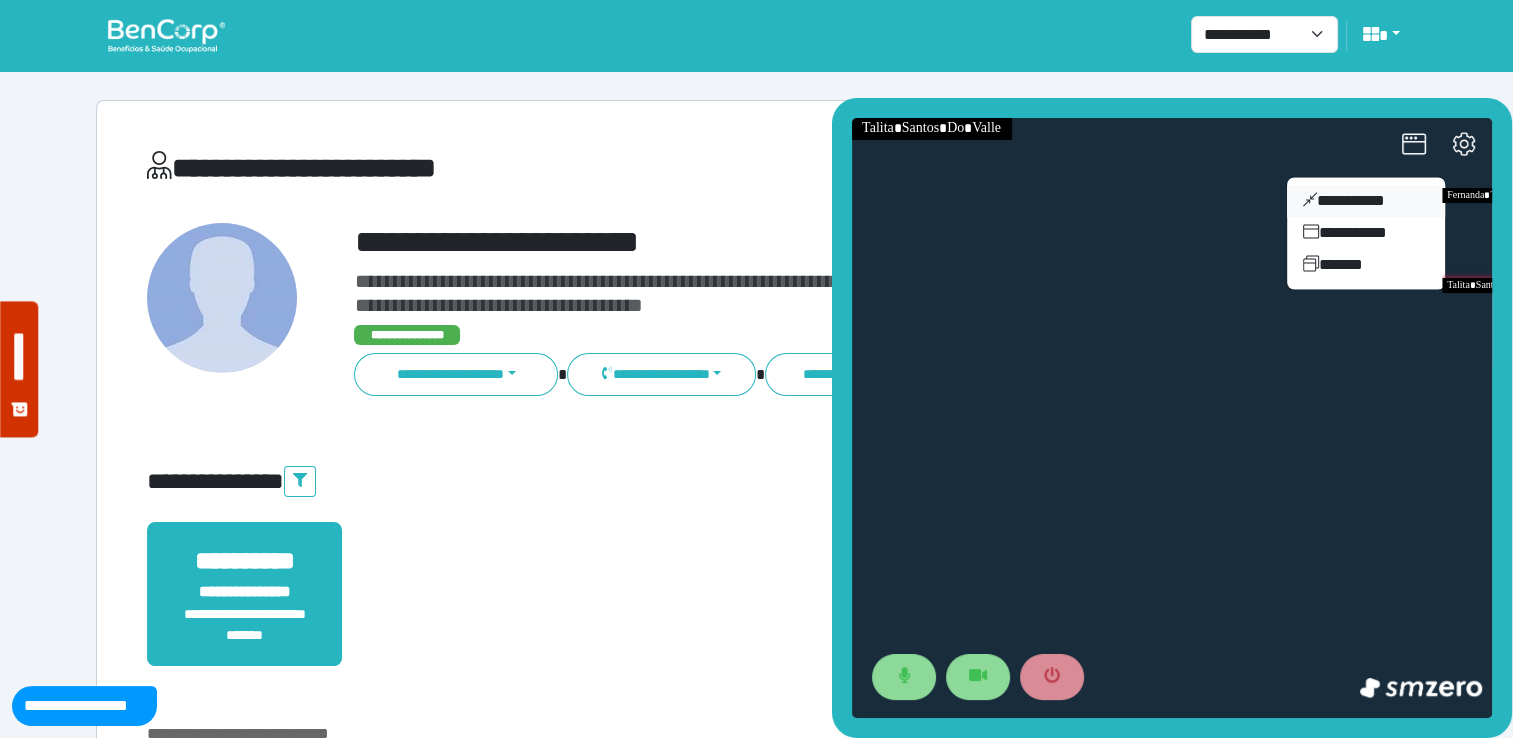 click on "**********" at bounding box center [1366, 201] 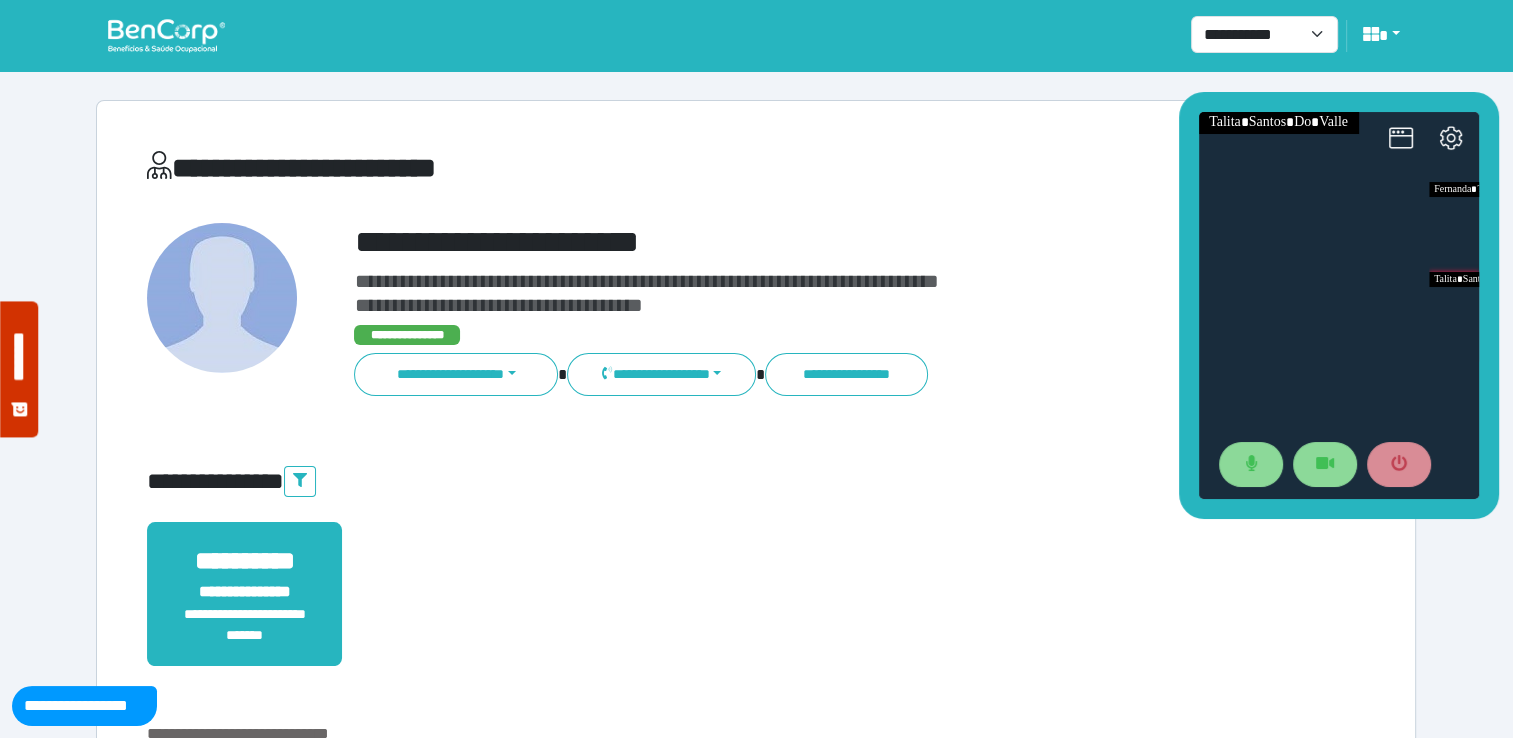 drag, startPoint x: 1421, startPoint y: 318, endPoint x: 1400, endPoint y: 107, distance: 212.04245 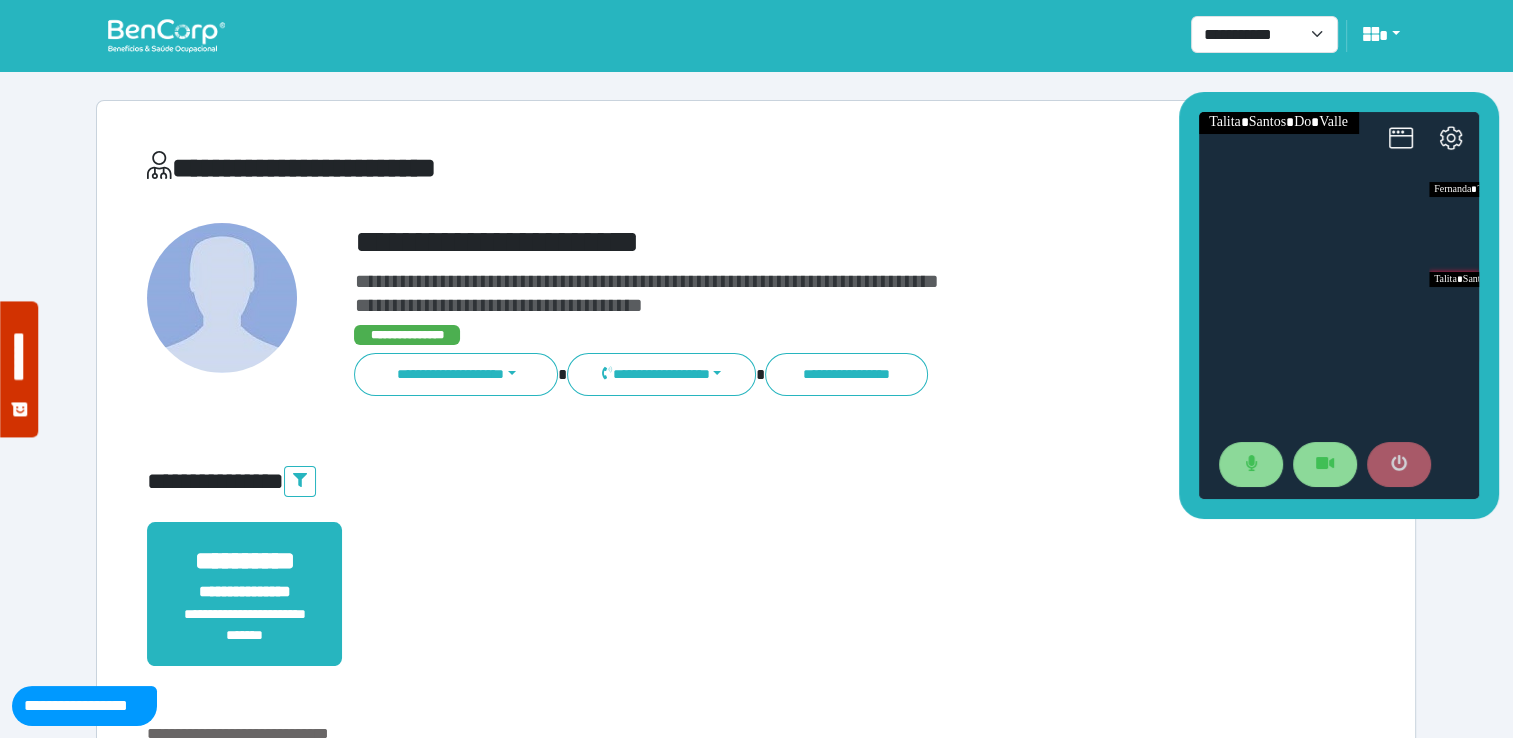 click at bounding box center [1398, 465] 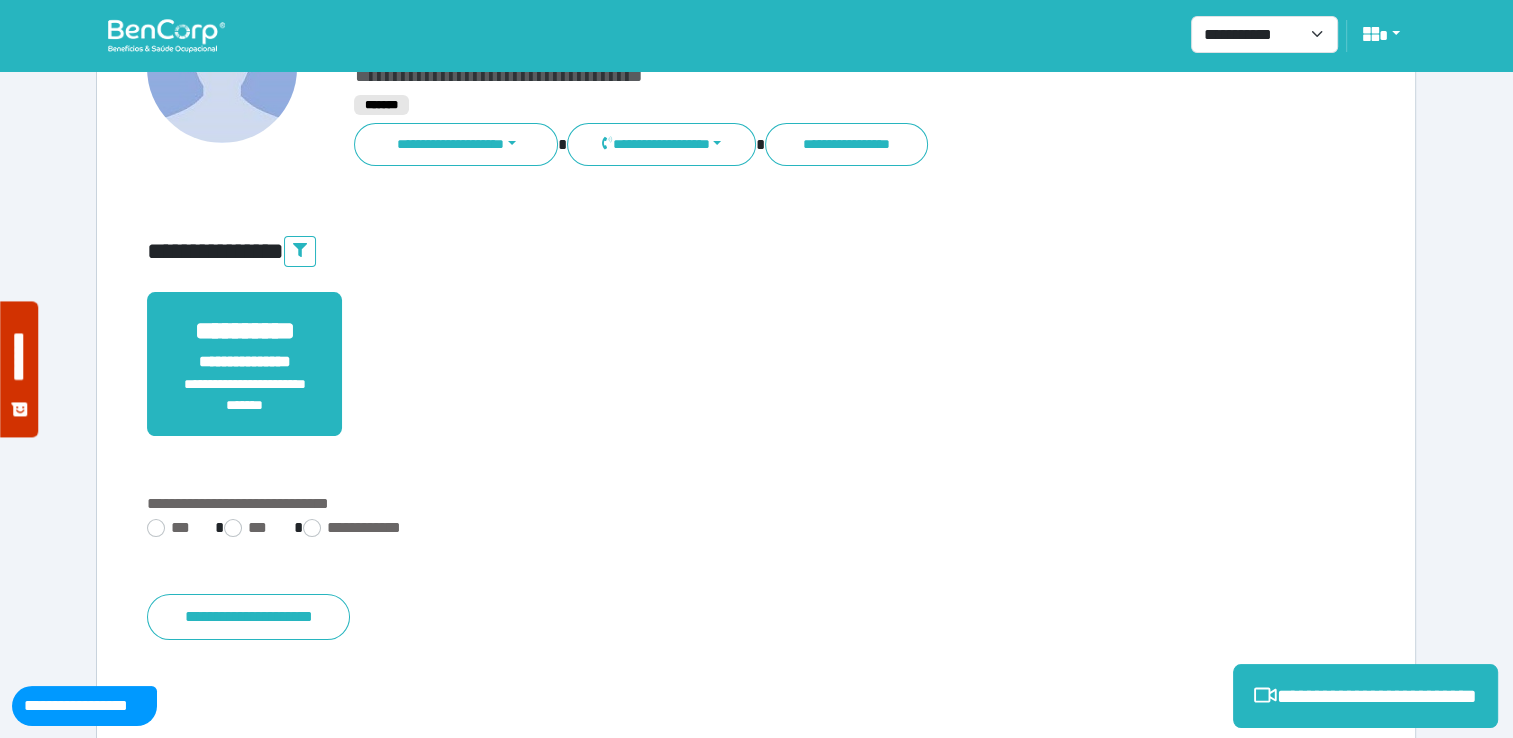 scroll, scrollTop: 352, scrollLeft: 0, axis: vertical 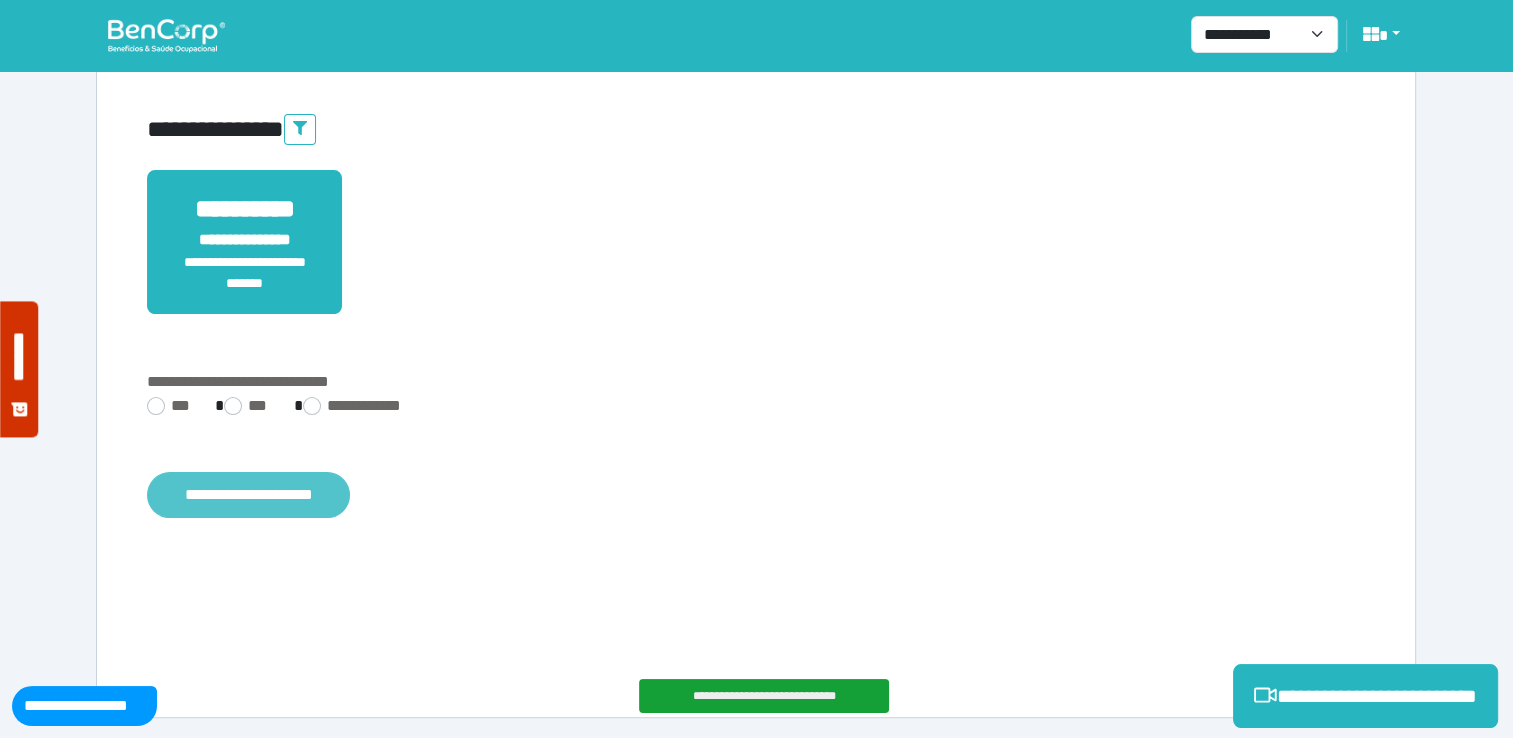 click on "**********" at bounding box center (248, 495) 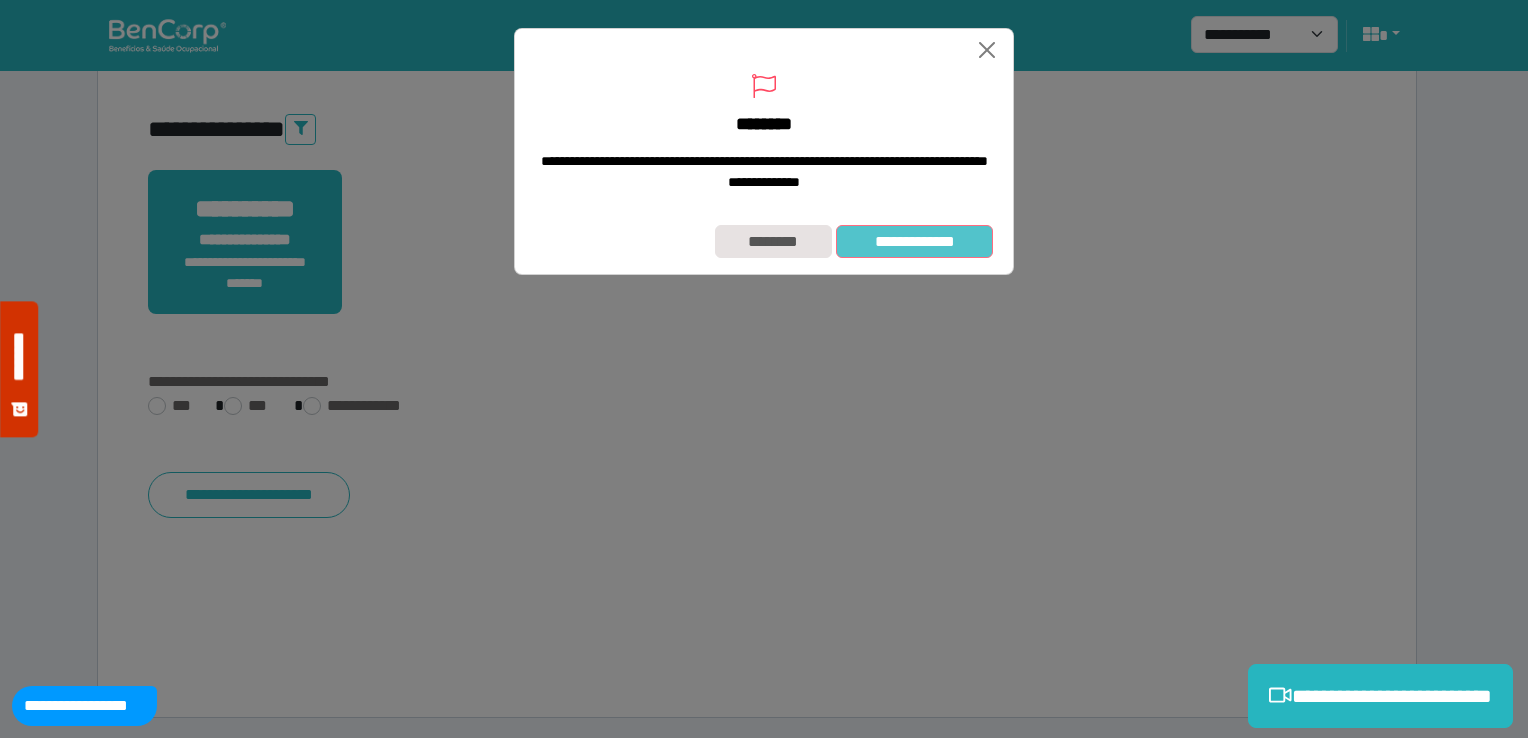 click on "**********" at bounding box center [914, 242] 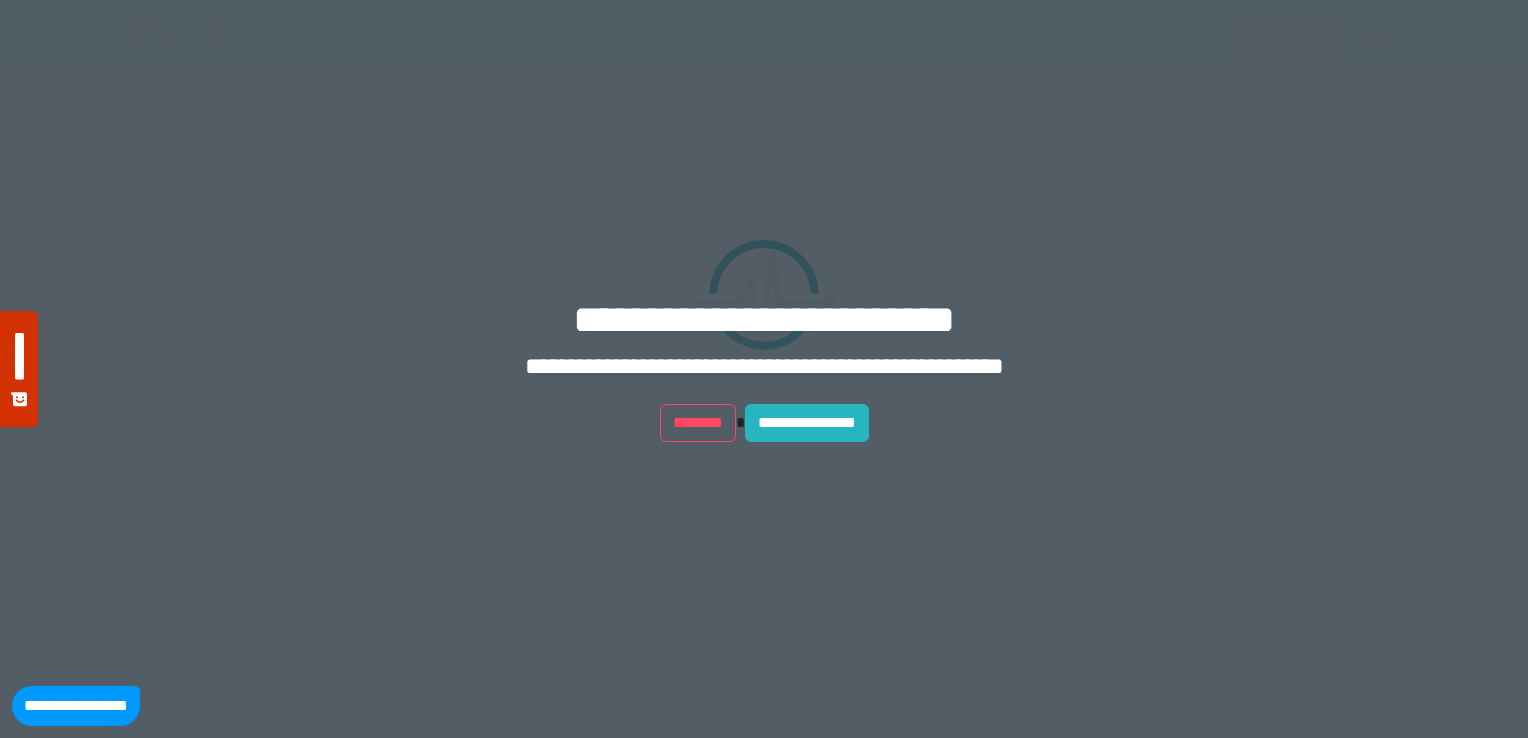 scroll, scrollTop: 0, scrollLeft: 0, axis: both 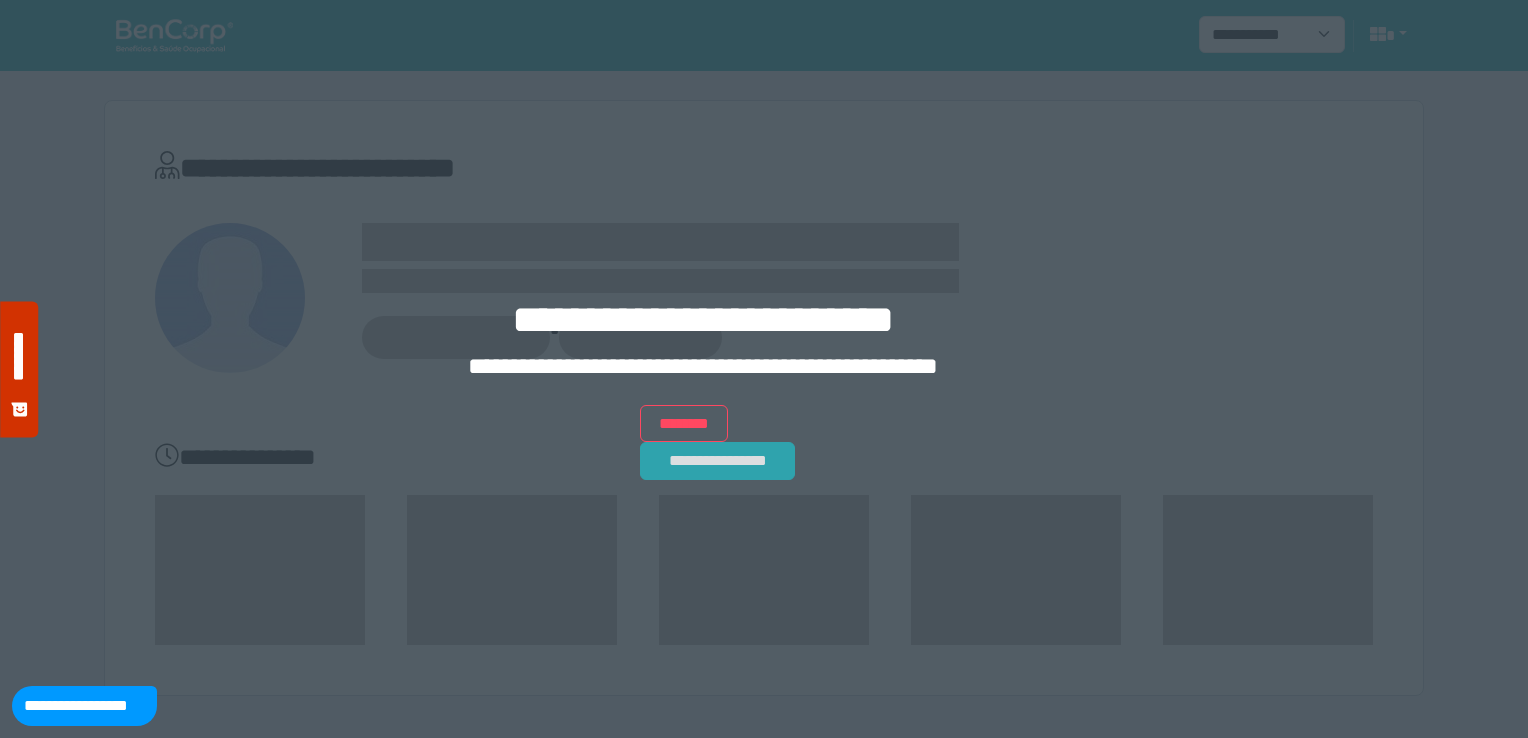 click on "**********" at bounding box center [718, 461] 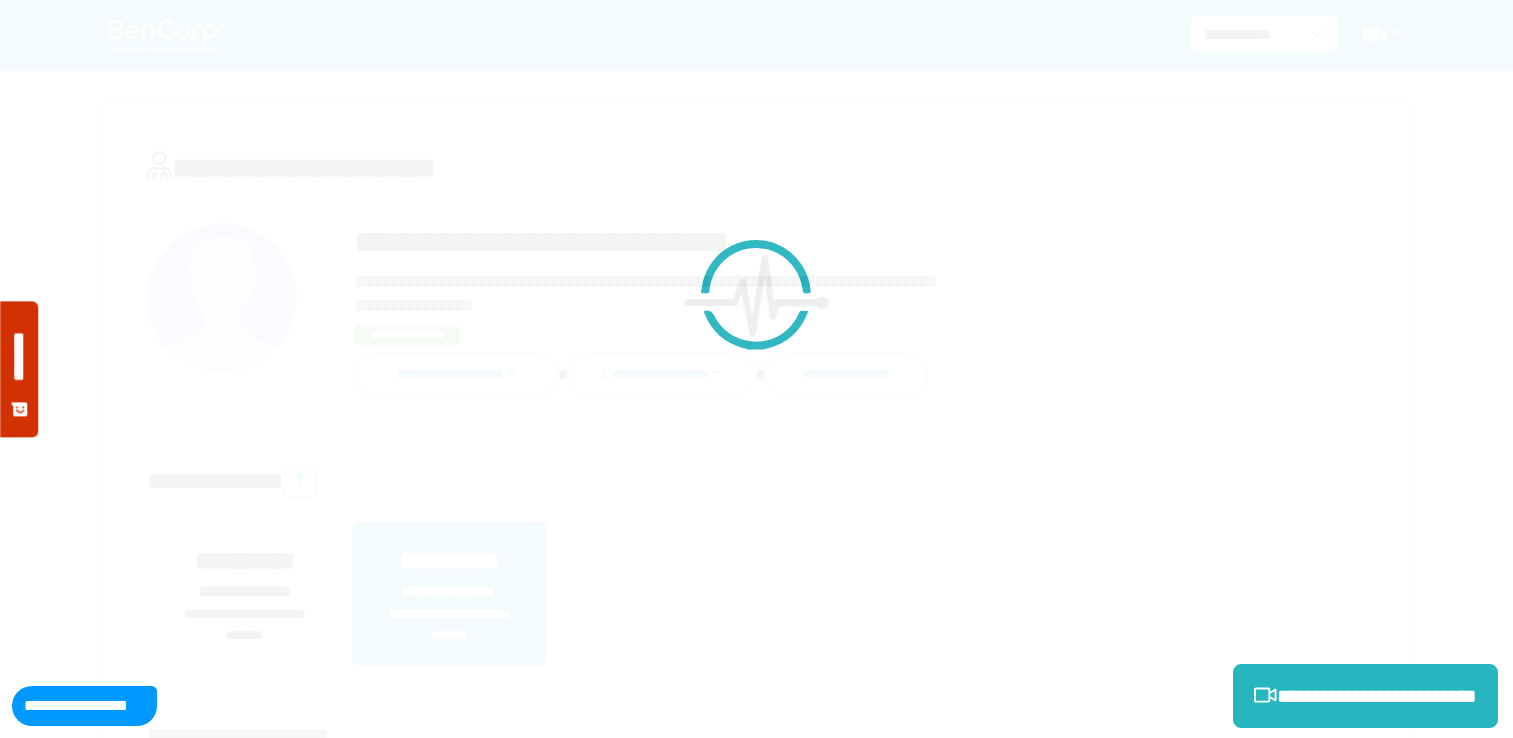 scroll, scrollTop: 0, scrollLeft: 0, axis: both 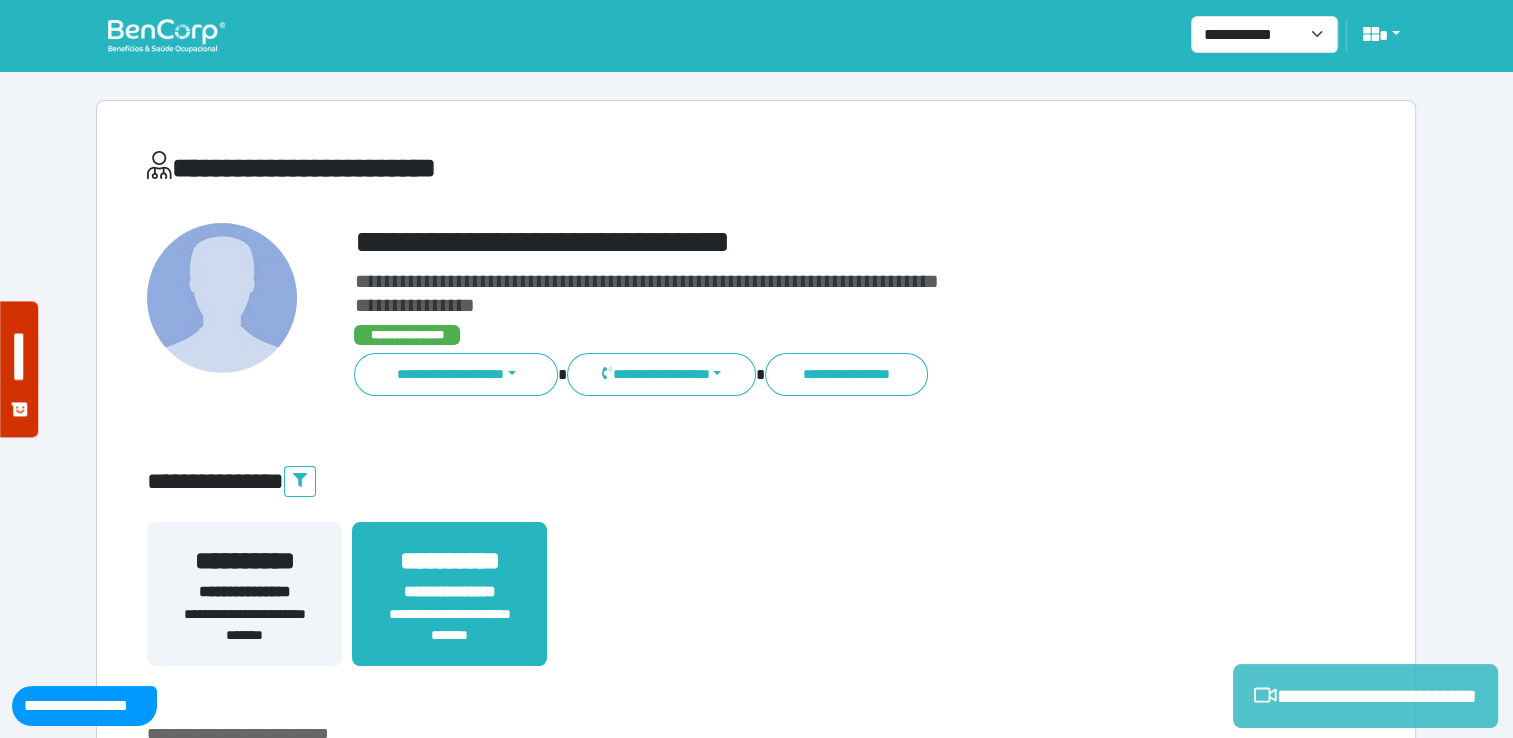 click on "**********" at bounding box center [1365, 696] 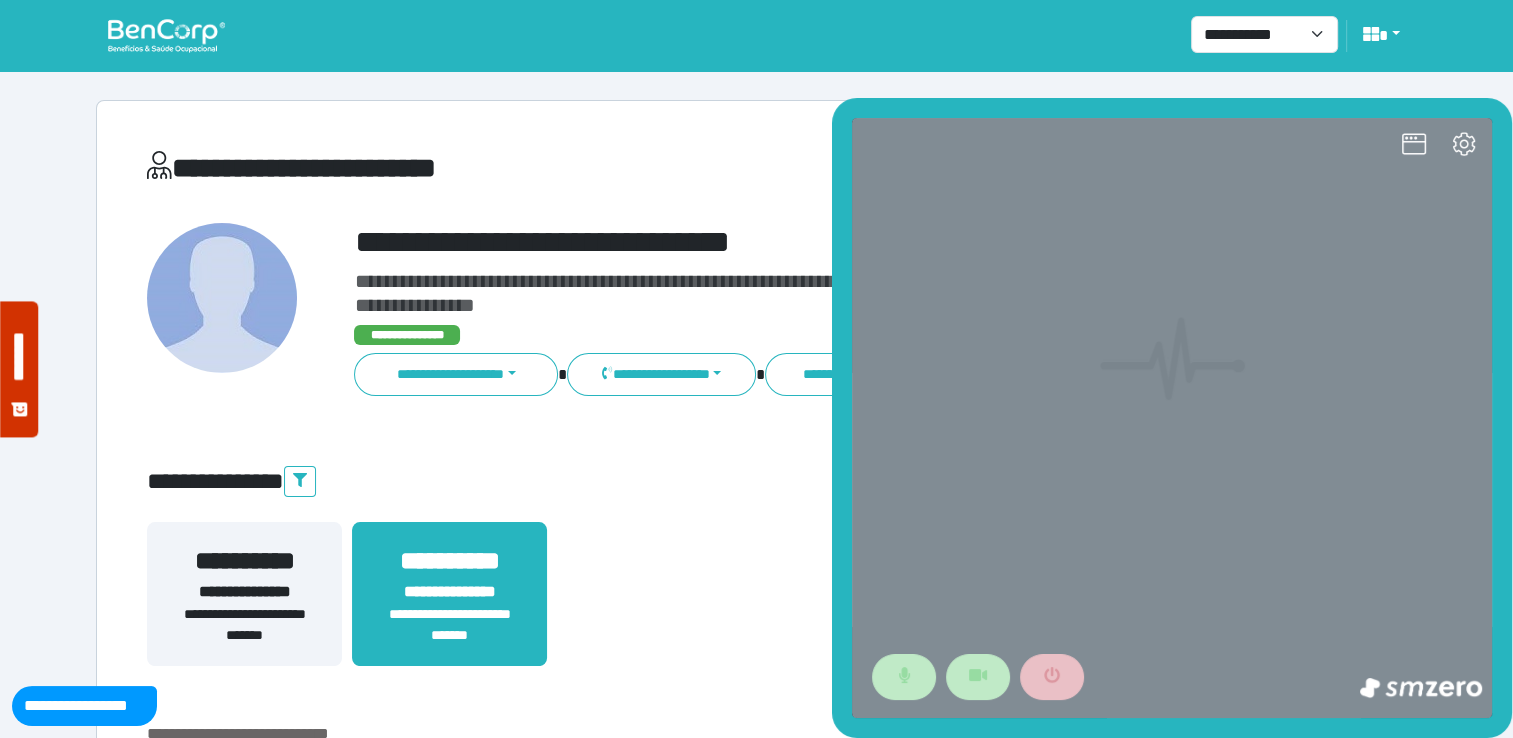 scroll, scrollTop: 0, scrollLeft: 0, axis: both 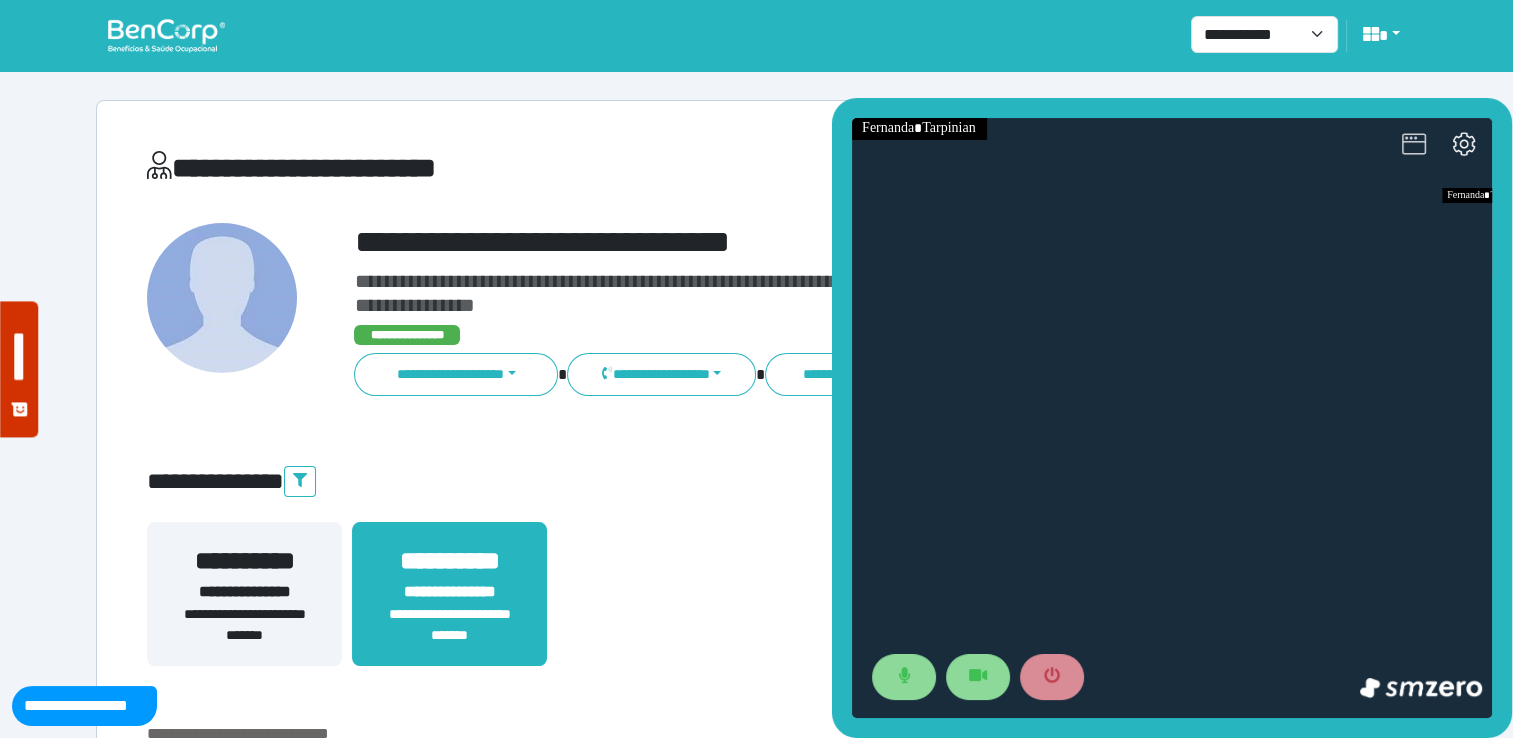 click 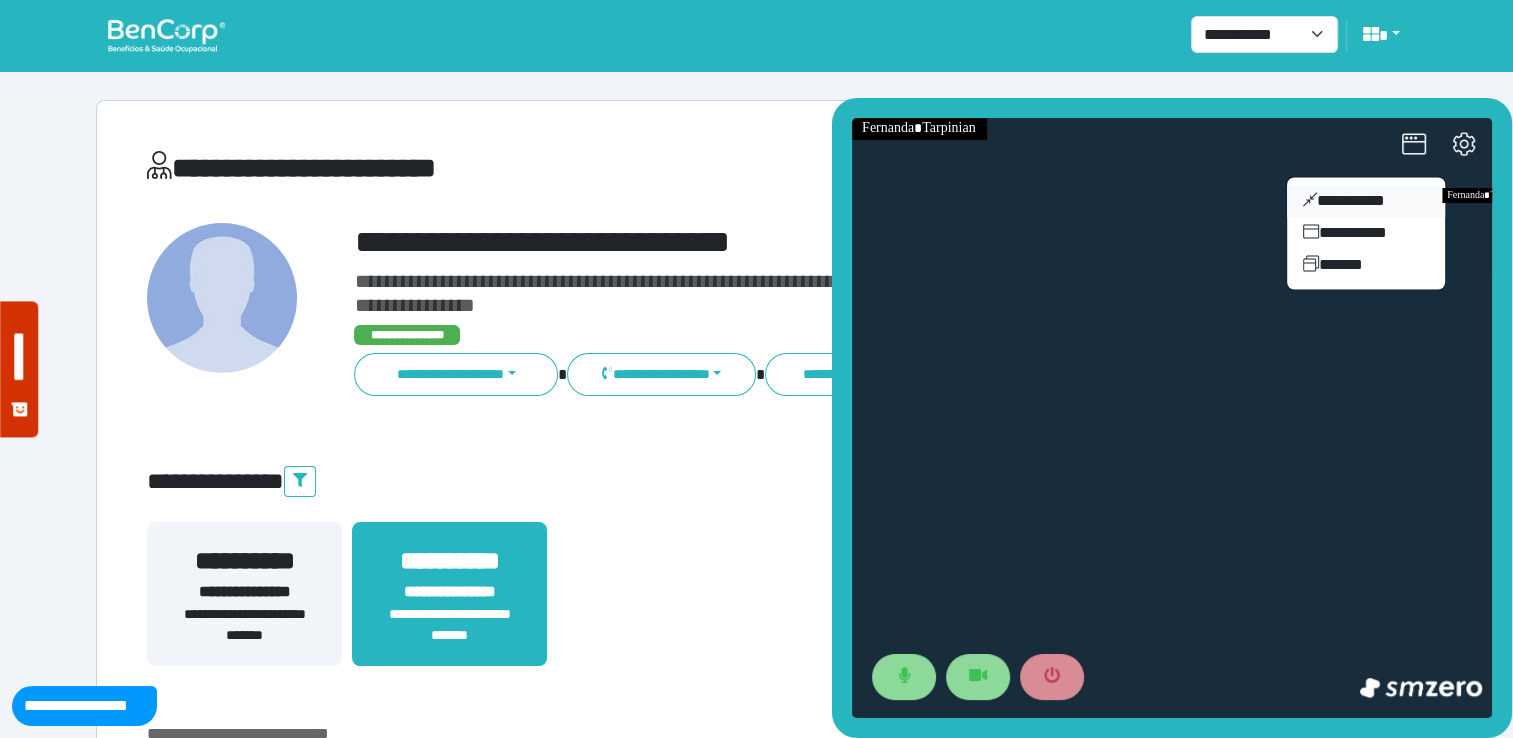 click on "**********" at bounding box center [1366, 201] 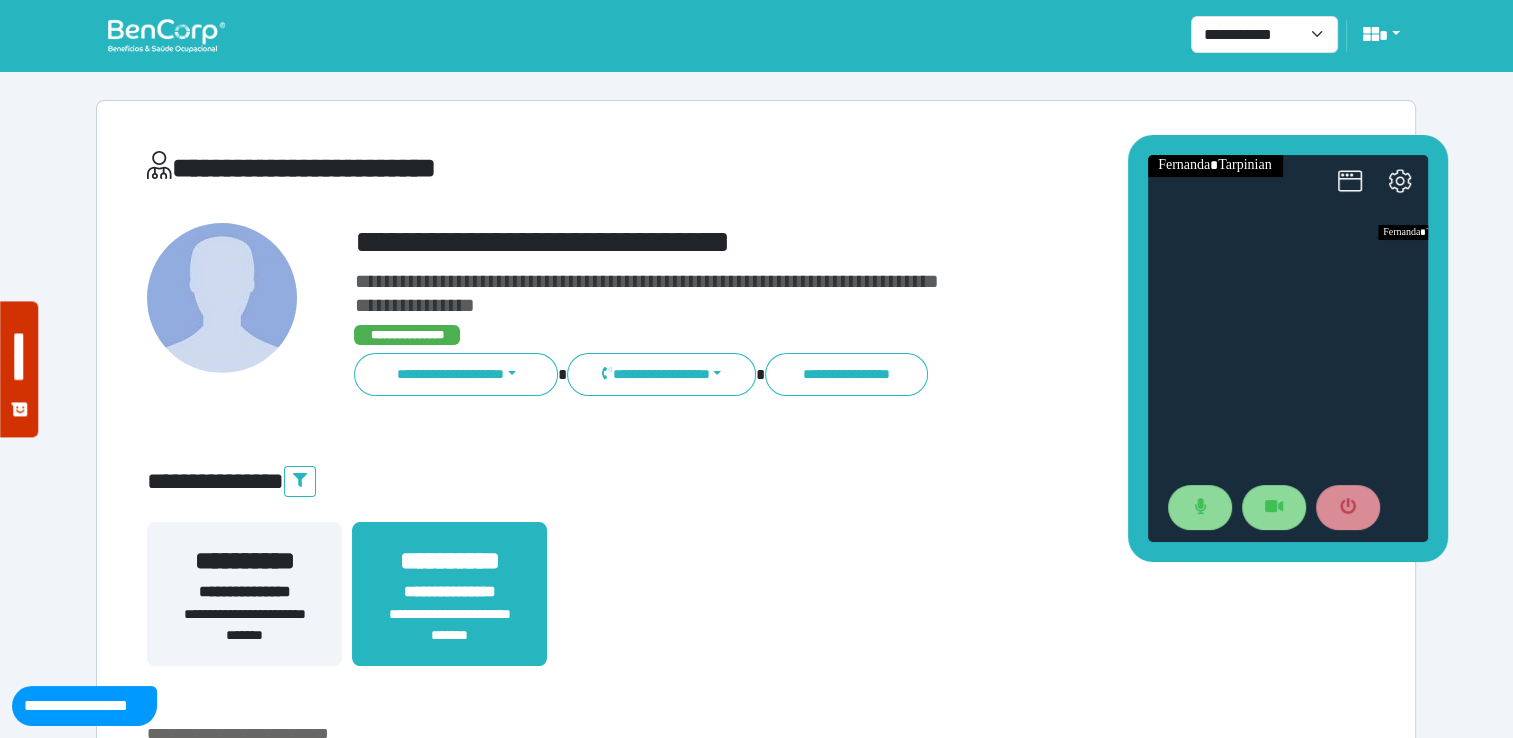 drag, startPoint x: 1472, startPoint y: 326, endPoint x: 1404, endPoint y: 154, distance: 184.95406 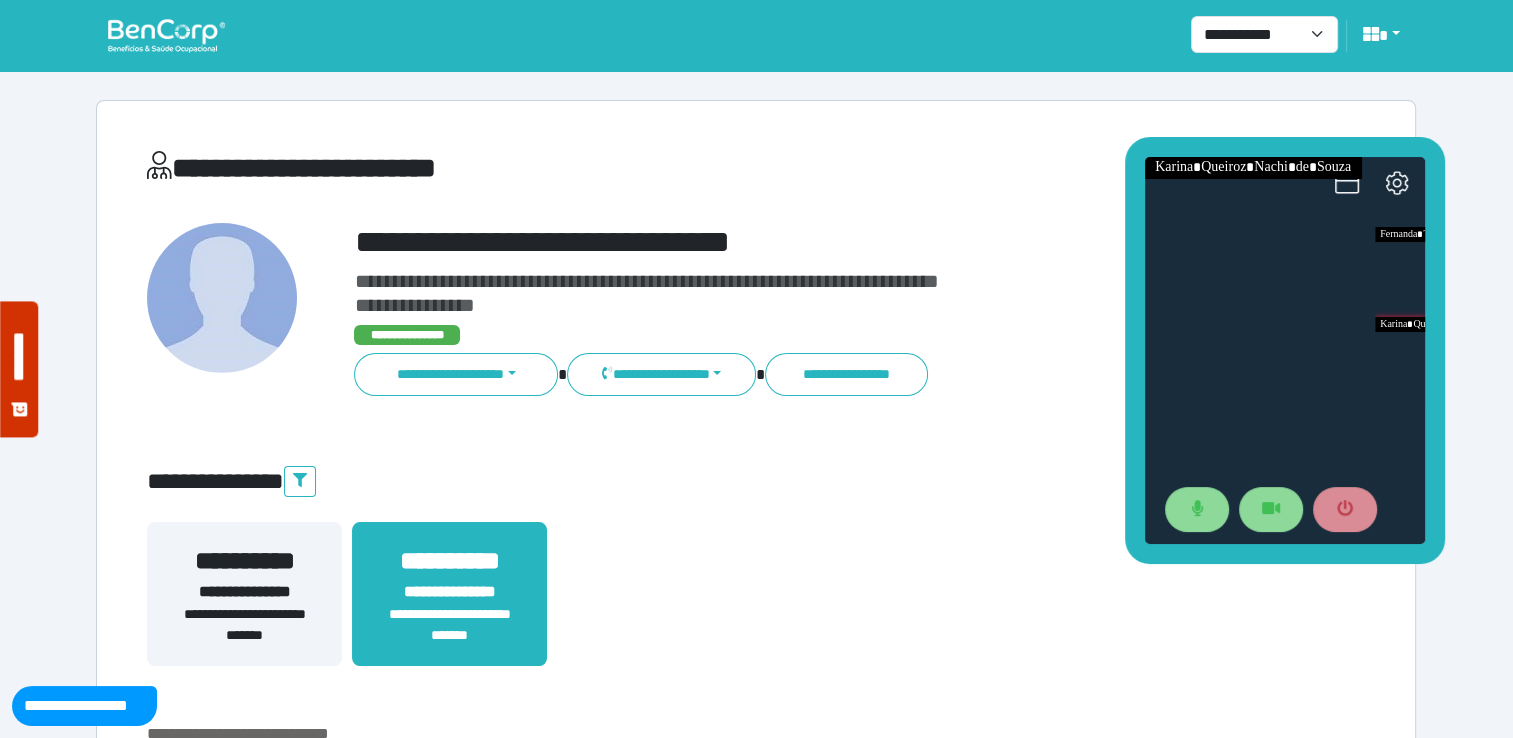 click 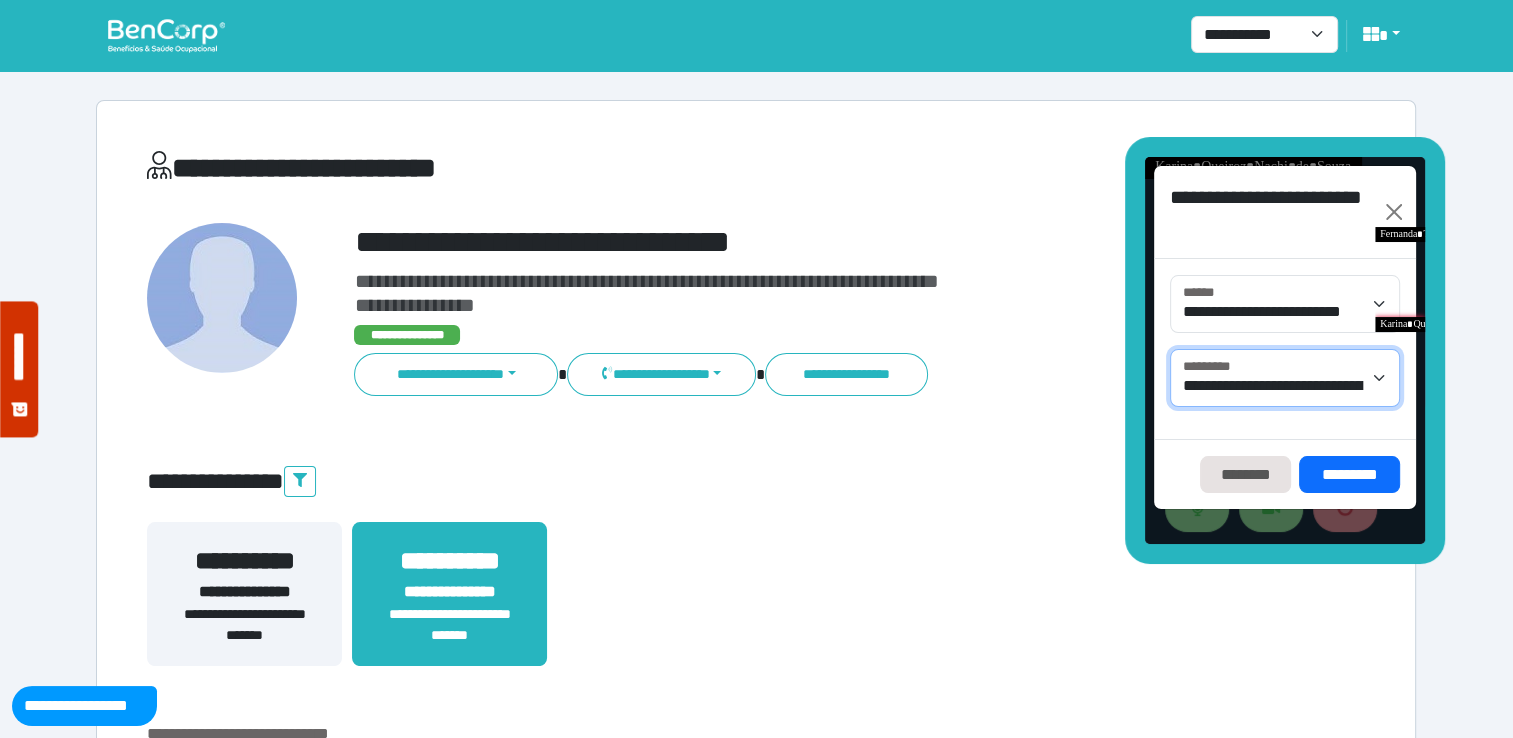 click on "**********" at bounding box center [1284, 378] 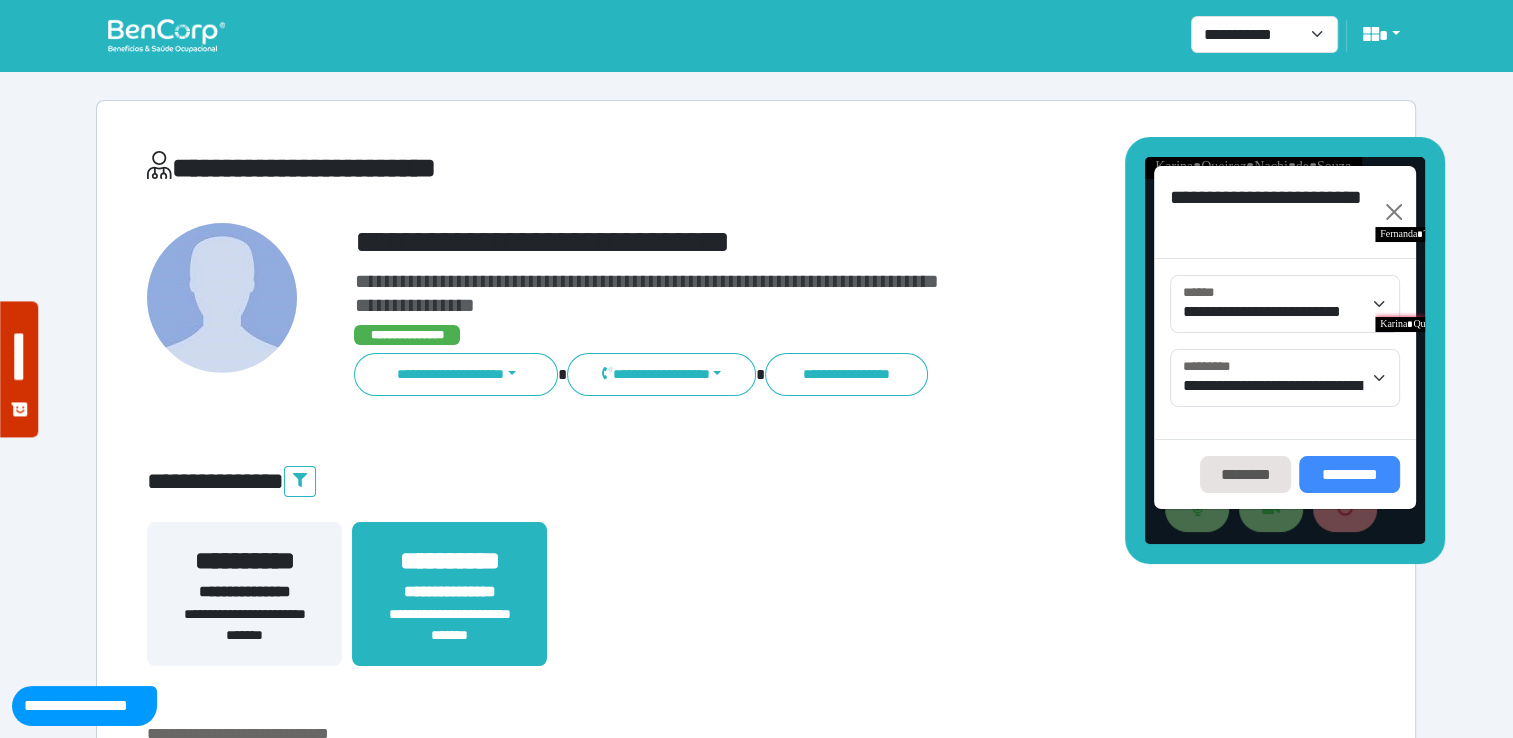 click on "*********" at bounding box center [1348, 475] 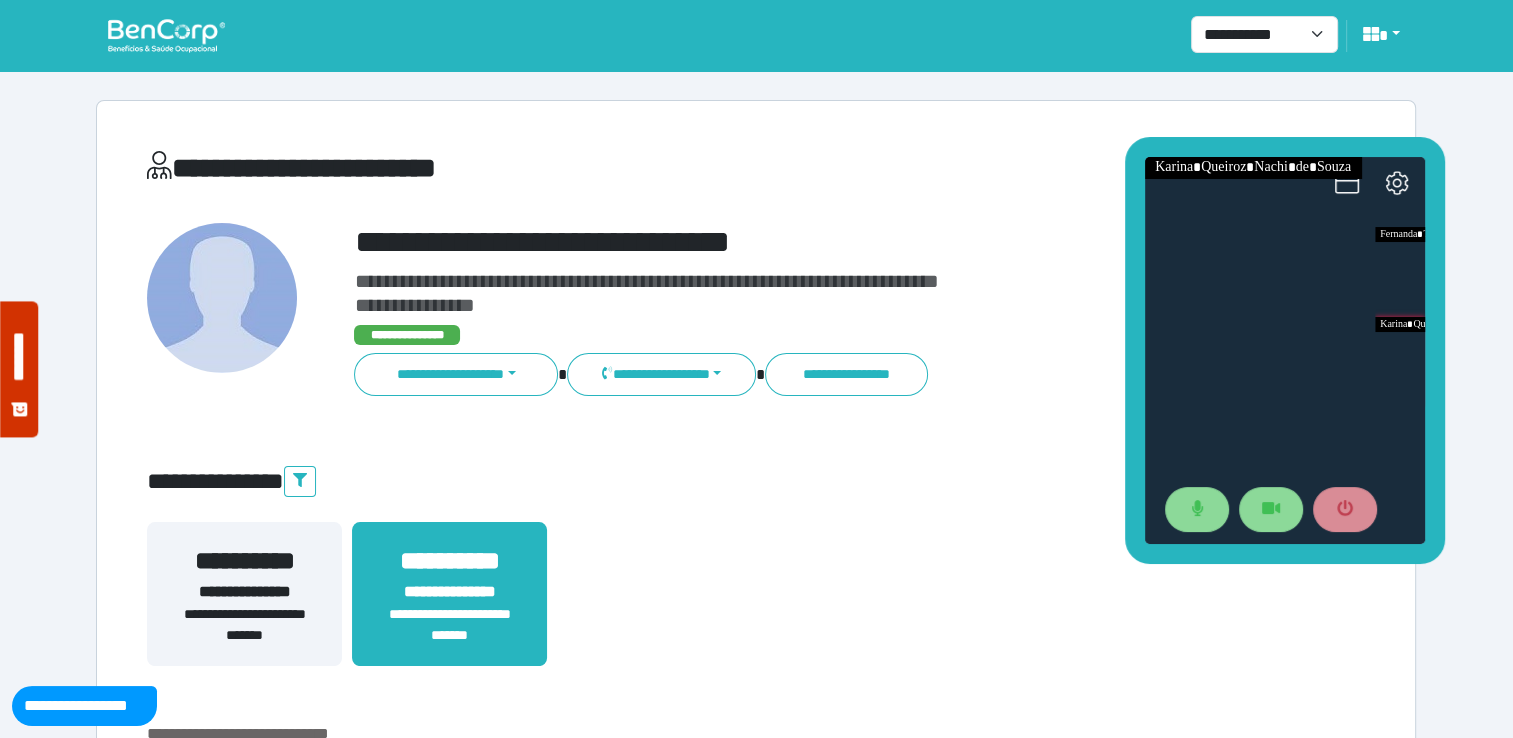 click 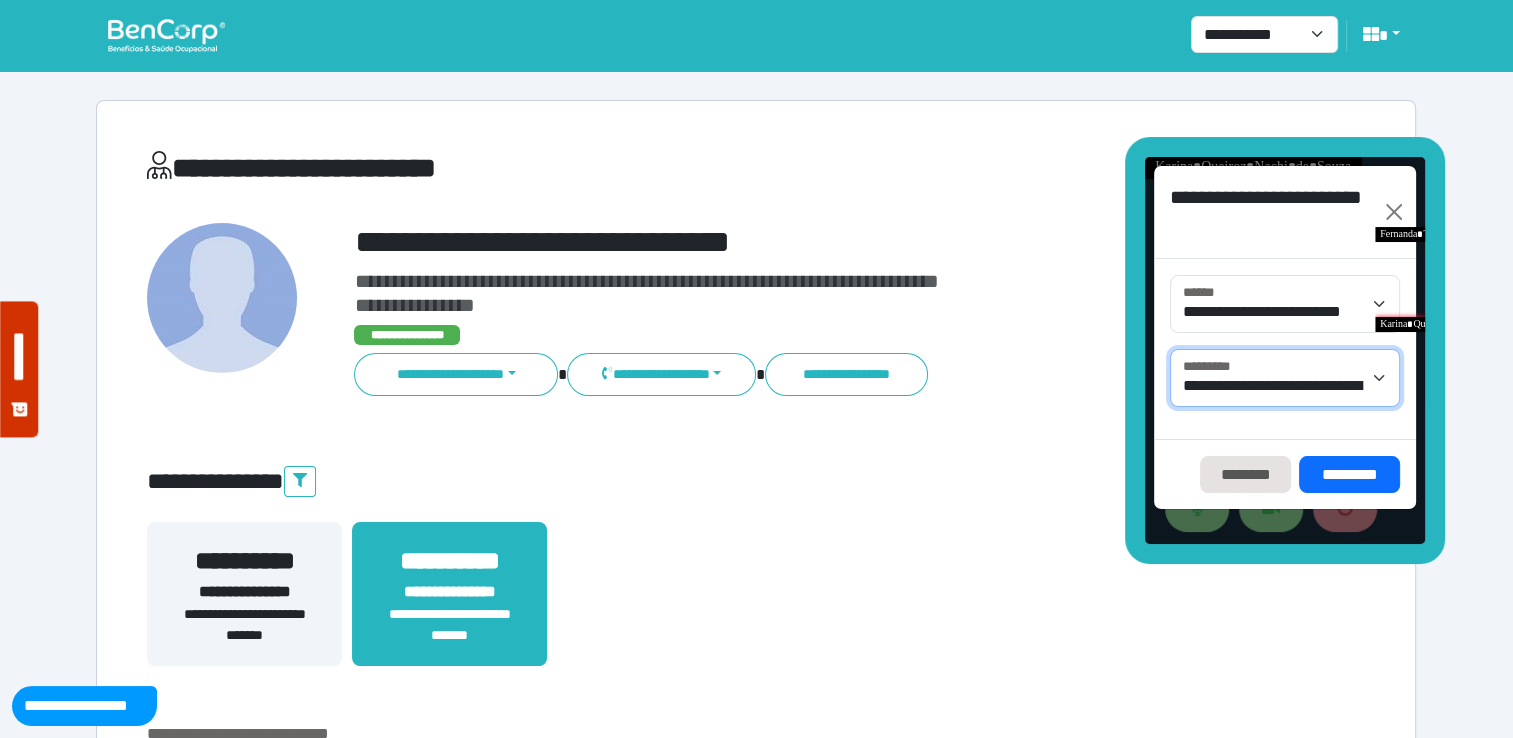 click on "**********" at bounding box center (1284, 378) 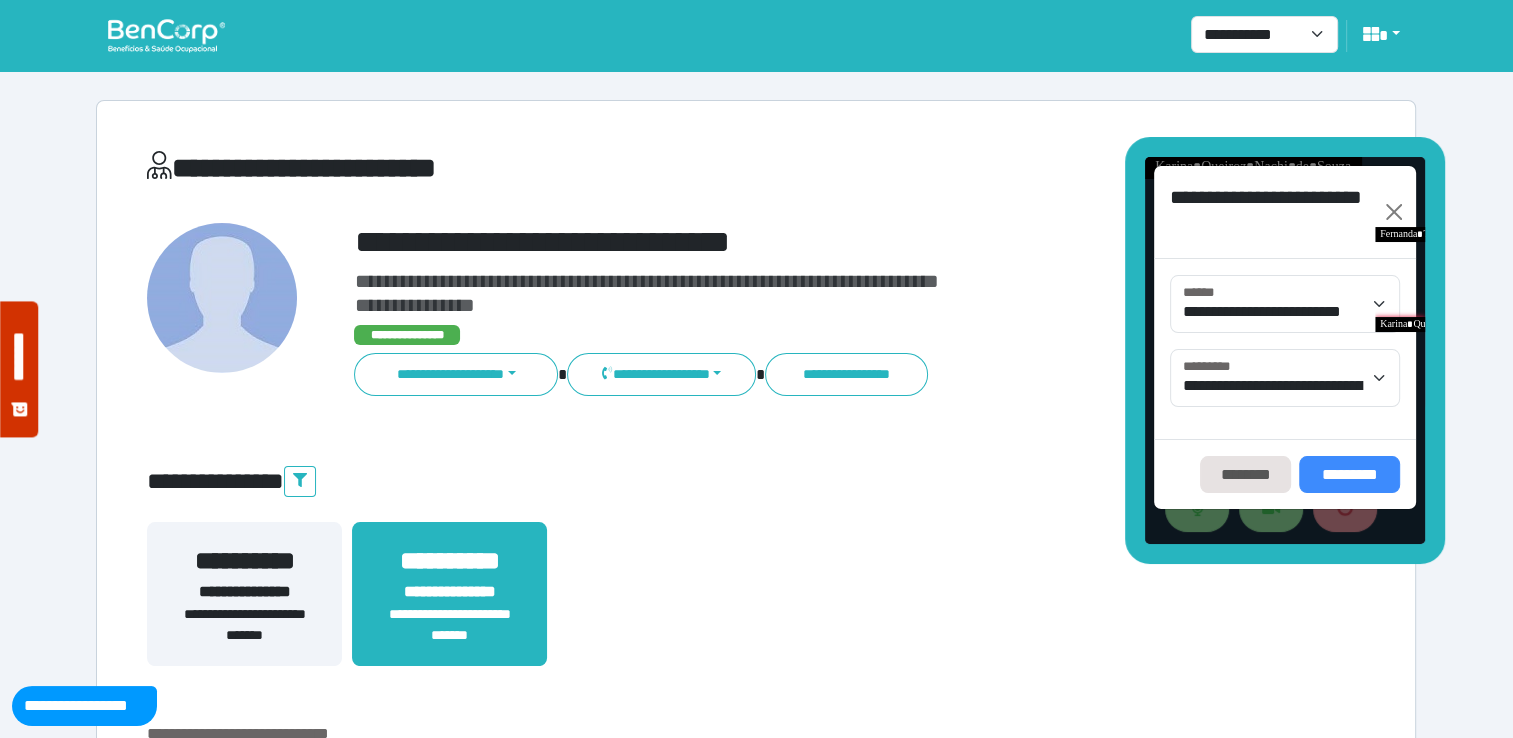 click on "*********" at bounding box center (1348, 475) 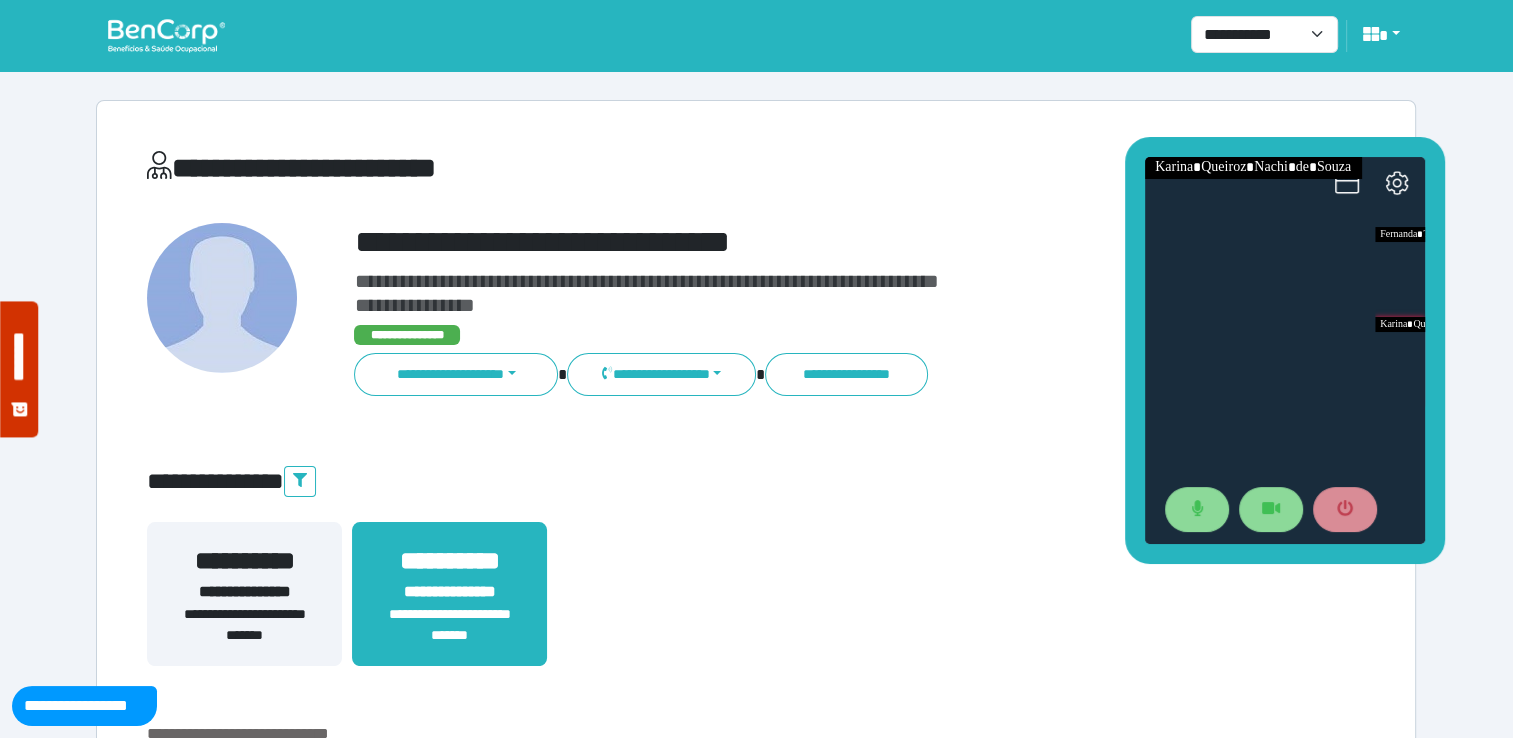 click 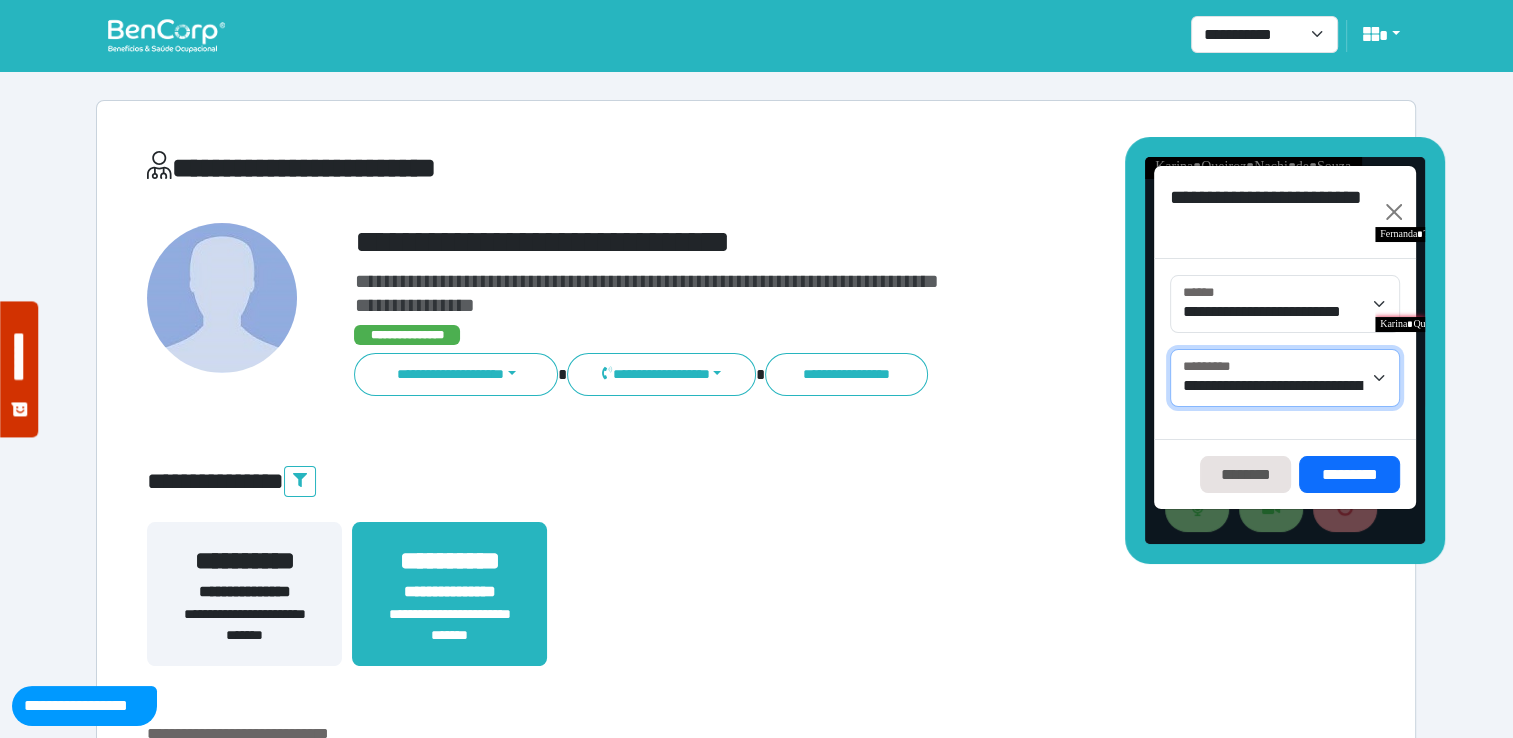 click on "**********" at bounding box center [1284, 378] 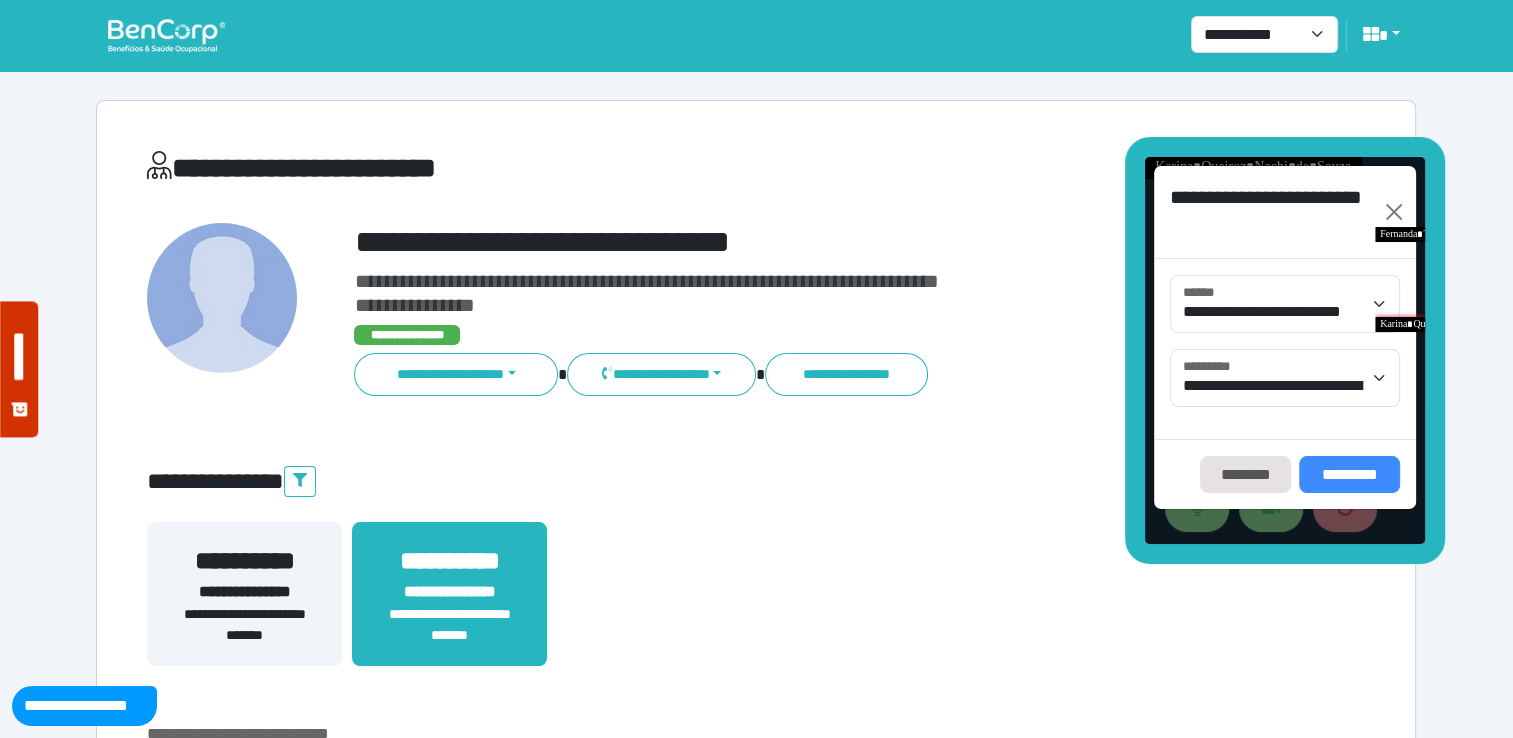 click on "*********" at bounding box center (1348, 475) 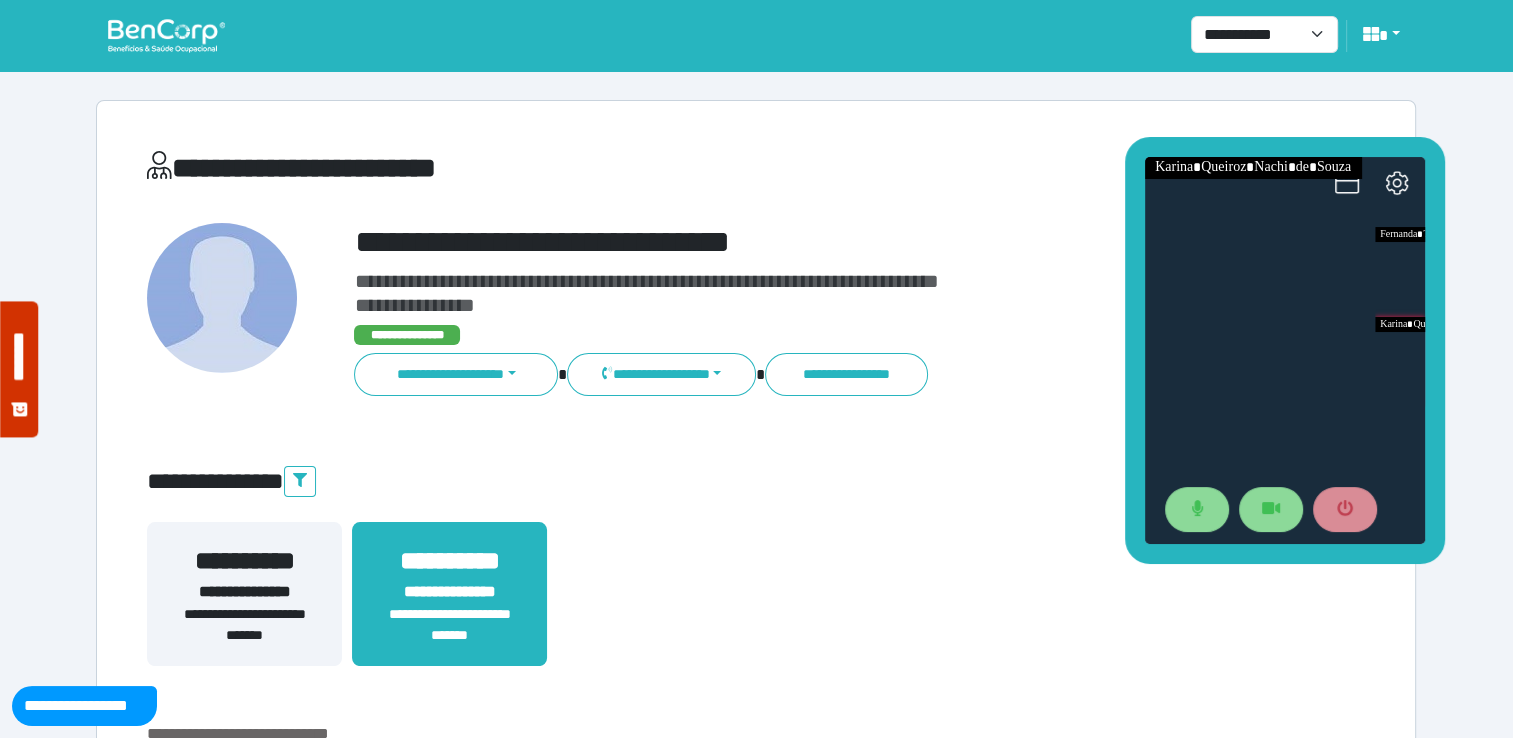 click on "**********" at bounding box center [756, 545] 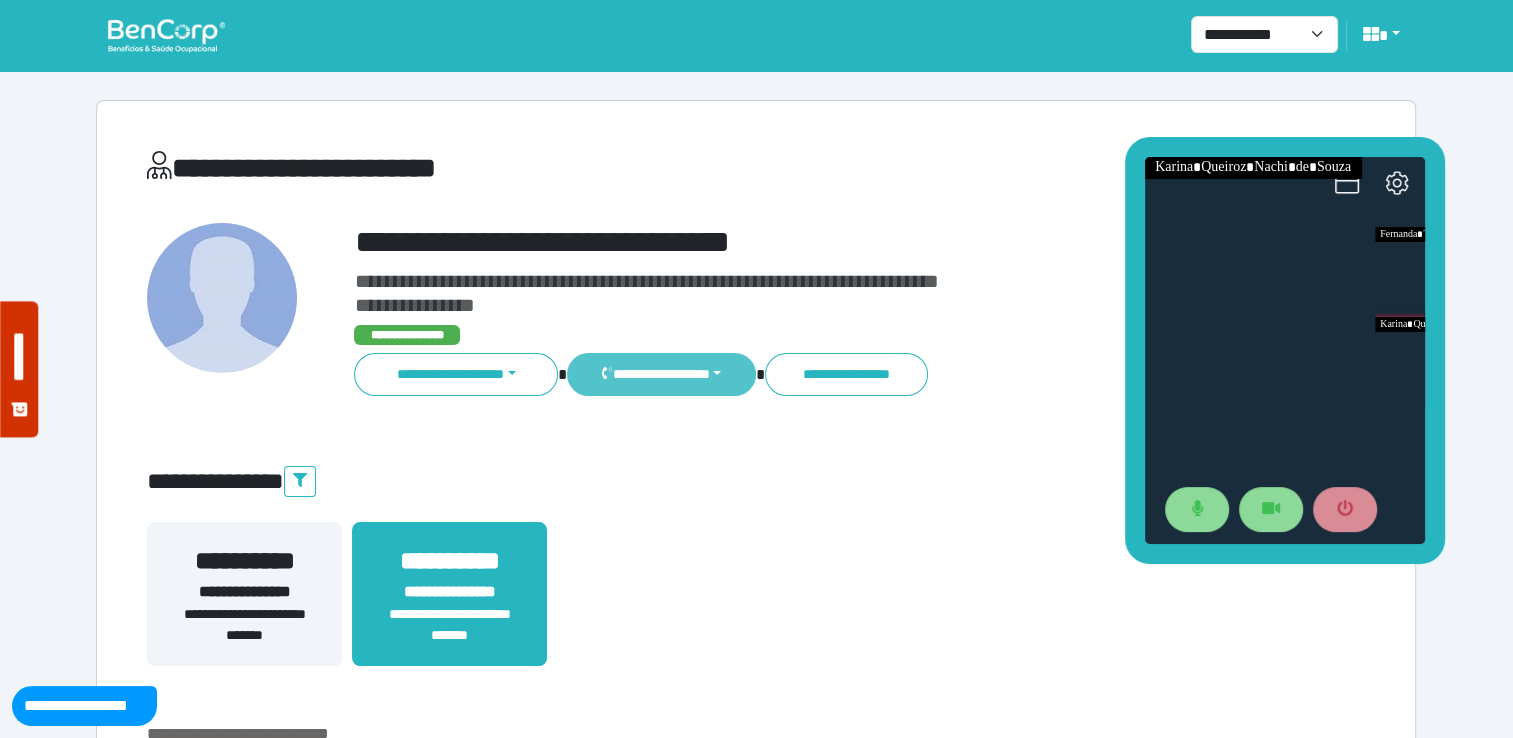 click on "**********" at bounding box center [661, 374] 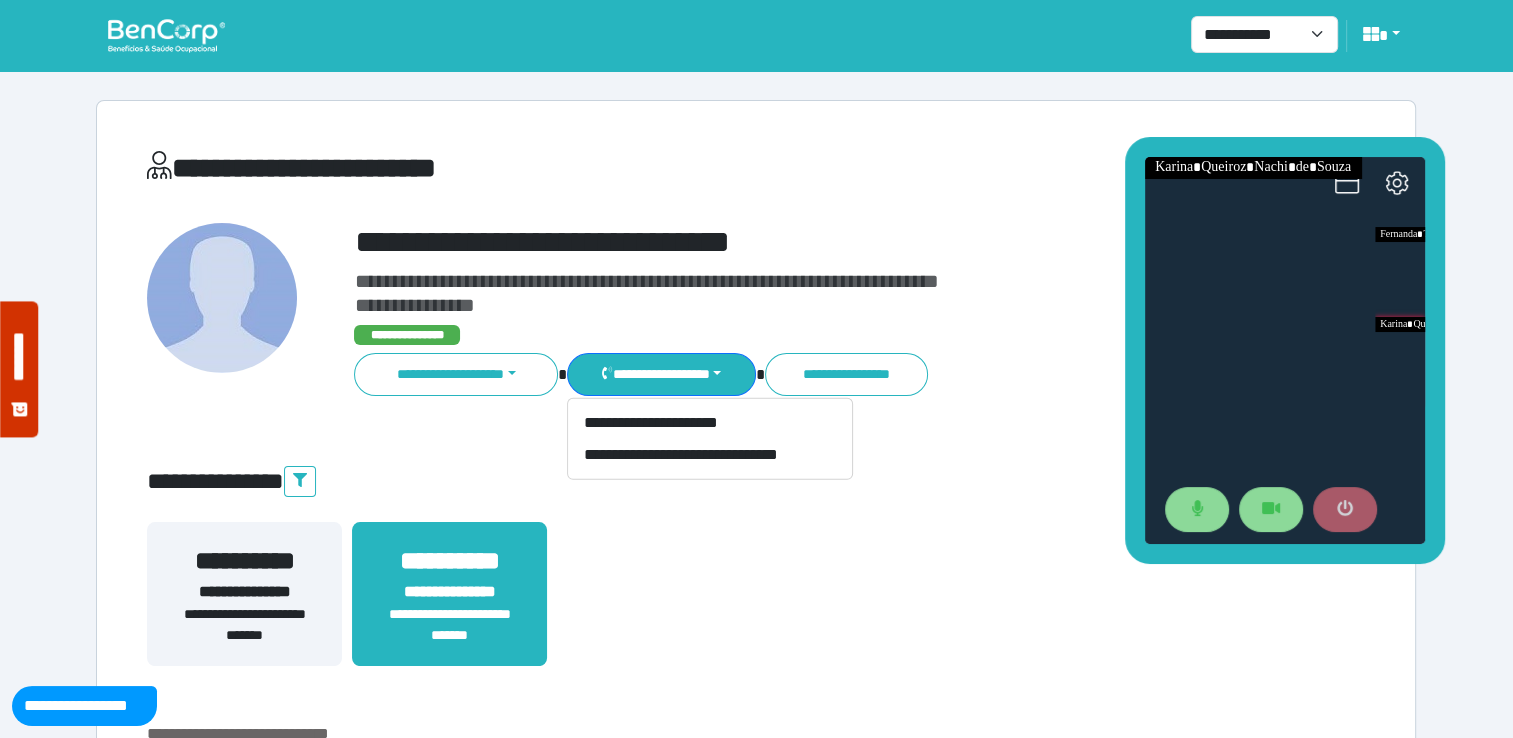 click at bounding box center (1344, 510) 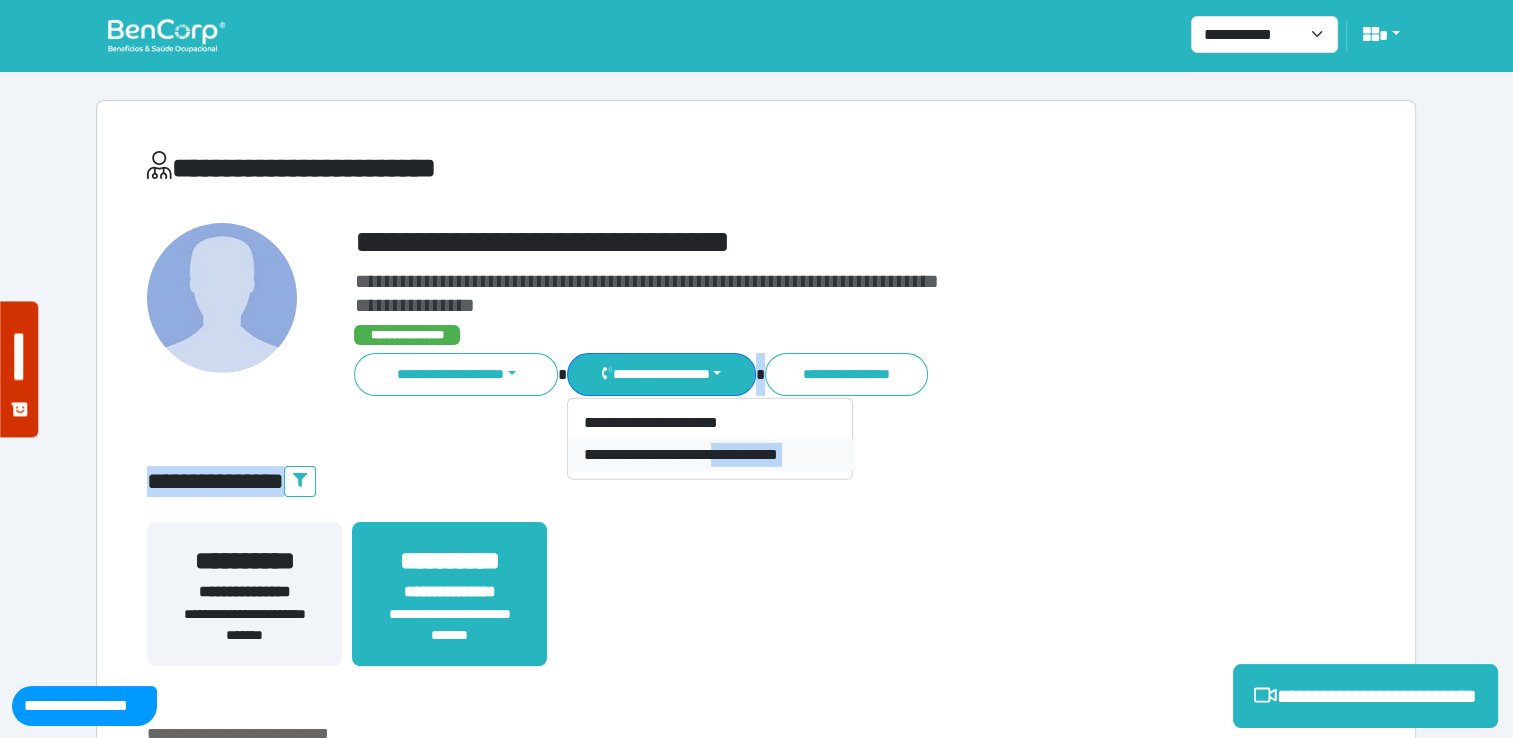 drag, startPoint x: 889, startPoint y: 464, endPoint x: 734, endPoint y: 462, distance: 155.01291 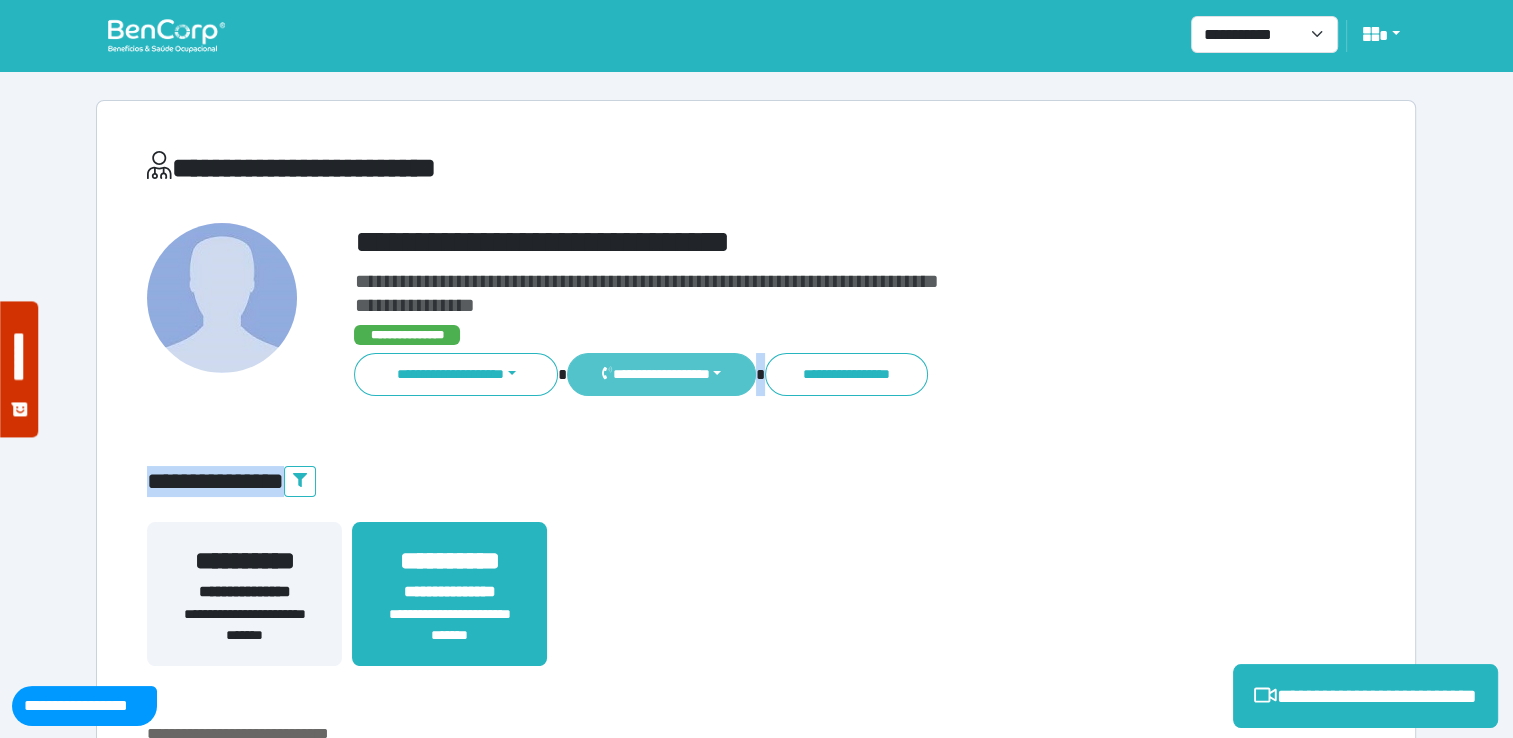 drag, startPoint x: 734, startPoint y: 462, endPoint x: 732, endPoint y: 382, distance: 80.024994 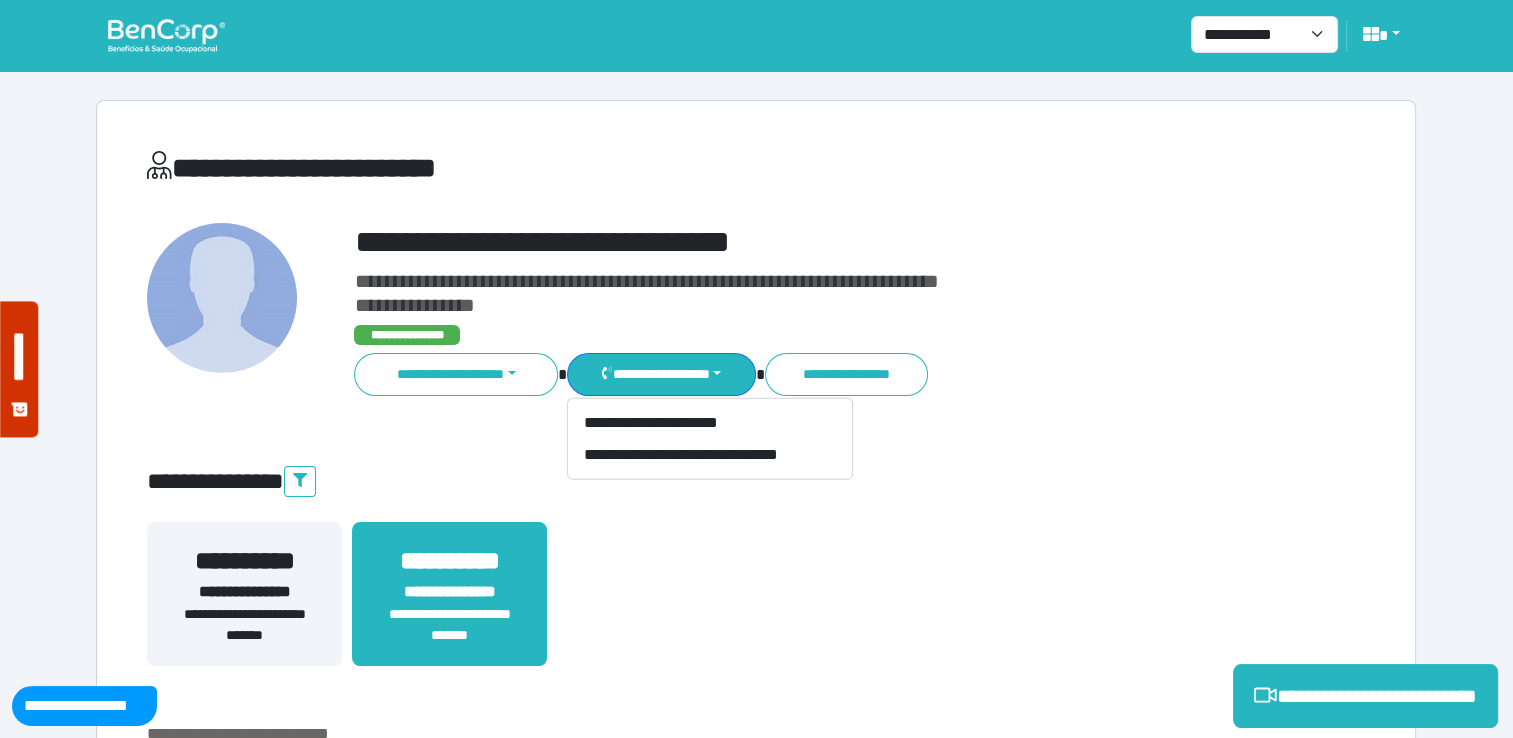 click on "**********" at bounding box center [808, 309] 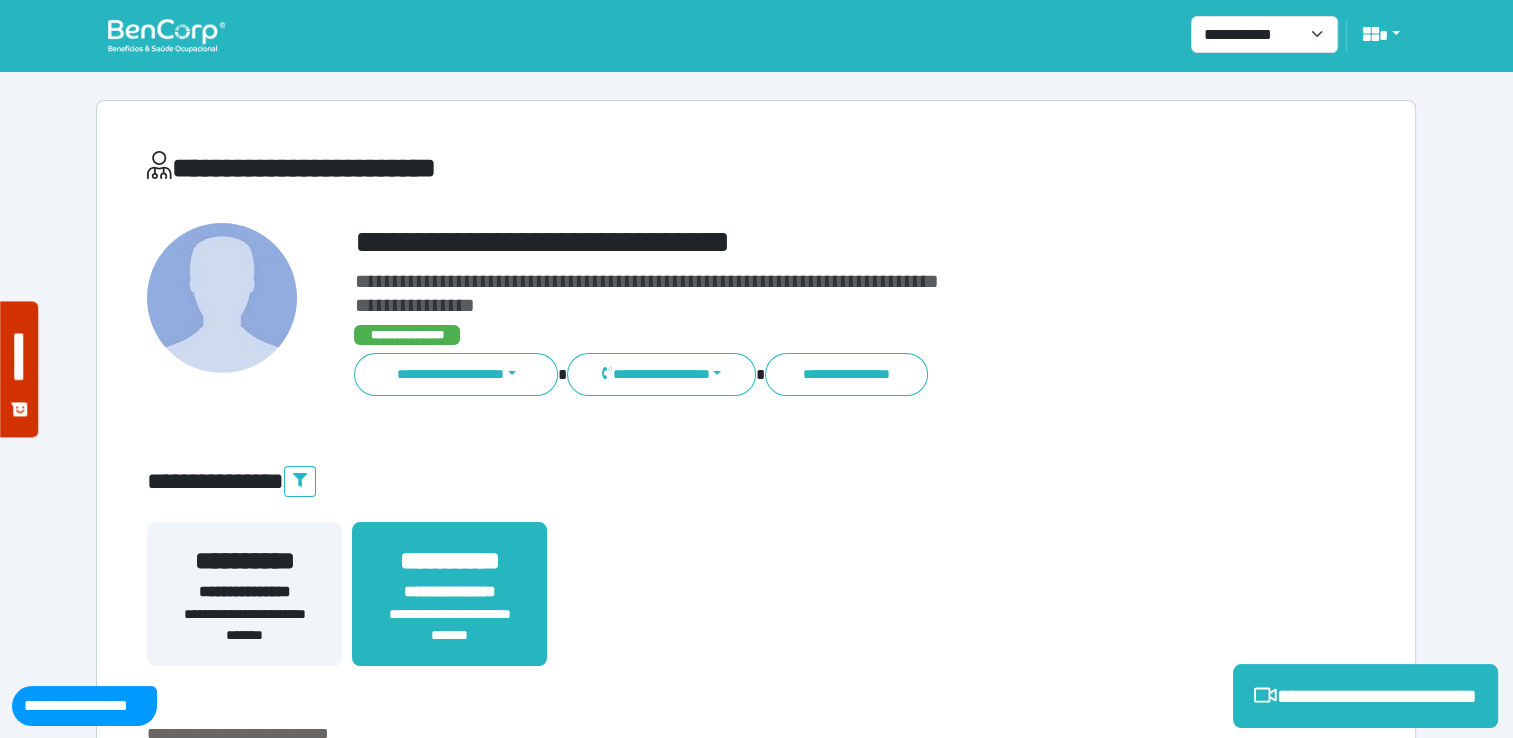 drag, startPoint x: 1219, startPoint y: 588, endPoint x: 1183, endPoint y: 610, distance: 42.190044 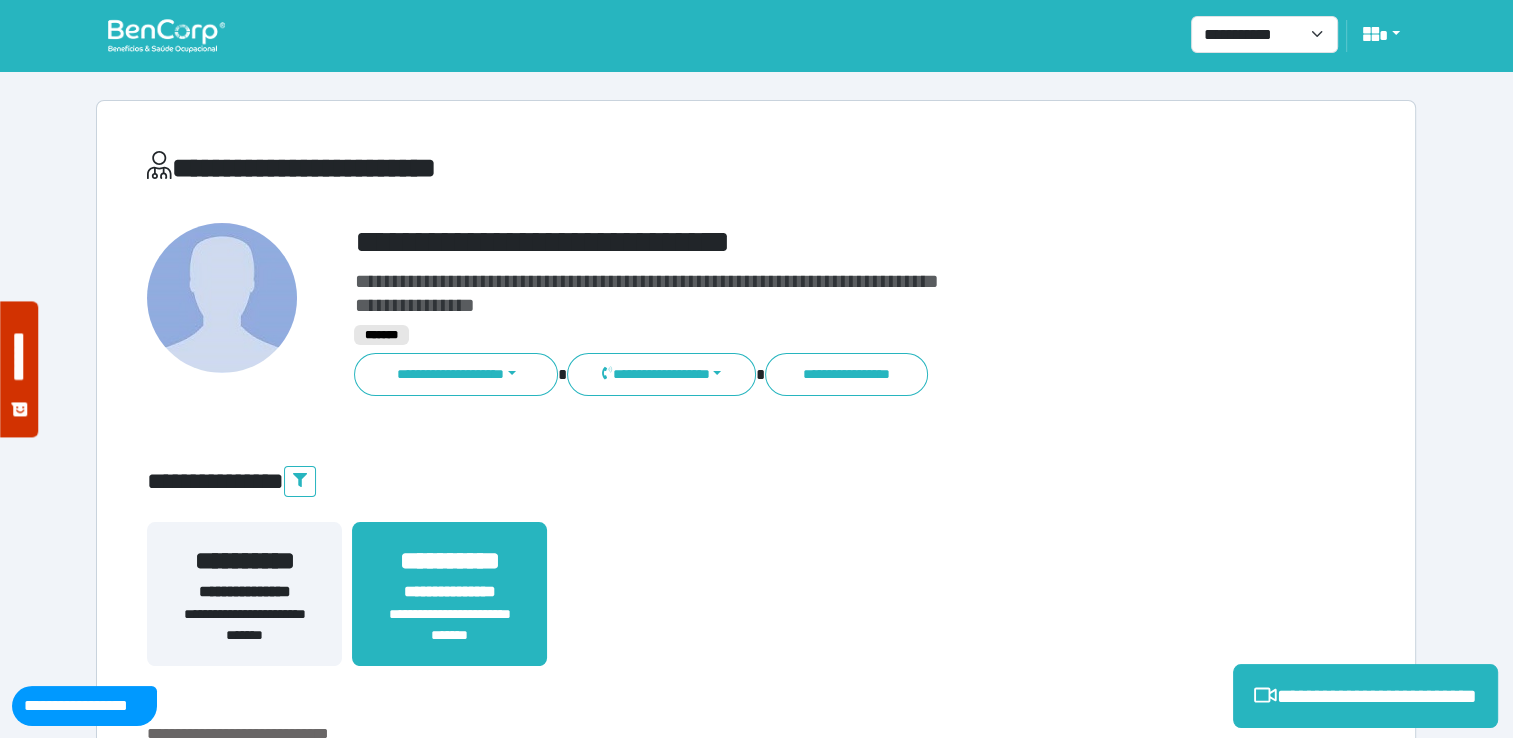 click on "**********" at bounding box center [756, 585] 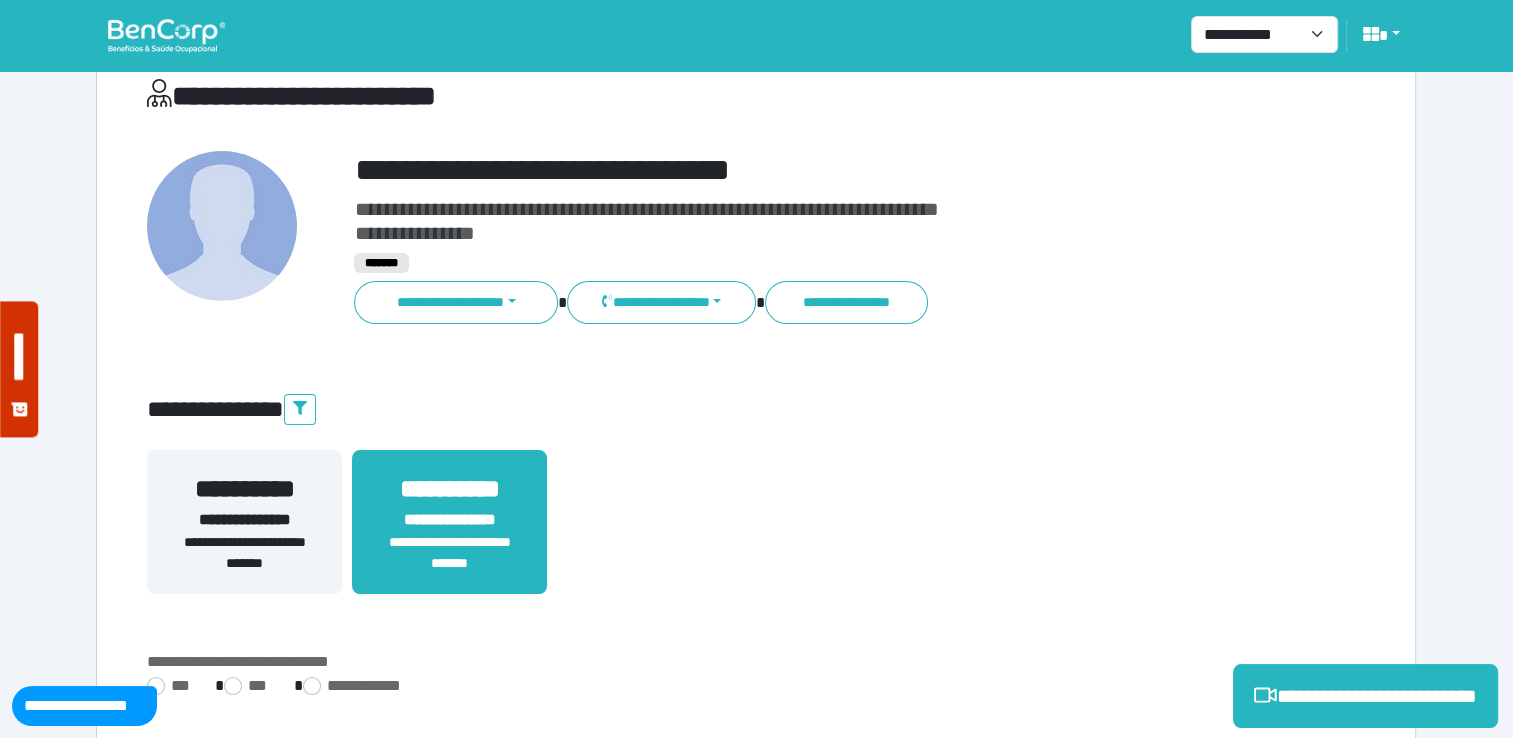 scroll, scrollTop: 200, scrollLeft: 0, axis: vertical 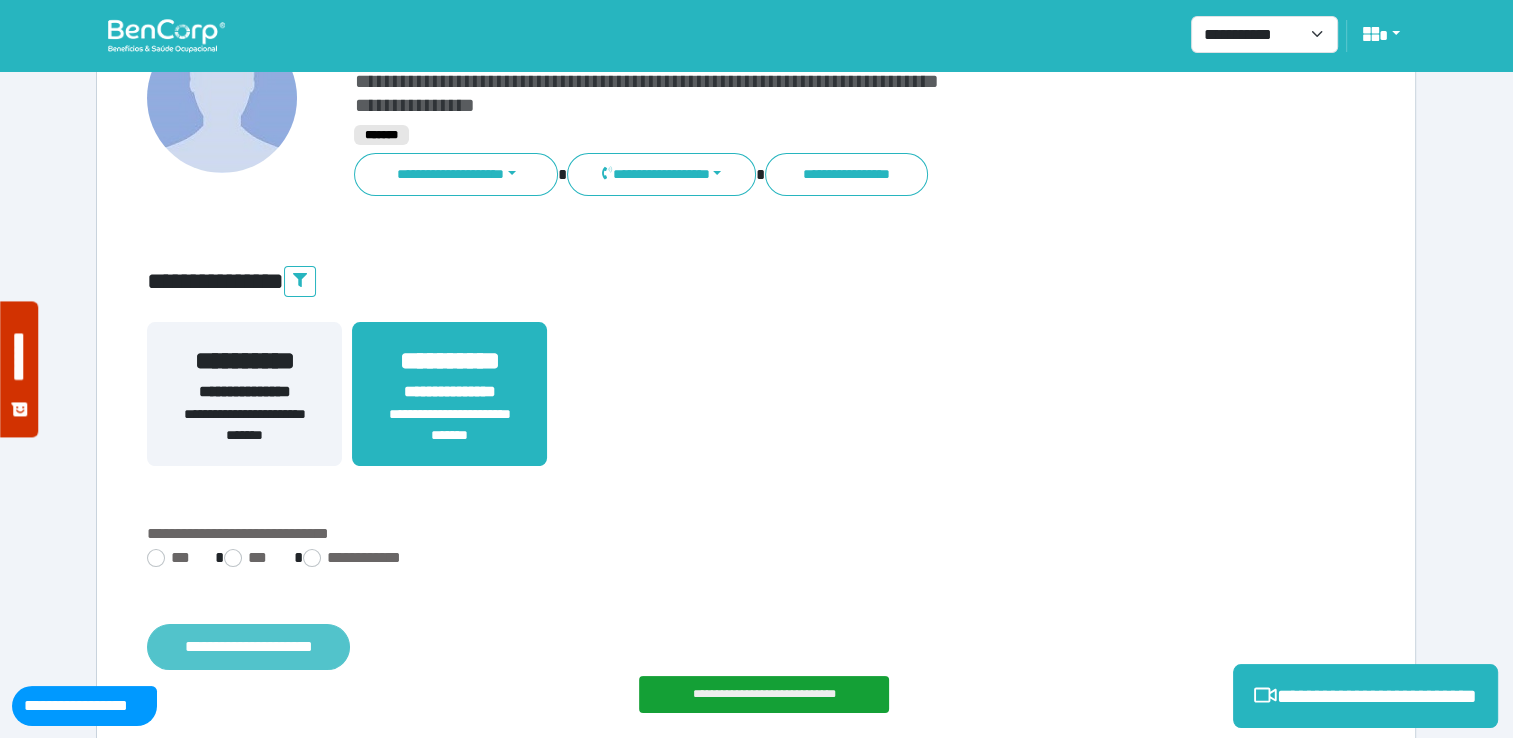 click on "**********" at bounding box center (248, 647) 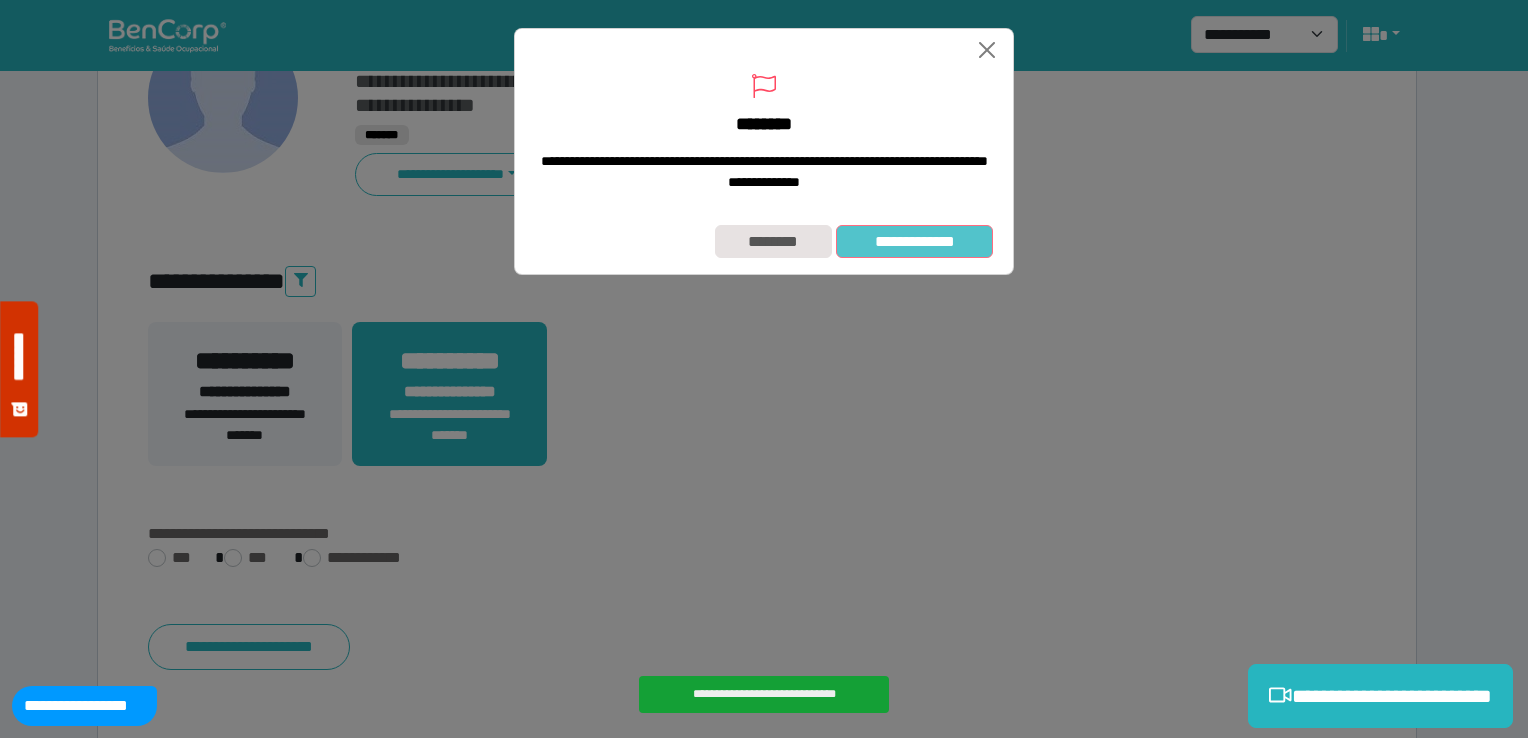 click on "**********" at bounding box center [914, 242] 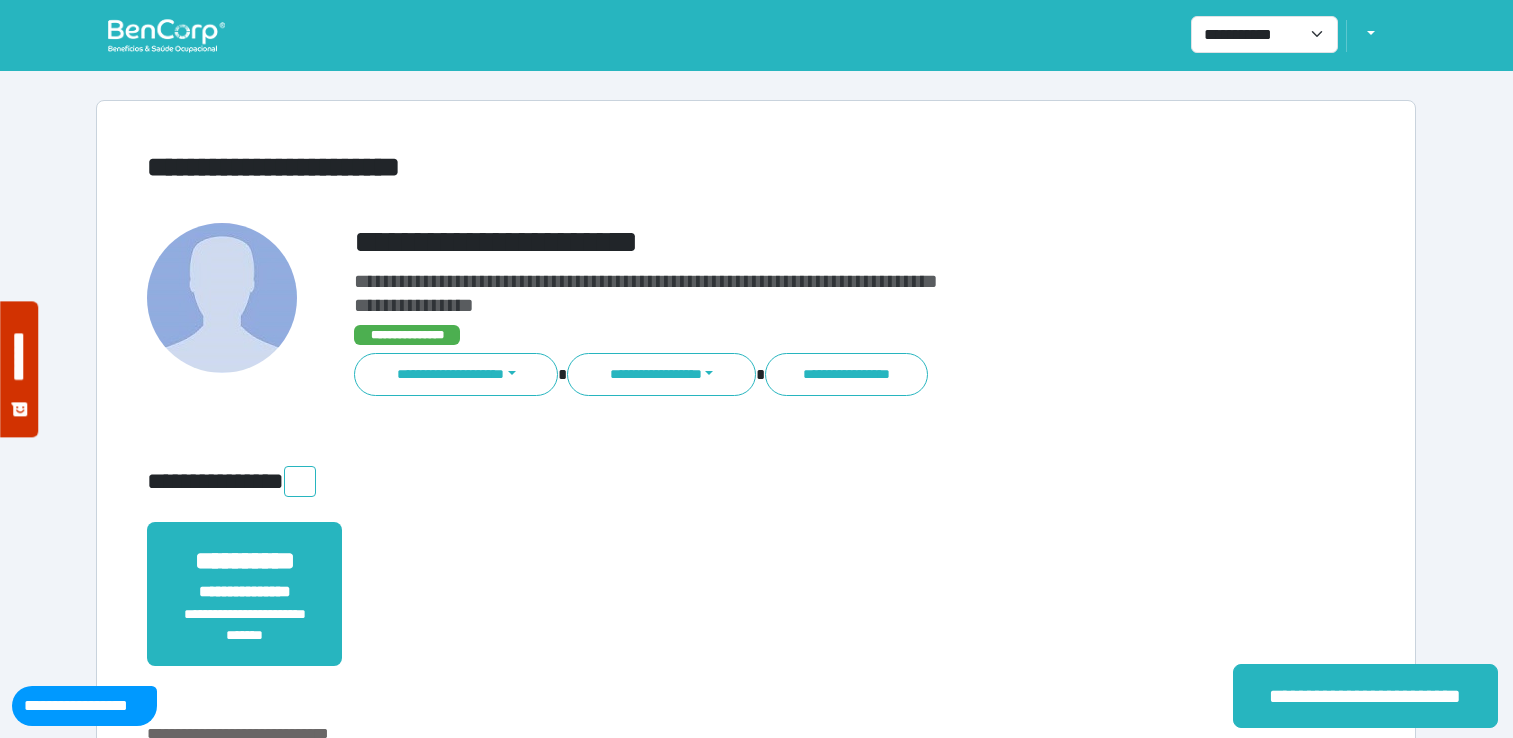 scroll, scrollTop: 0, scrollLeft: 0, axis: both 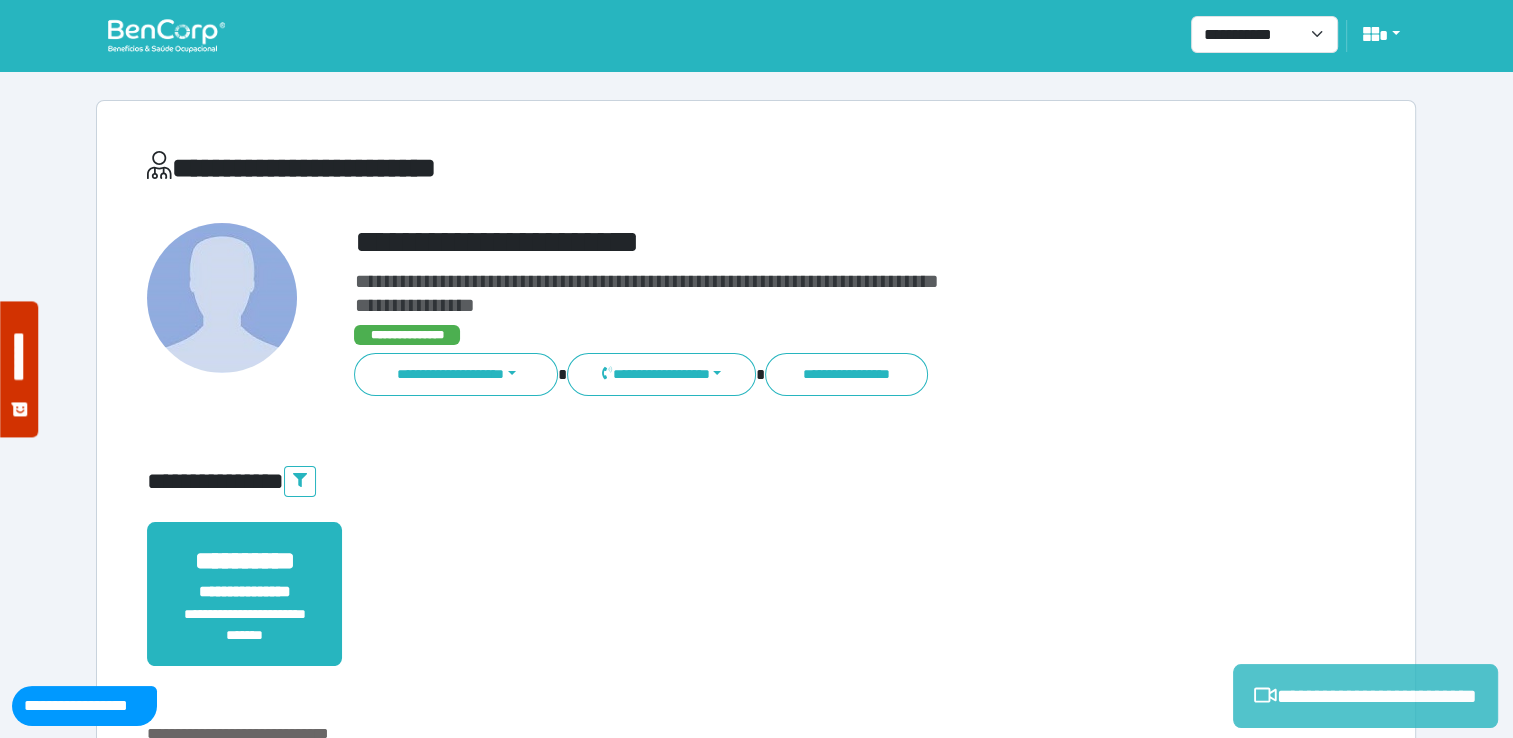 click on "**********" at bounding box center (1365, 696) 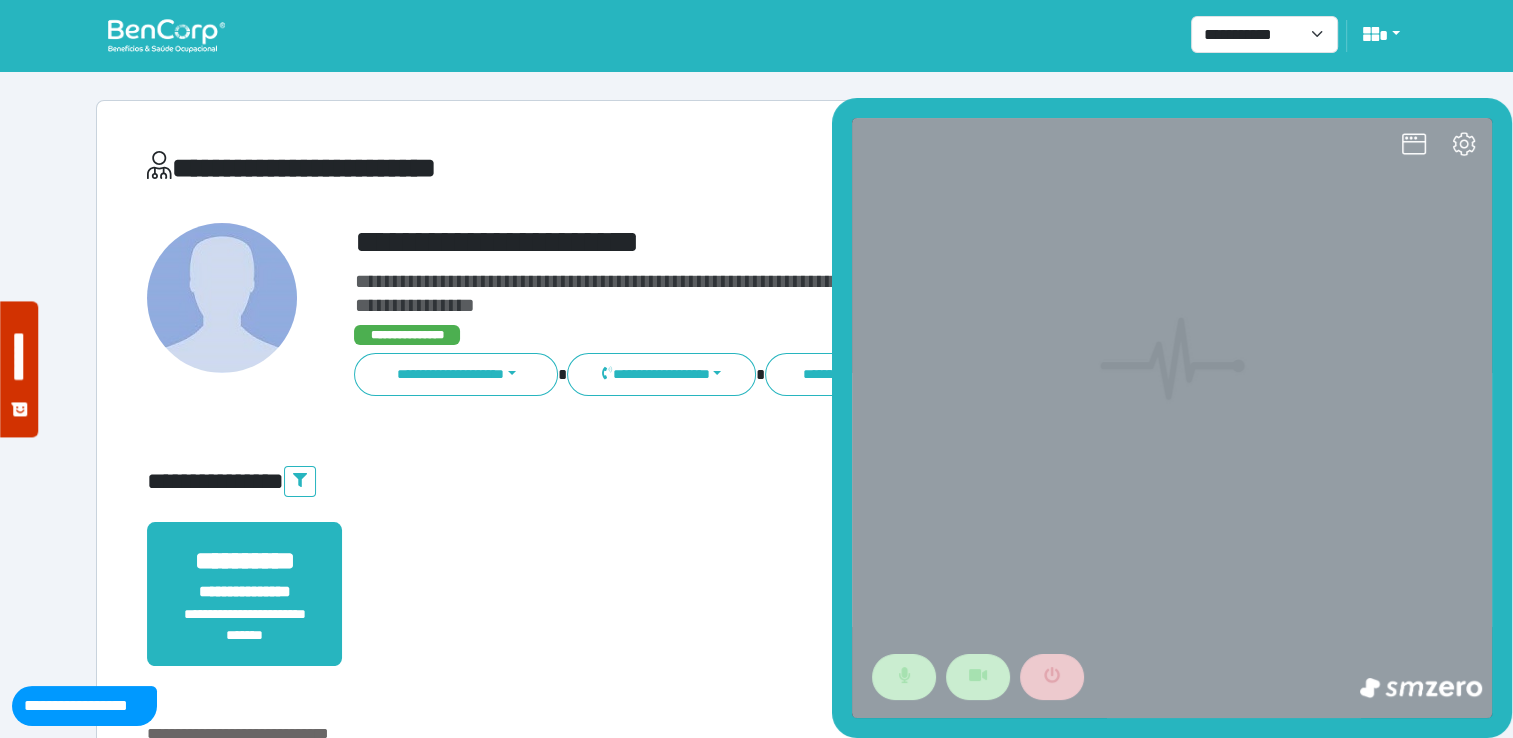 scroll, scrollTop: 0, scrollLeft: 0, axis: both 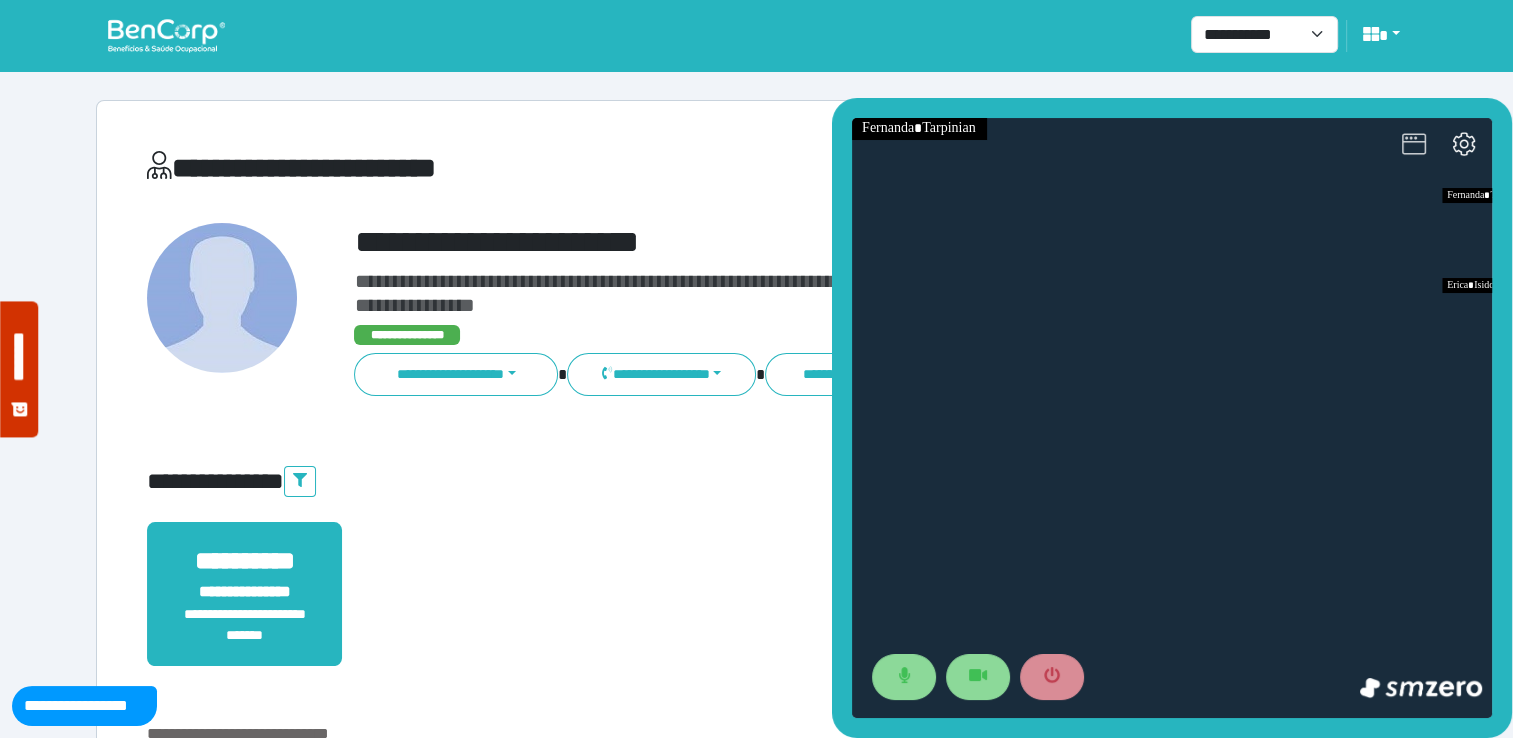 click 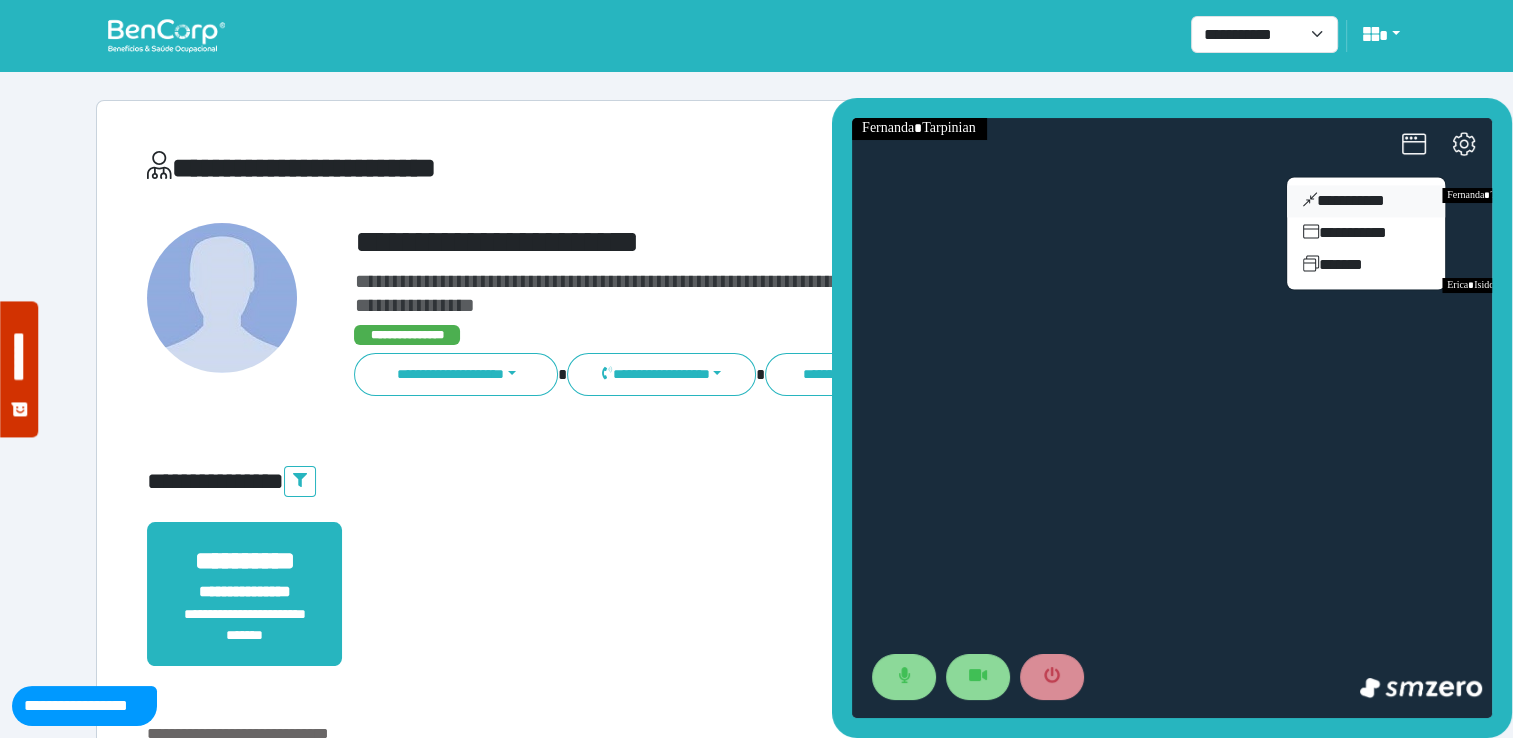click on "**********" at bounding box center [1366, 201] 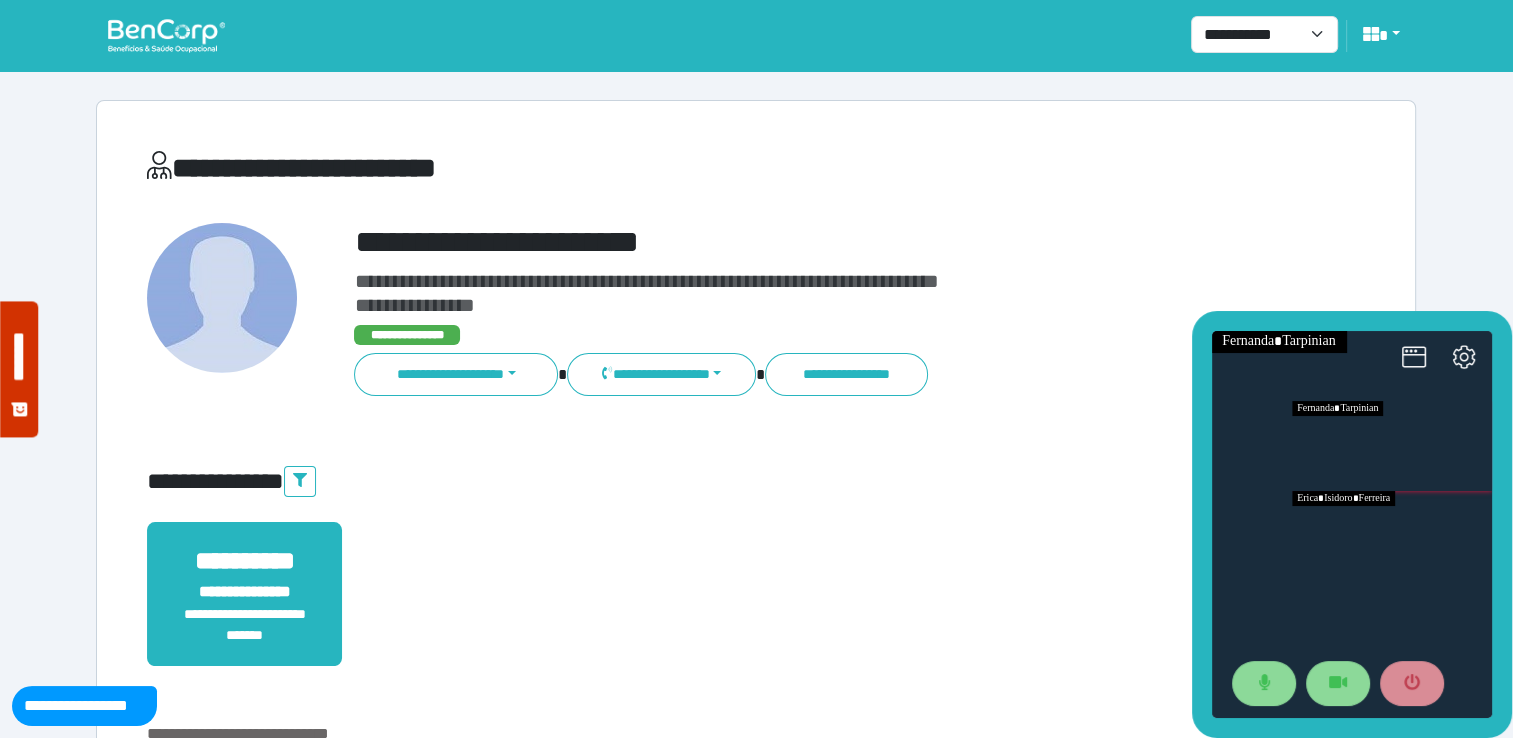 click at bounding box center (1392, 536) 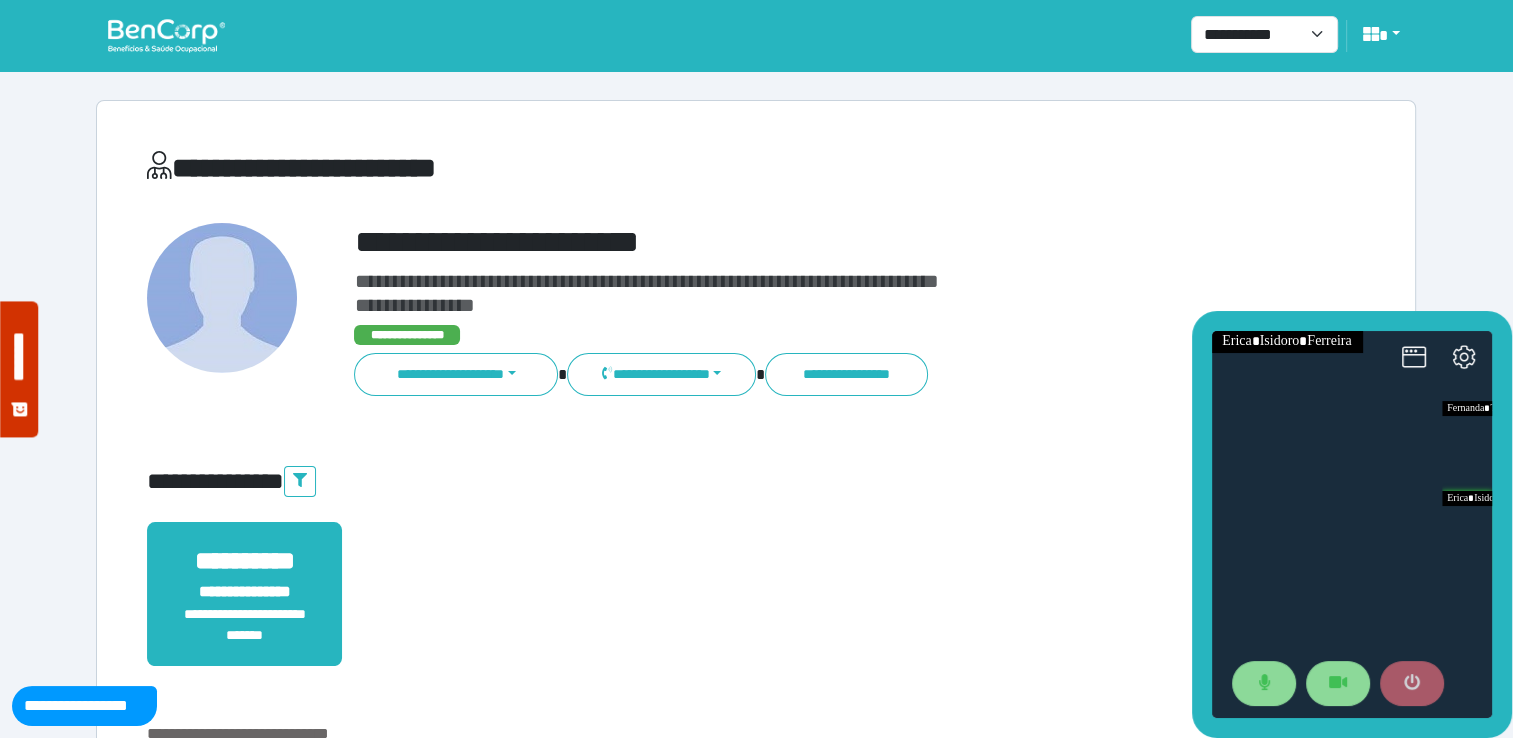 click at bounding box center (1412, 684) 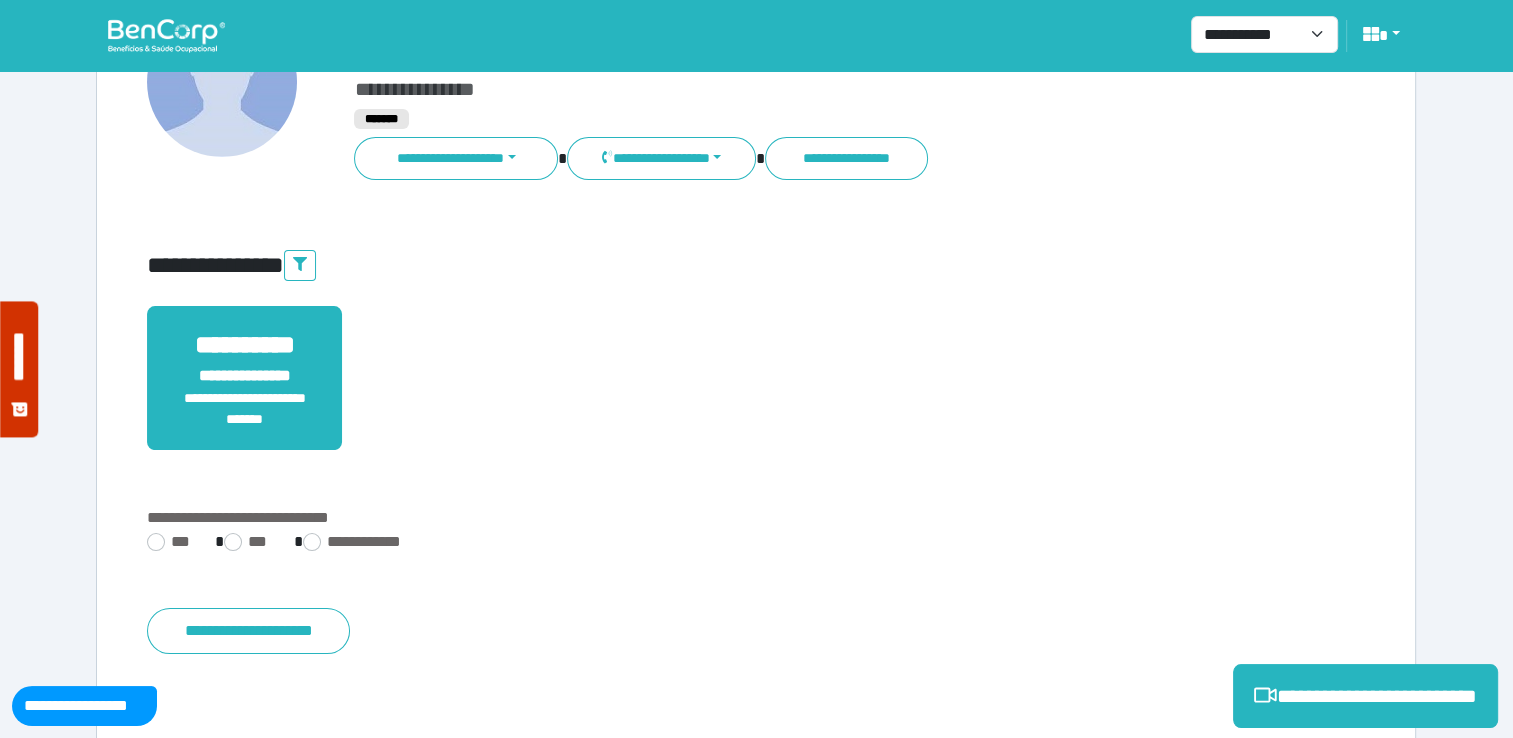 scroll, scrollTop: 352, scrollLeft: 0, axis: vertical 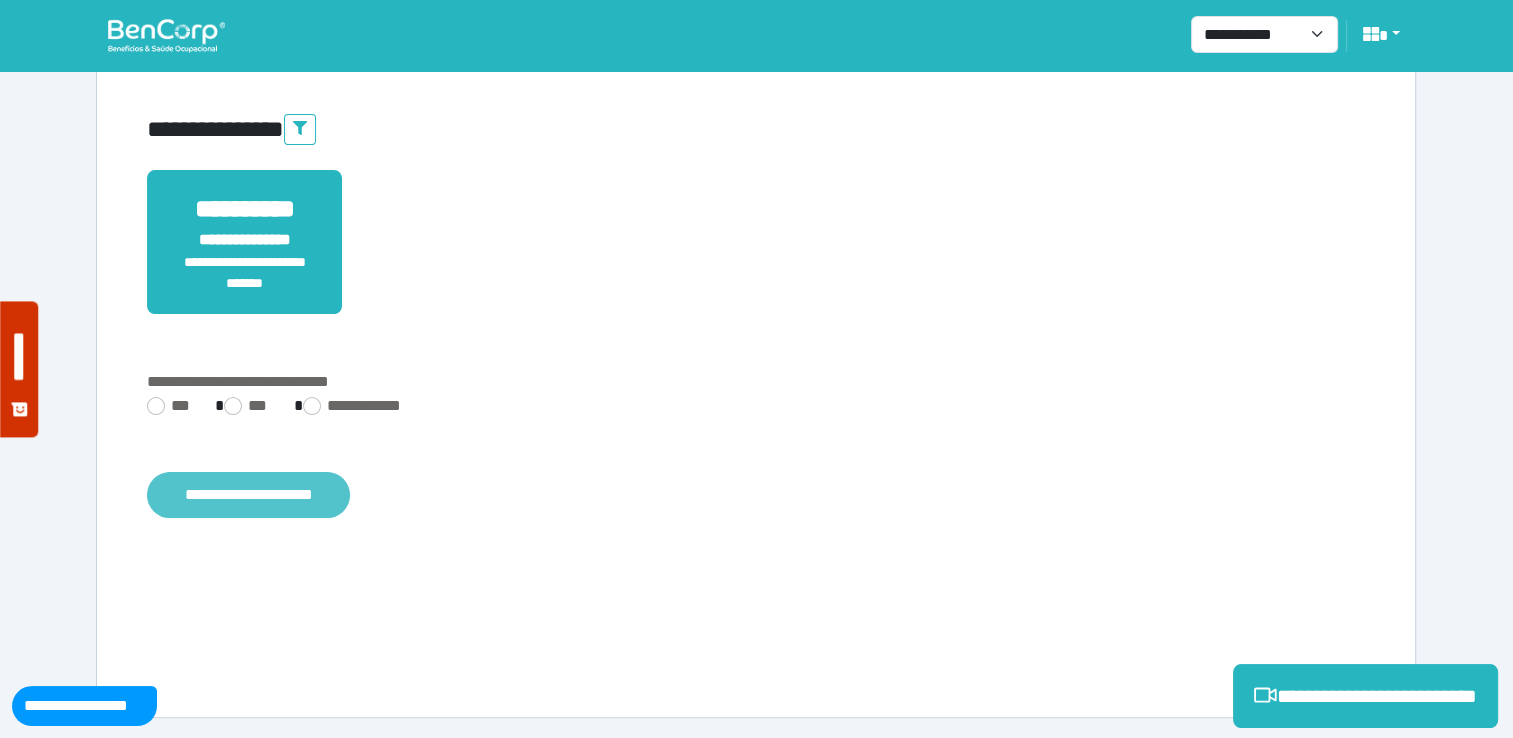 click on "**********" at bounding box center (248, 495) 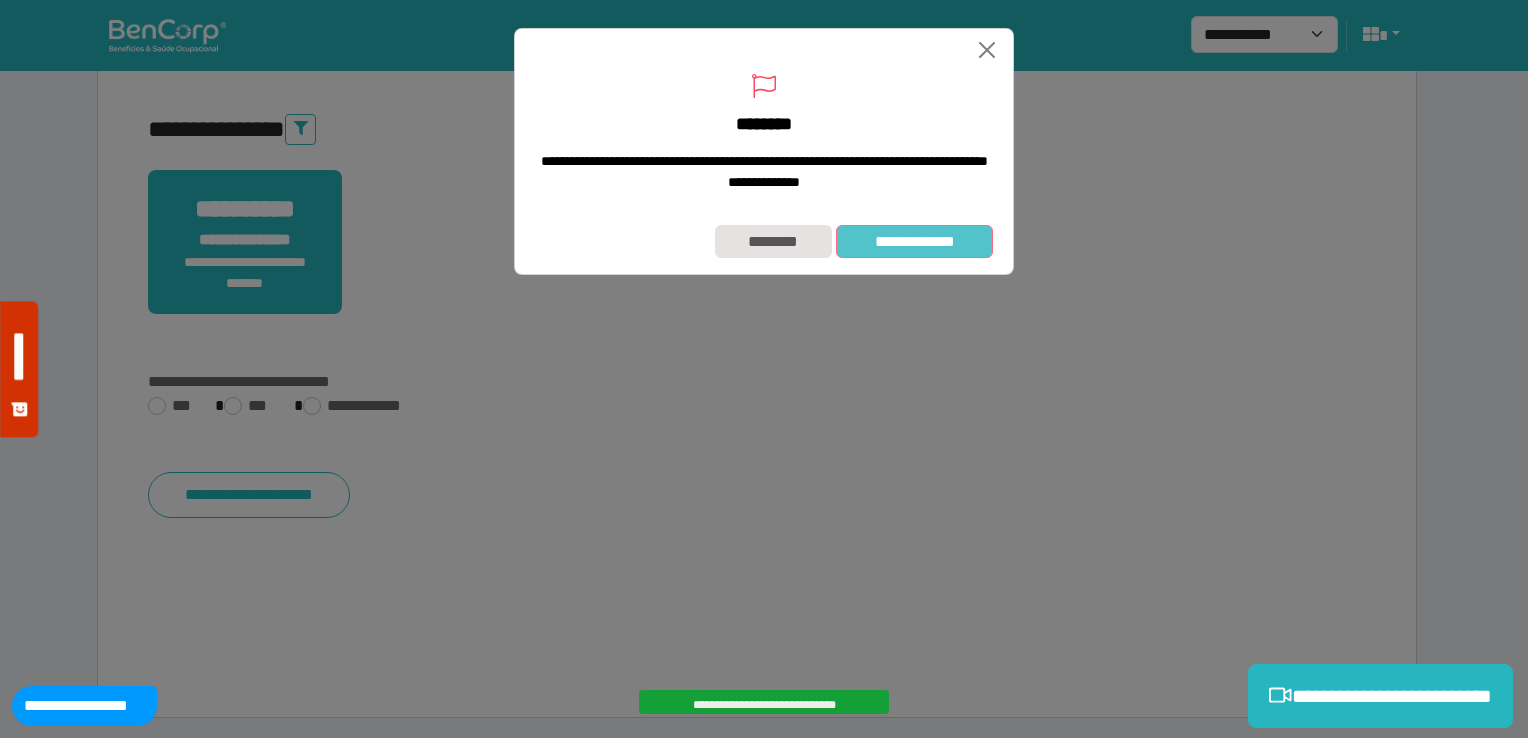 click on "**********" at bounding box center [914, 242] 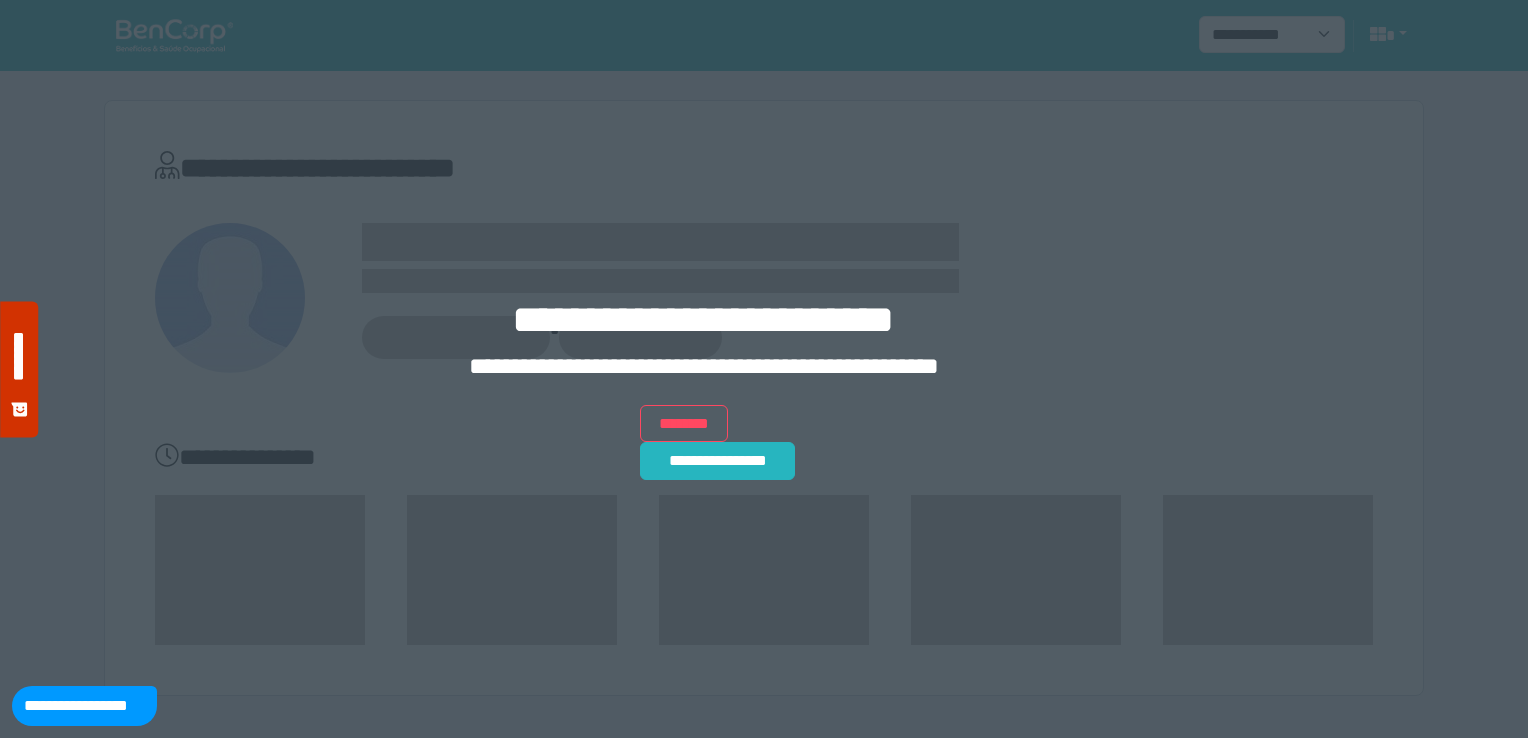scroll, scrollTop: 0, scrollLeft: 0, axis: both 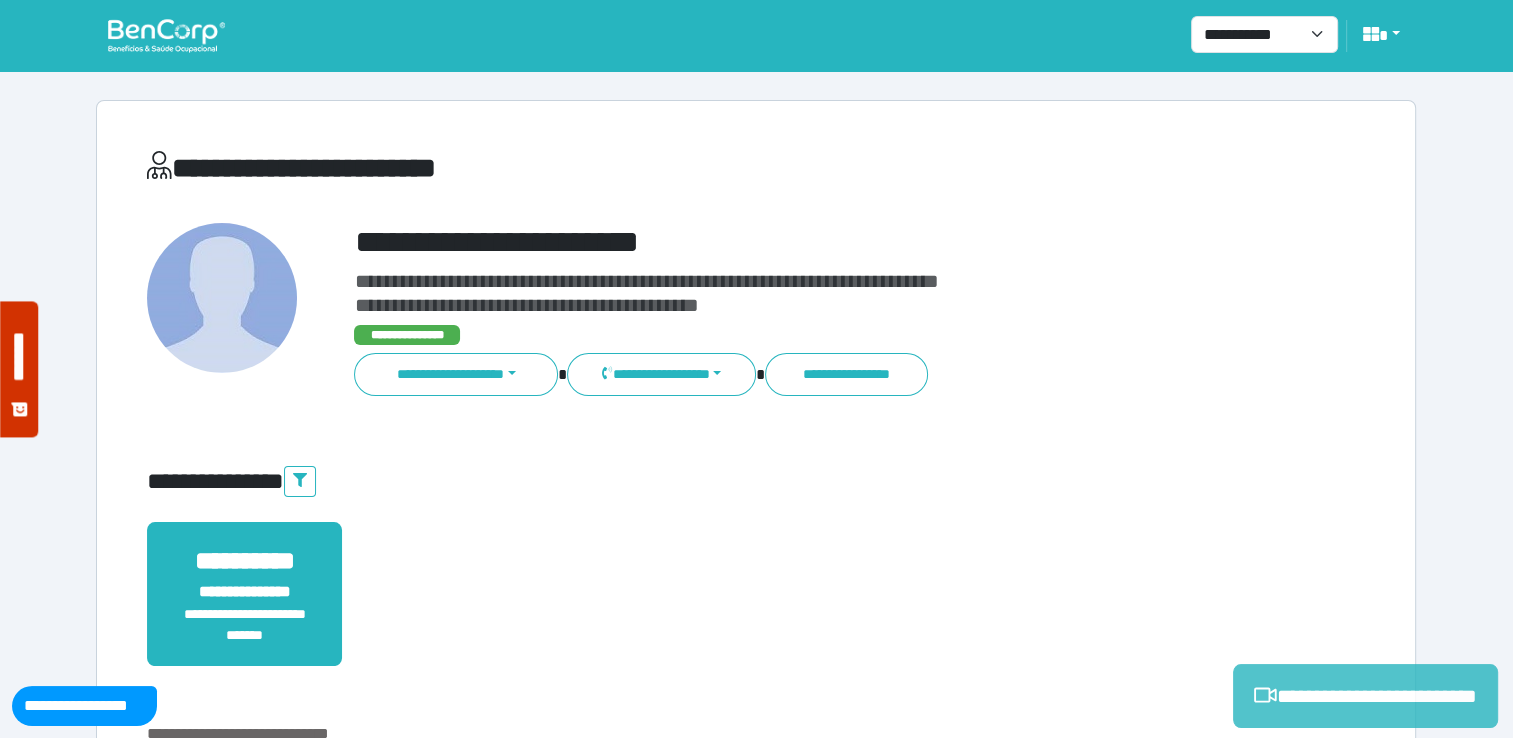 click on "**********" at bounding box center (1365, 696) 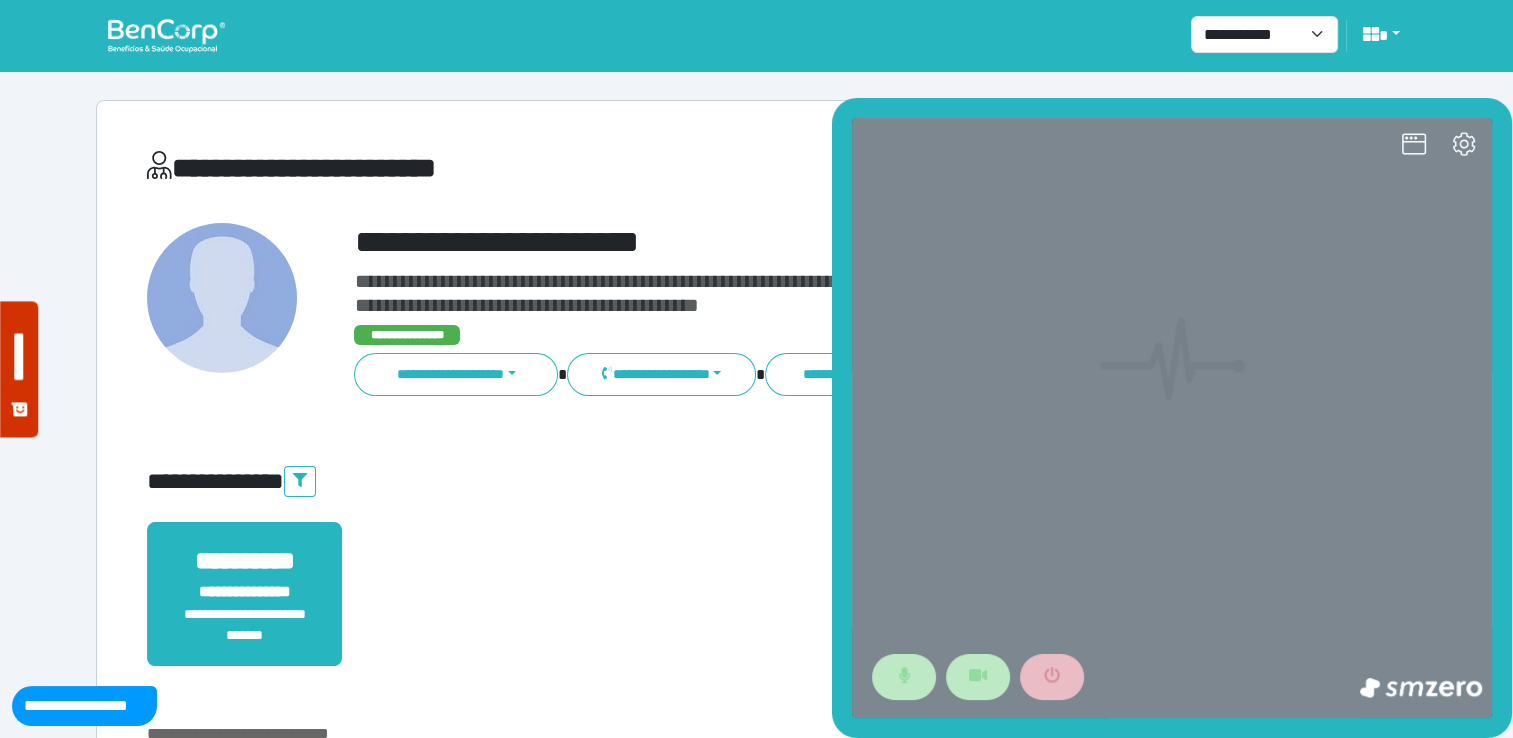 scroll, scrollTop: 0, scrollLeft: 0, axis: both 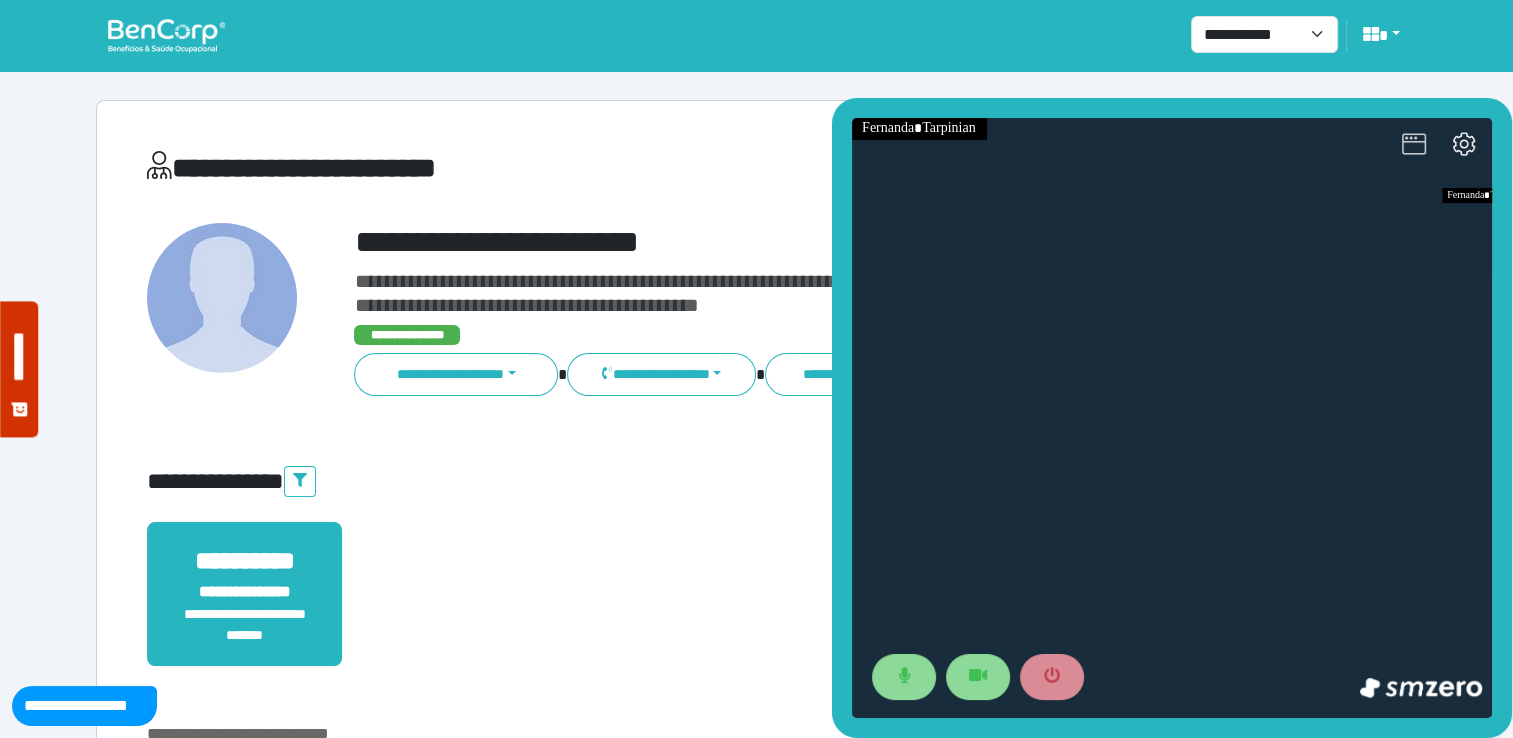click 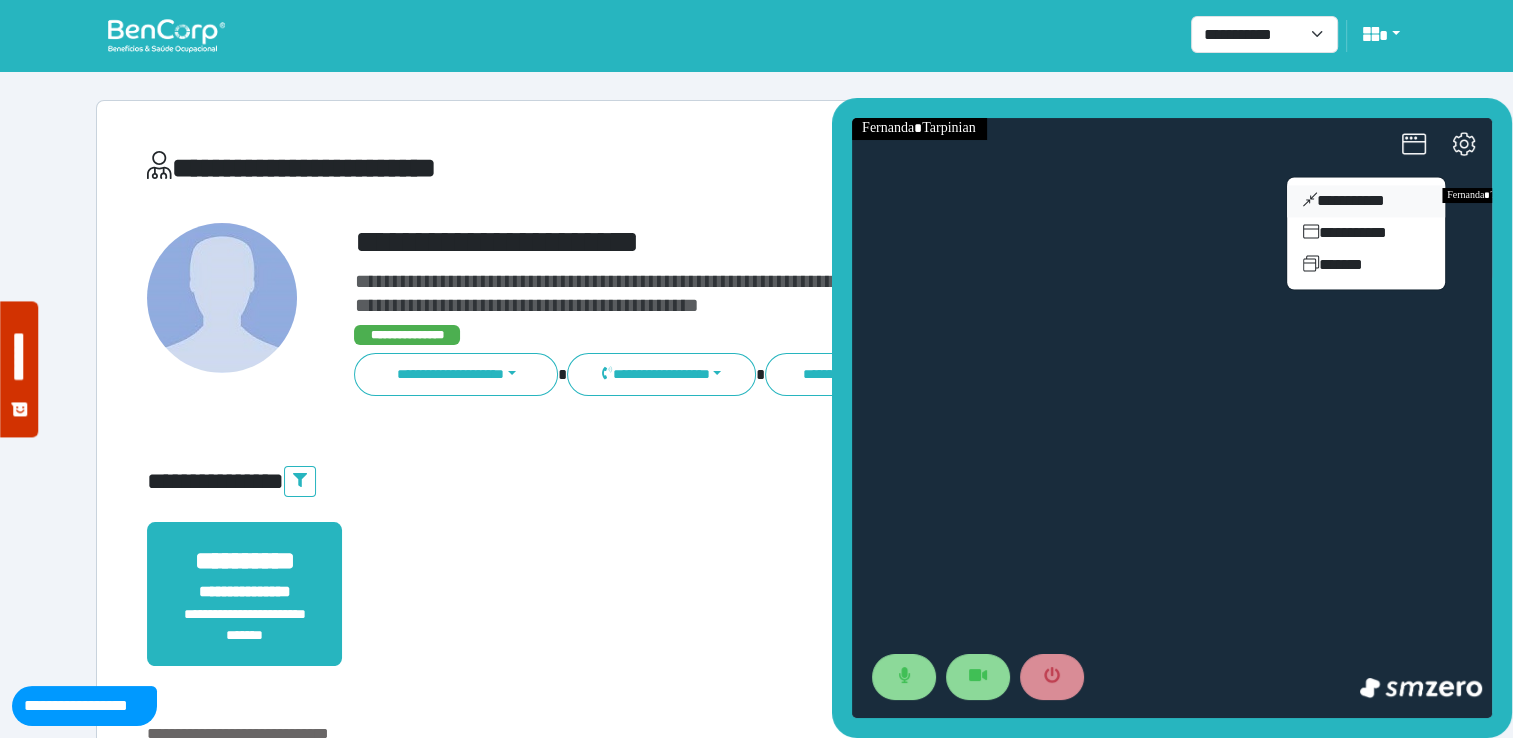 drag, startPoint x: 1399, startPoint y: 204, endPoint x: 1384, endPoint y: 190, distance: 20.518284 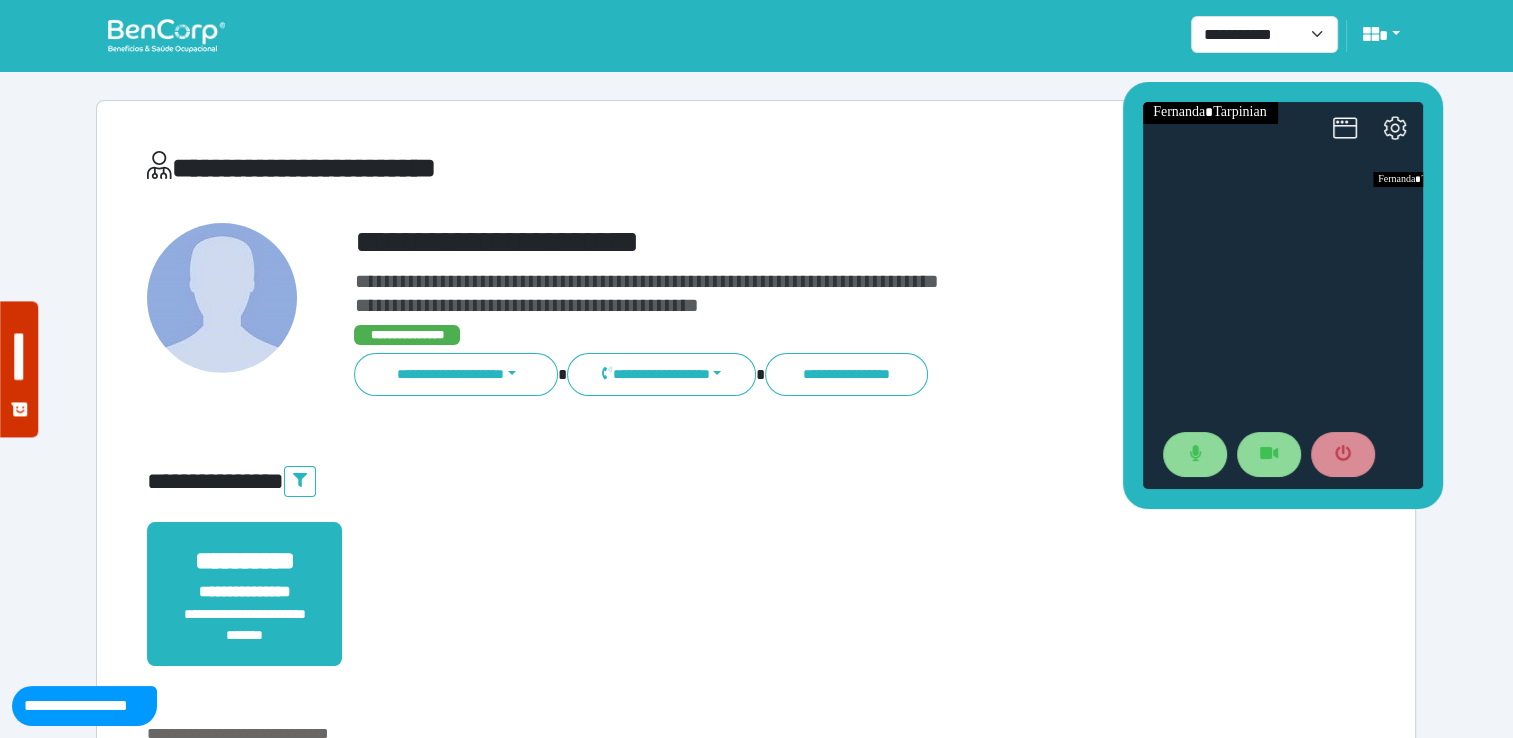 drag, startPoint x: 1397, startPoint y: 311, endPoint x: 1328, endPoint y: 81, distance: 240.12704 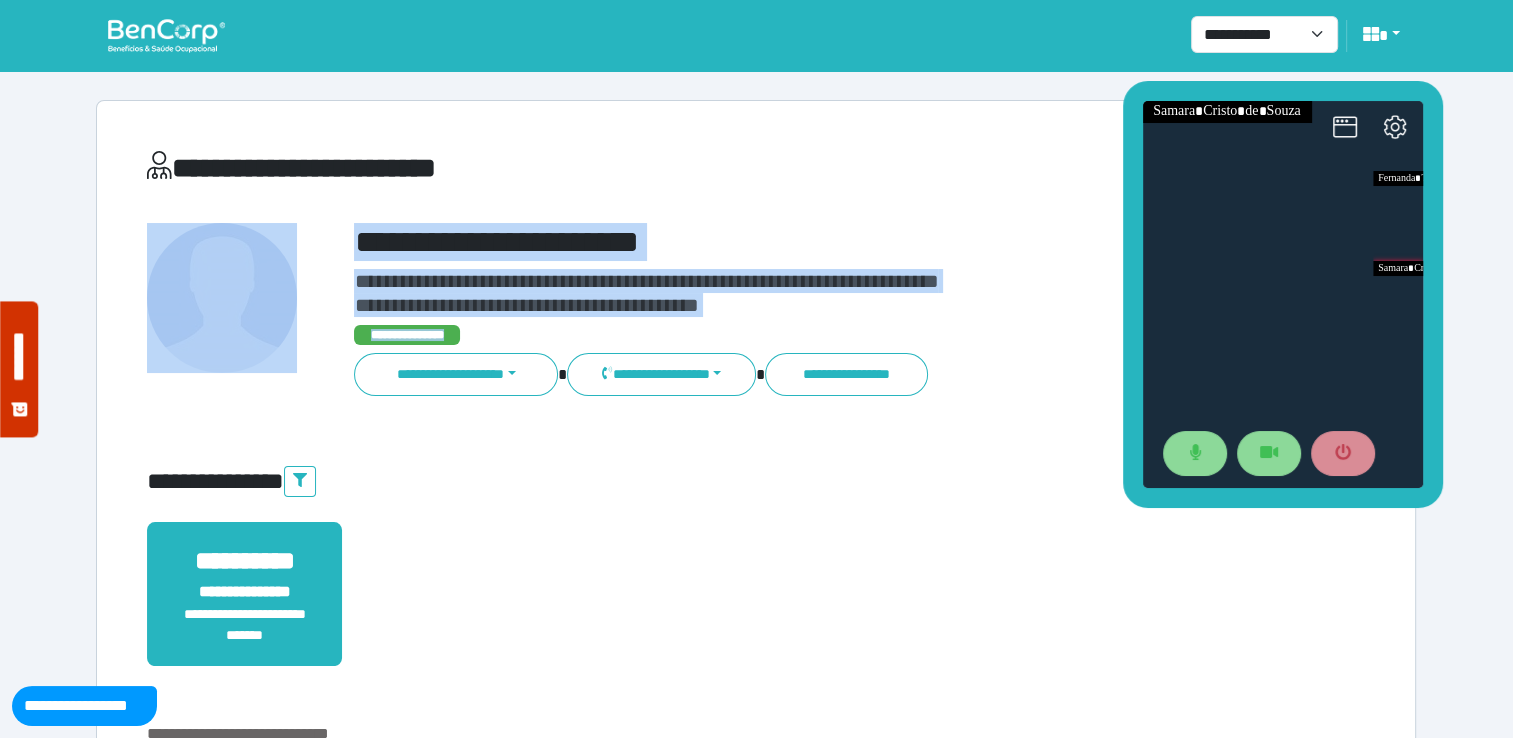 drag, startPoint x: 815, startPoint y: 329, endPoint x: 816, endPoint y: 166, distance: 163.00307 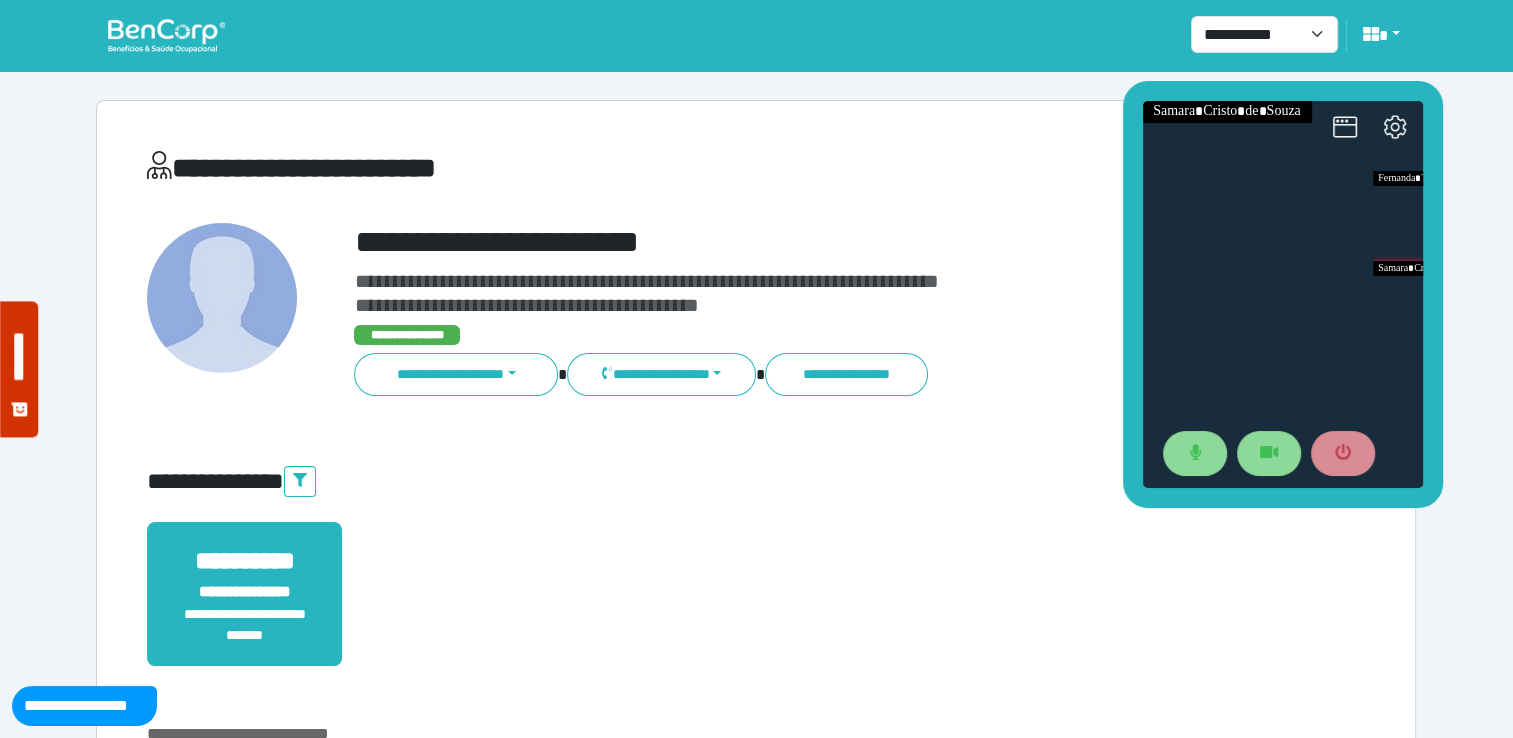 click on "**********" at bounding box center [808, 374] 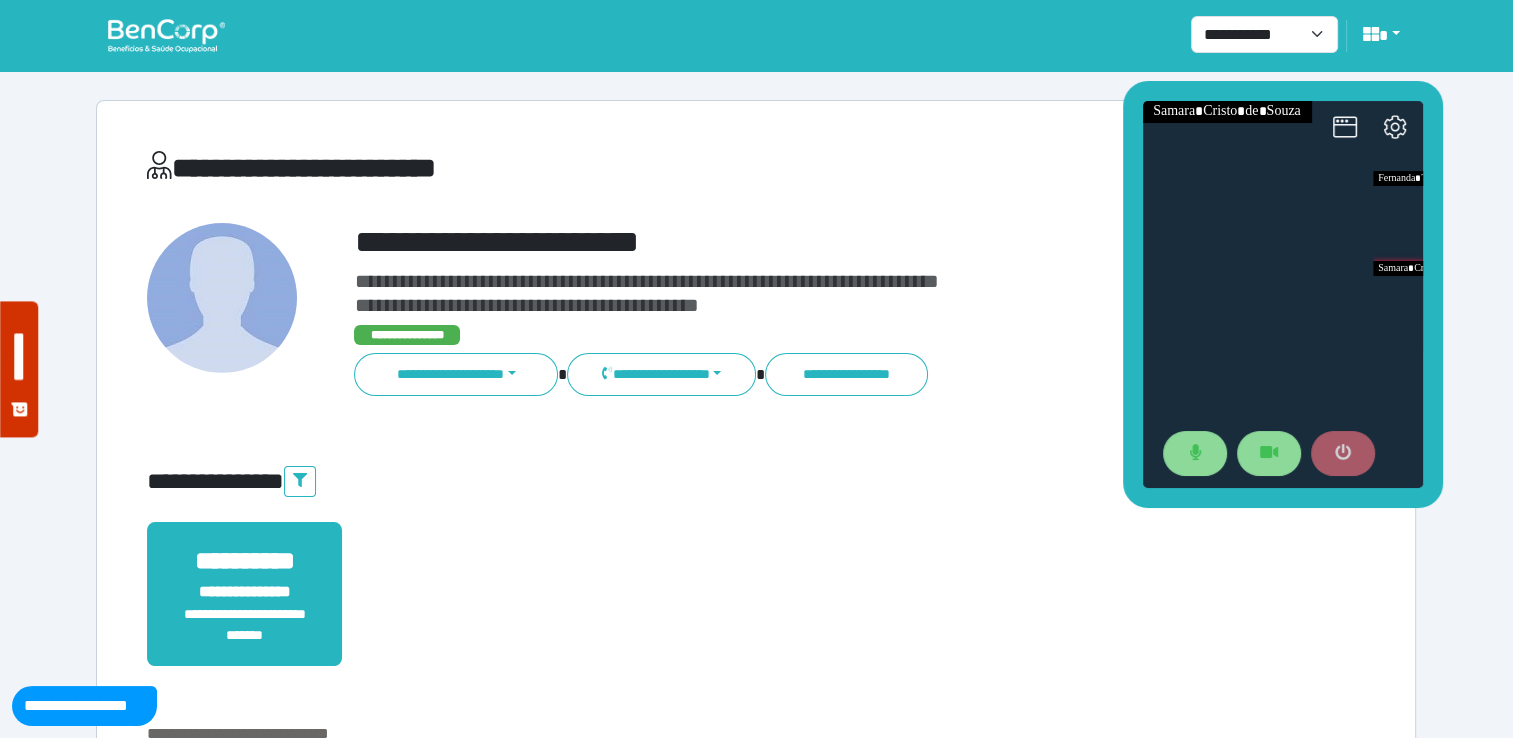 click 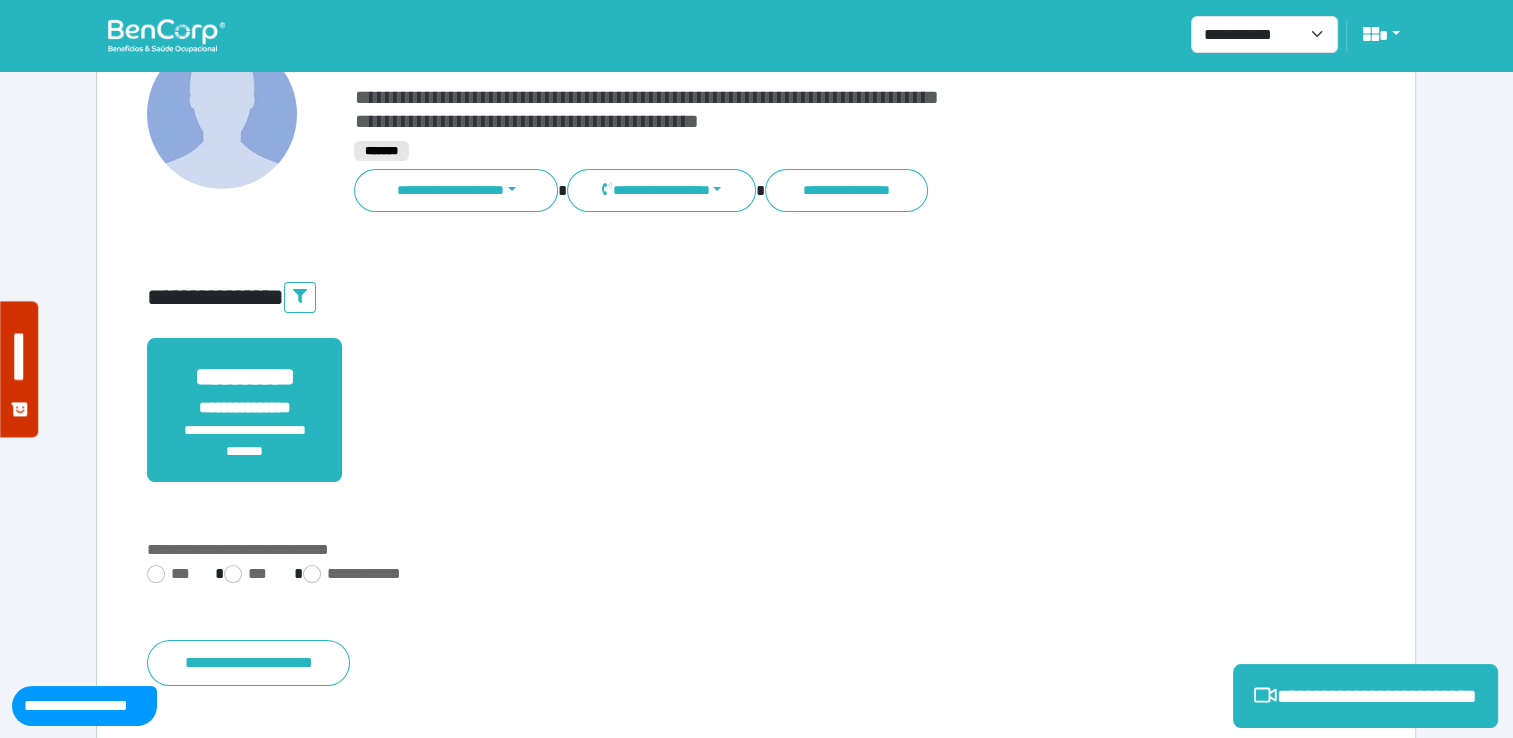 scroll, scrollTop: 352, scrollLeft: 0, axis: vertical 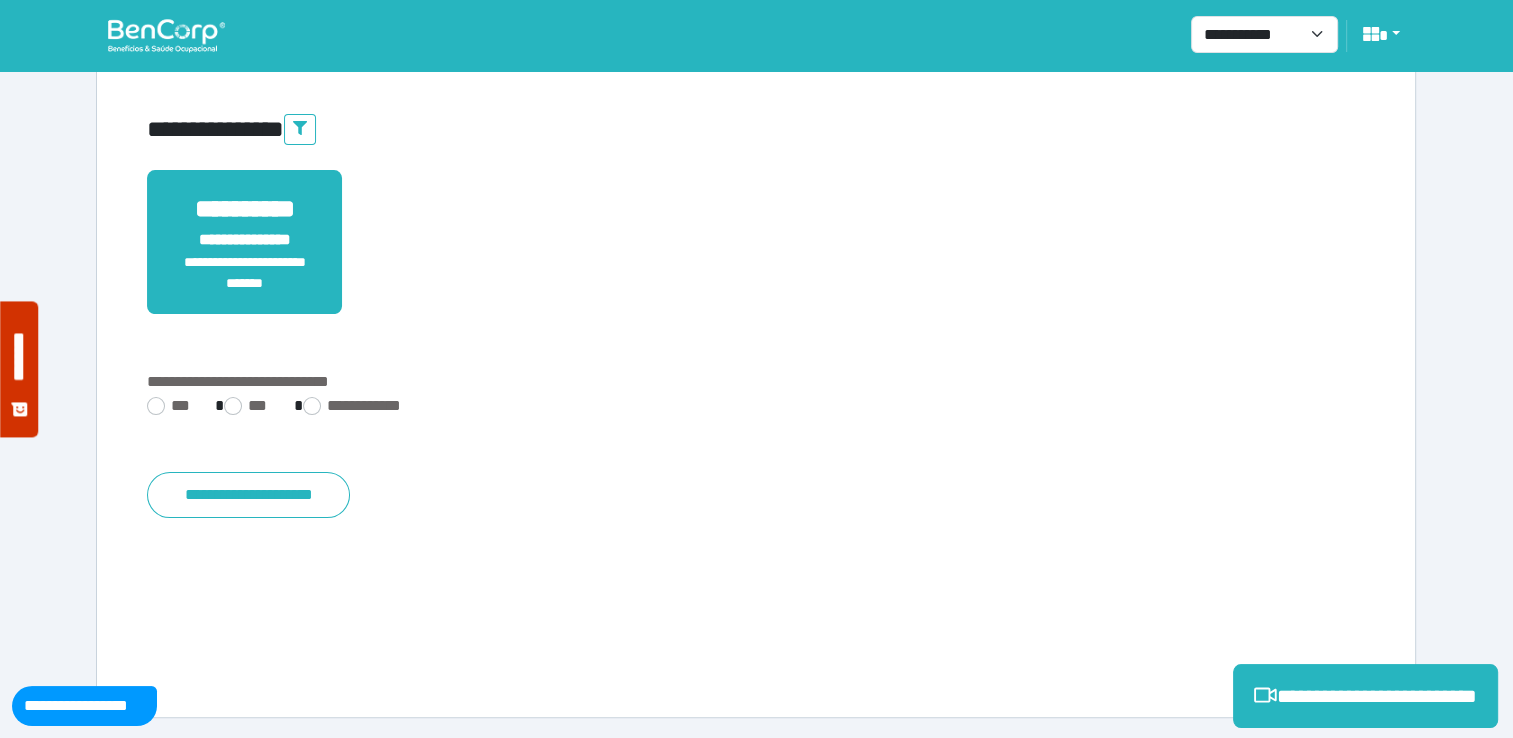 click on "***" at bounding box center [172, 406] 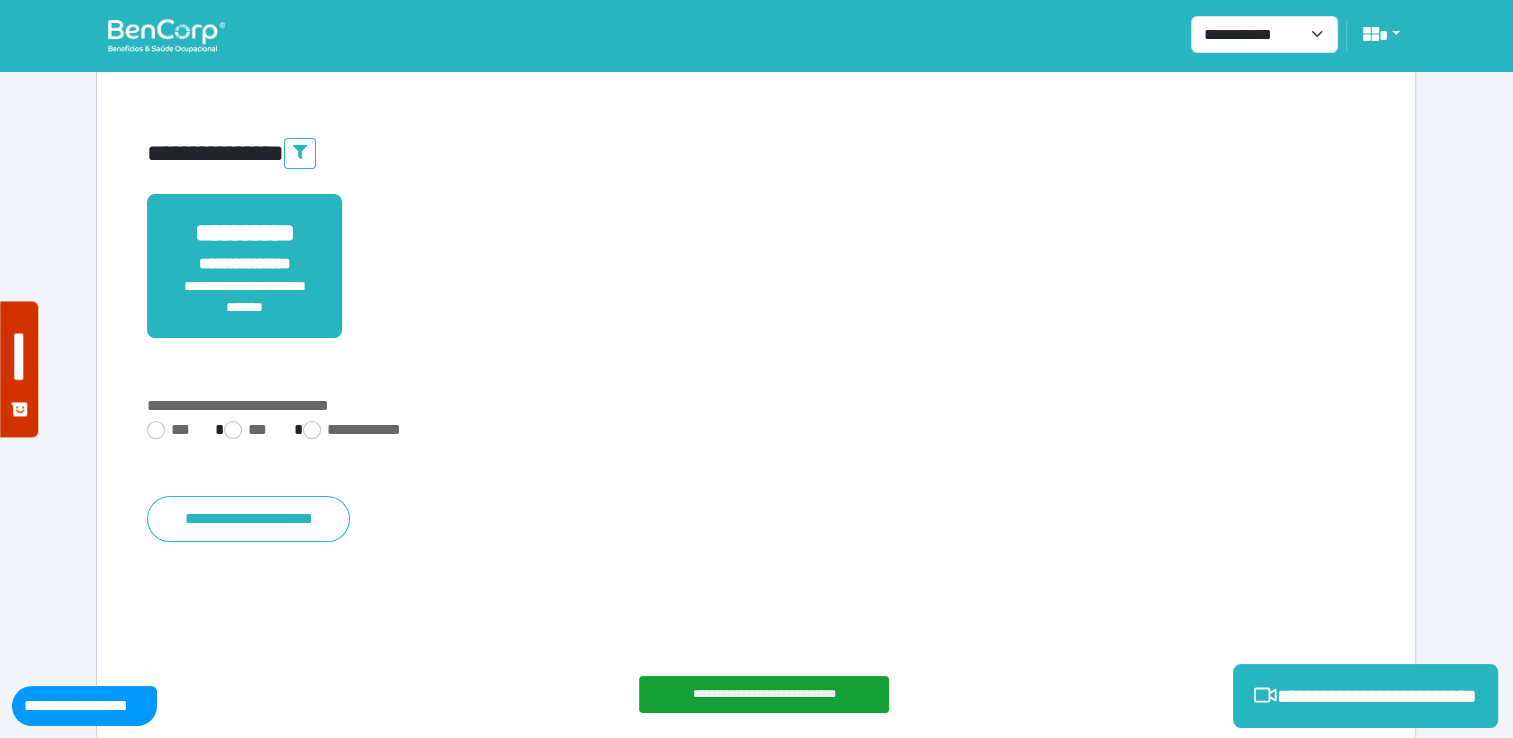 scroll, scrollTop: 352, scrollLeft: 0, axis: vertical 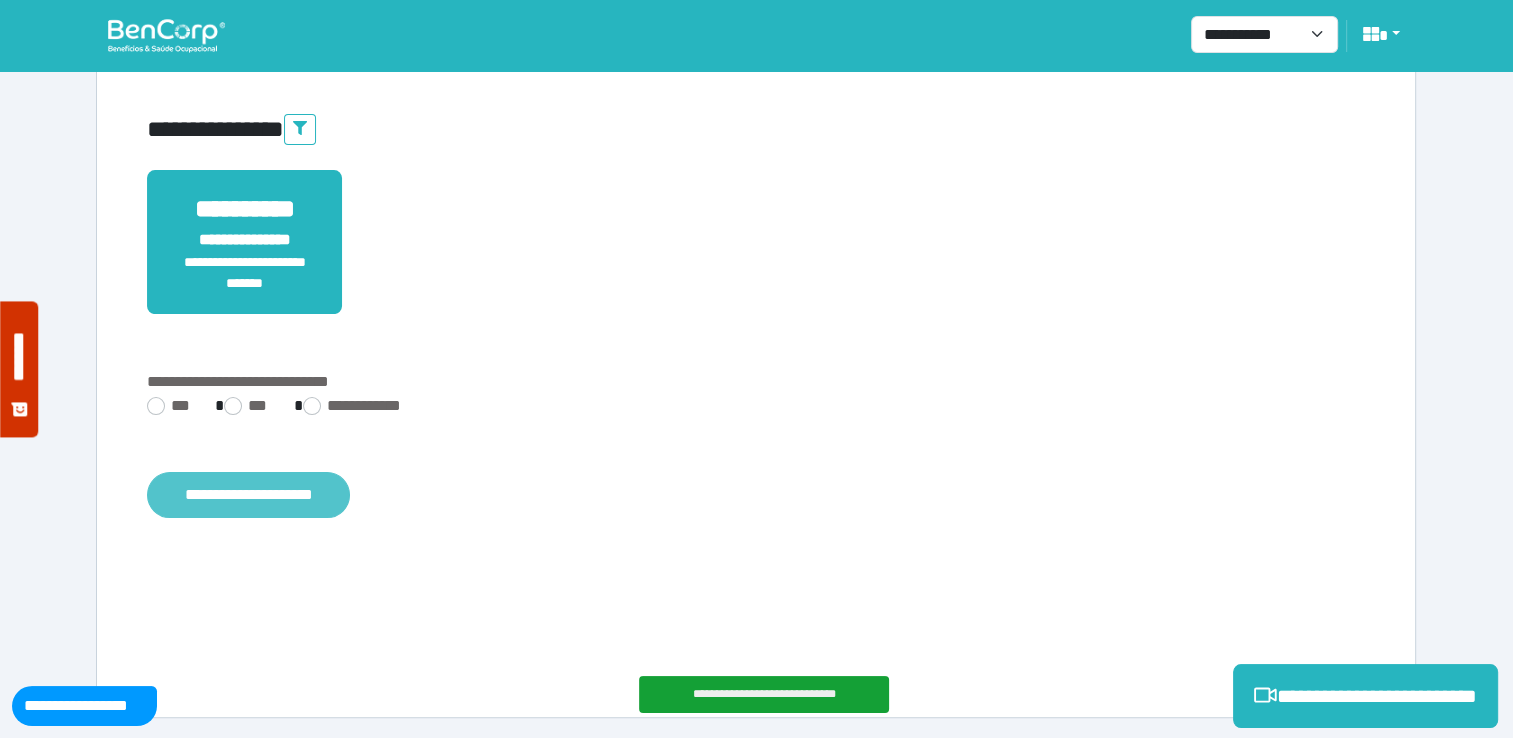 click on "**********" at bounding box center (248, 495) 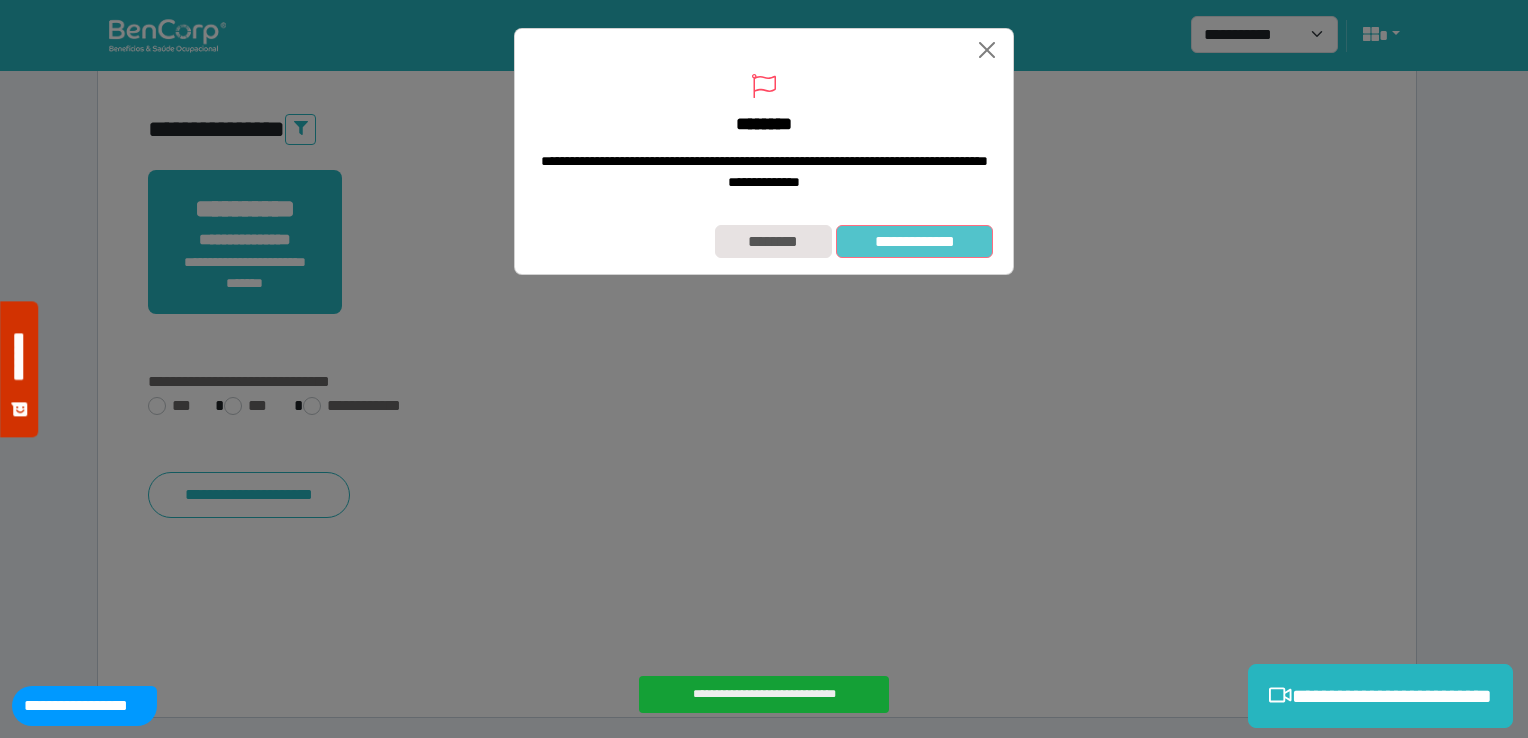 click on "**********" at bounding box center [914, 242] 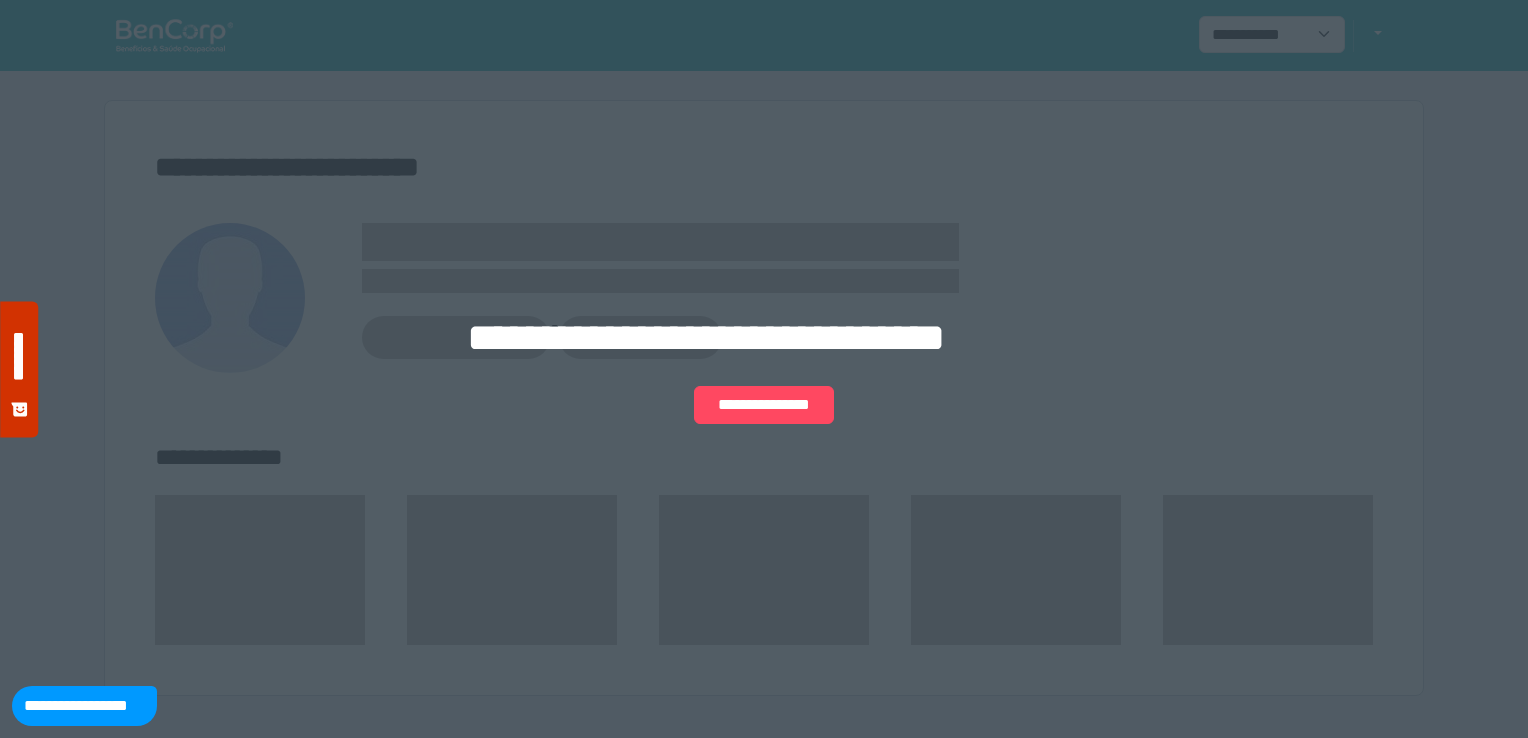 scroll, scrollTop: 0, scrollLeft: 0, axis: both 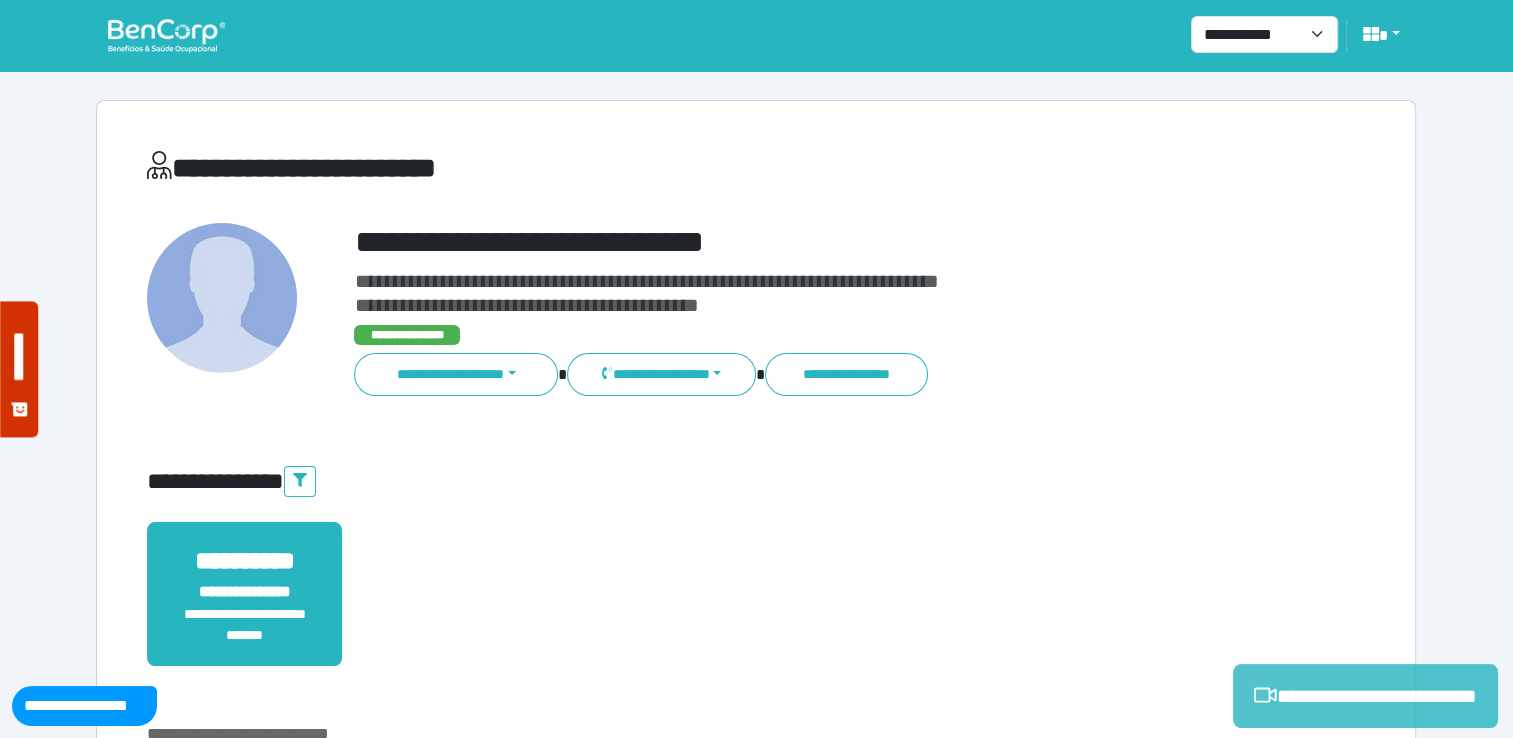 click on "**********" at bounding box center (1365, 696) 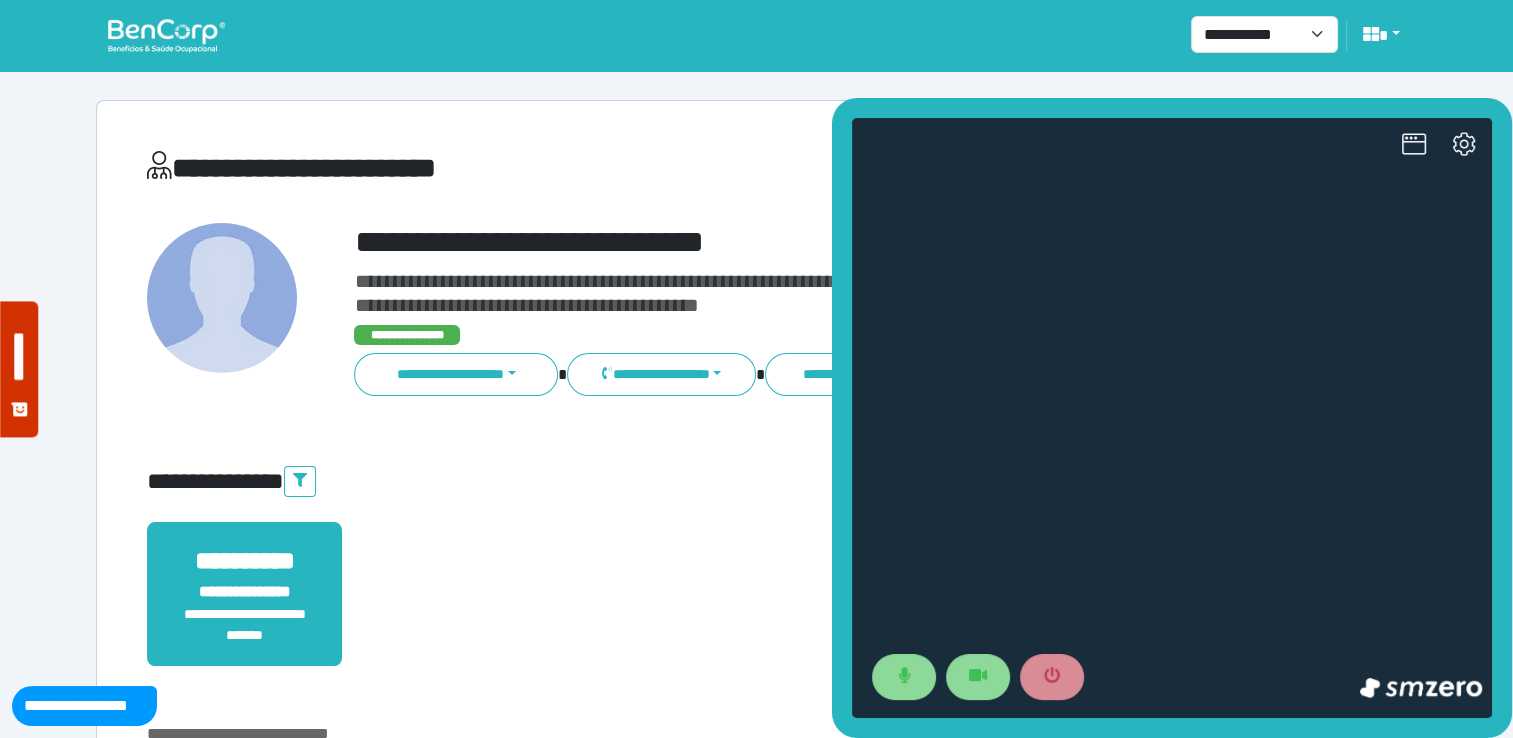 scroll, scrollTop: 0, scrollLeft: 0, axis: both 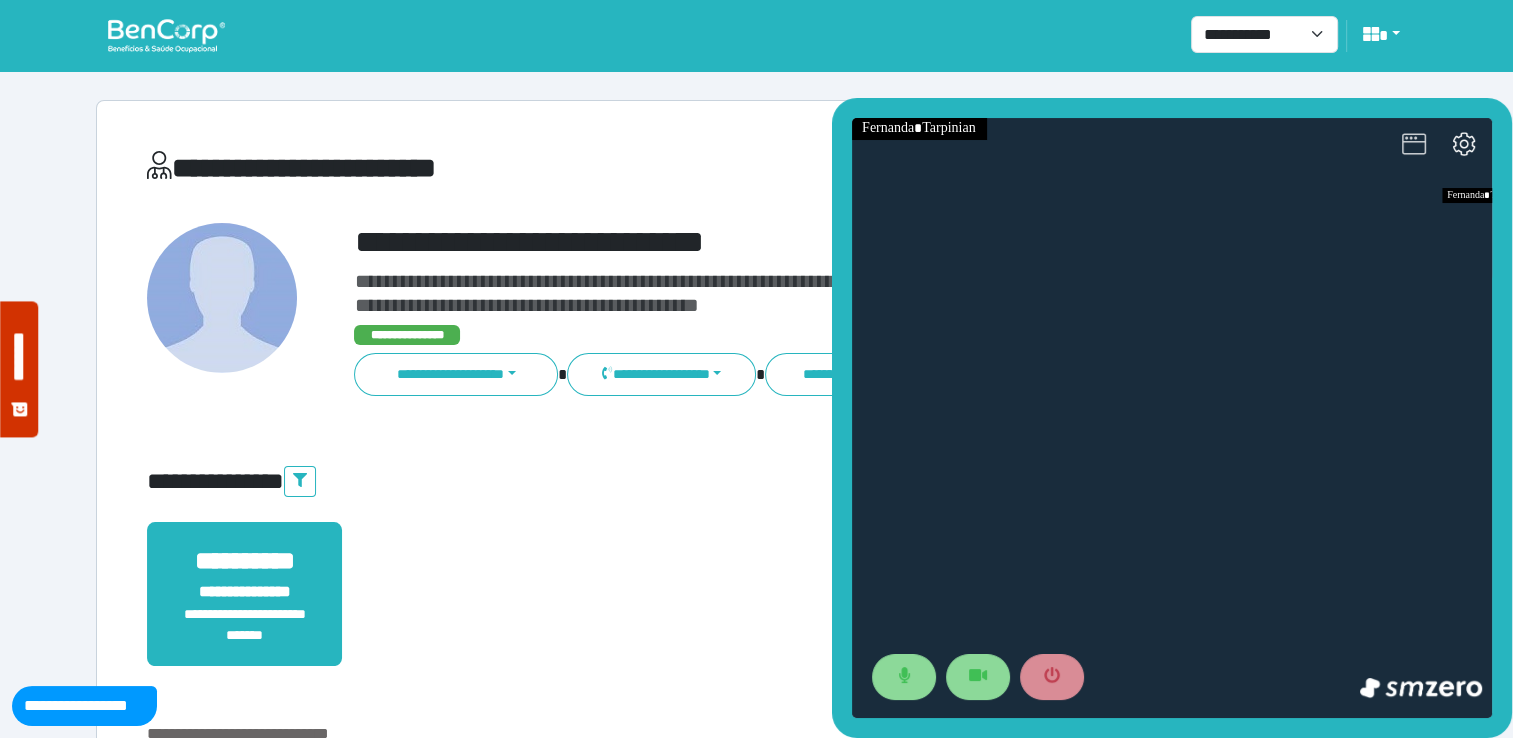 click 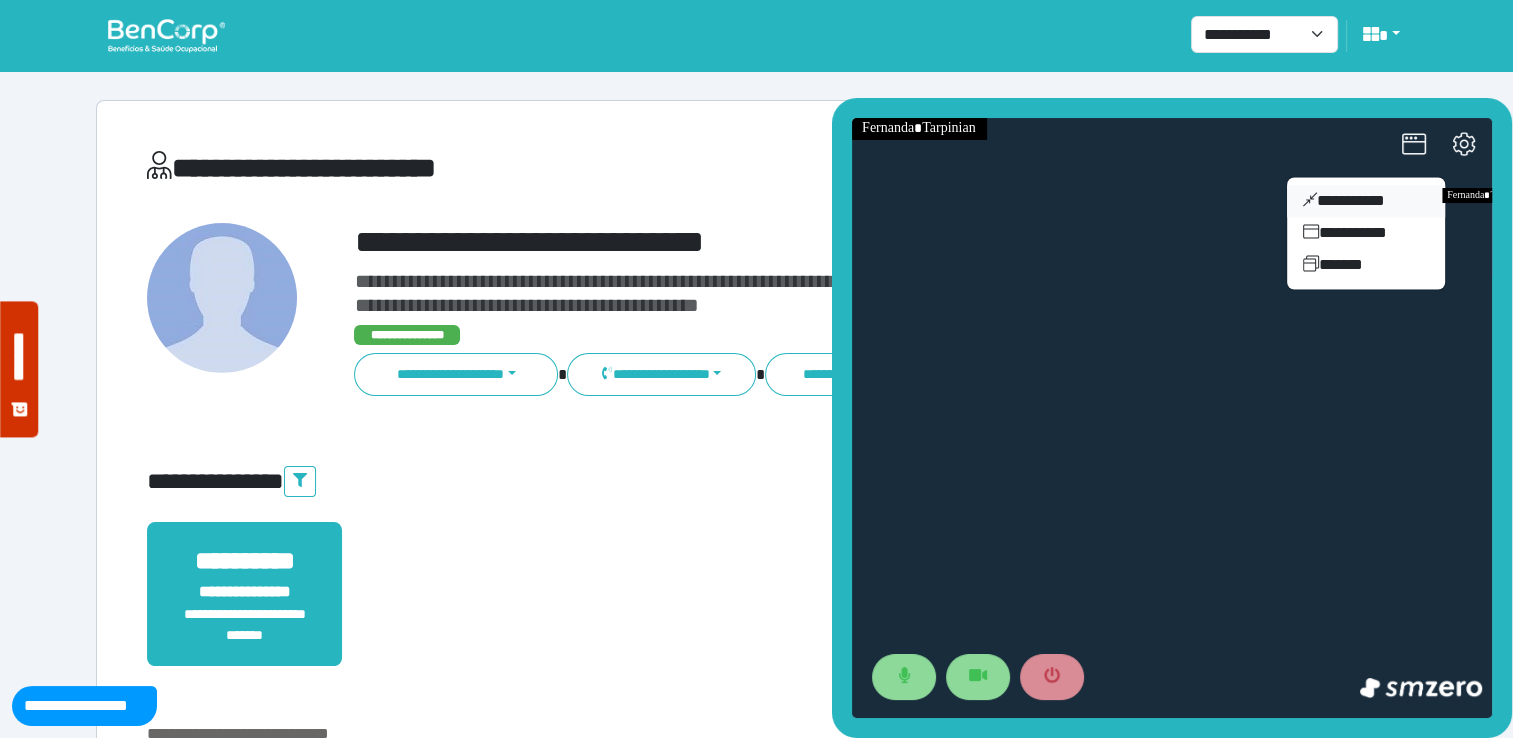 click on "**********" at bounding box center (1366, 201) 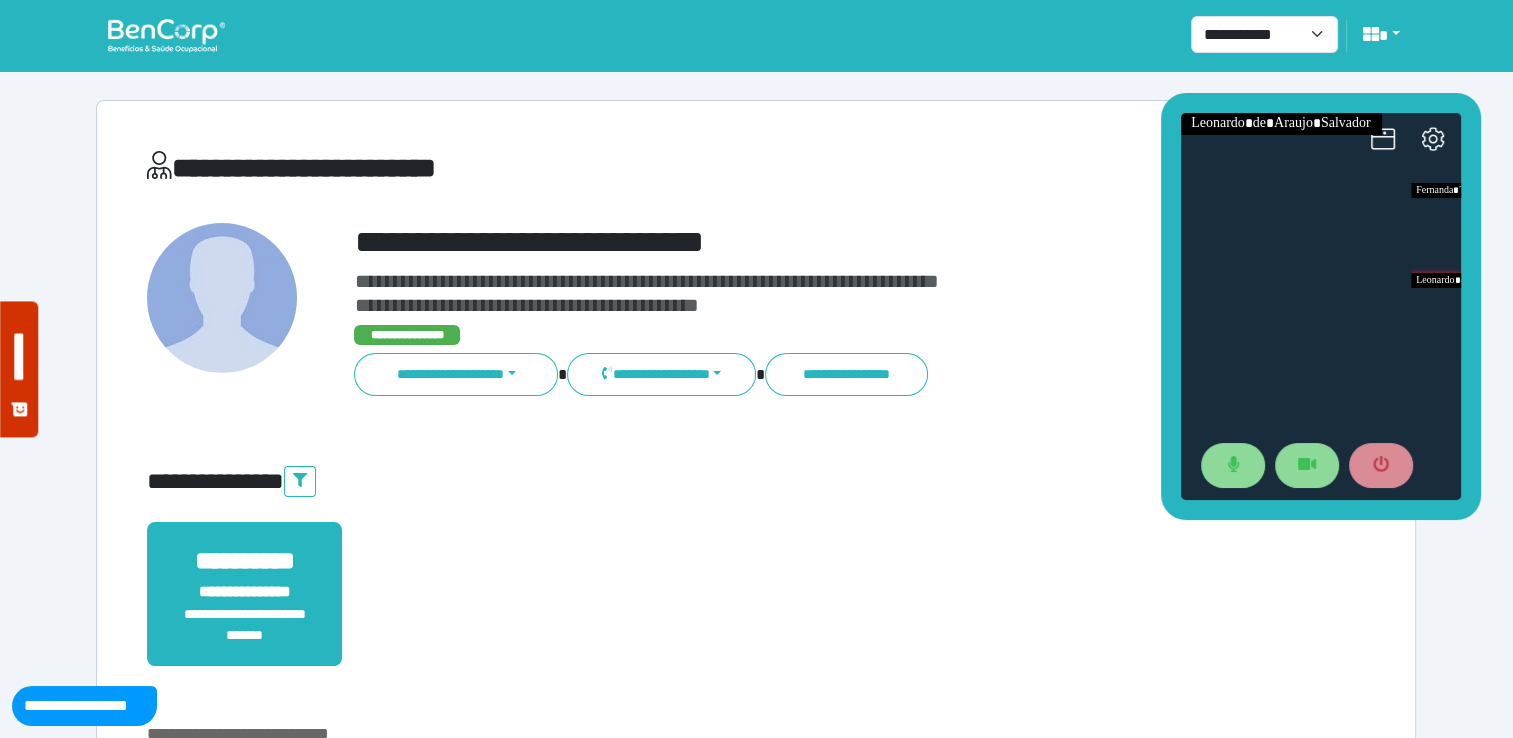 drag, startPoint x: 1346, startPoint y: 316, endPoint x: 156, endPoint y: 45, distance: 1220.4675 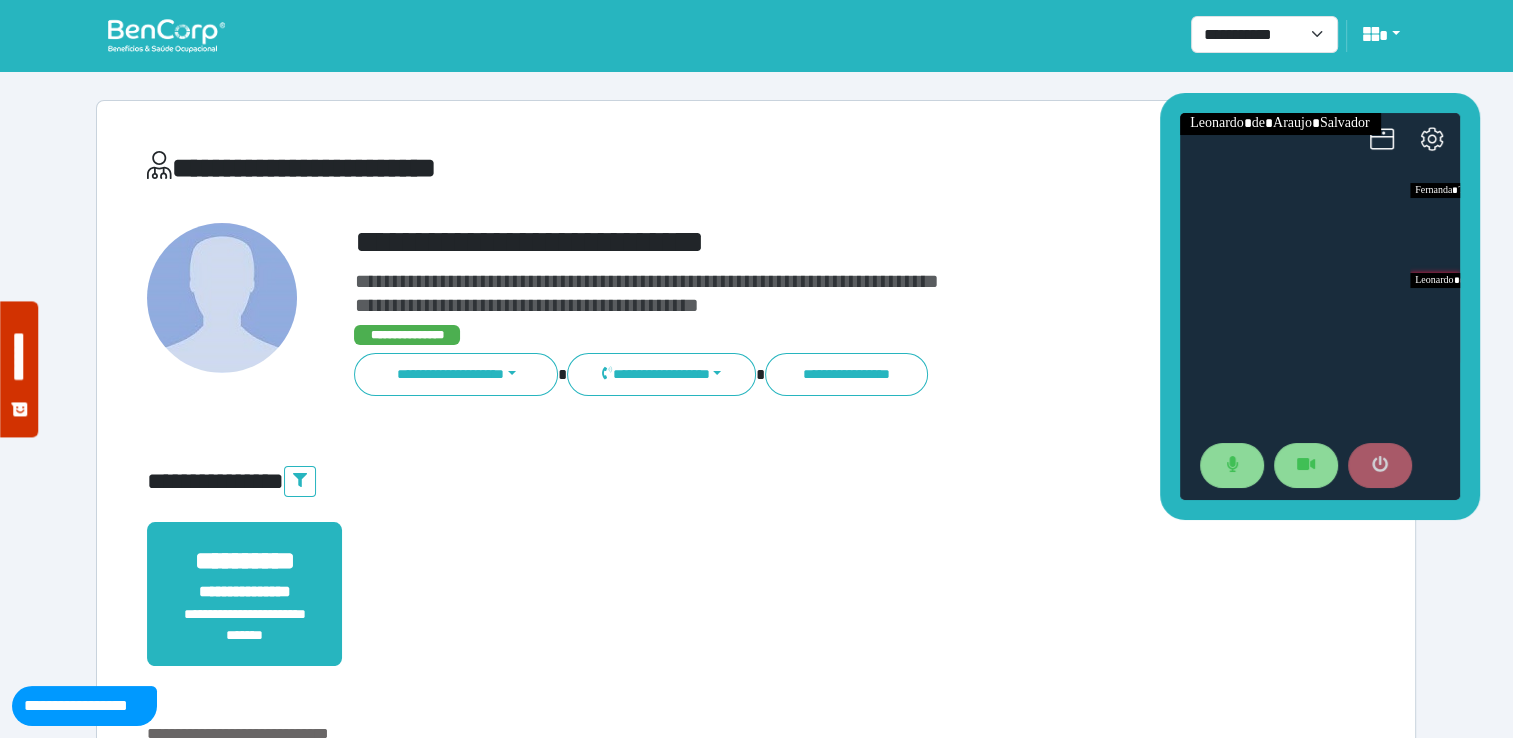 click at bounding box center [1379, 466] 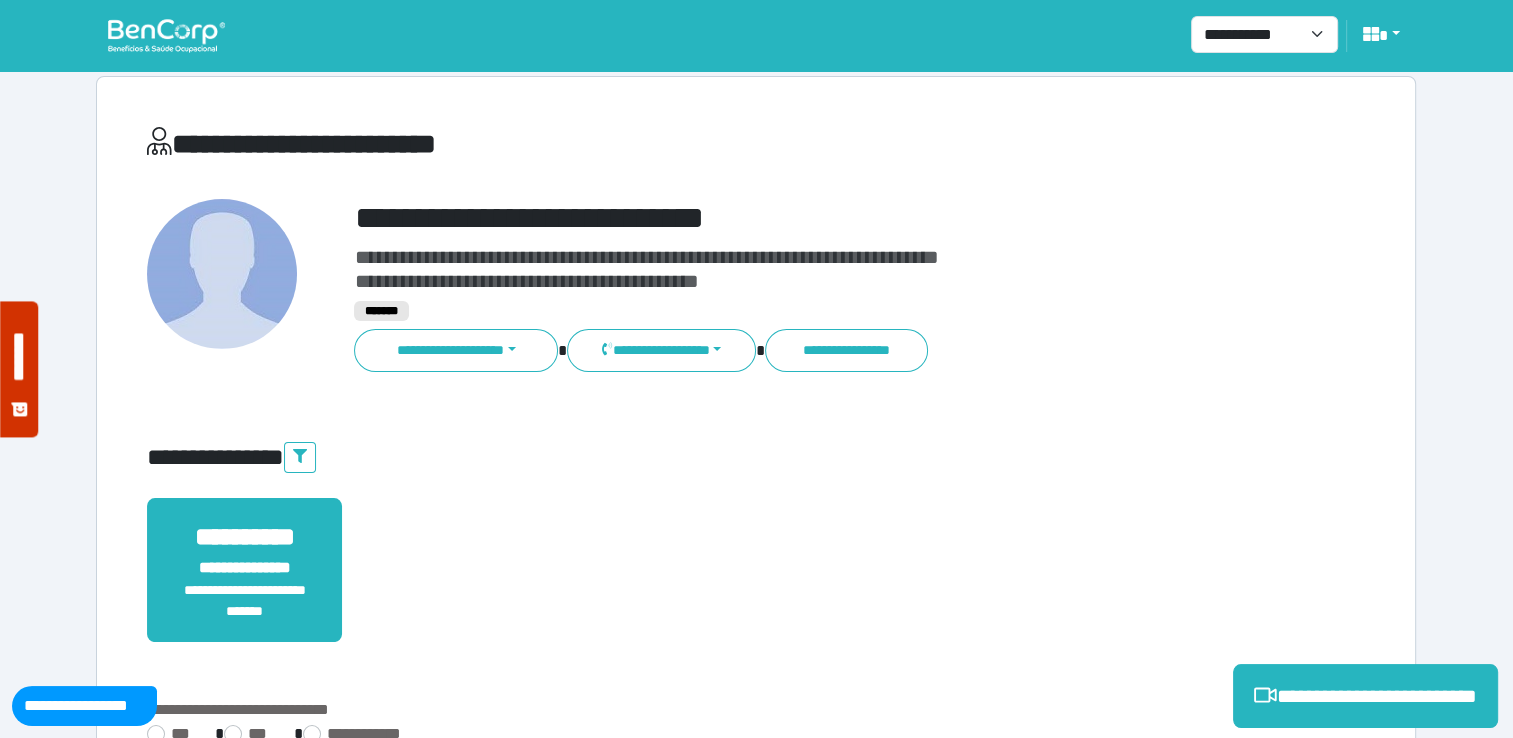 scroll, scrollTop: 352, scrollLeft: 0, axis: vertical 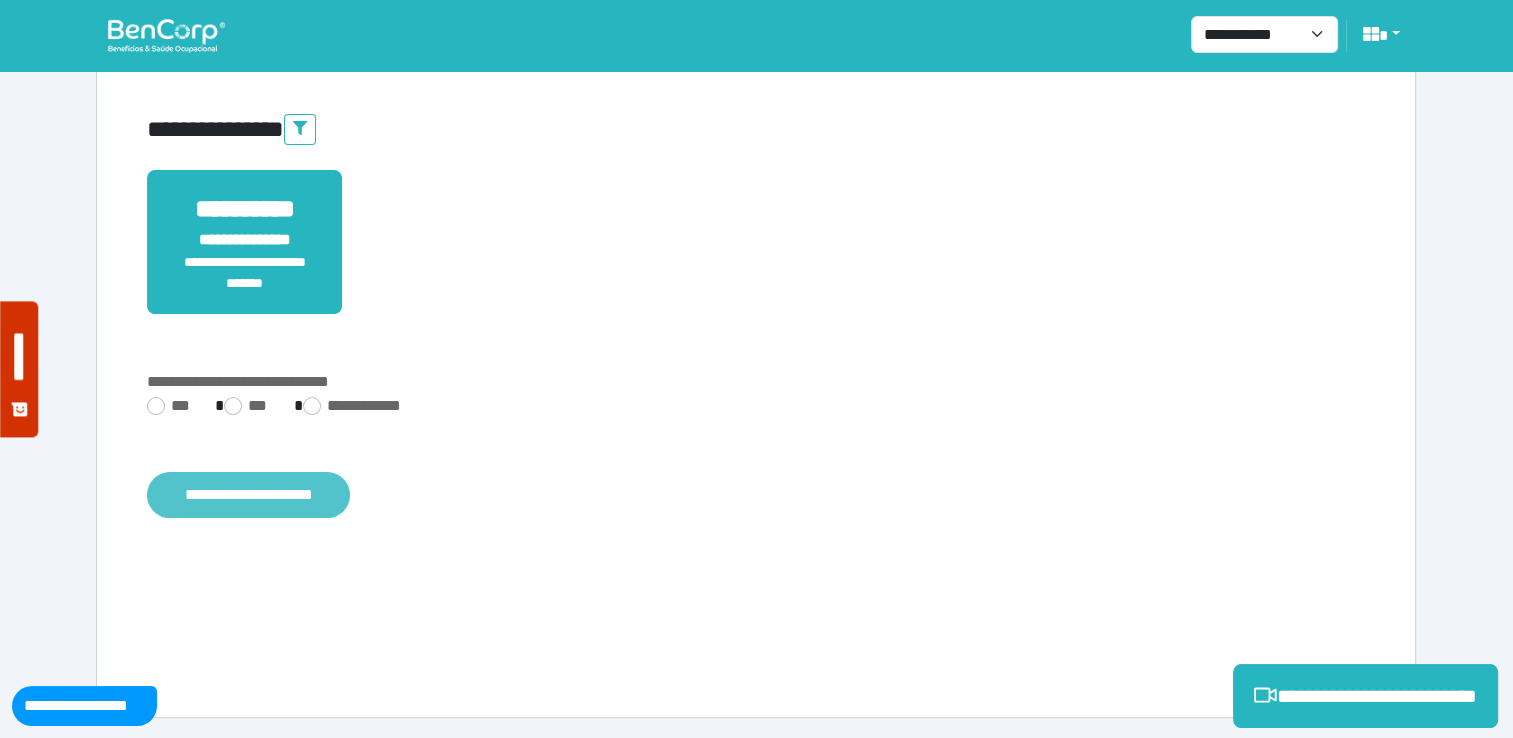 click on "**********" at bounding box center [248, 495] 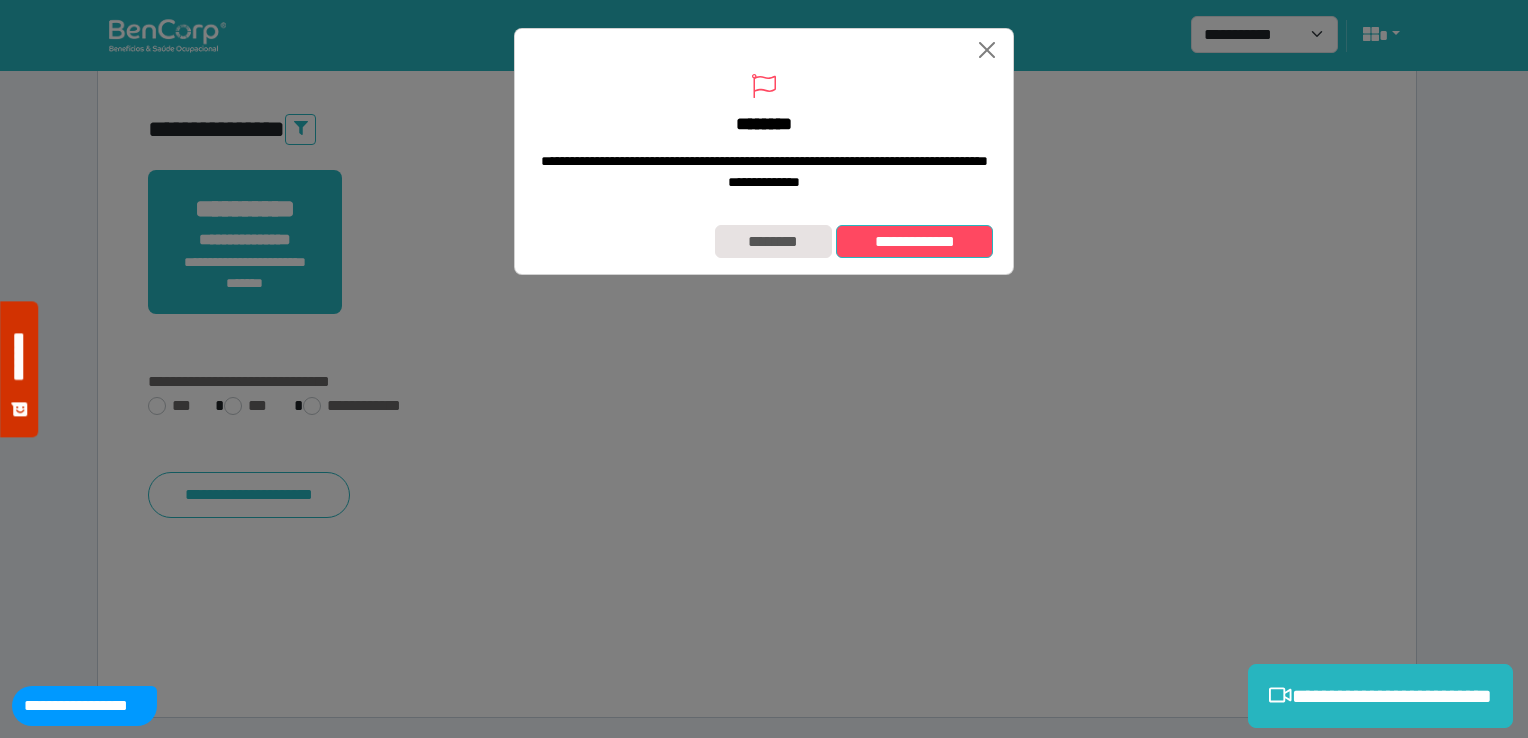 drag, startPoint x: 937, startPoint y: 262, endPoint x: 948, endPoint y: 262, distance: 11 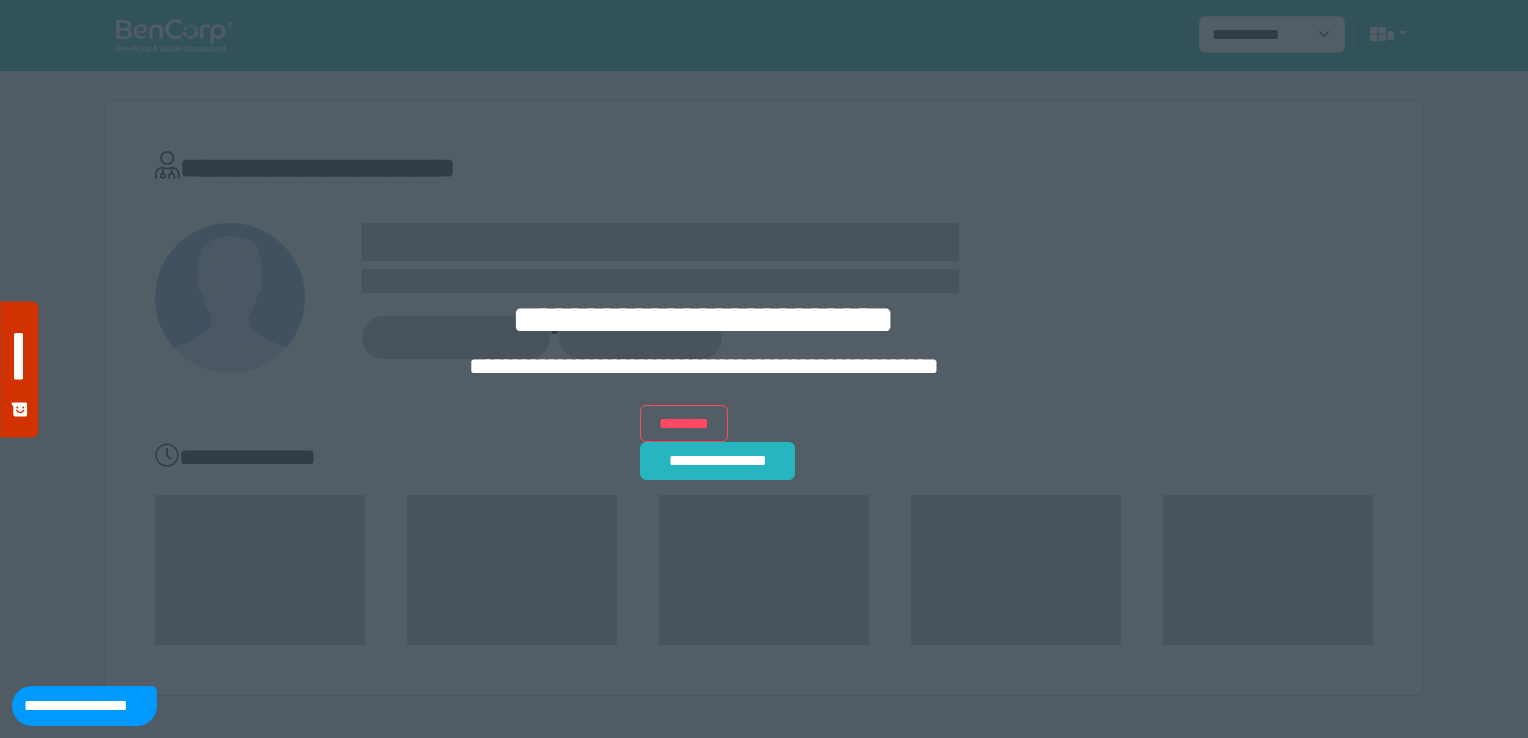 scroll, scrollTop: 0, scrollLeft: 0, axis: both 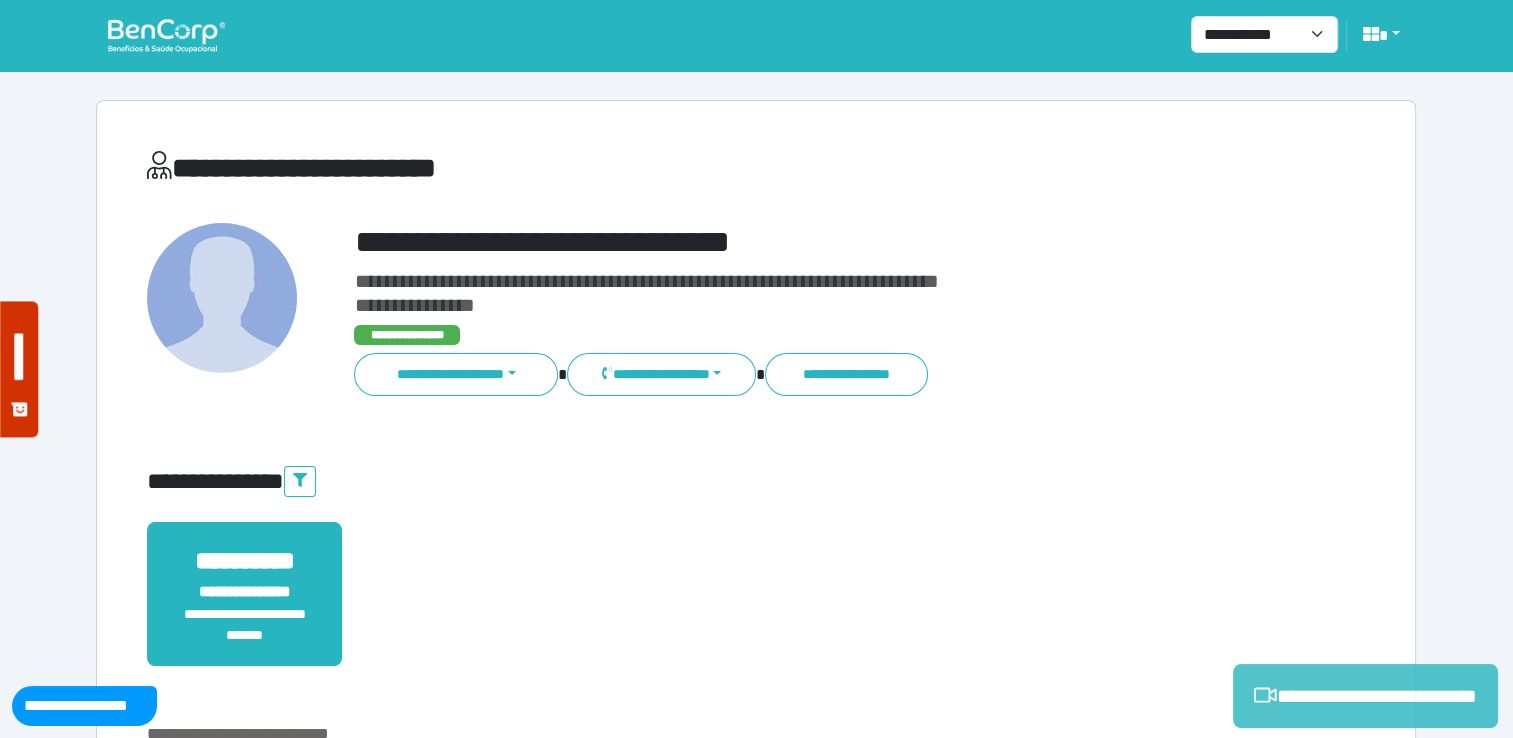 click on "**********" at bounding box center [1365, 696] 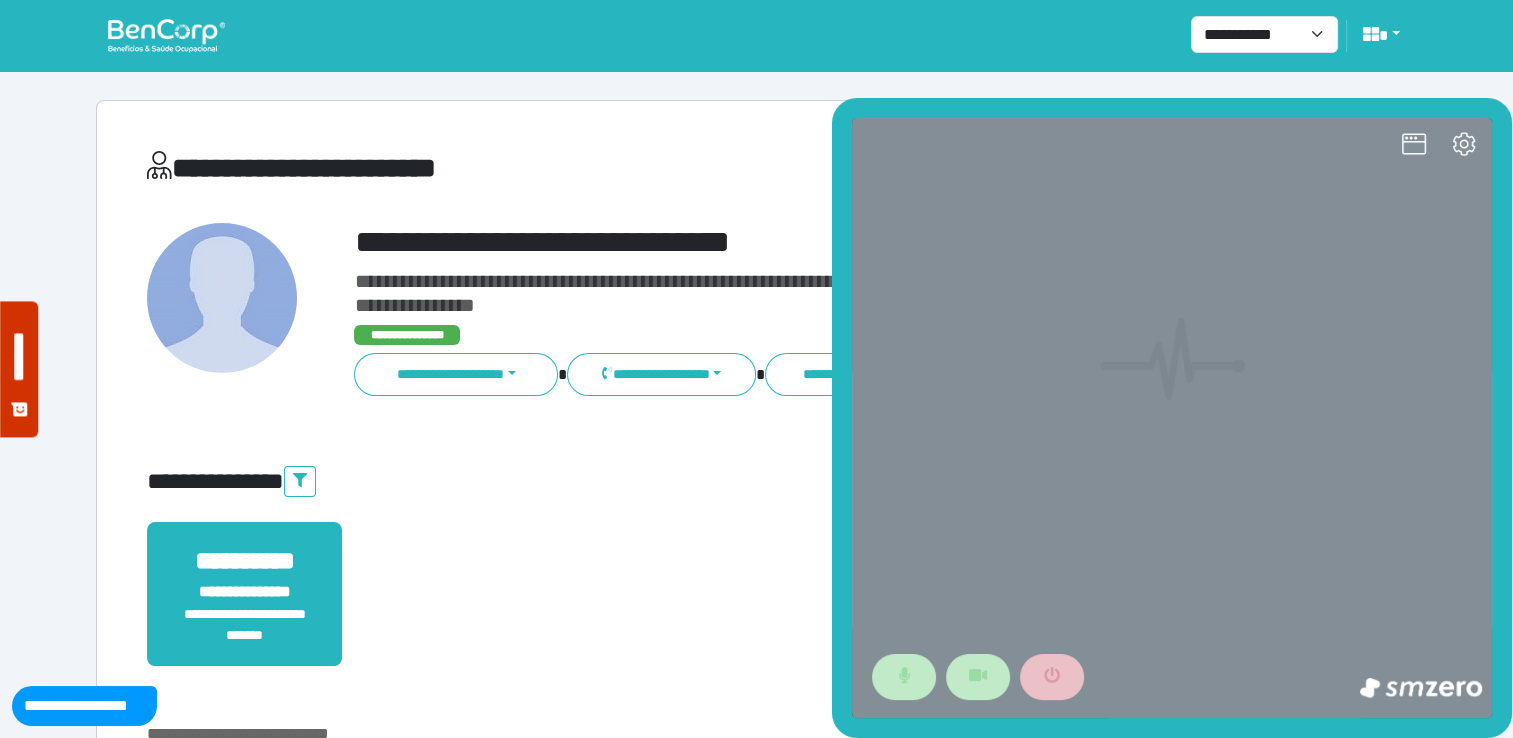 scroll, scrollTop: 0, scrollLeft: 0, axis: both 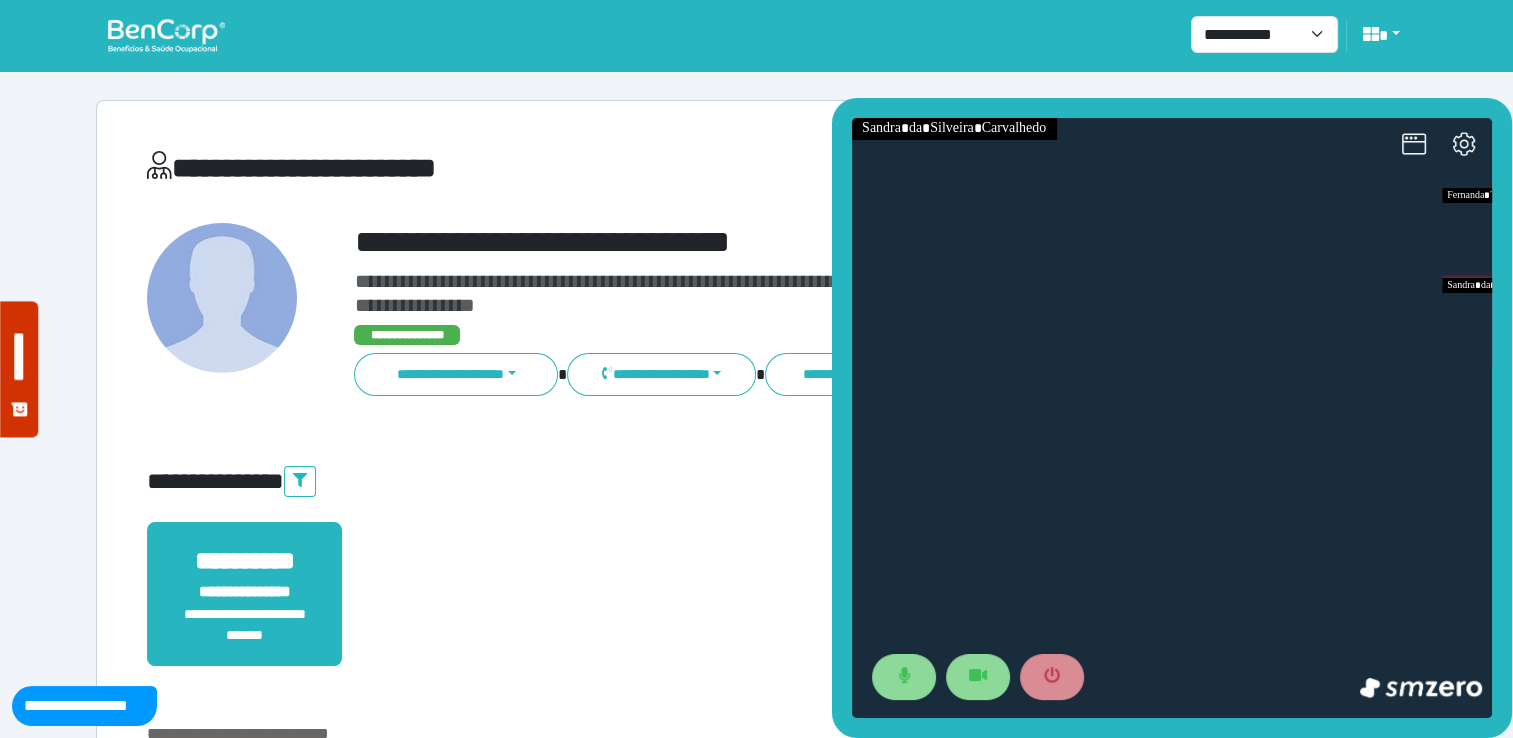 click at bounding box center [1172, 418] 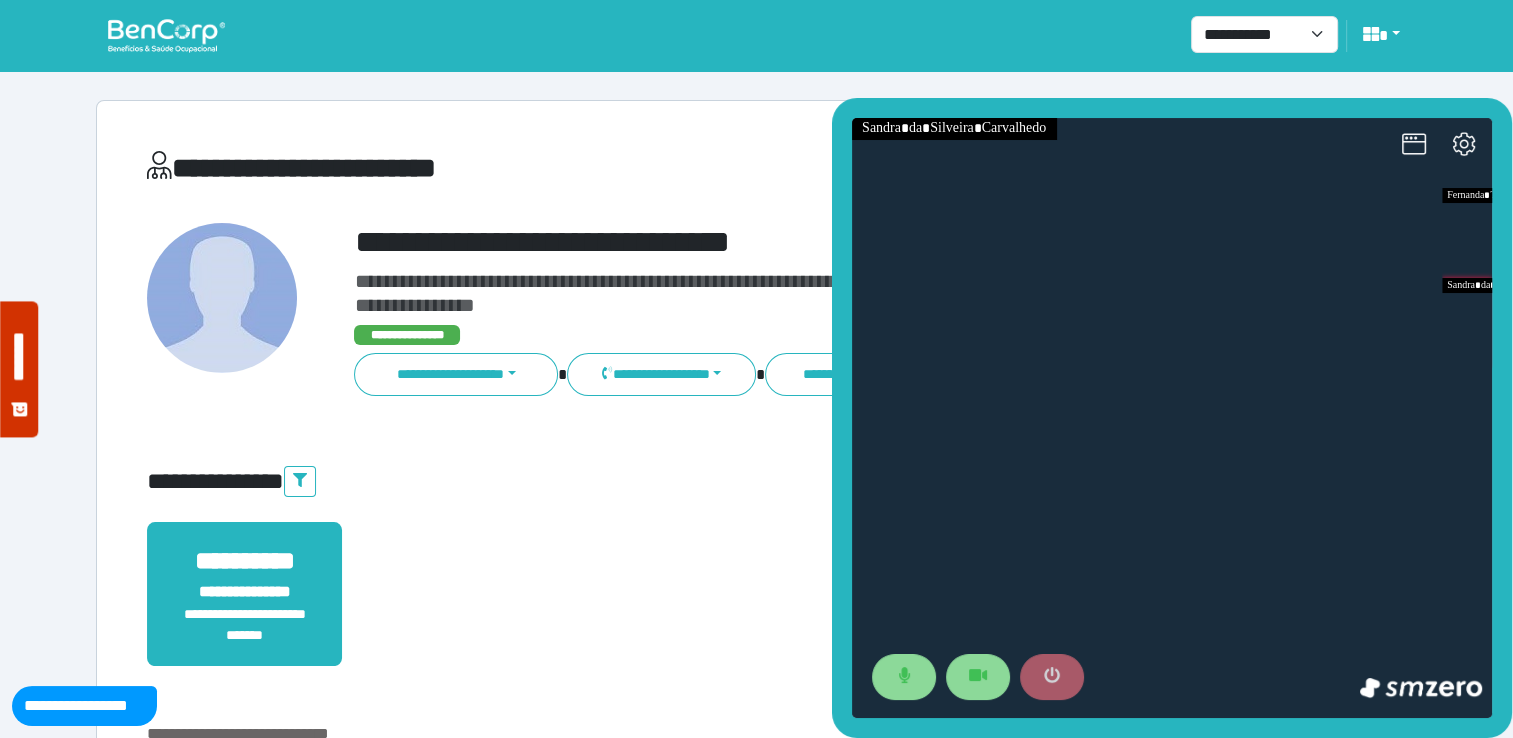 click 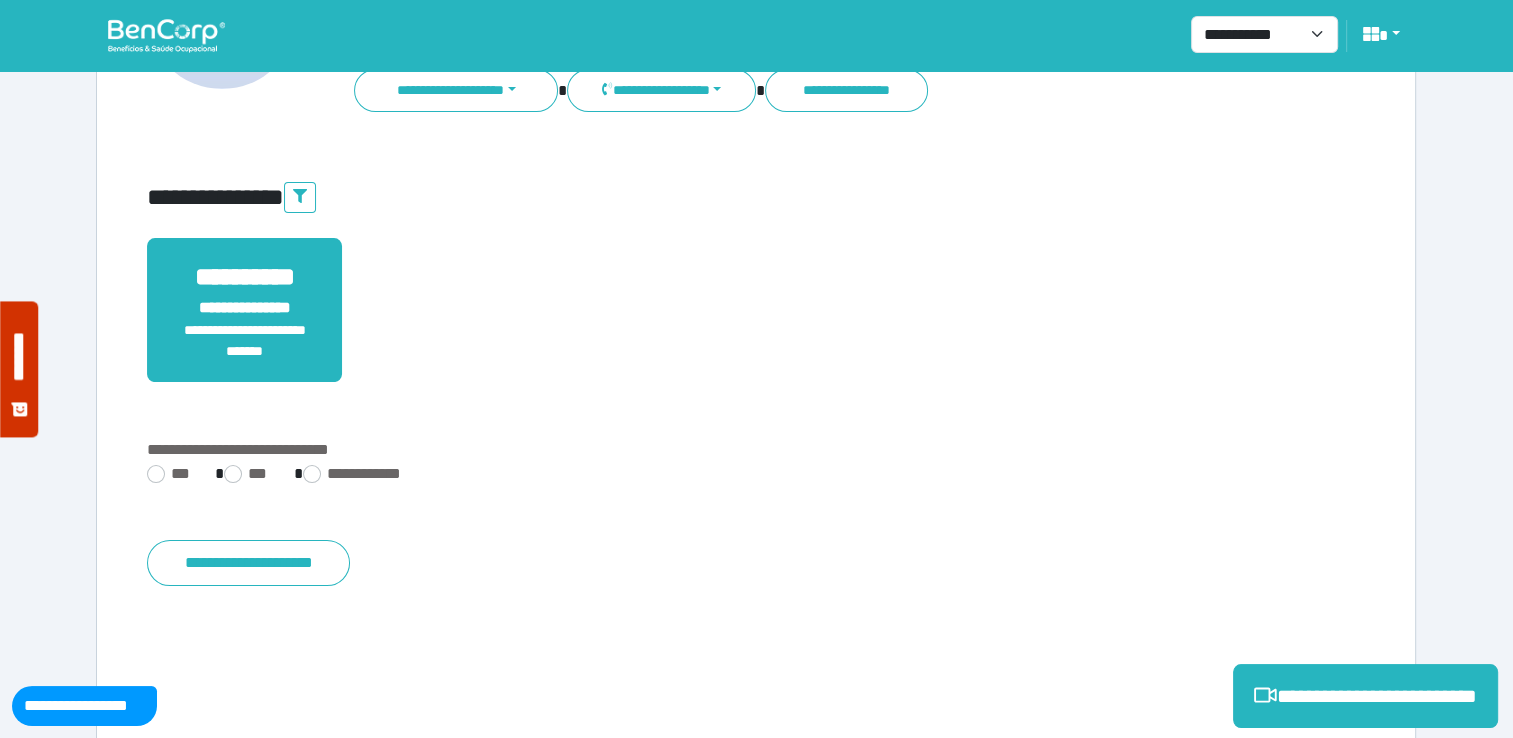 scroll, scrollTop: 300, scrollLeft: 0, axis: vertical 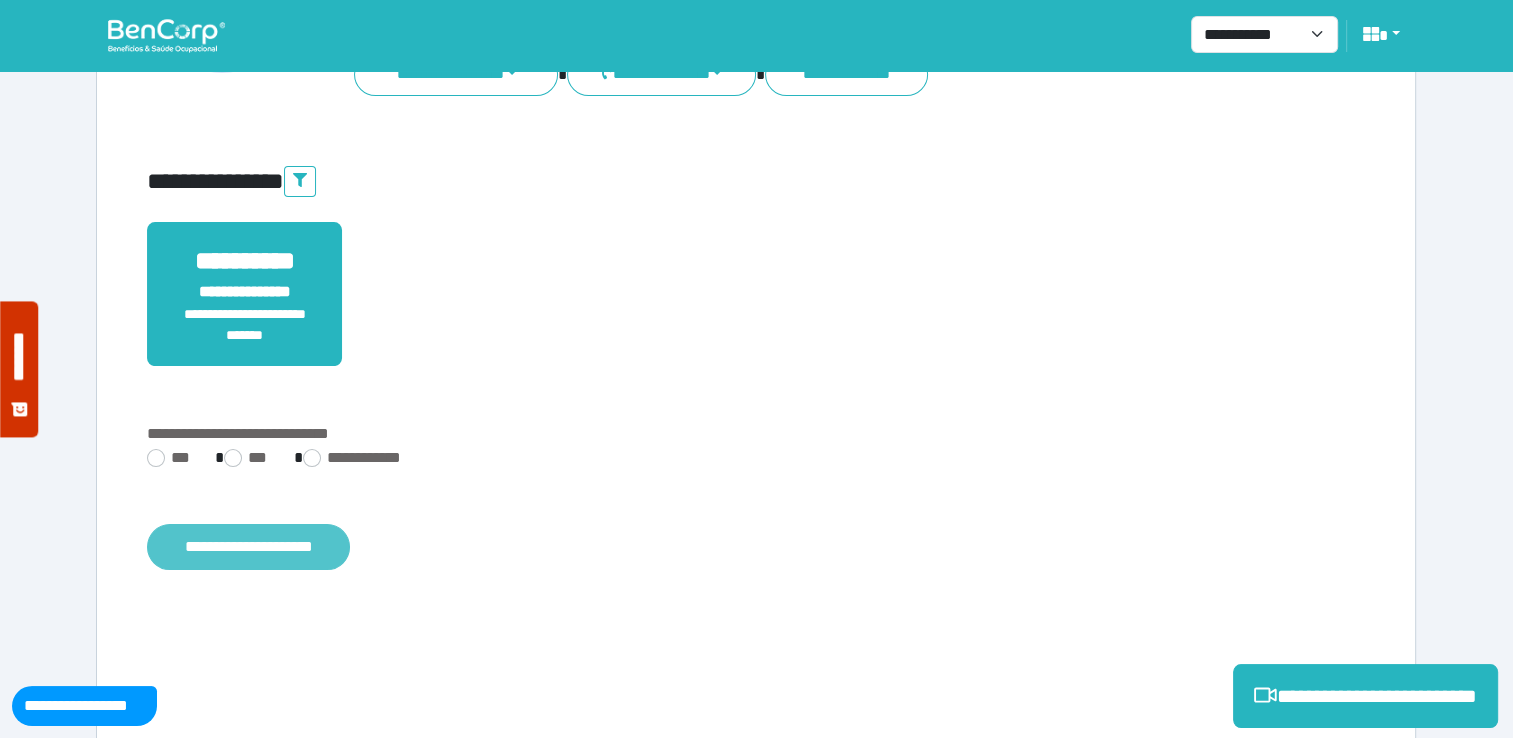 click on "**********" at bounding box center [248, 547] 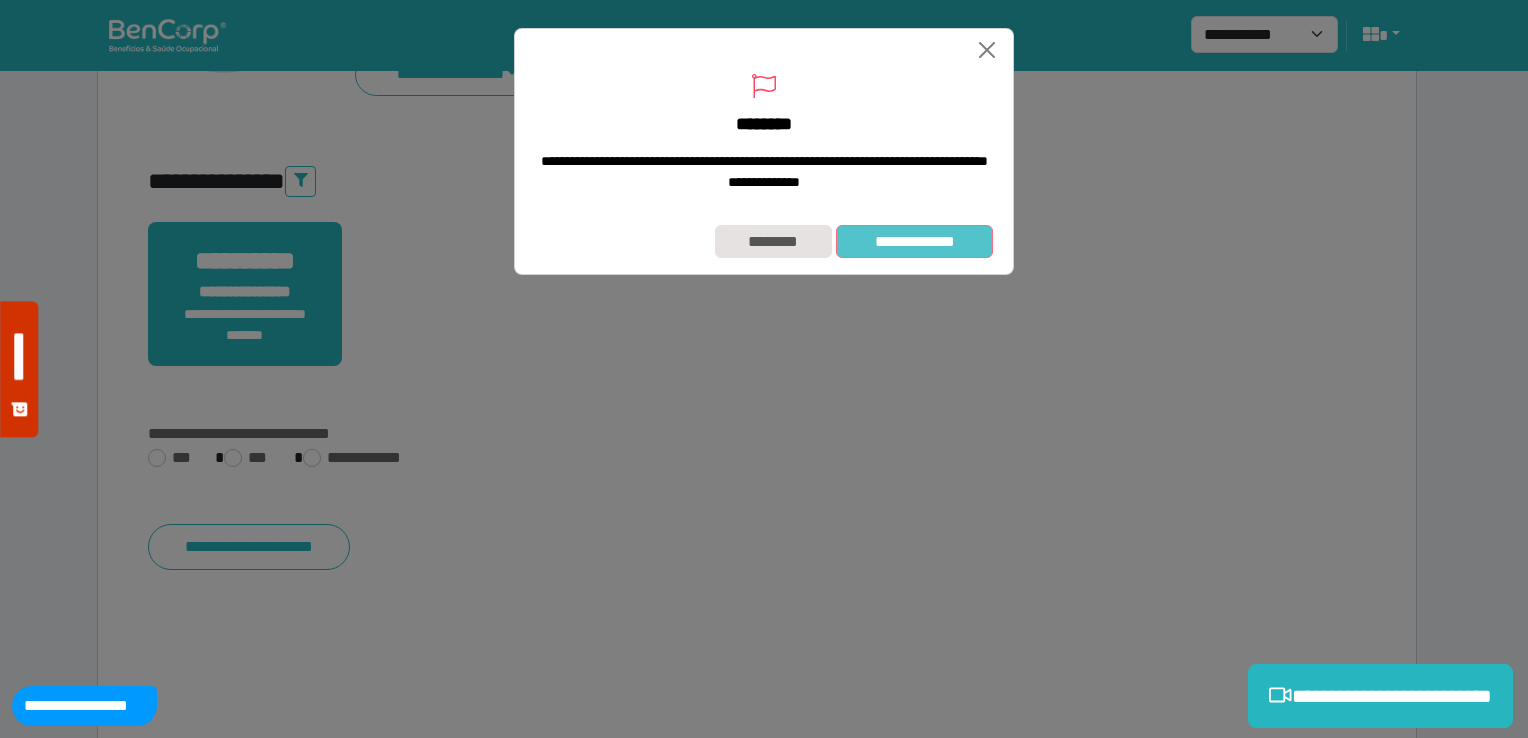 click on "**********" at bounding box center (914, 242) 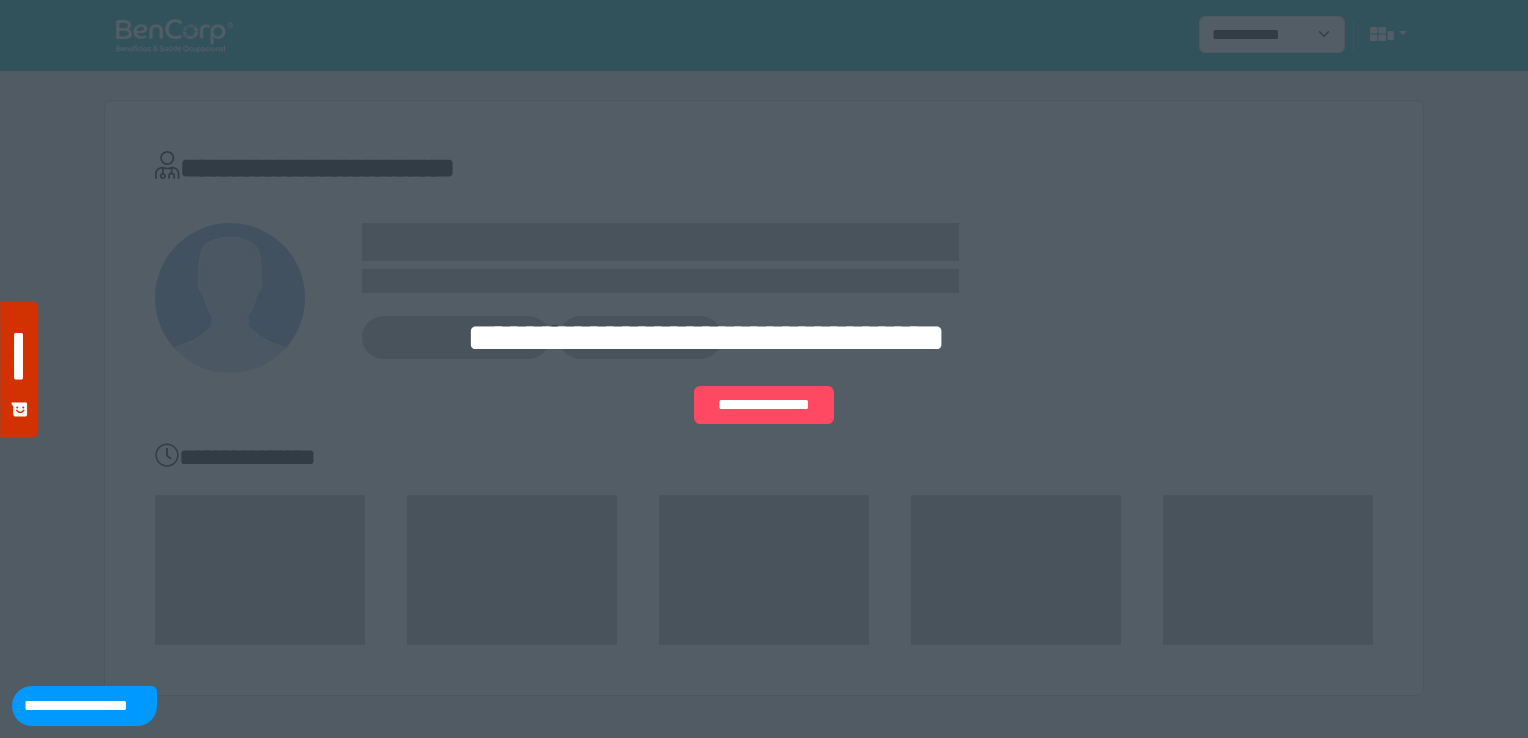 scroll, scrollTop: 0, scrollLeft: 0, axis: both 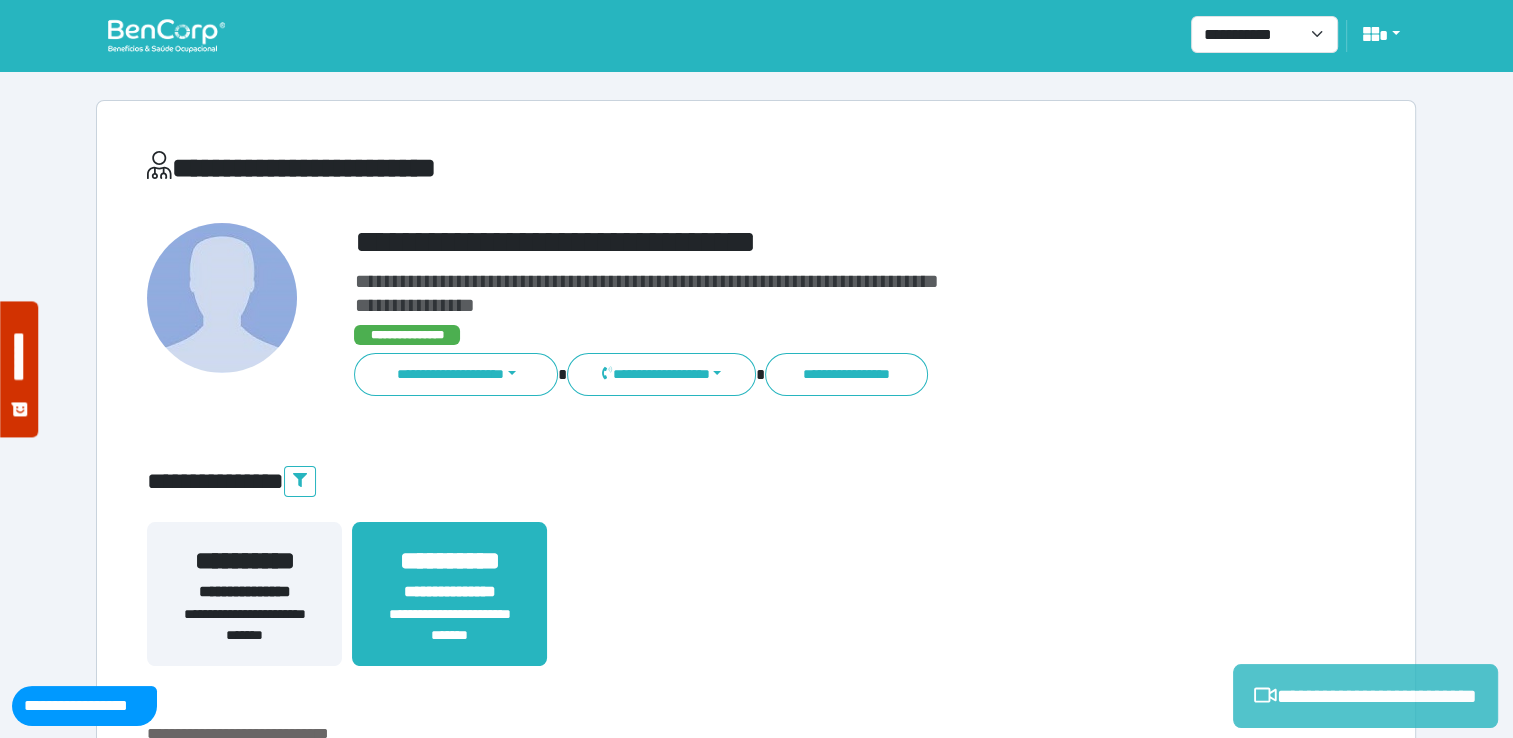click on "**********" at bounding box center [1365, 696] 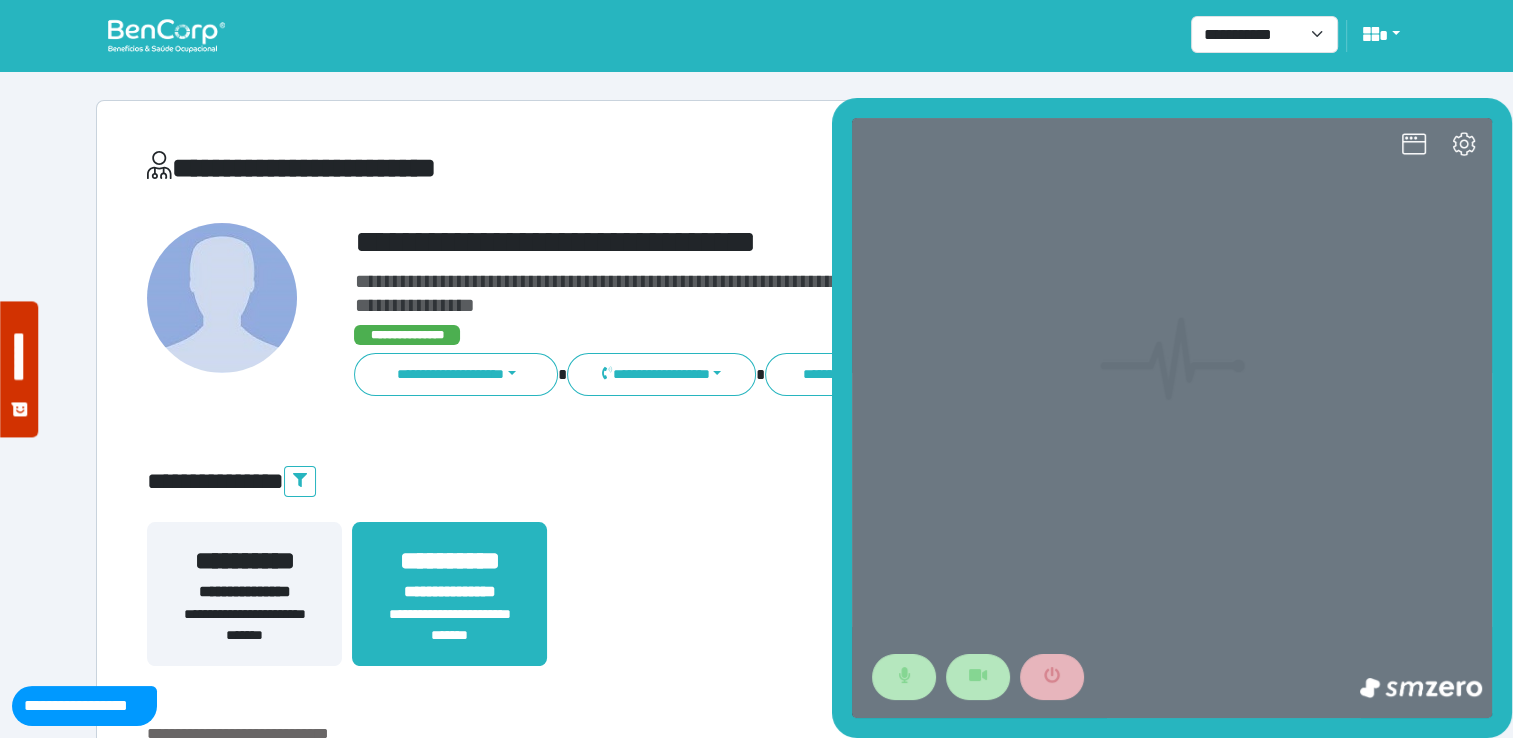 scroll, scrollTop: 0, scrollLeft: 0, axis: both 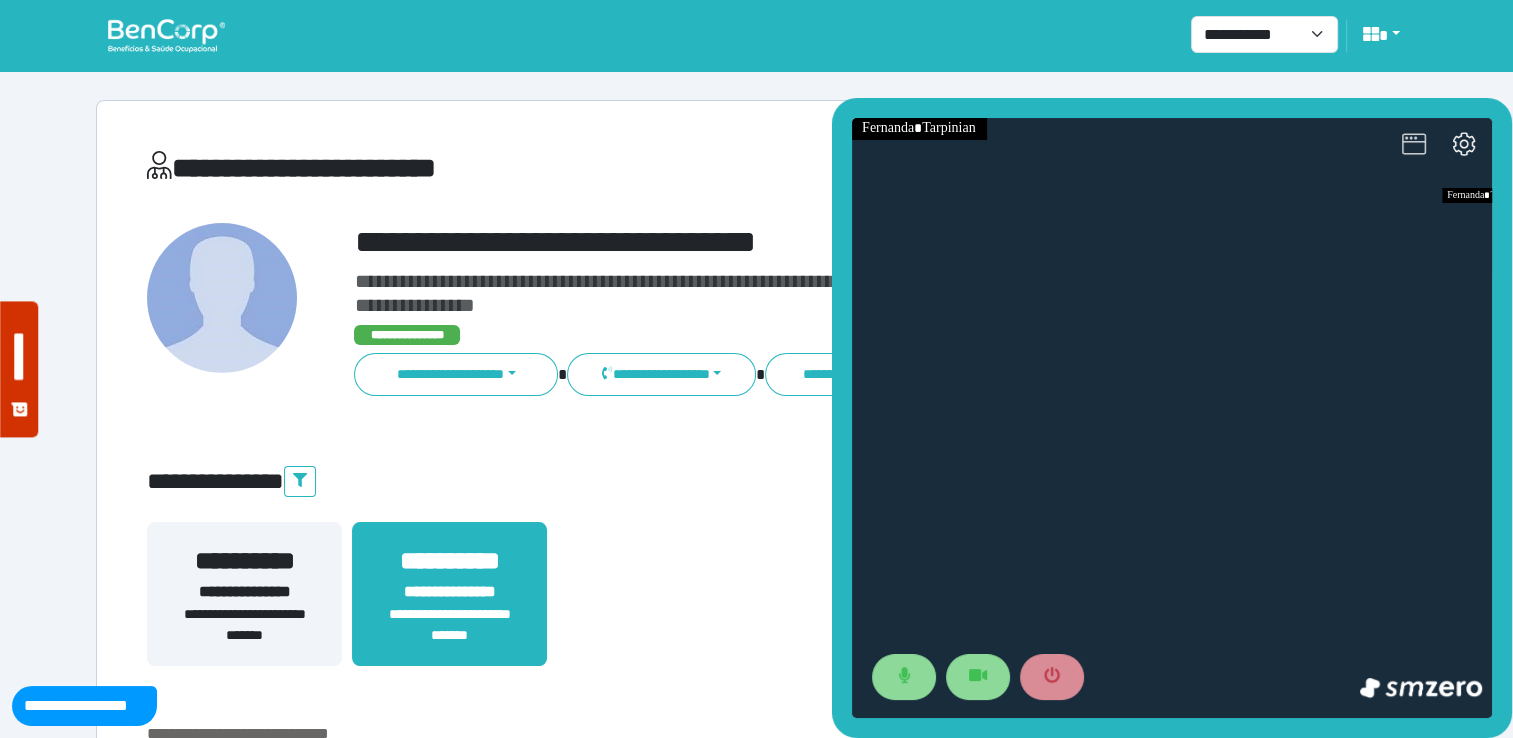 click 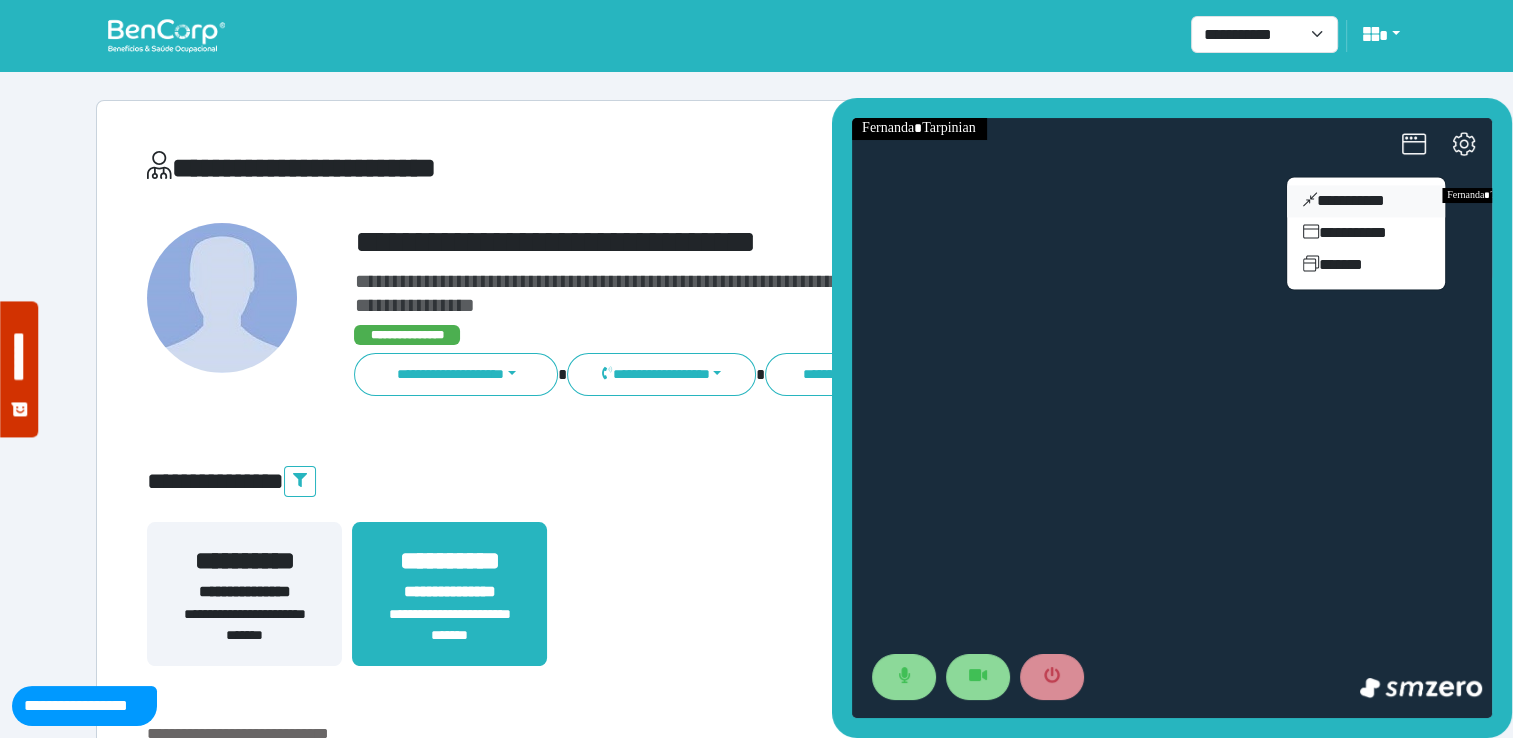 click on "**********" at bounding box center (1366, 201) 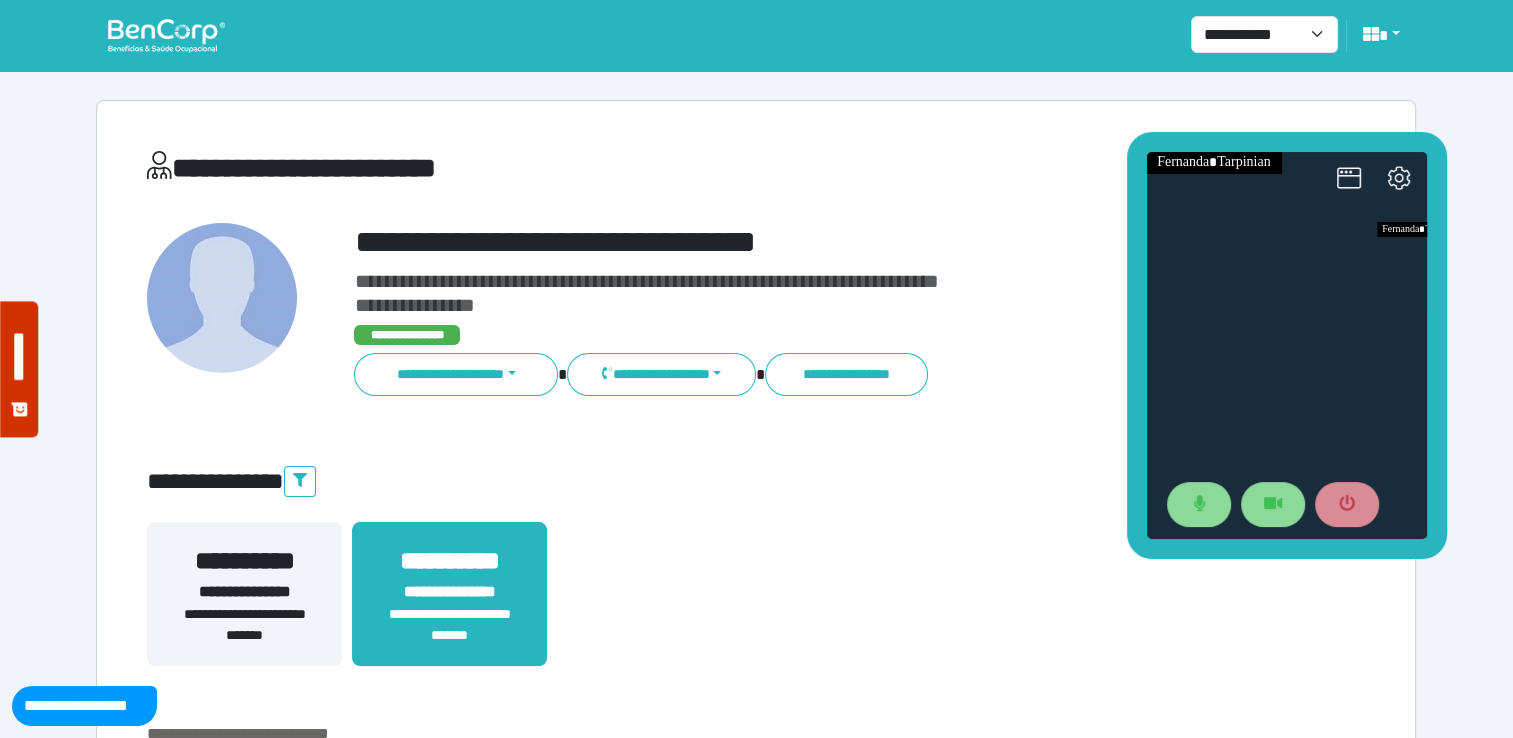drag, startPoint x: 1413, startPoint y: 322, endPoint x: 752, endPoint y: 13, distance: 729.6588 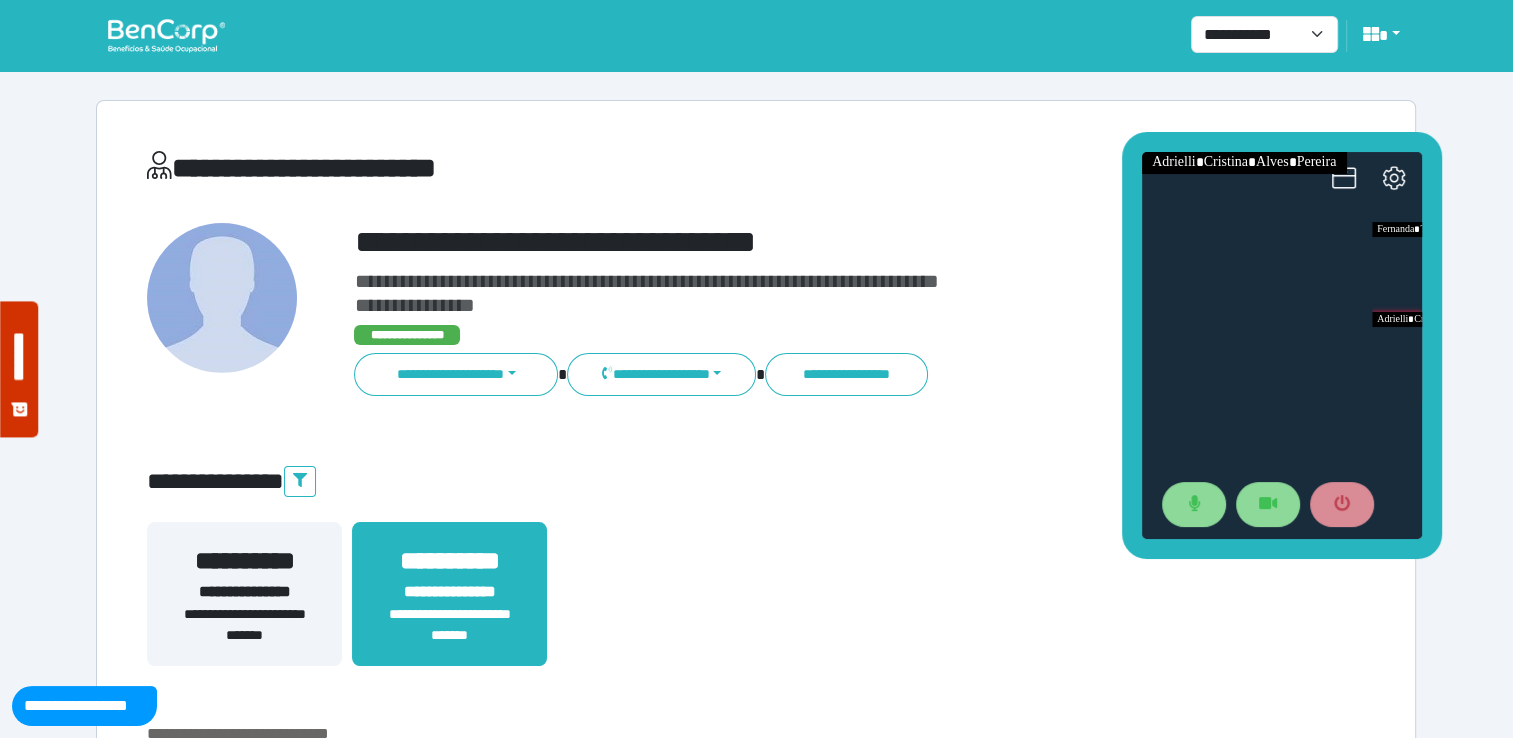 click 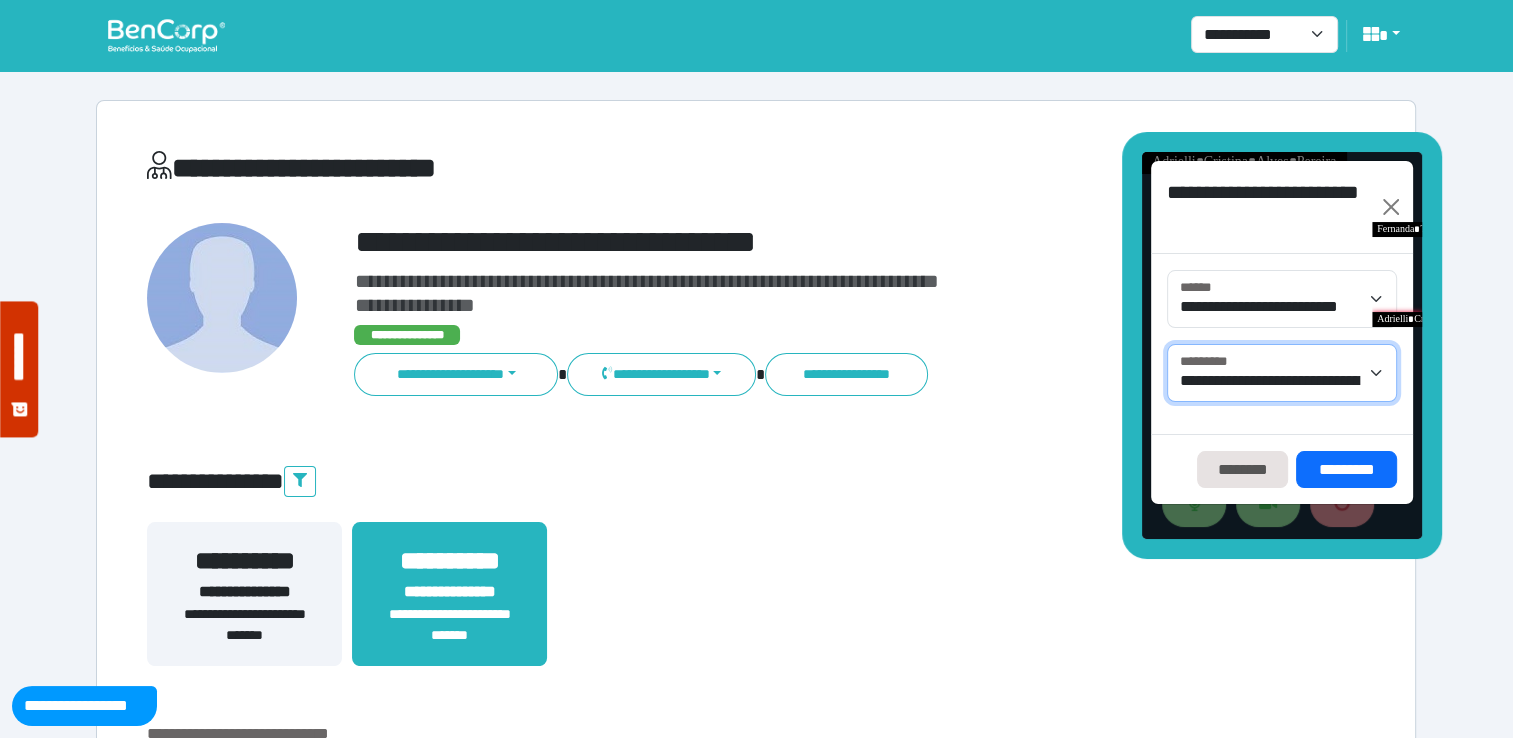 click on "**********" at bounding box center (1281, 373) 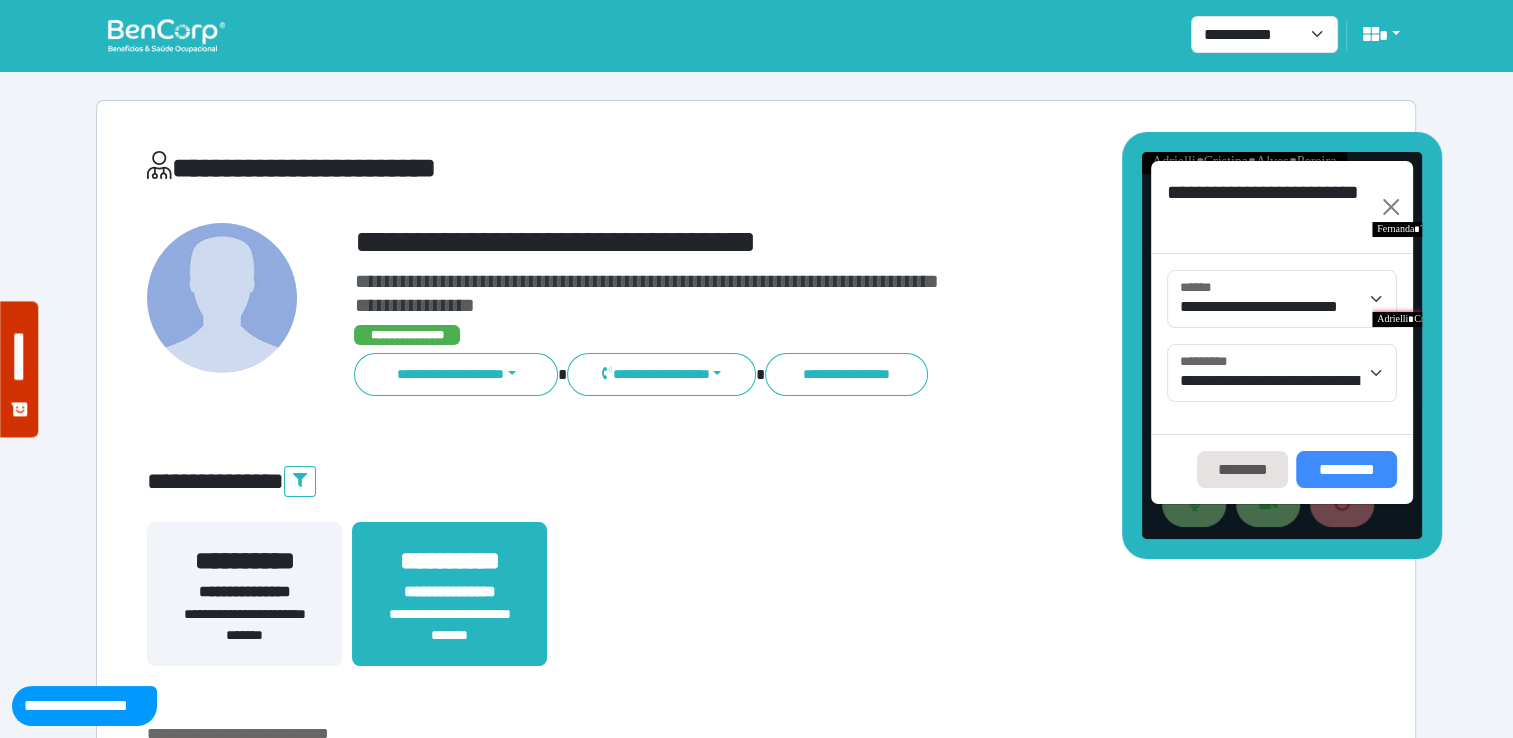 click on "*********" 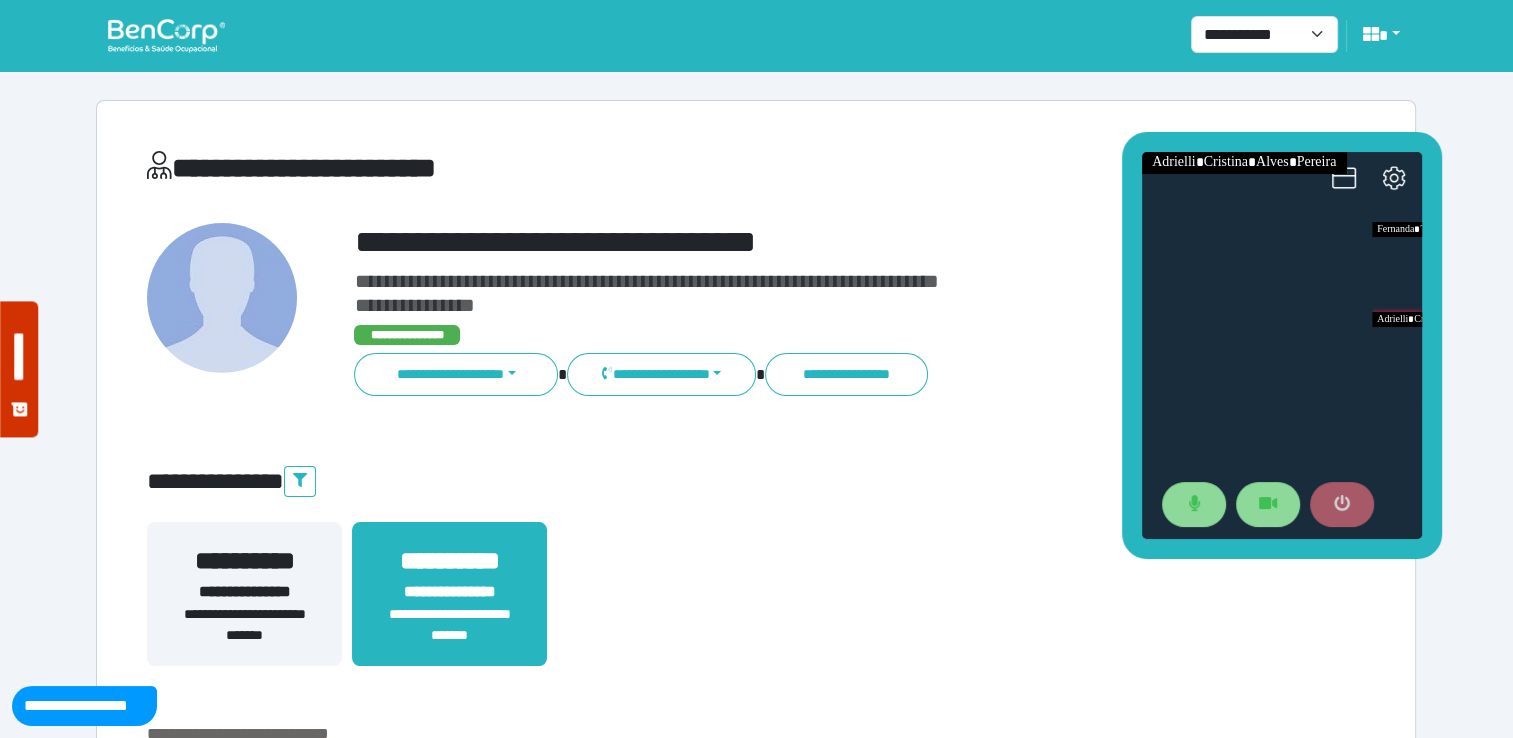 click 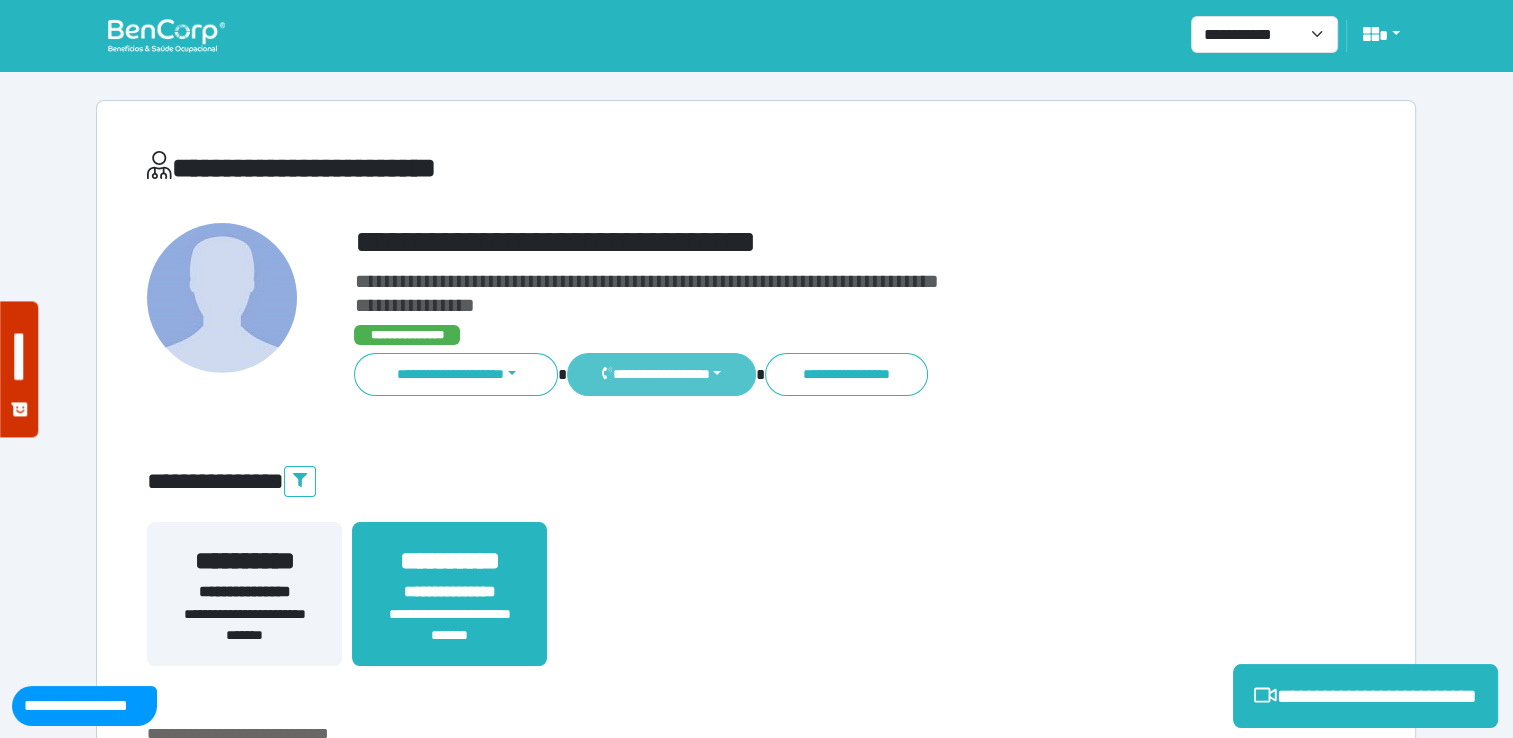 click on "**********" 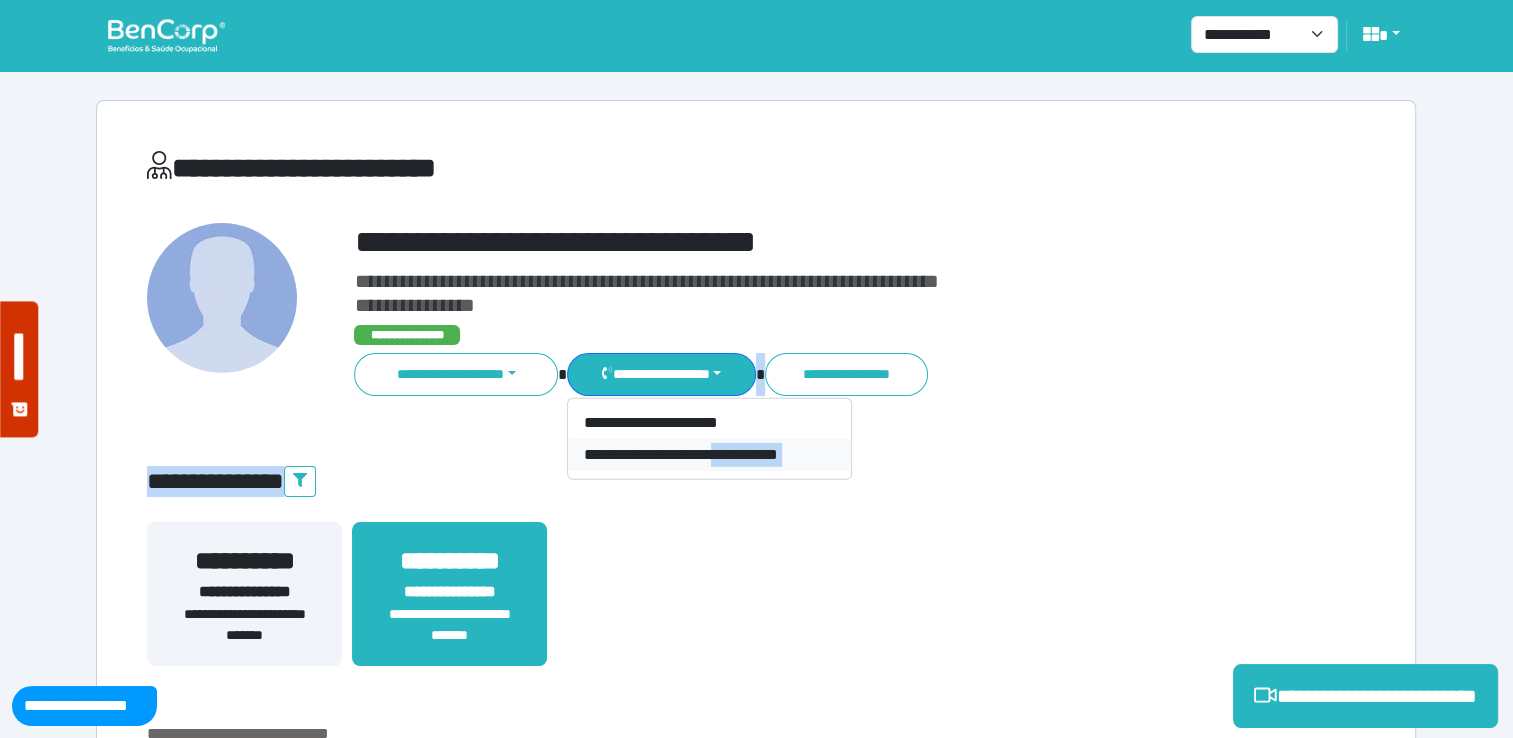 drag, startPoint x: 786, startPoint y: 463, endPoint x: 733, endPoint y: 462, distance: 53.009434 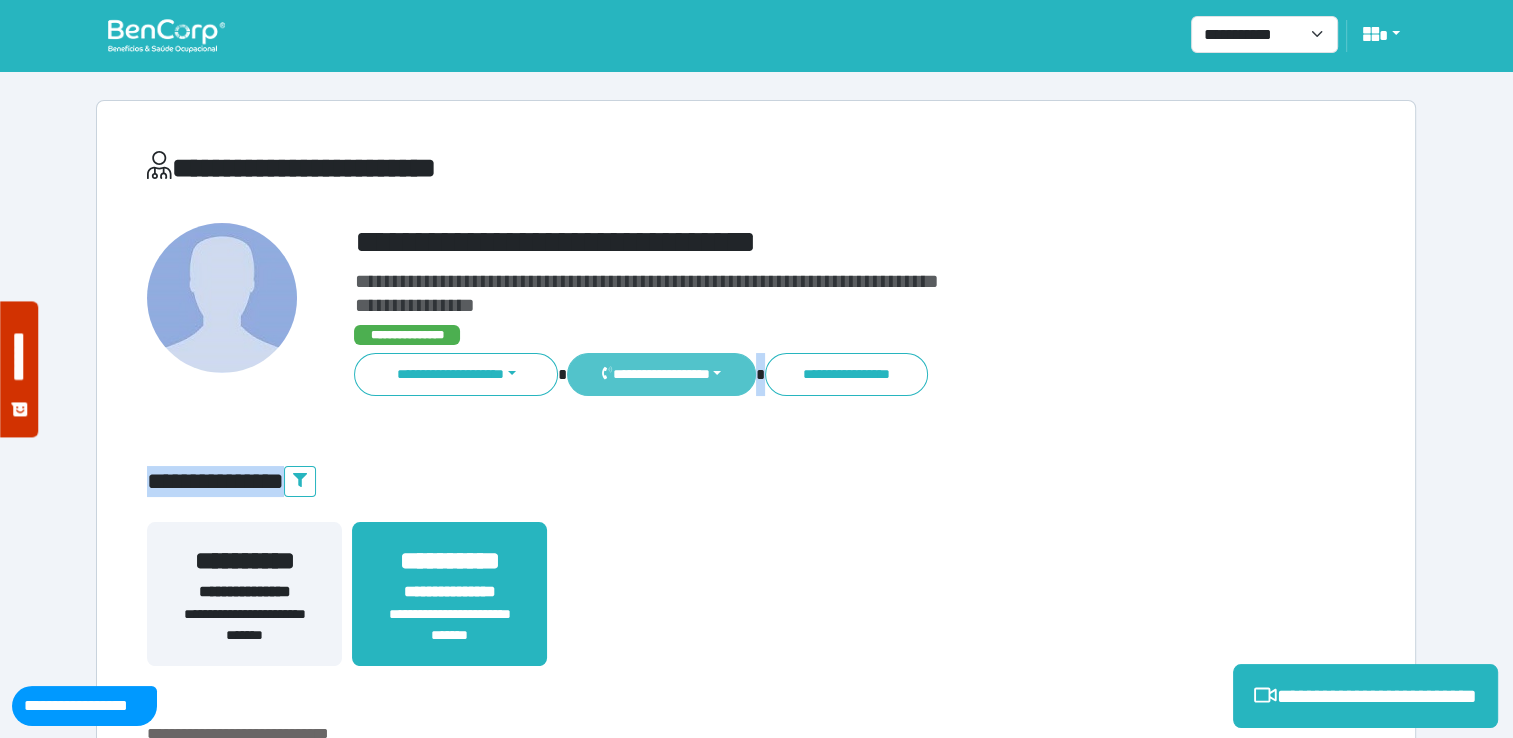 drag, startPoint x: 734, startPoint y: 462, endPoint x: 728, endPoint y: 380, distance: 82.219215 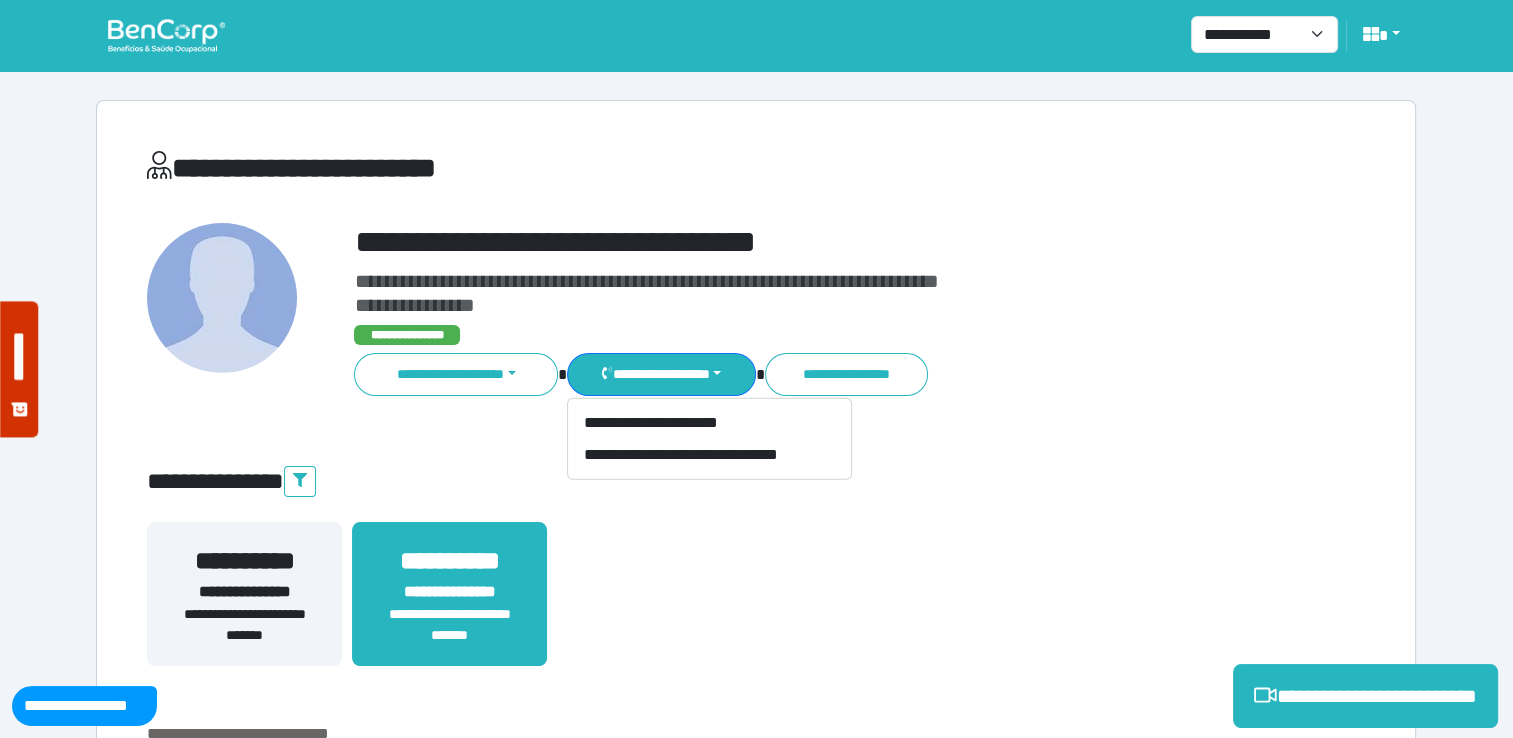 click on "**********" 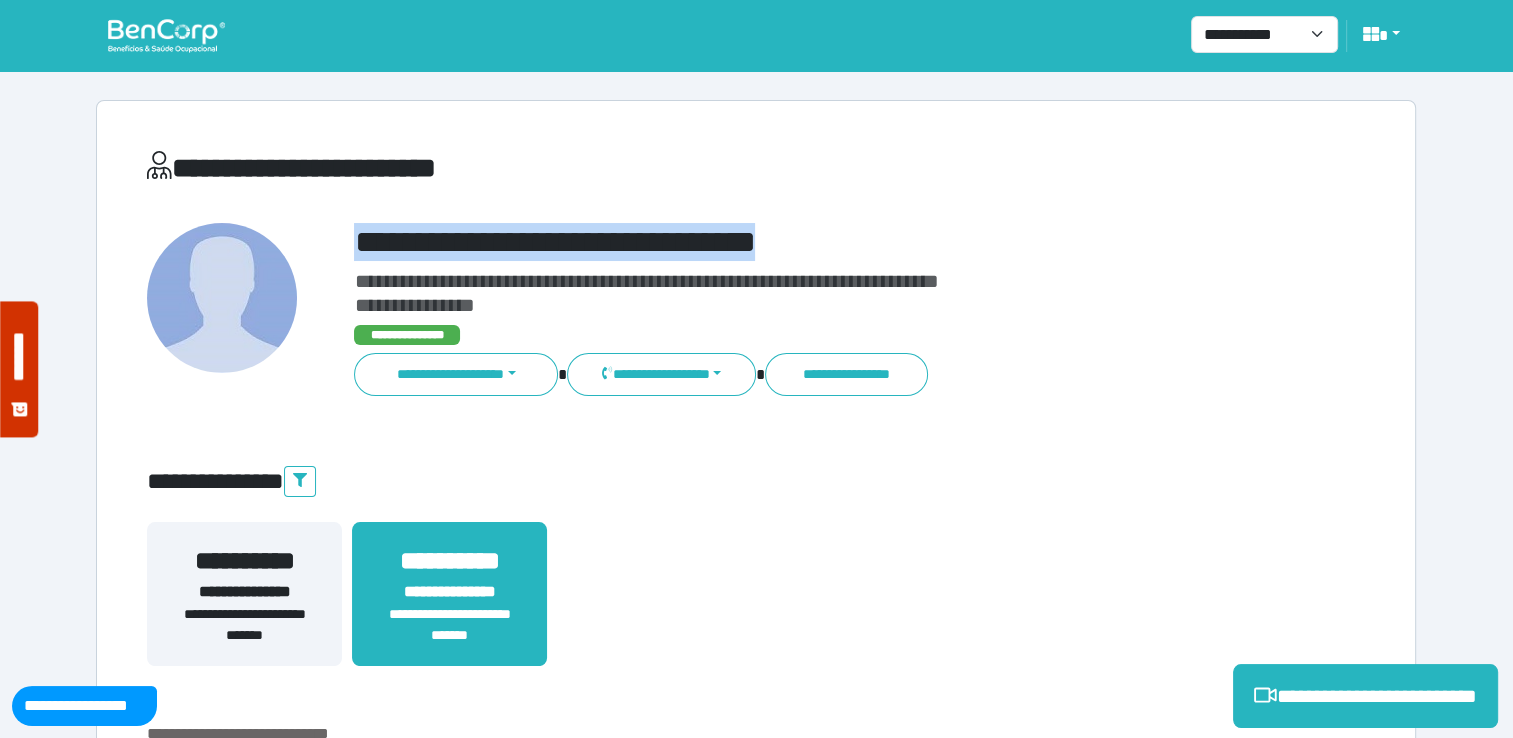 drag, startPoint x: 784, startPoint y: 244, endPoint x: 361, endPoint y: 237, distance: 423.05792 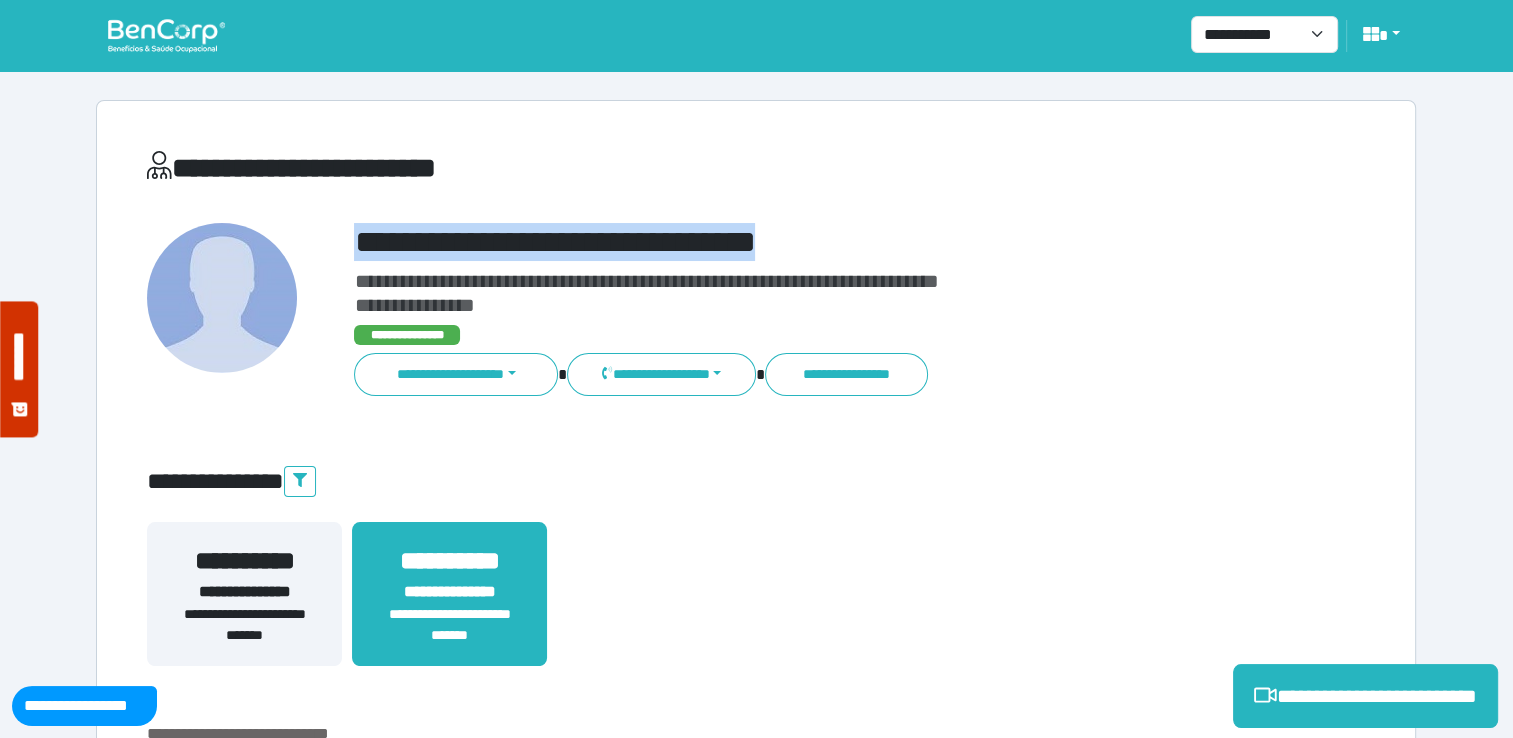 click on "**********" 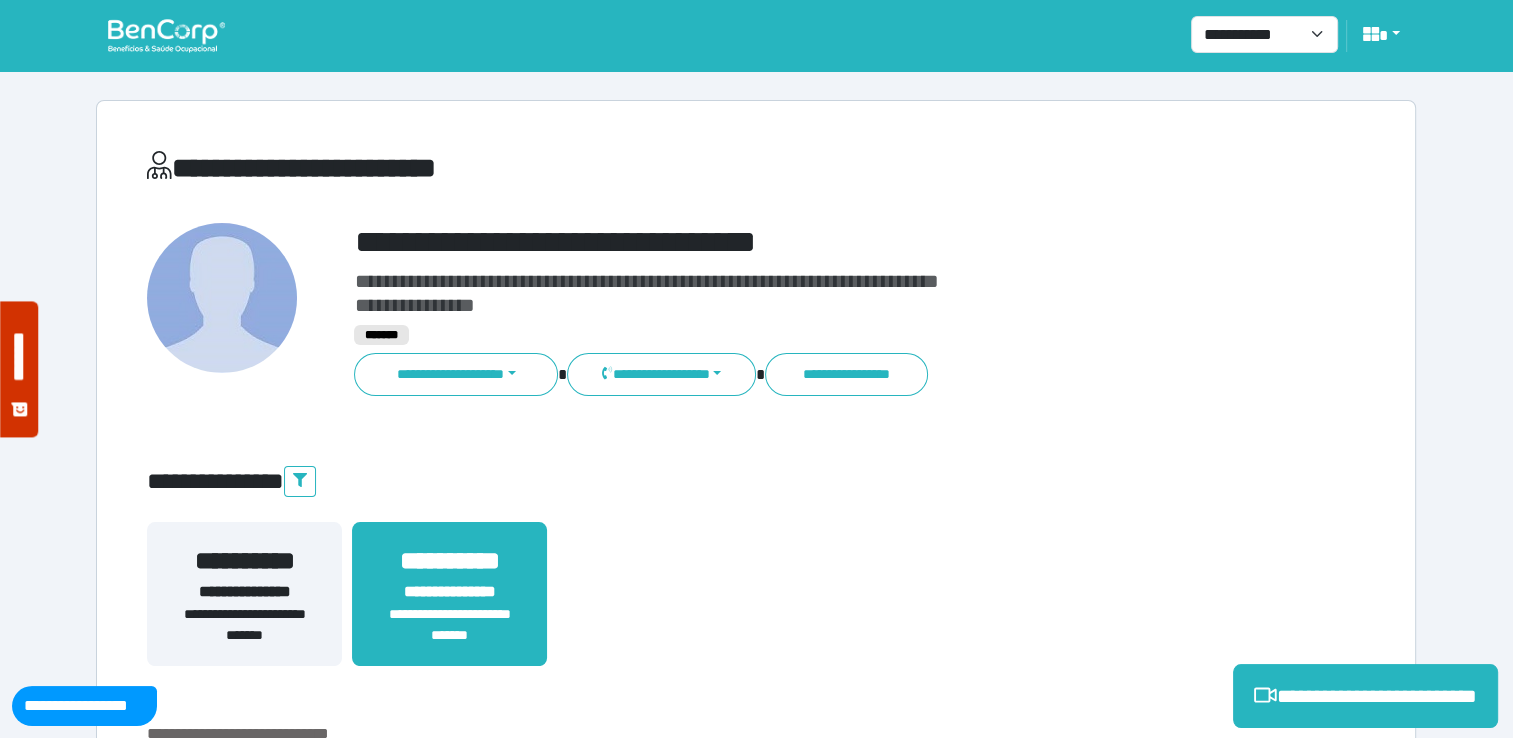 scroll, scrollTop: 352, scrollLeft: 0, axis: vertical 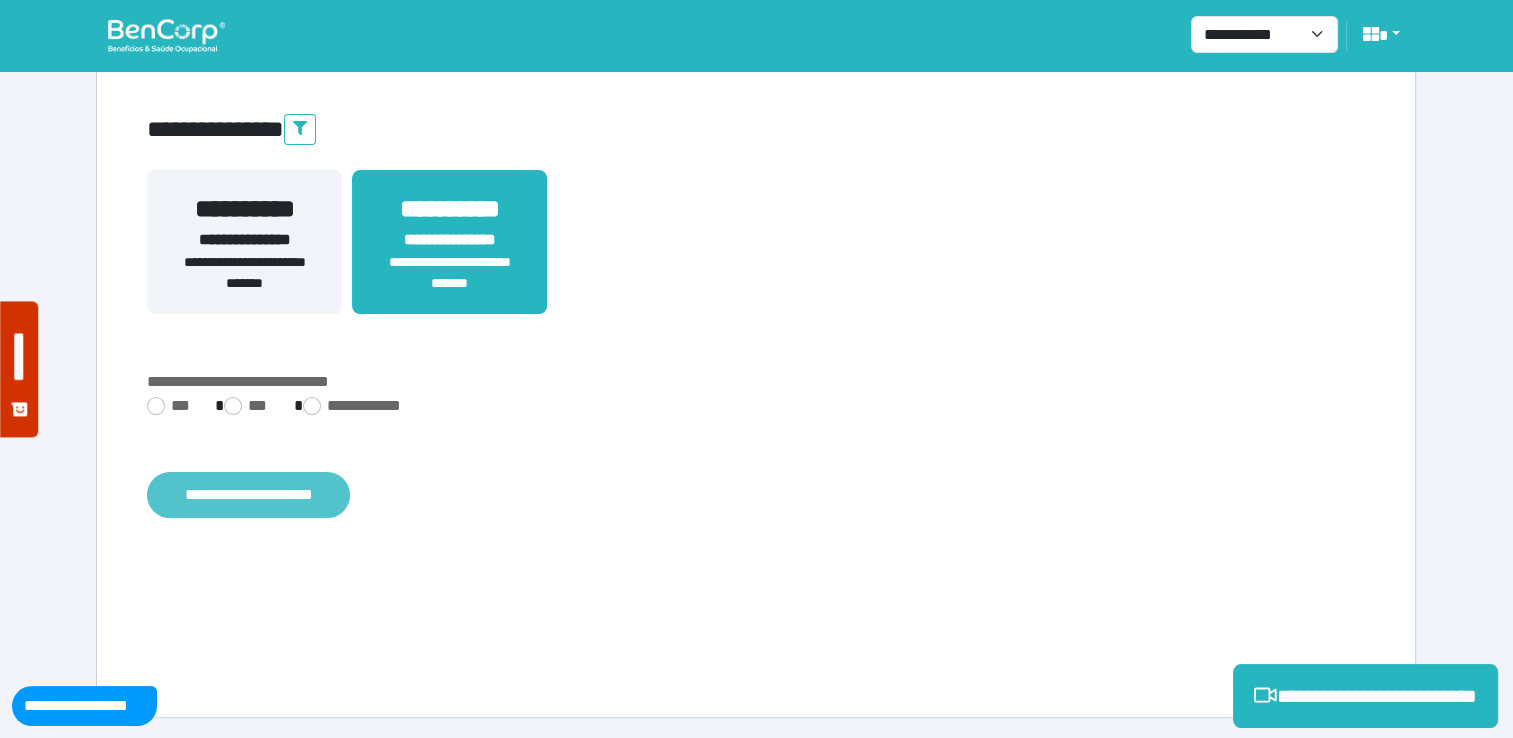click on "**********" 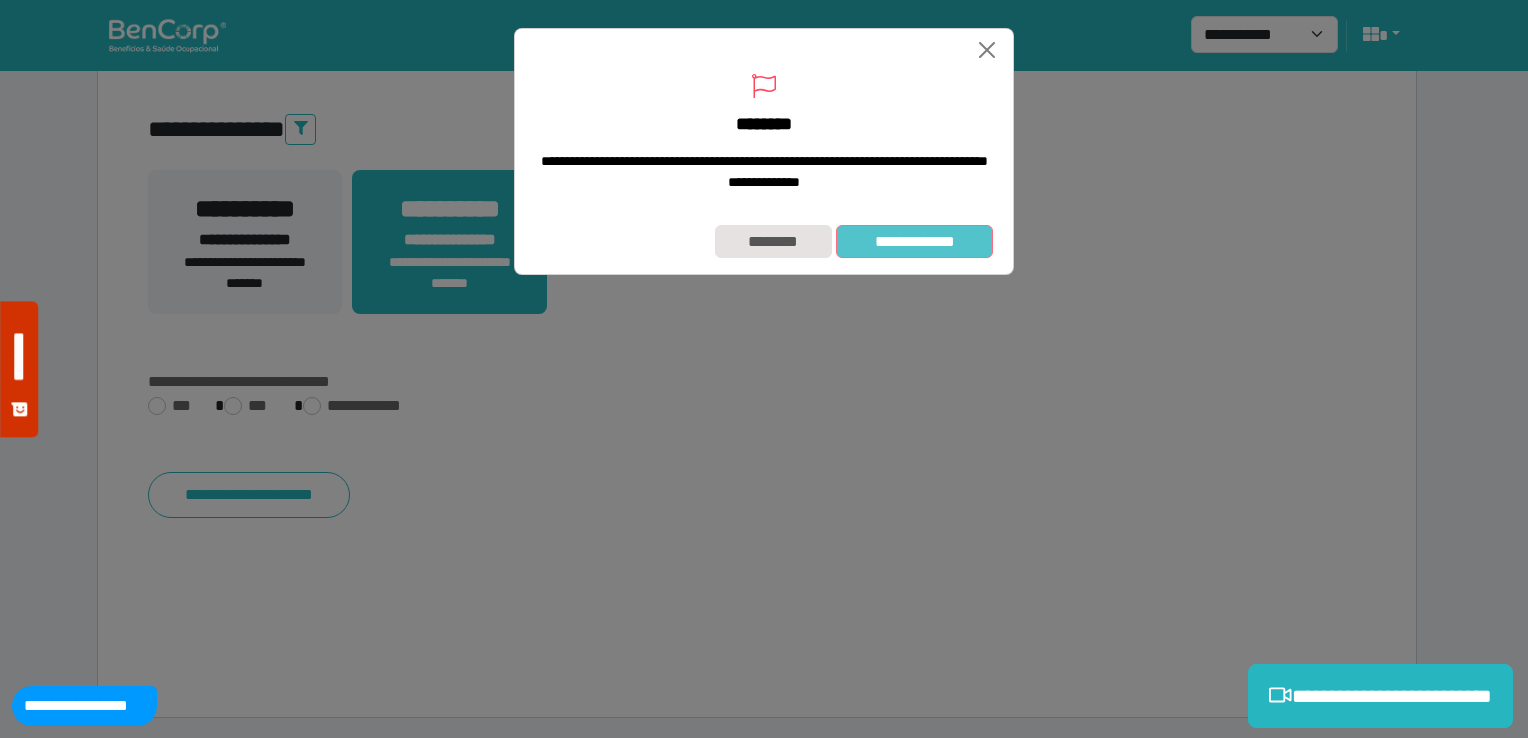 click on "**********" 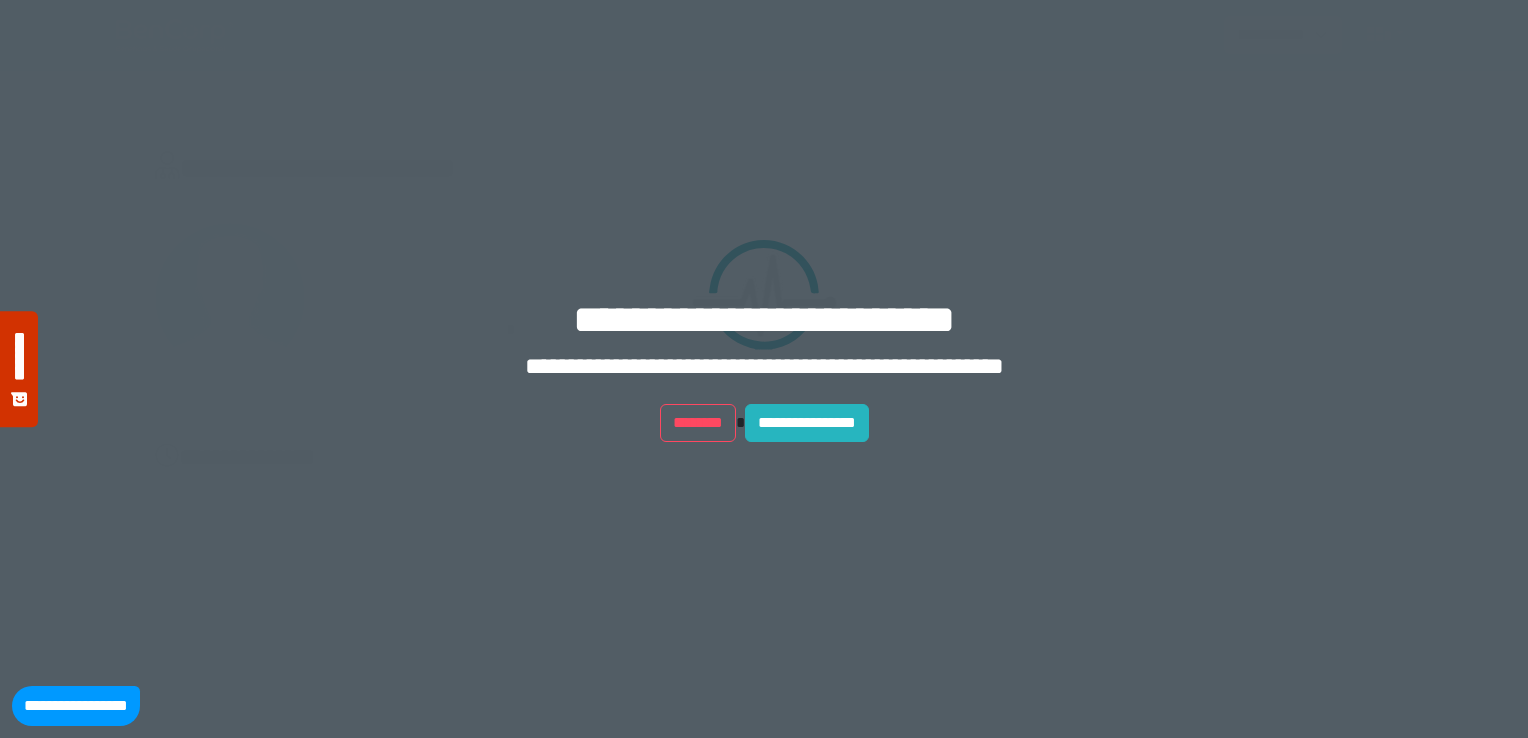scroll, scrollTop: 0, scrollLeft: 0, axis: both 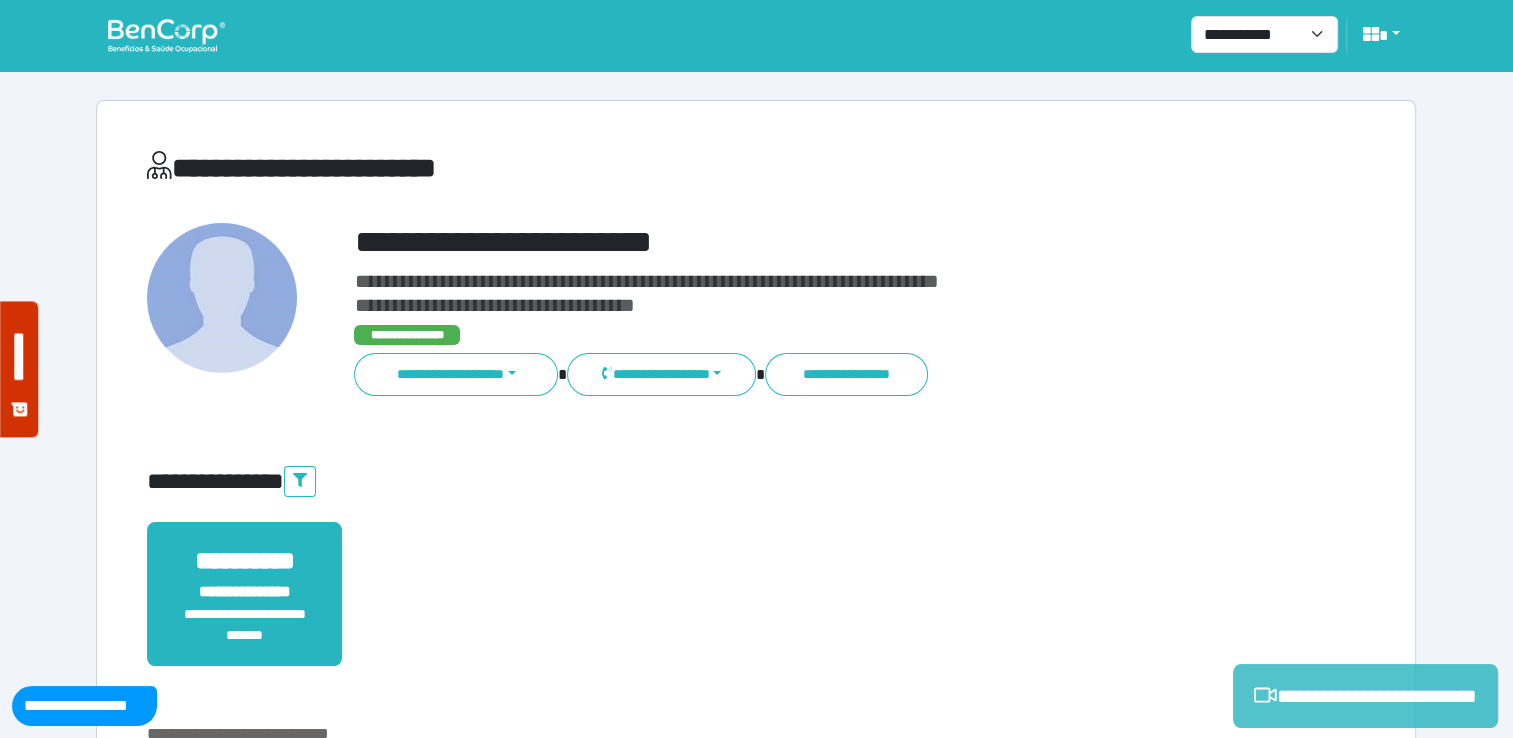 click on "**********" at bounding box center [1365, 696] 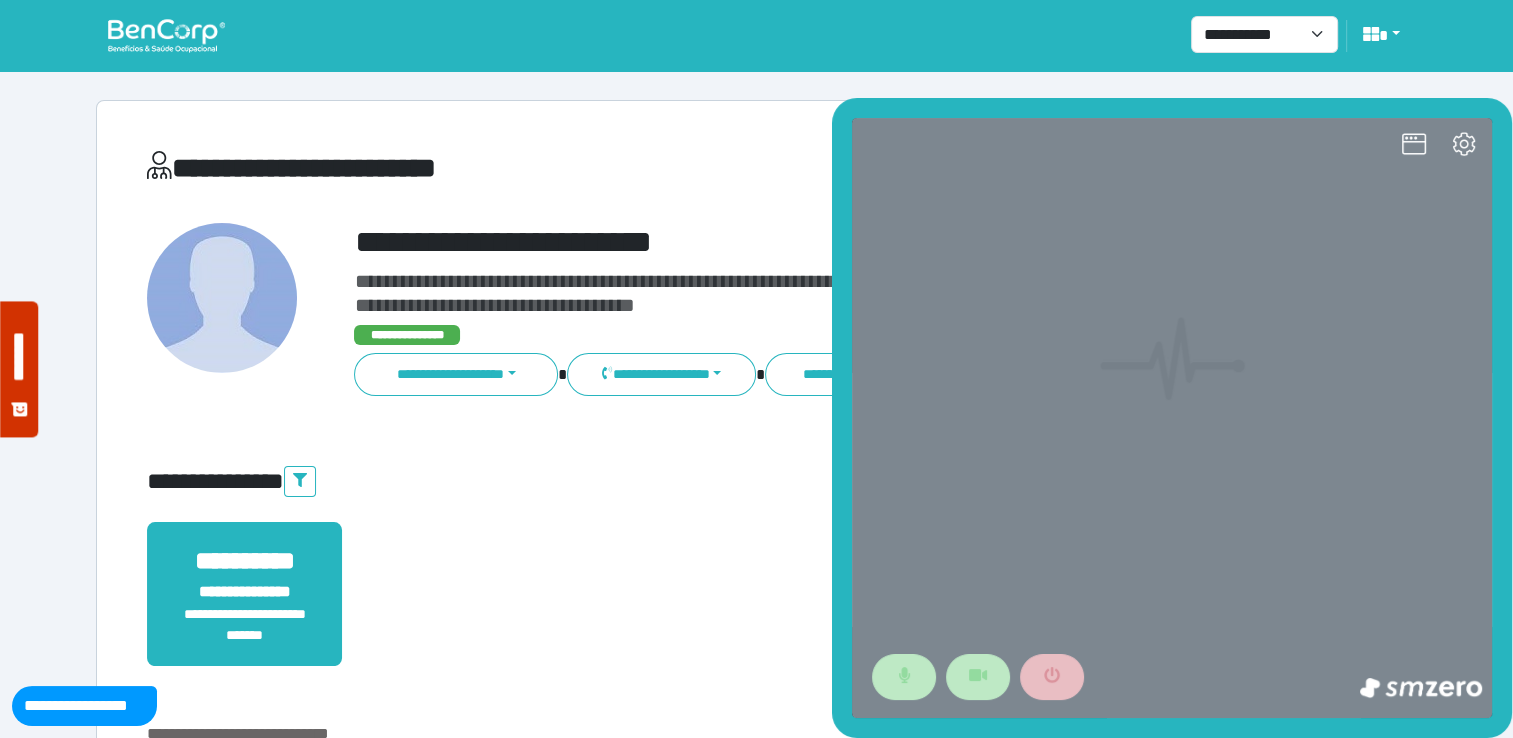 scroll, scrollTop: 0, scrollLeft: 0, axis: both 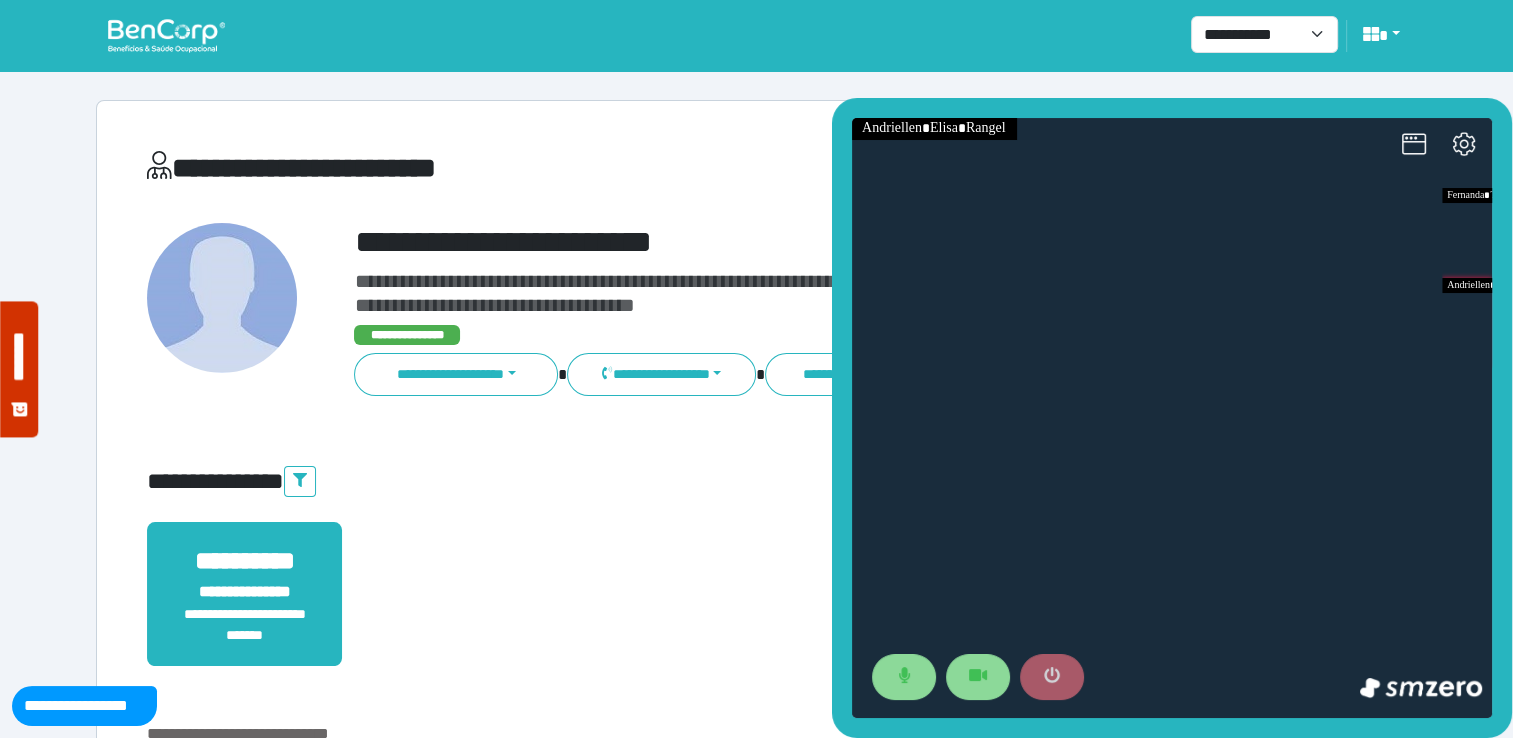 click 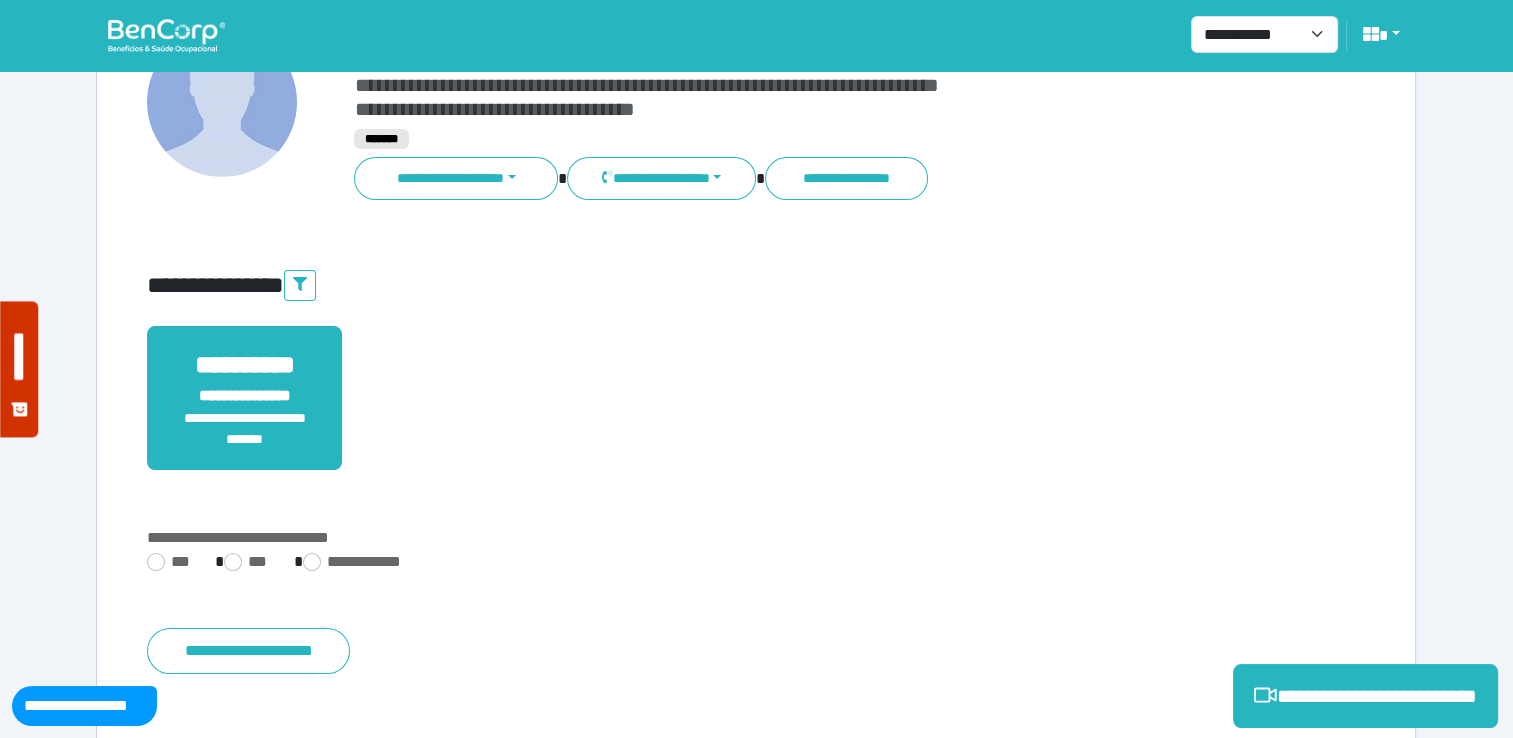 scroll, scrollTop: 200, scrollLeft: 0, axis: vertical 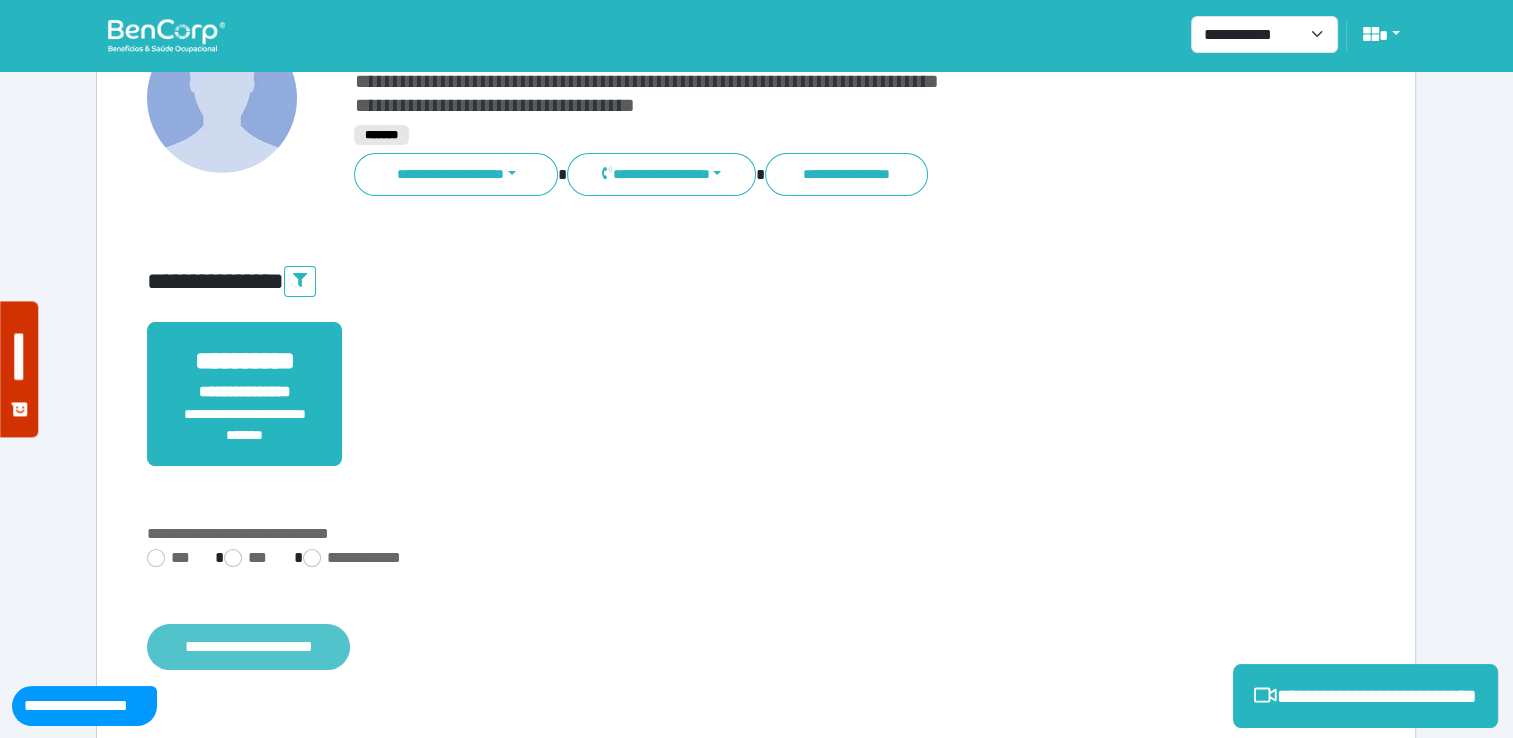 drag, startPoint x: 207, startPoint y: 610, endPoint x: 224, endPoint y: 637, distance: 31.906113 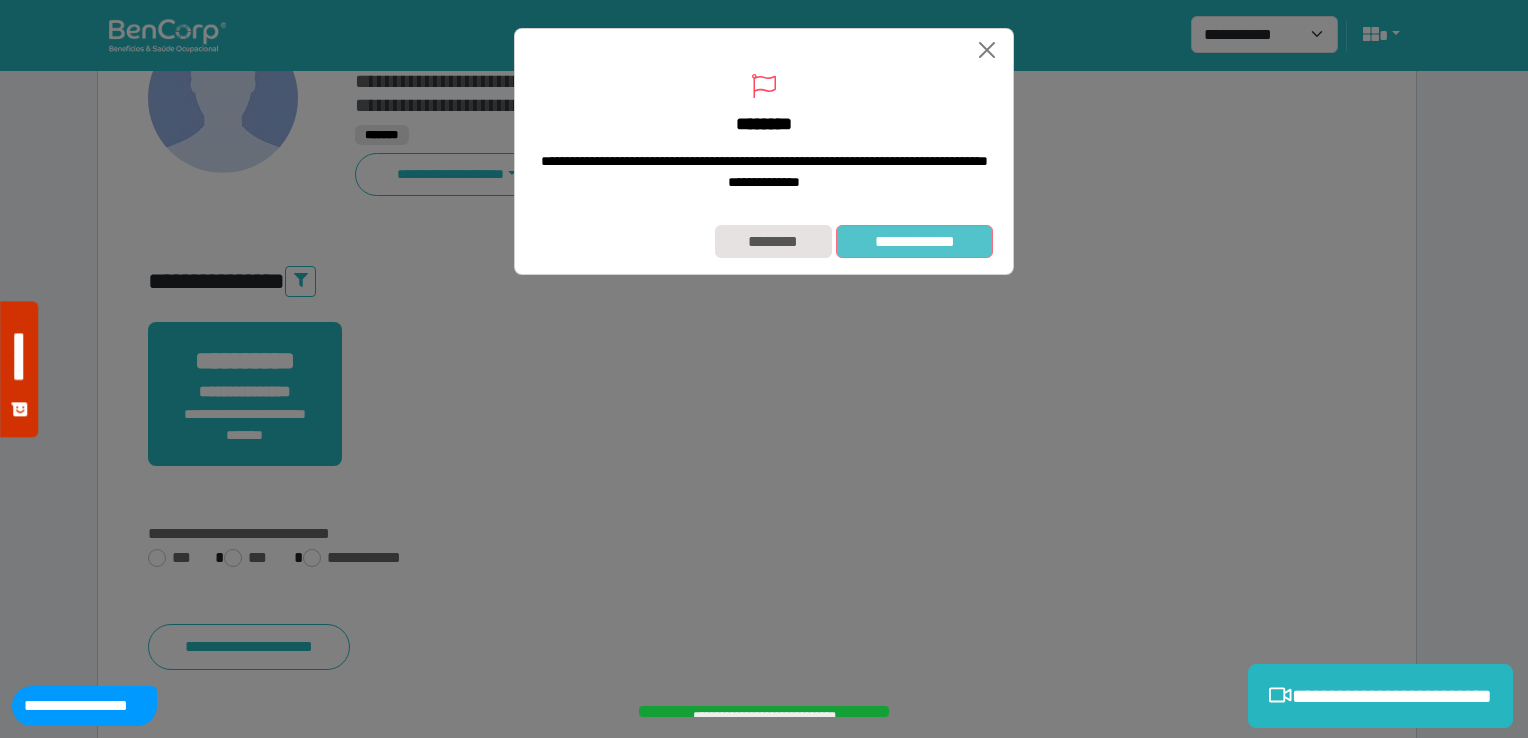 click on "**********" at bounding box center [914, 242] 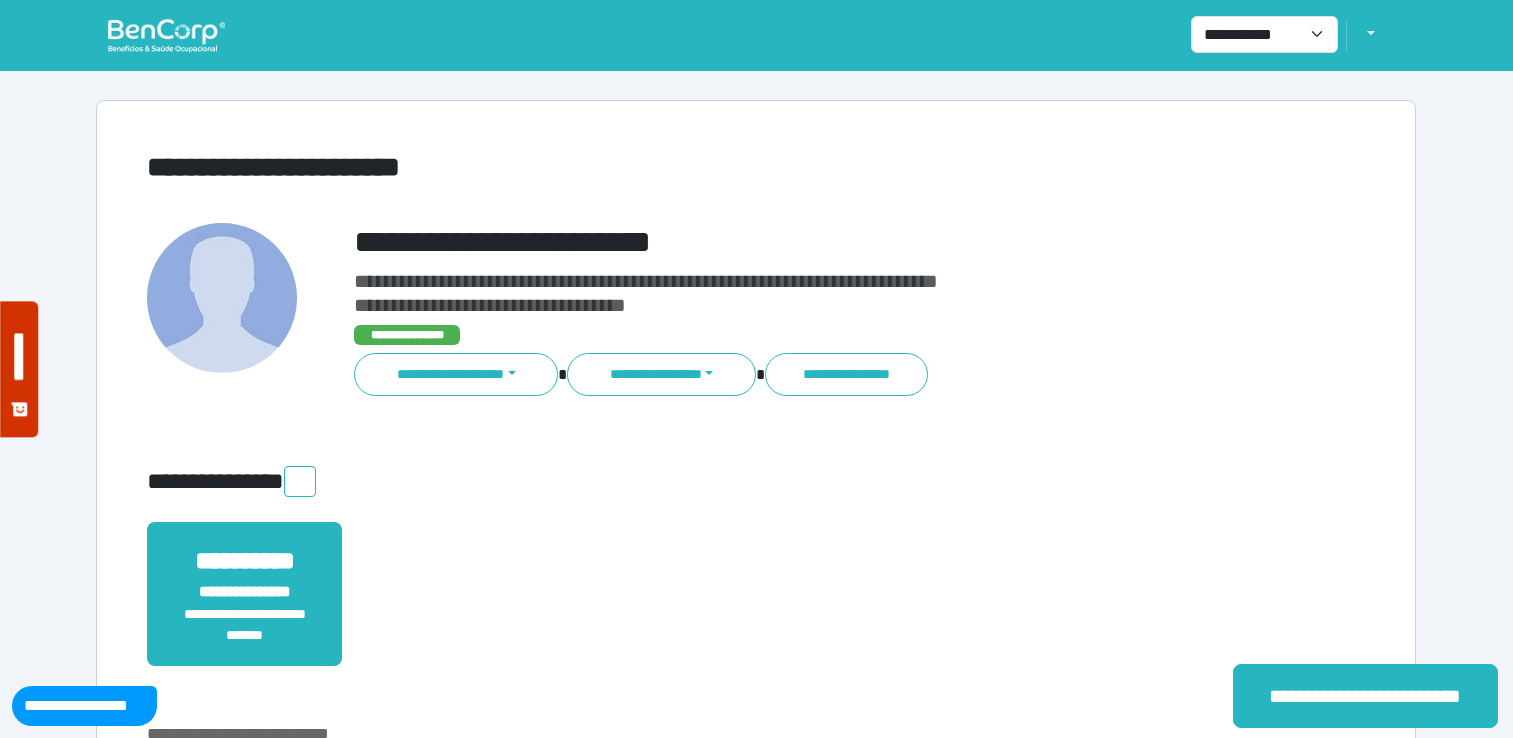 scroll, scrollTop: 0, scrollLeft: 0, axis: both 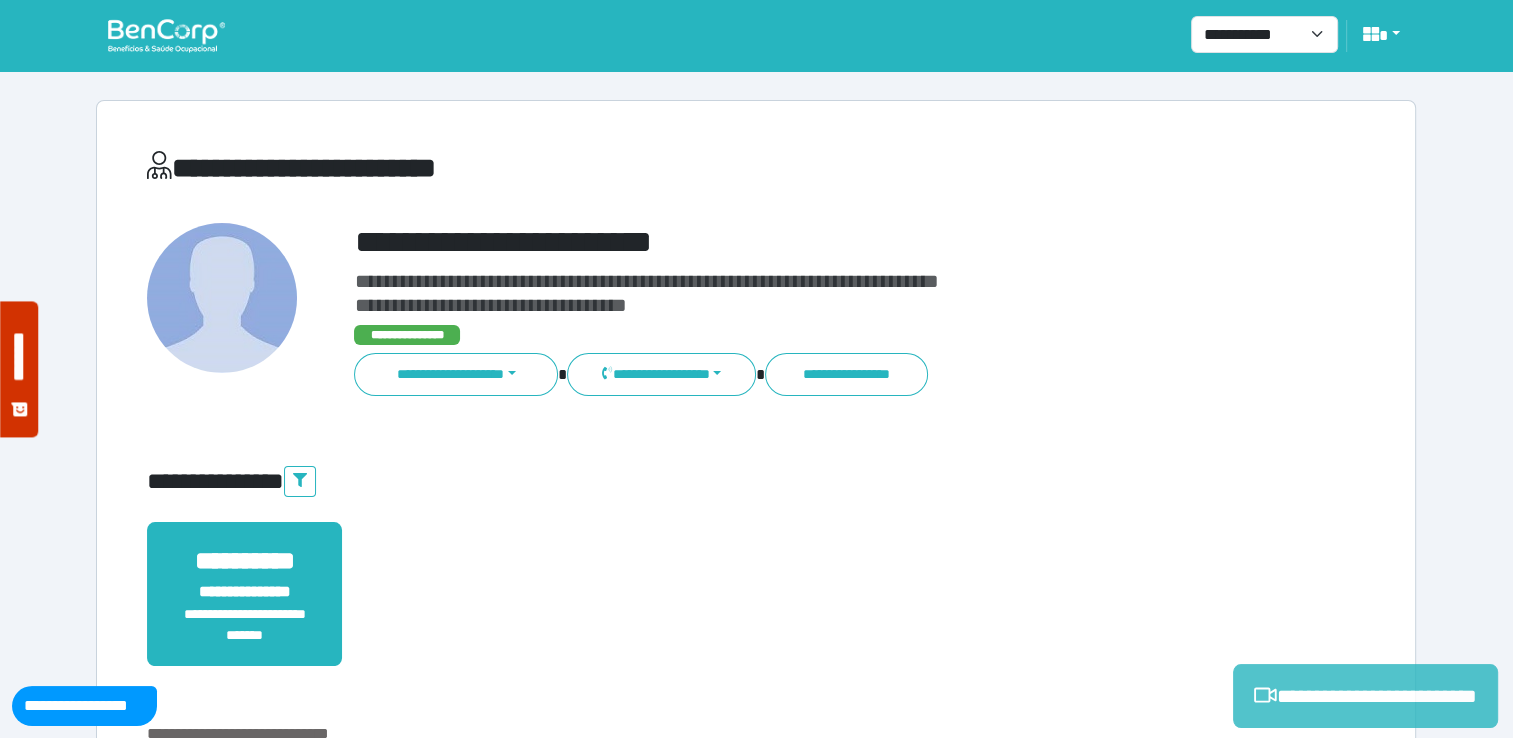 click on "**********" at bounding box center (1365, 696) 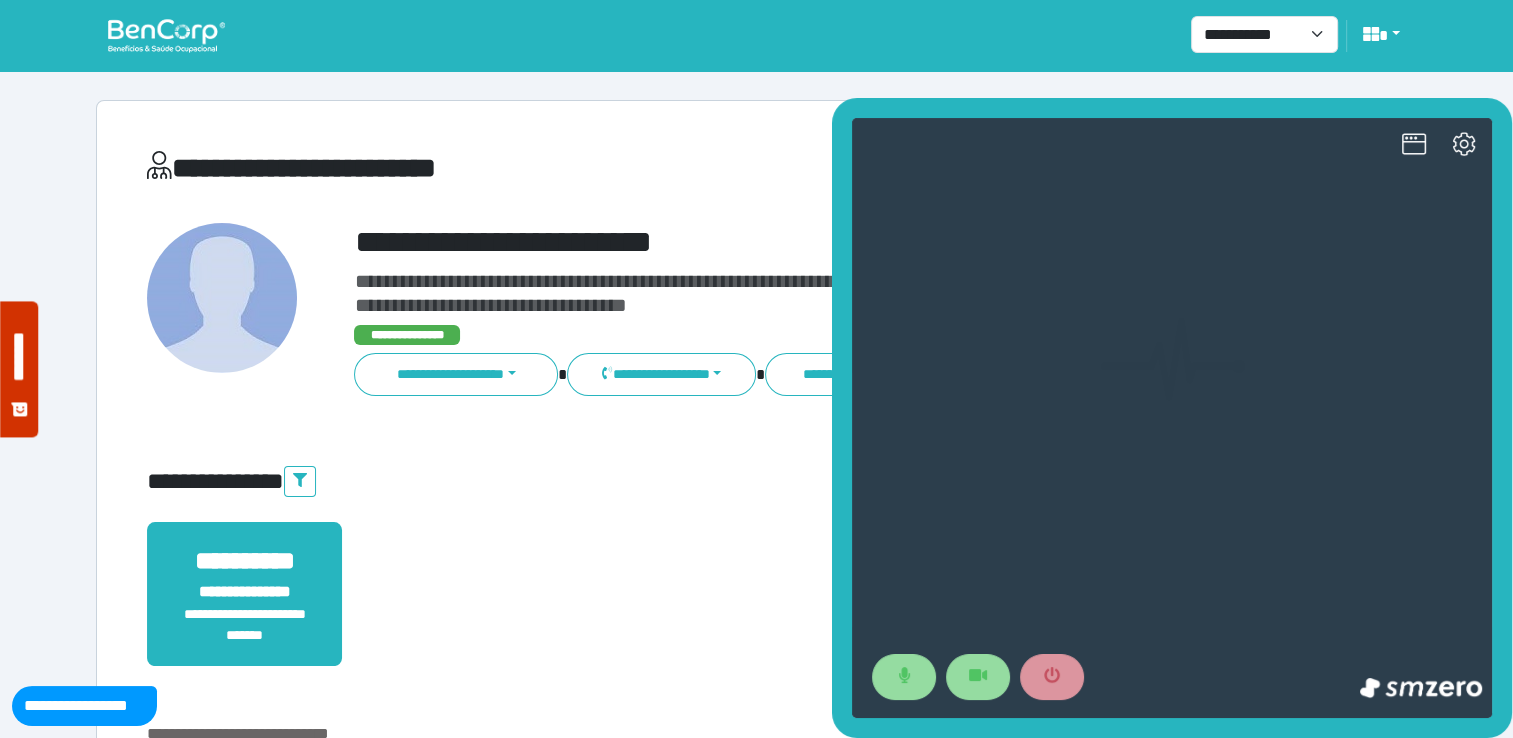 scroll, scrollTop: 0, scrollLeft: 0, axis: both 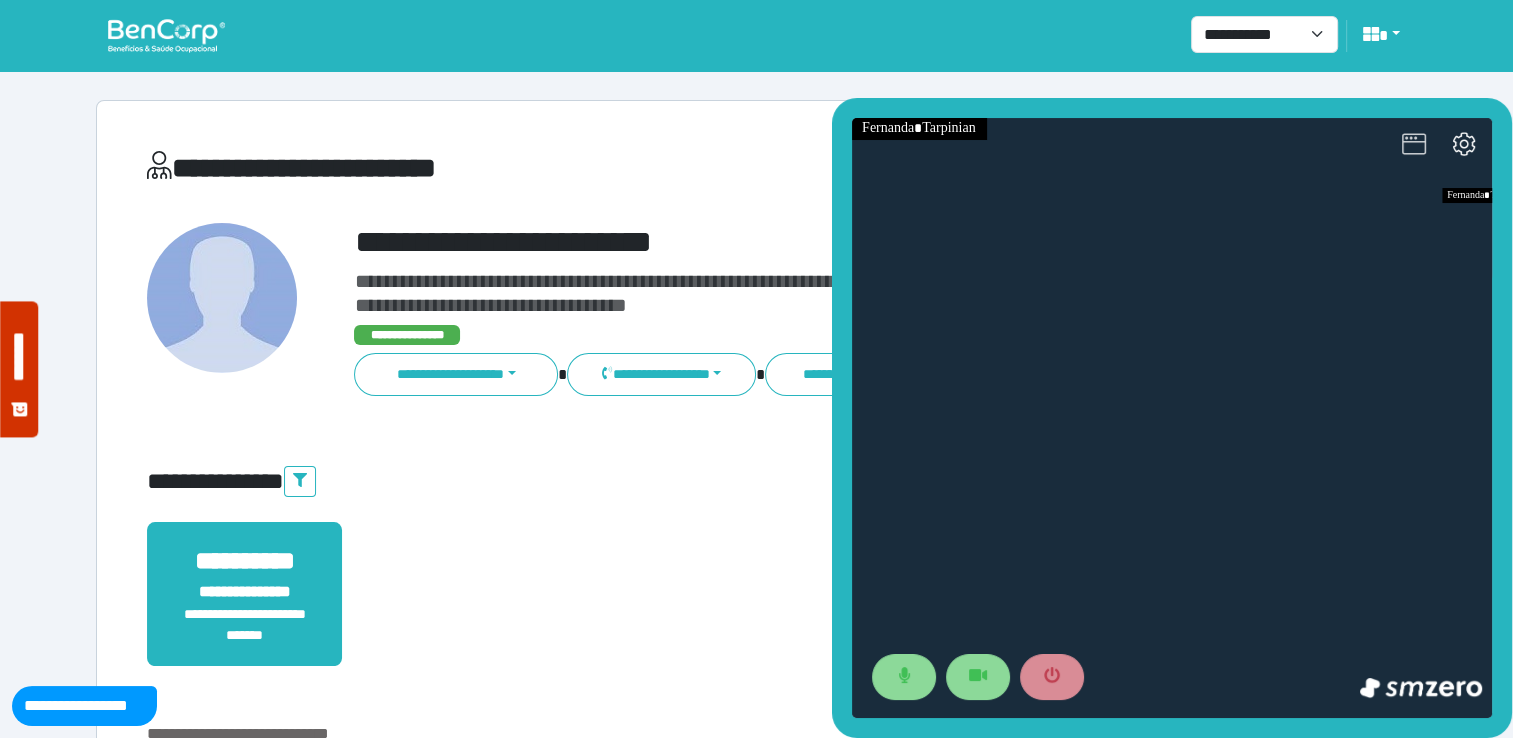 click 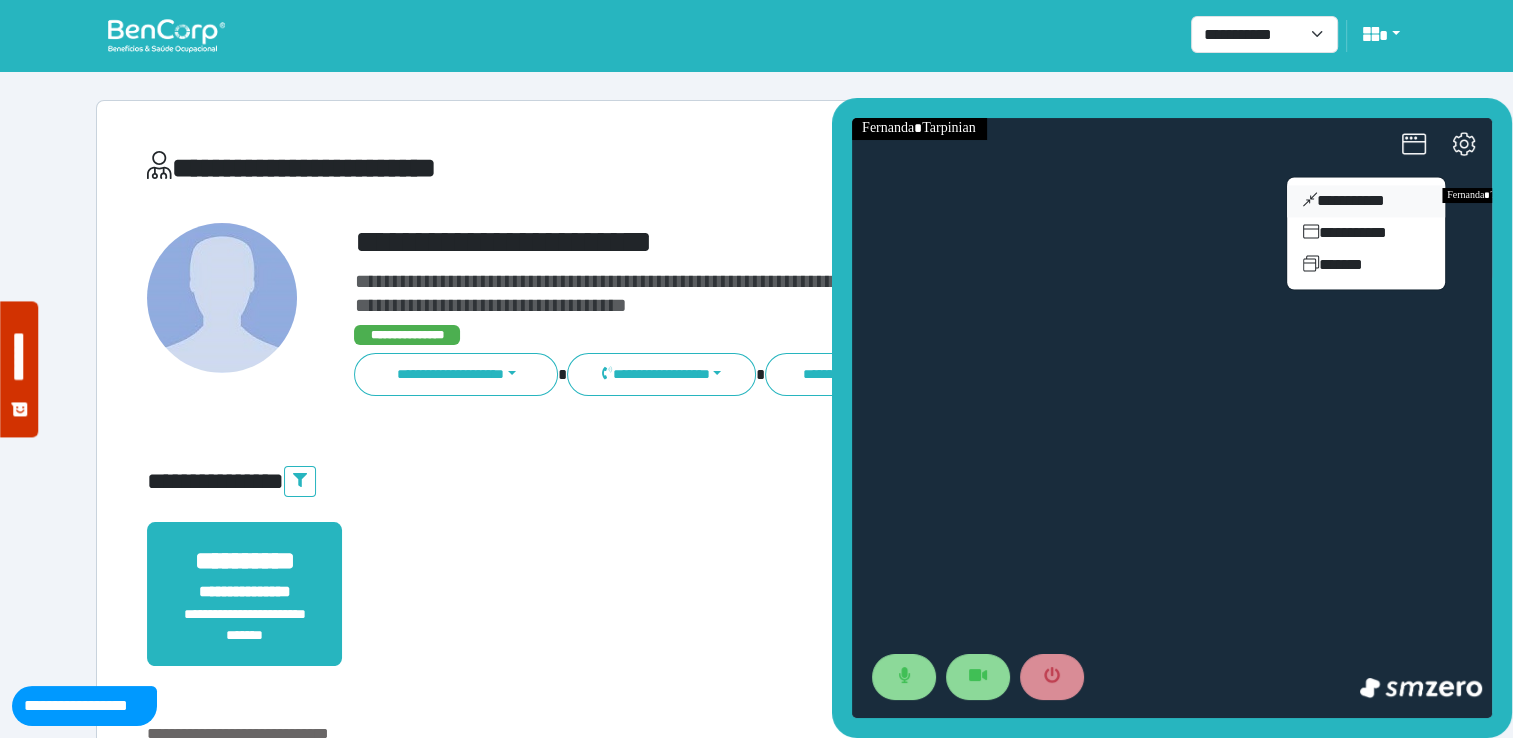 click on "**********" at bounding box center [1366, 201] 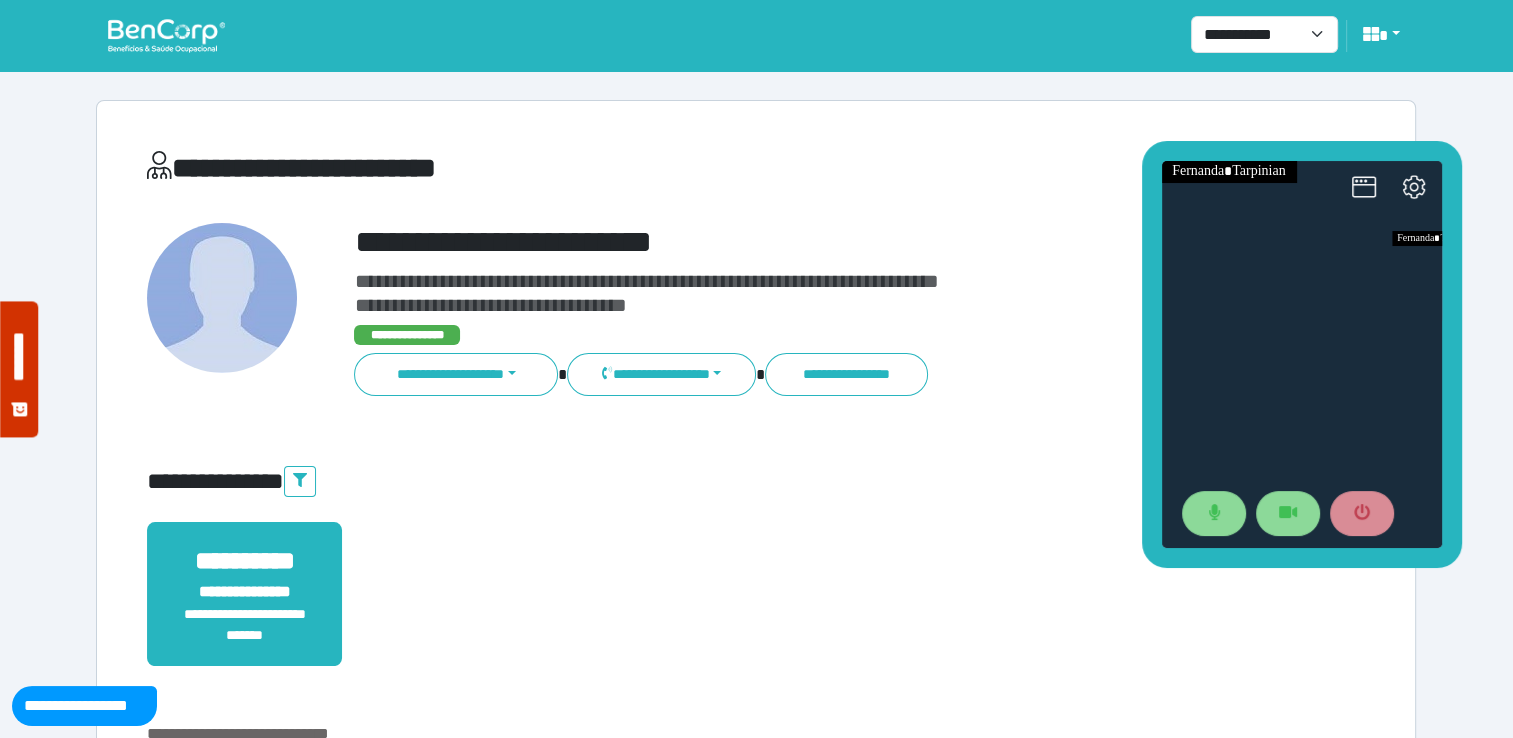 drag, startPoint x: 1404, startPoint y: 326, endPoint x: 1352, endPoint y: 138, distance: 195.05896 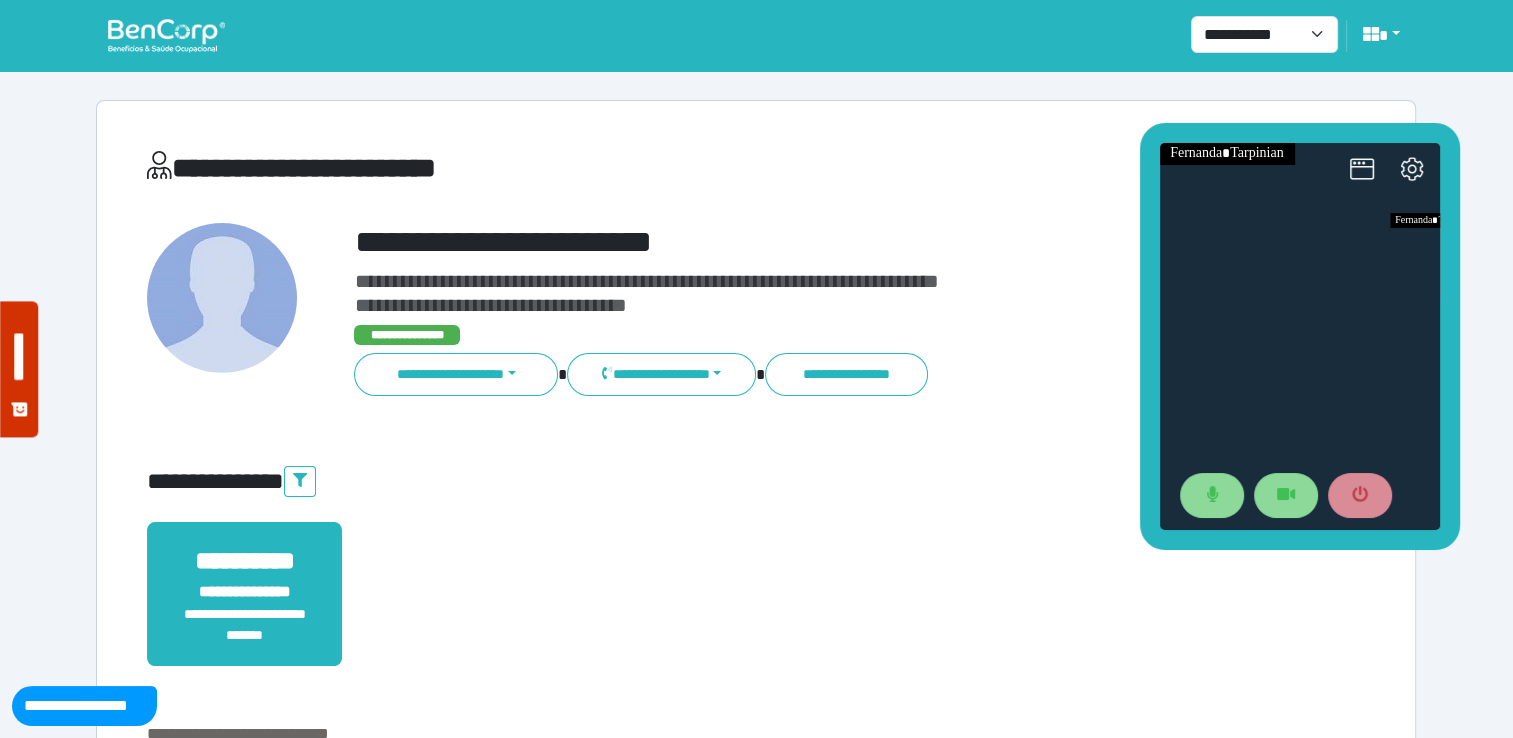 click on "**********" at bounding box center [756, 172] 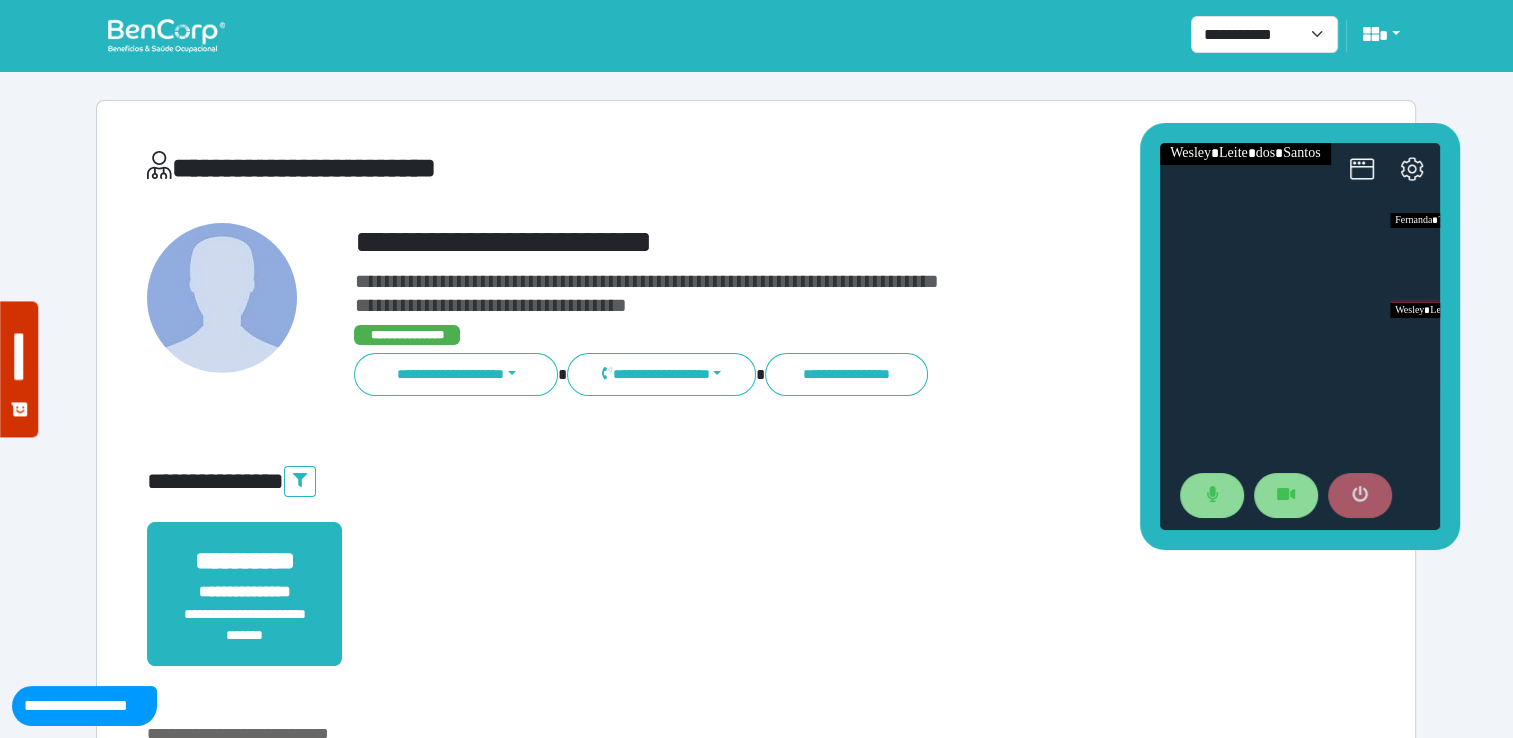 click 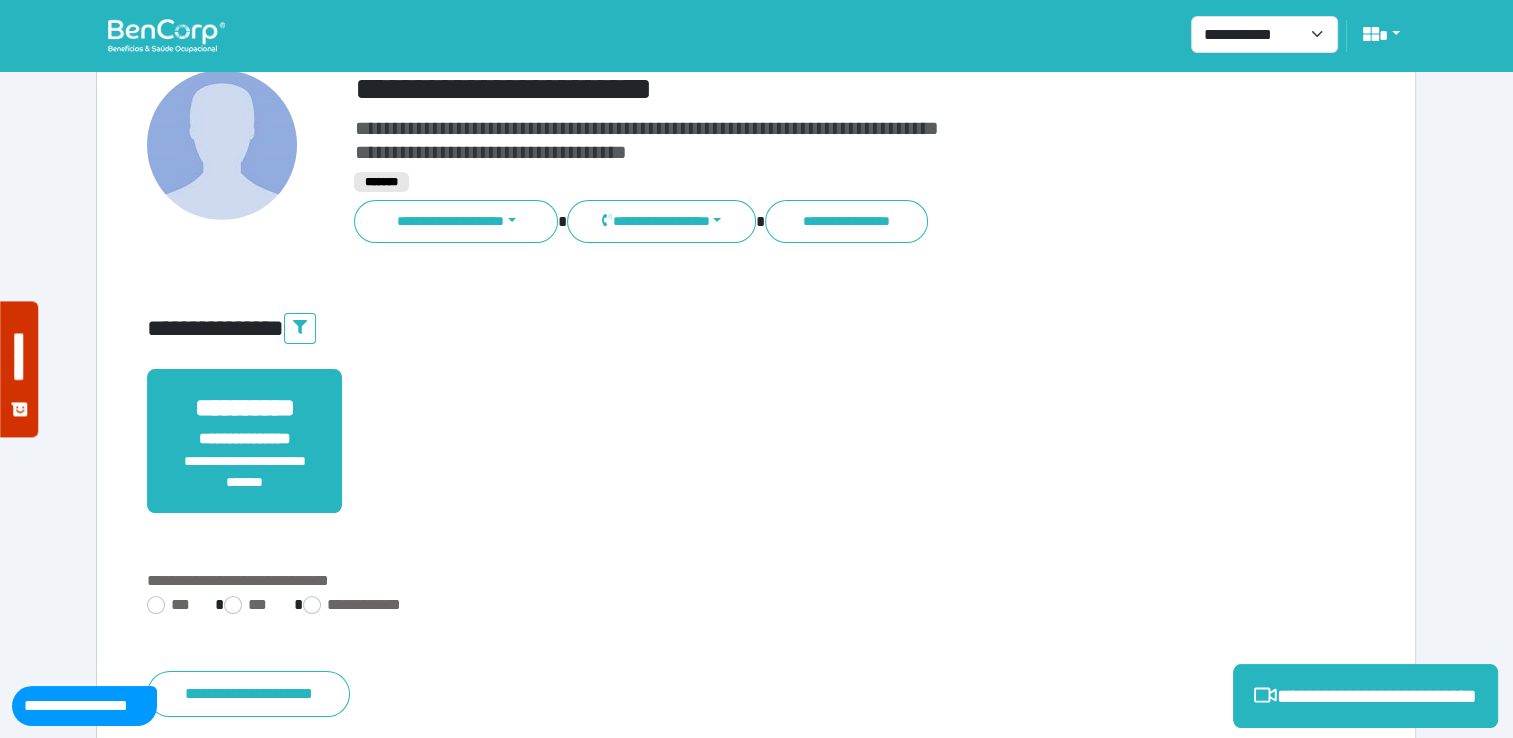 scroll, scrollTop: 300, scrollLeft: 0, axis: vertical 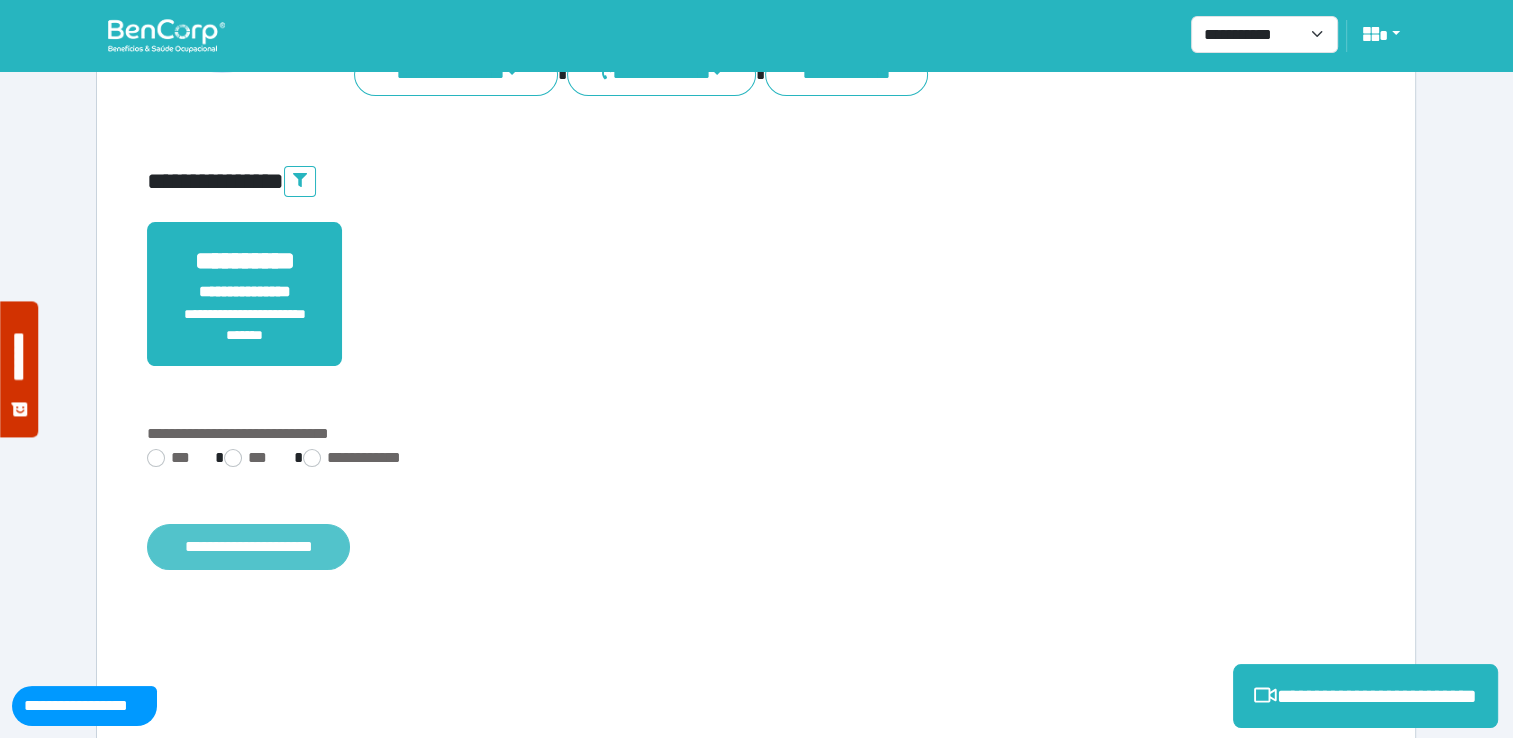 click on "**********" at bounding box center (248, 547) 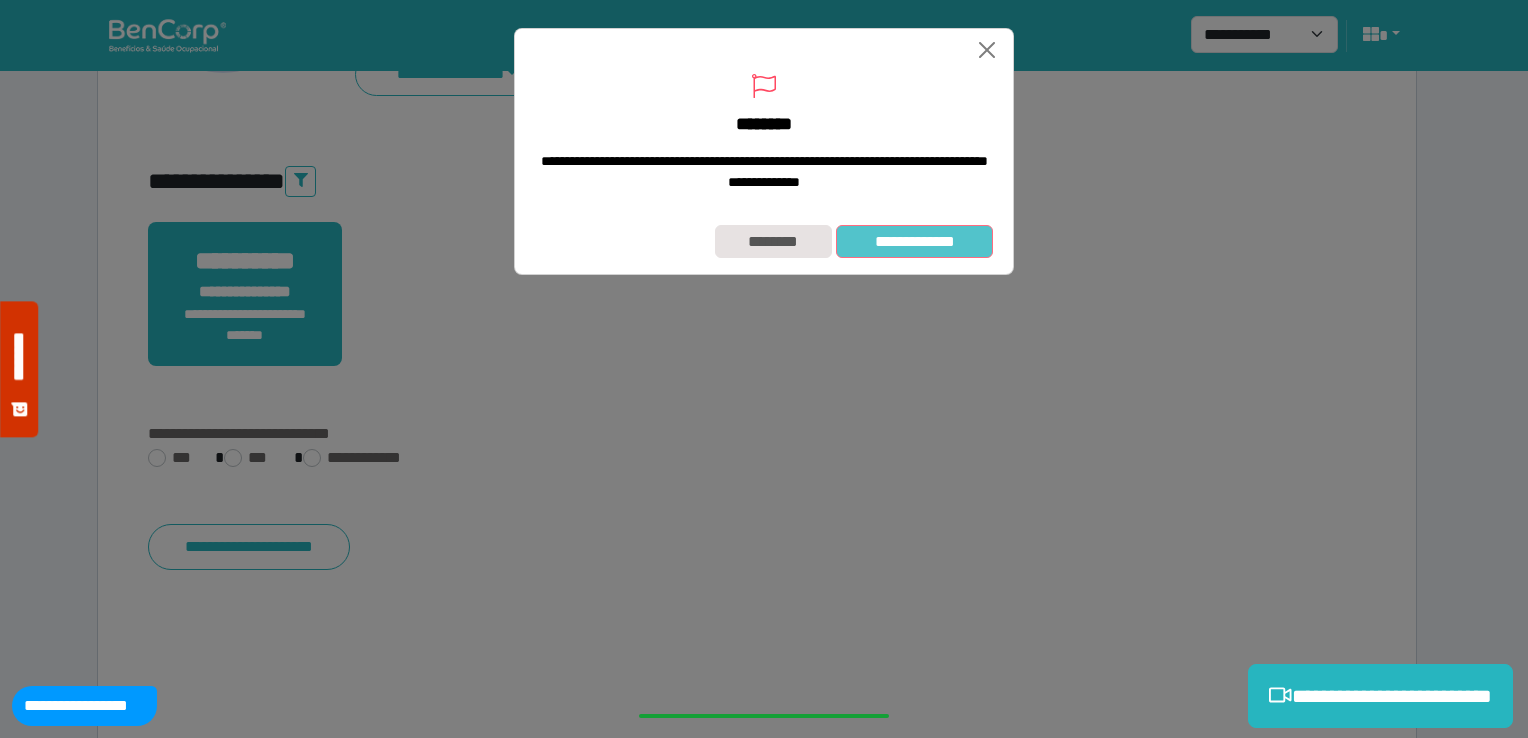 click on "**********" at bounding box center (914, 242) 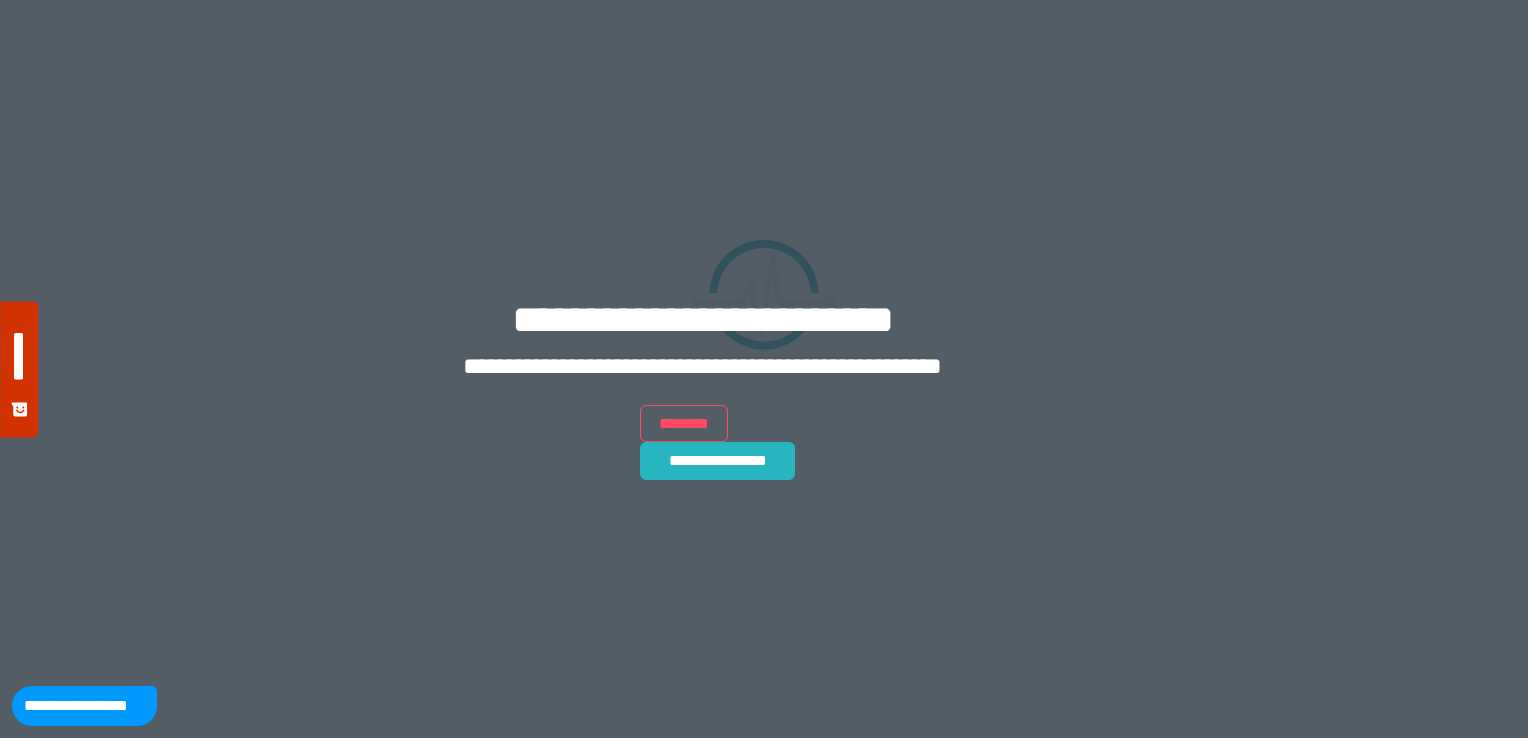 scroll, scrollTop: 0, scrollLeft: 0, axis: both 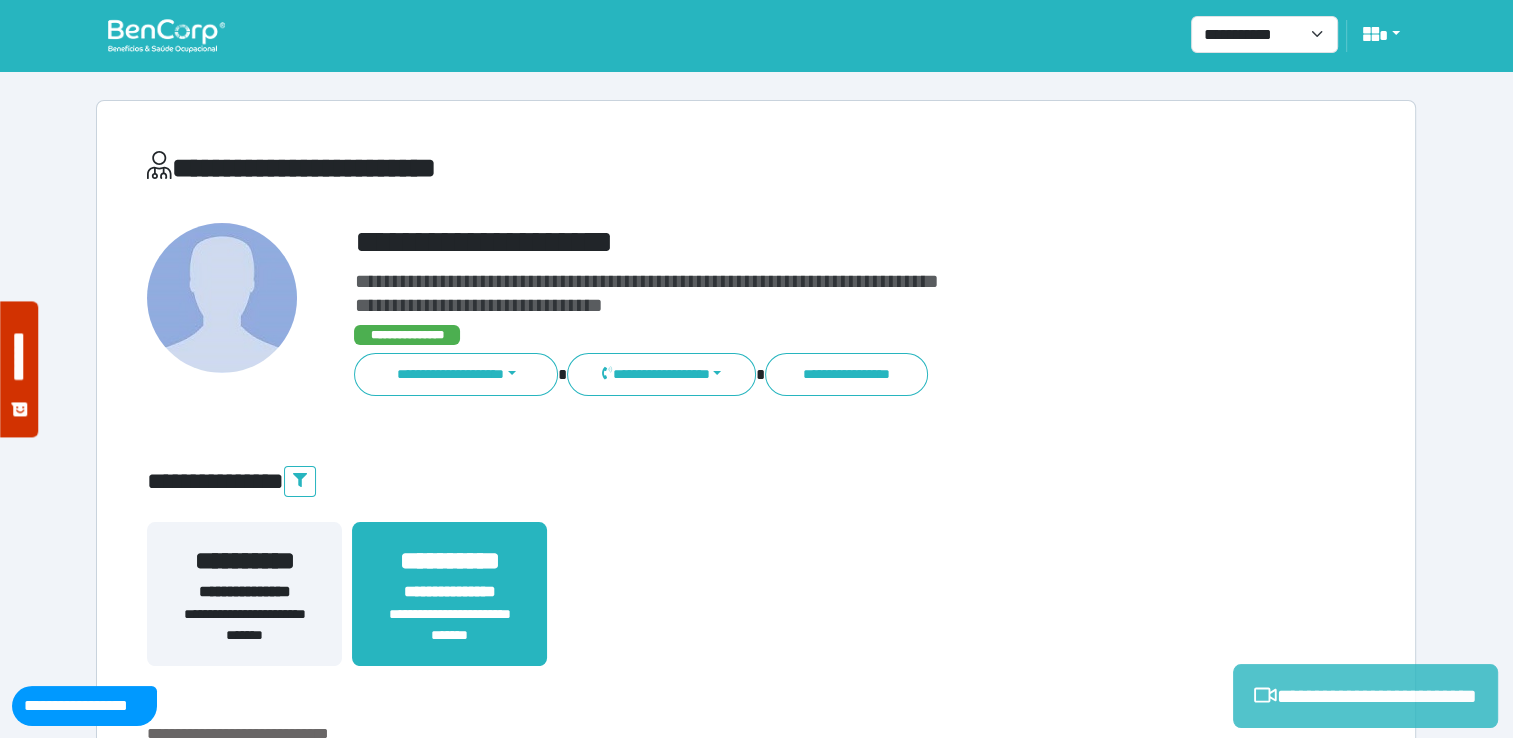click on "**********" at bounding box center [1365, 696] 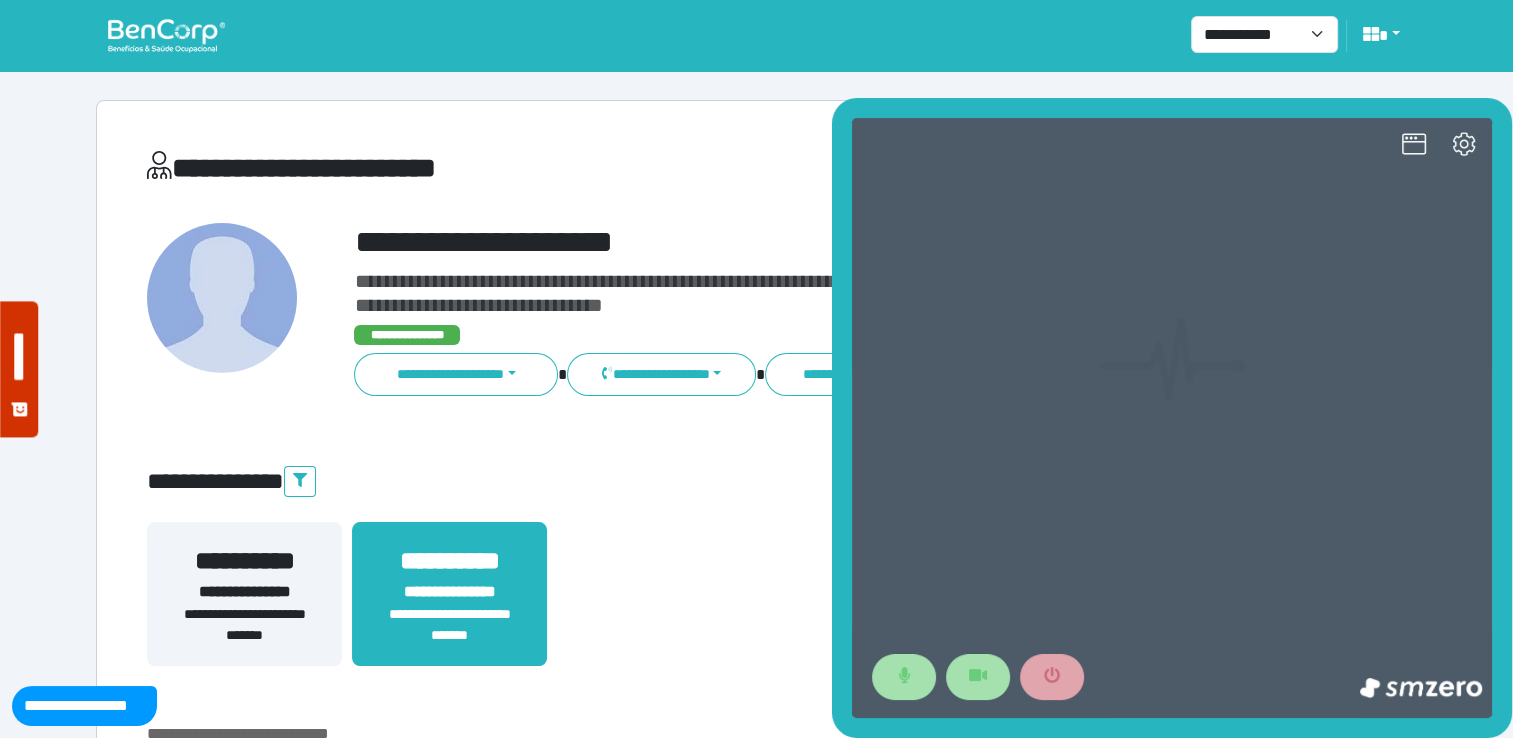 scroll, scrollTop: 0, scrollLeft: 0, axis: both 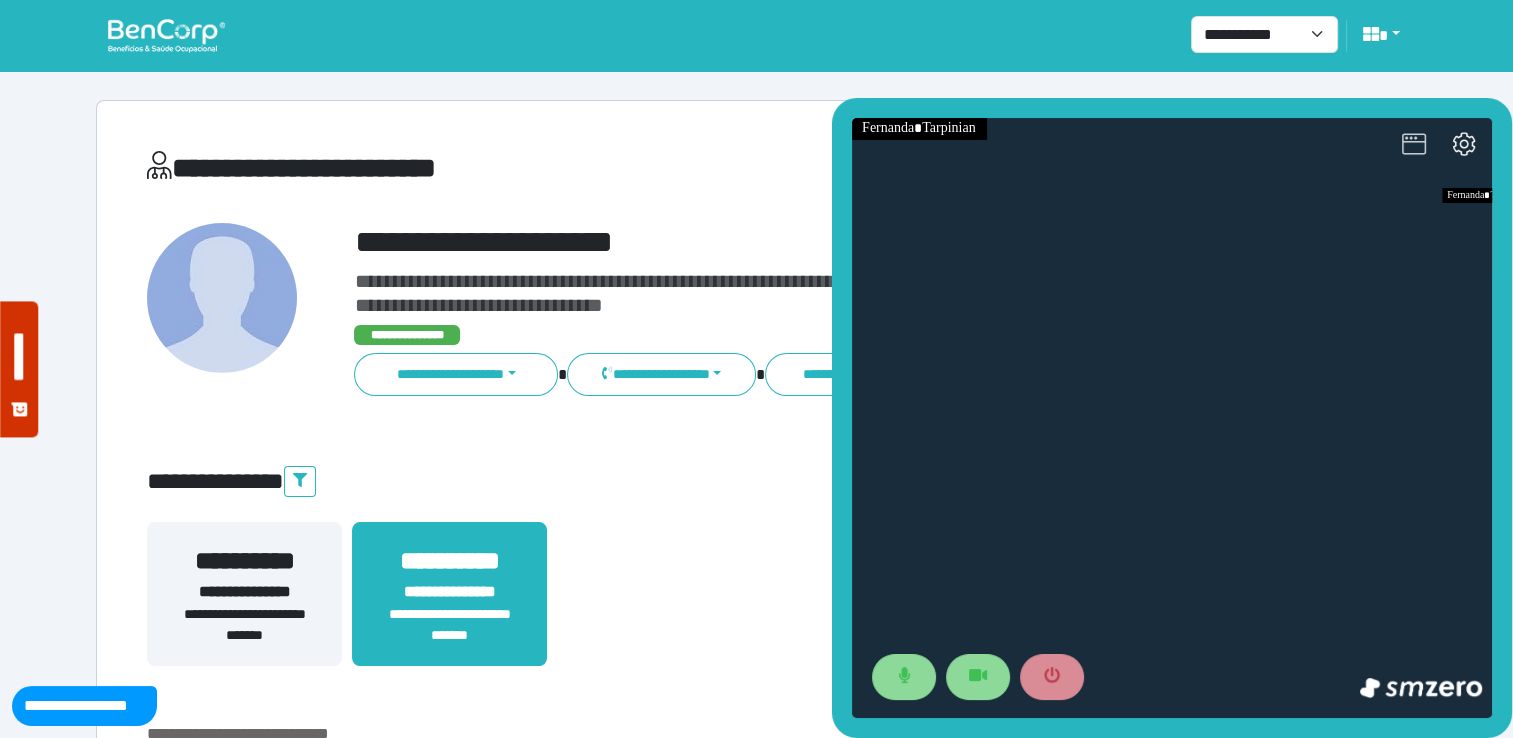 click 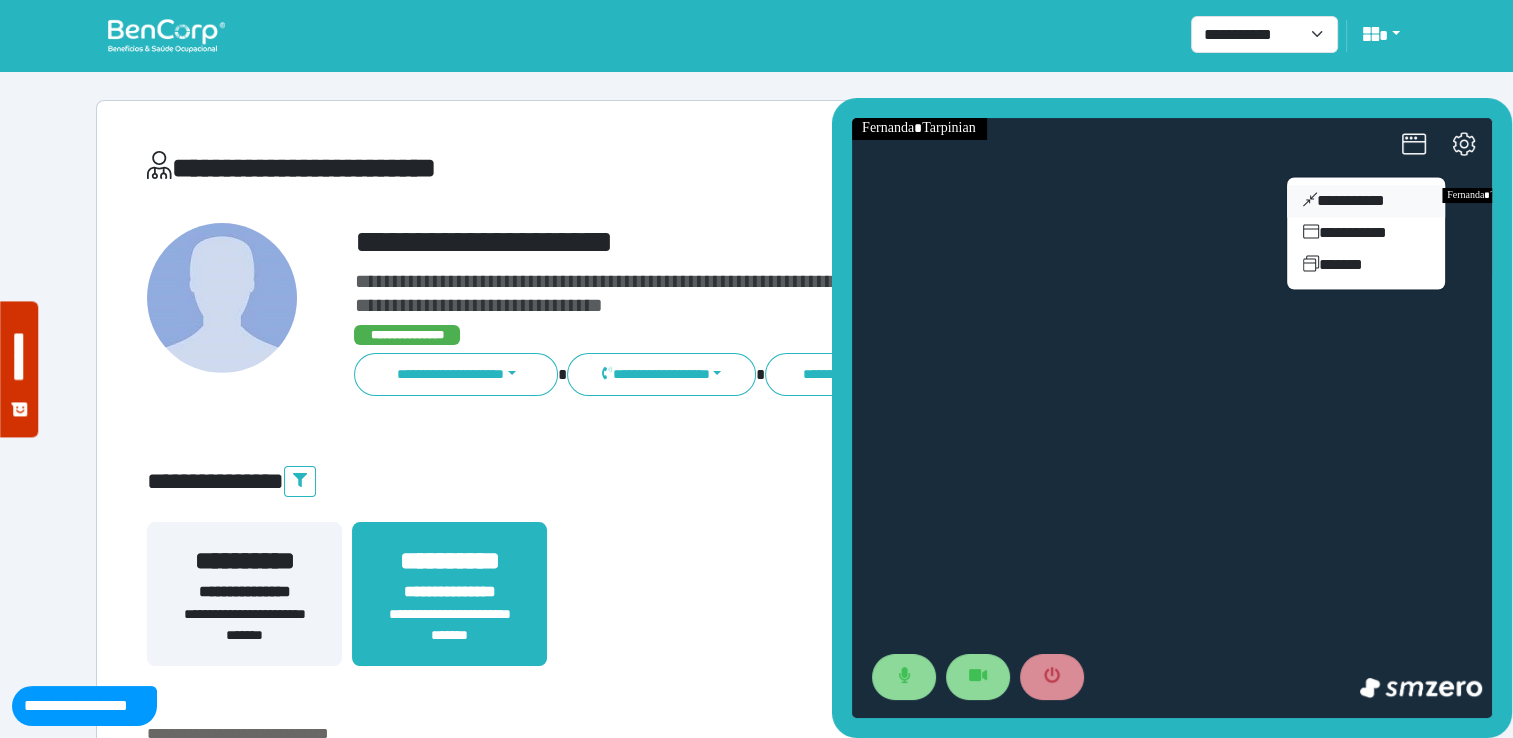 click on "**********" at bounding box center (1366, 201) 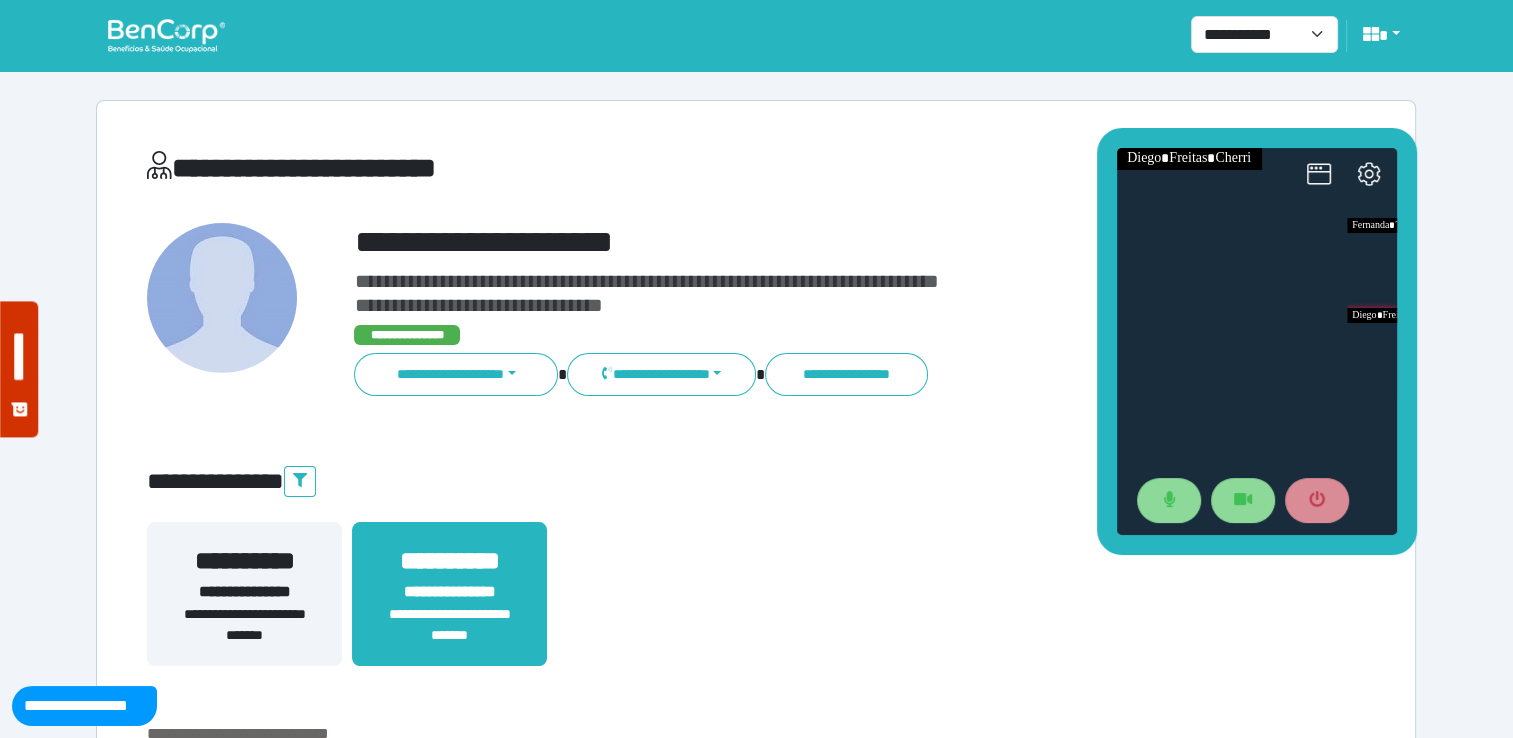 drag, startPoint x: 1339, startPoint y: 319, endPoint x: 1239, endPoint y: 121, distance: 221.81975 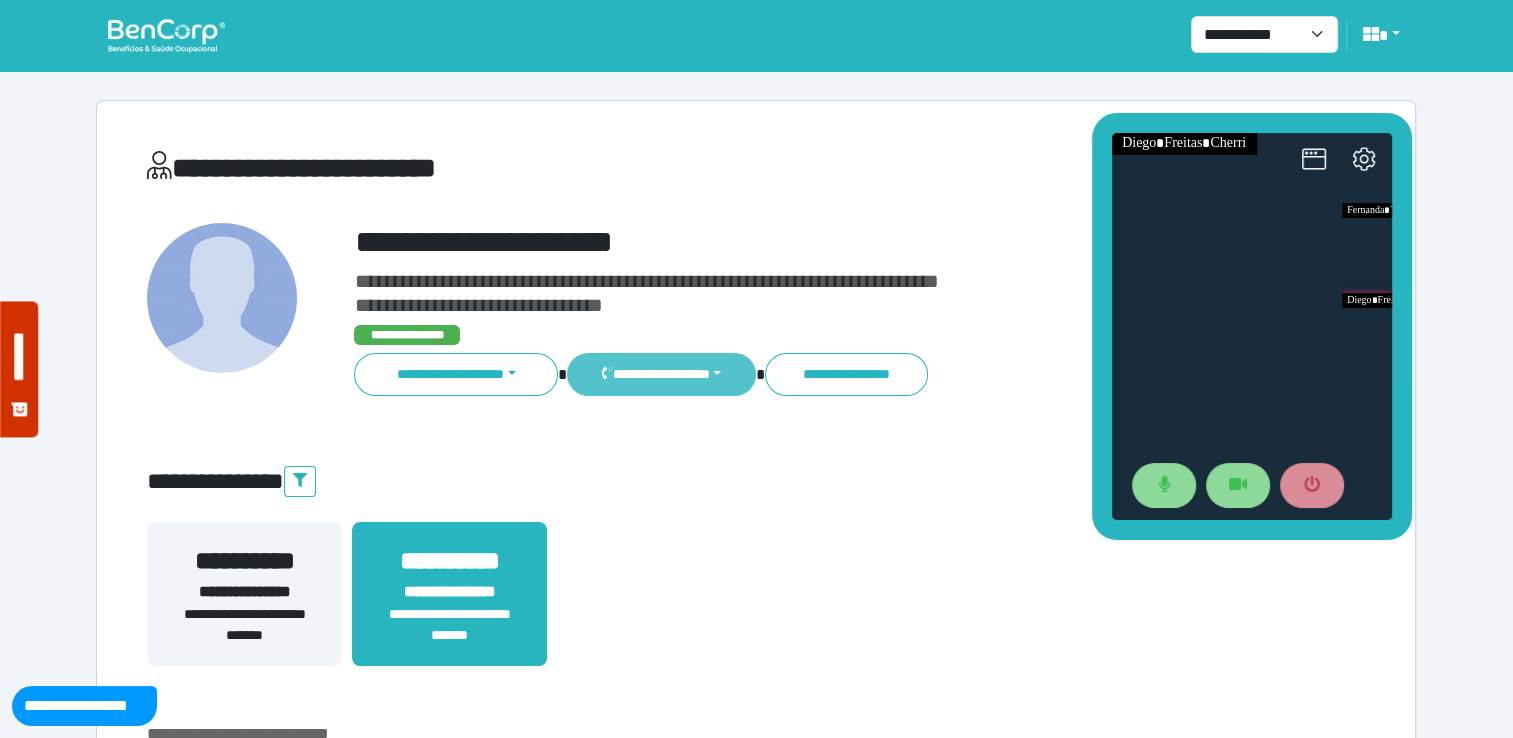 click on "**********" at bounding box center (661, 374) 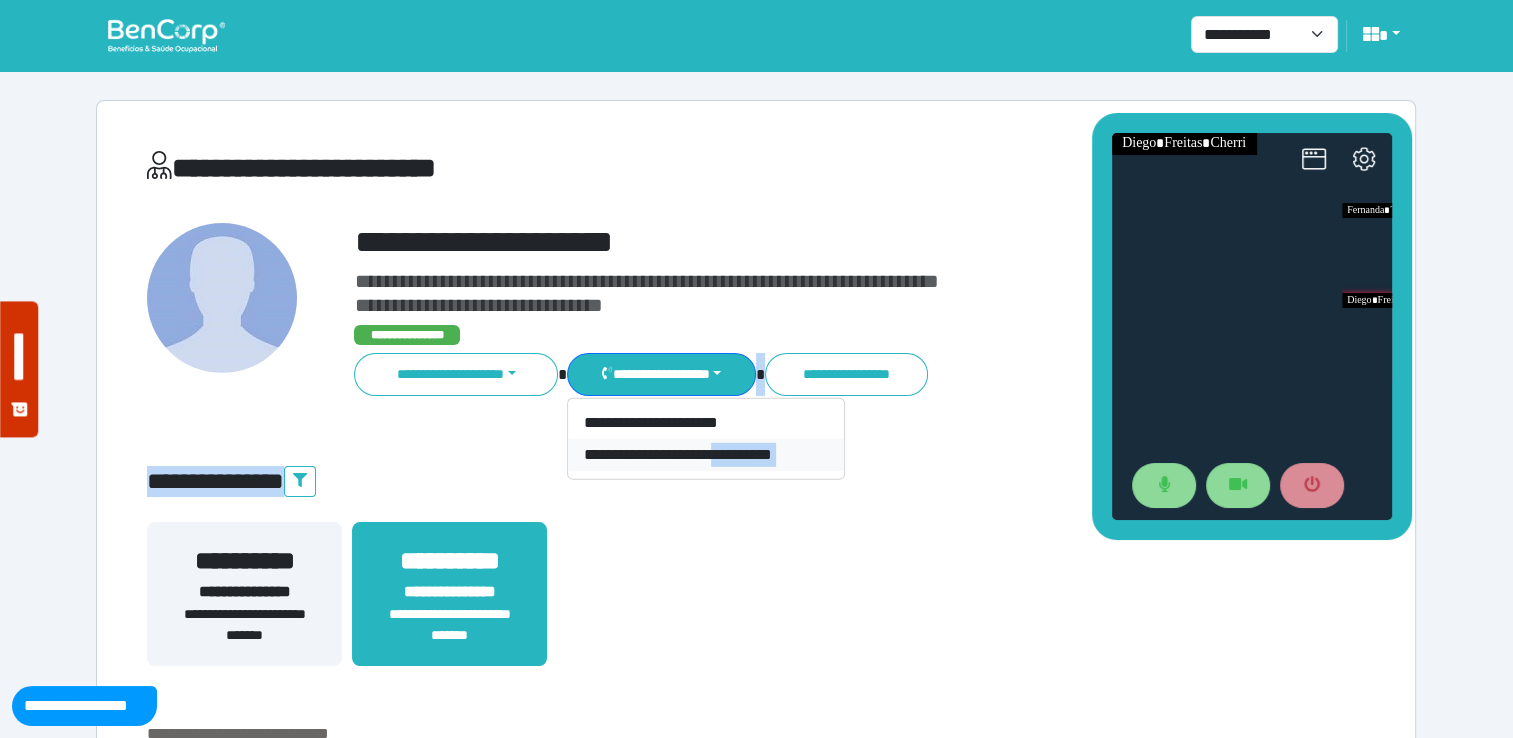 drag, startPoint x: 857, startPoint y: 461, endPoint x: 735, endPoint y: 456, distance: 122.10242 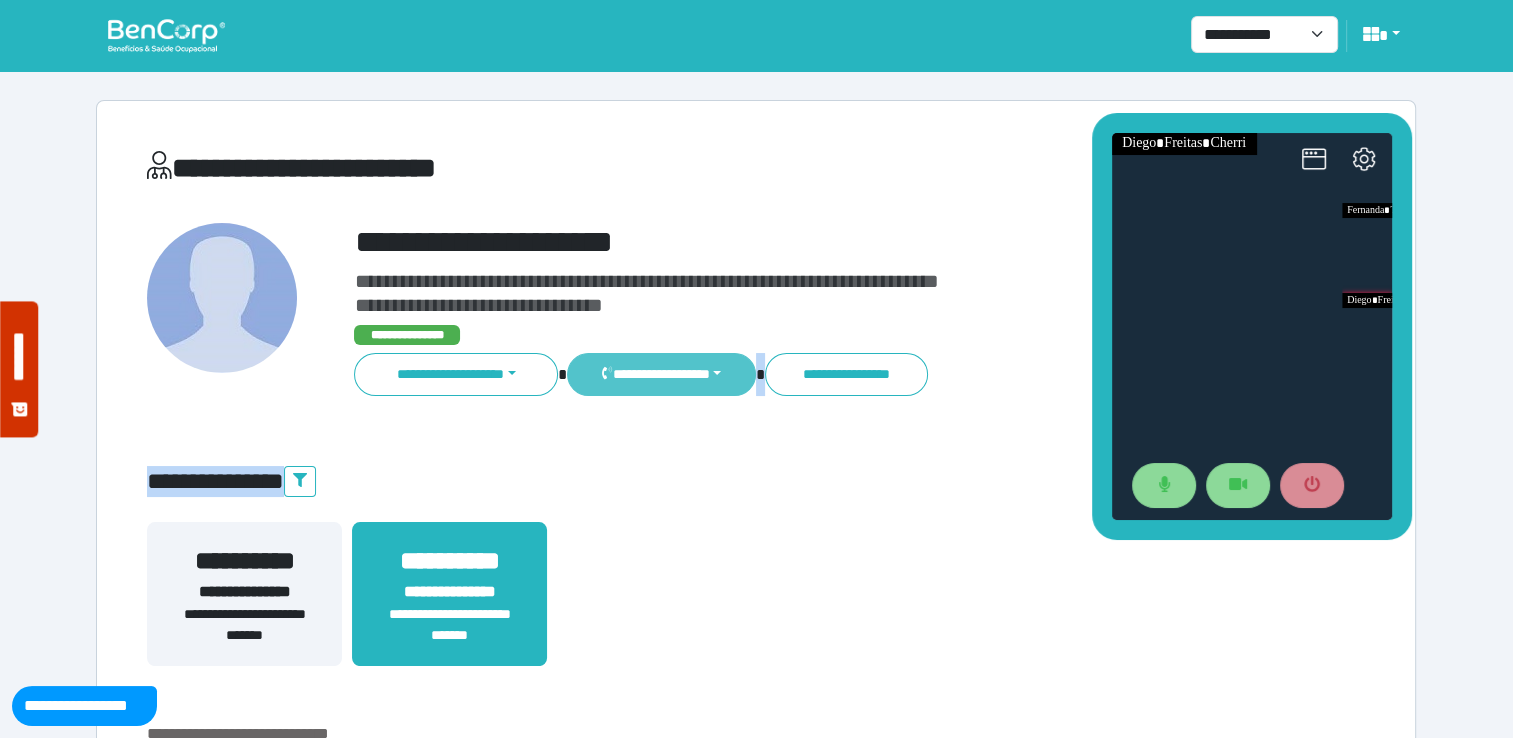 drag, startPoint x: 735, startPoint y: 456, endPoint x: 731, endPoint y: 366, distance: 90.088844 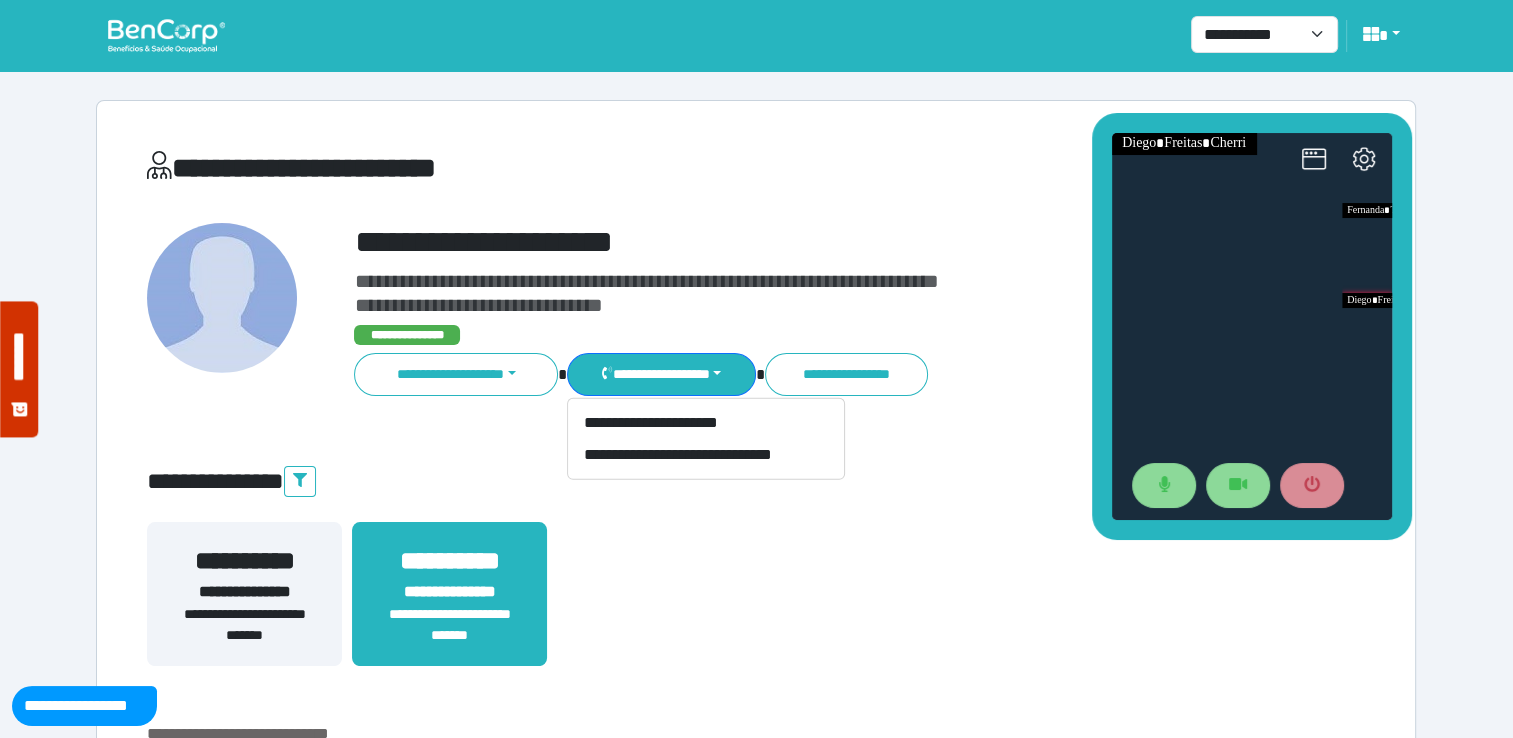 click on "**********" at bounding box center [756, 482] 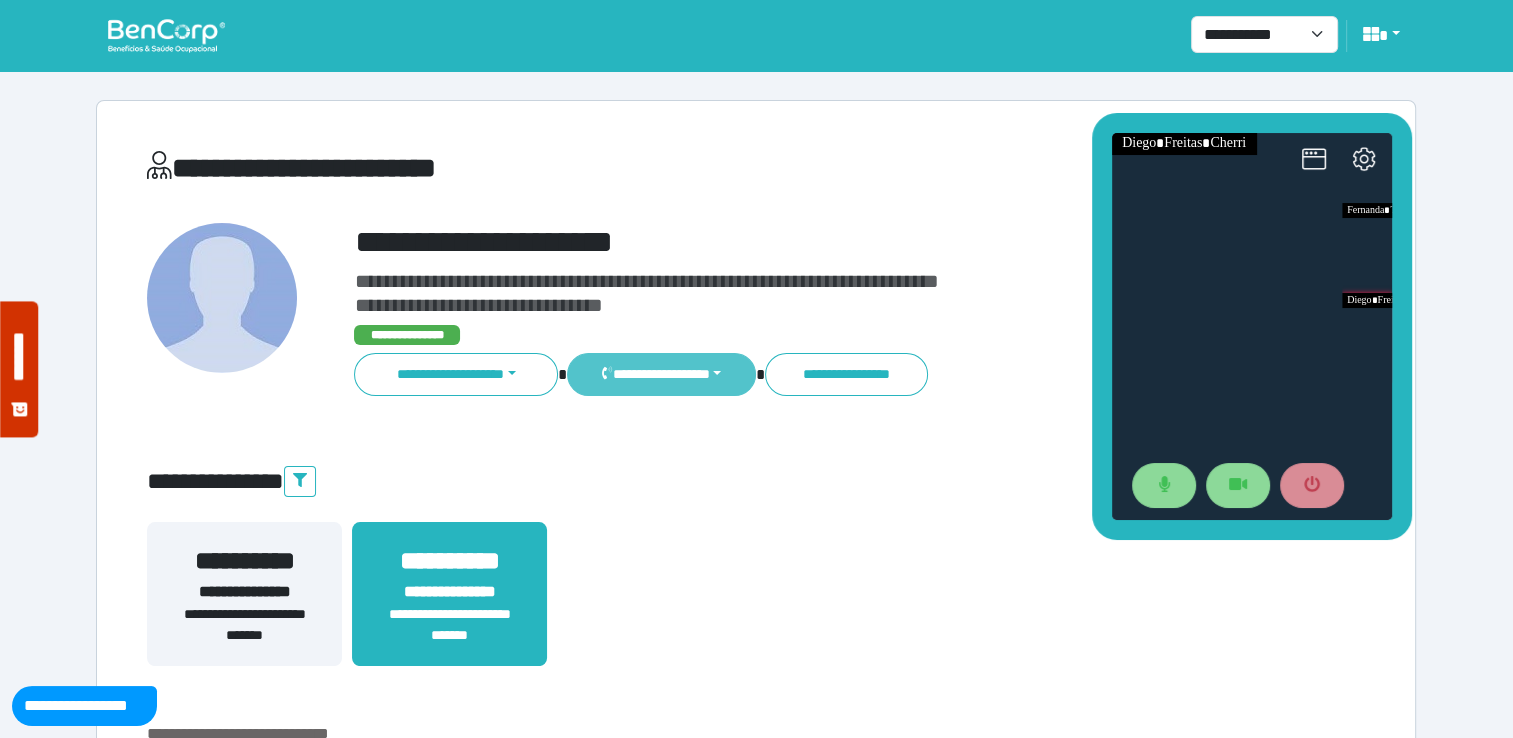 click on "**********" at bounding box center (661, 374) 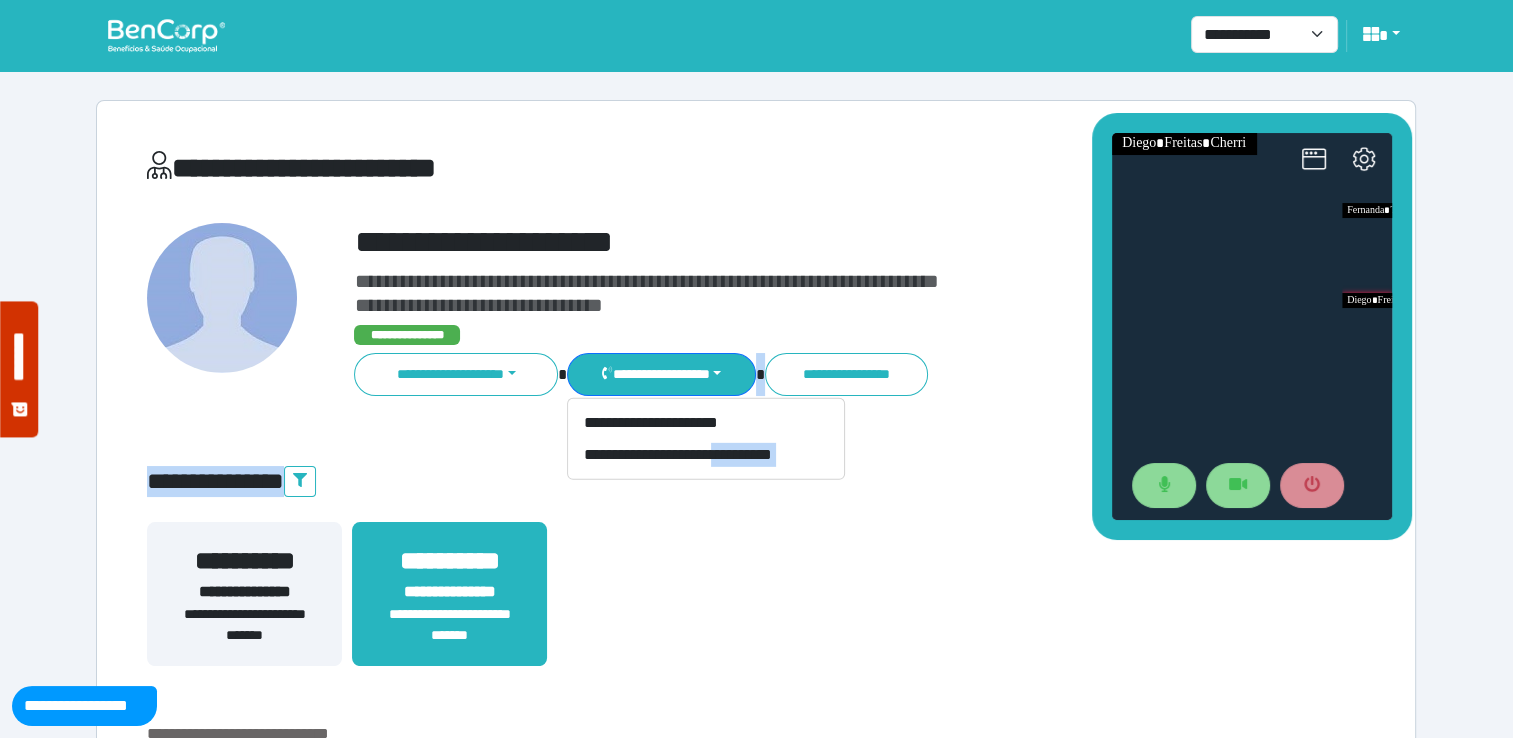 drag, startPoint x: 868, startPoint y: 459, endPoint x: 733, endPoint y: 478, distance: 136.33047 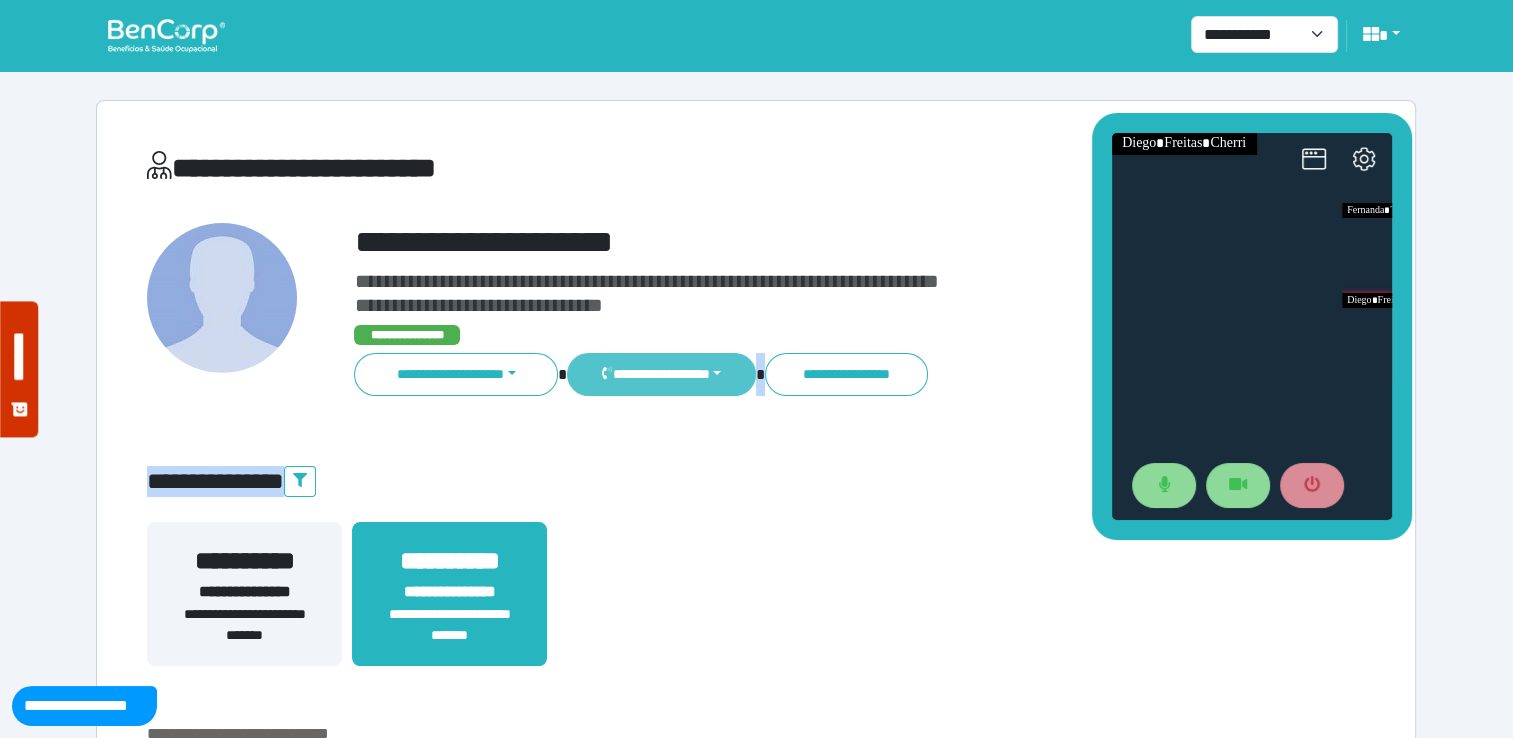 drag, startPoint x: 733, startPoint y: 478, endPoint x: 724, endPoint y: 376, distance: 102.396286 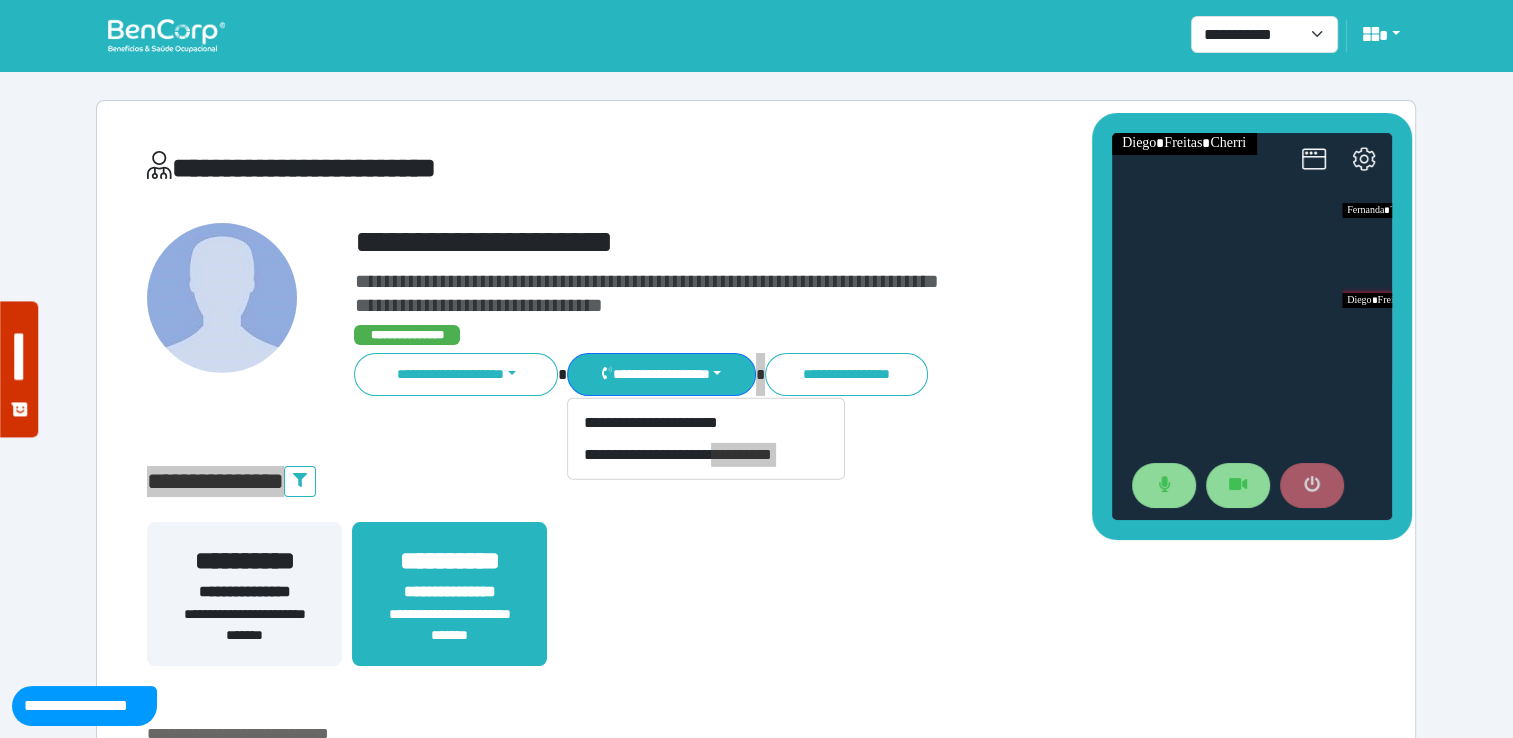 click 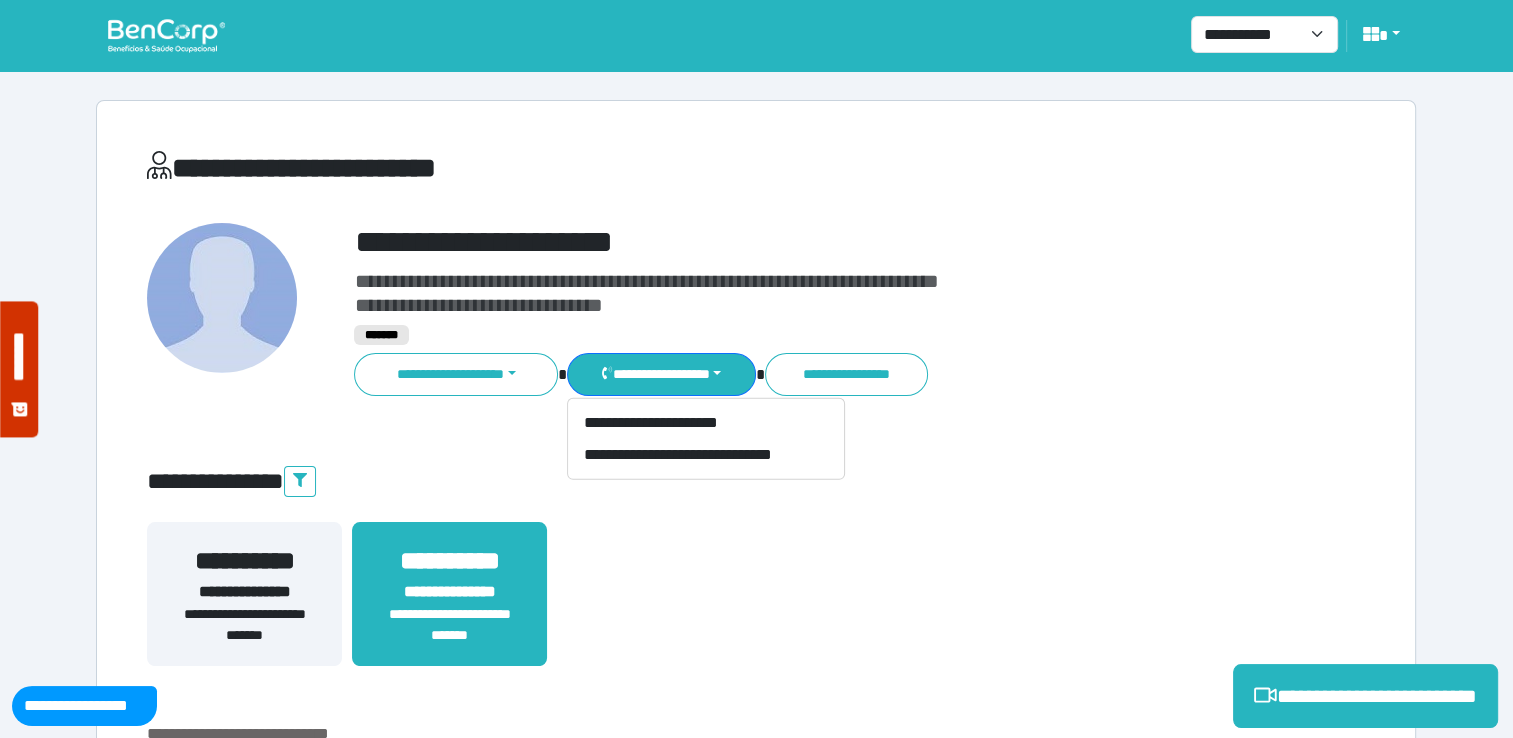 click on "**********" at bounding box center (756, 545) 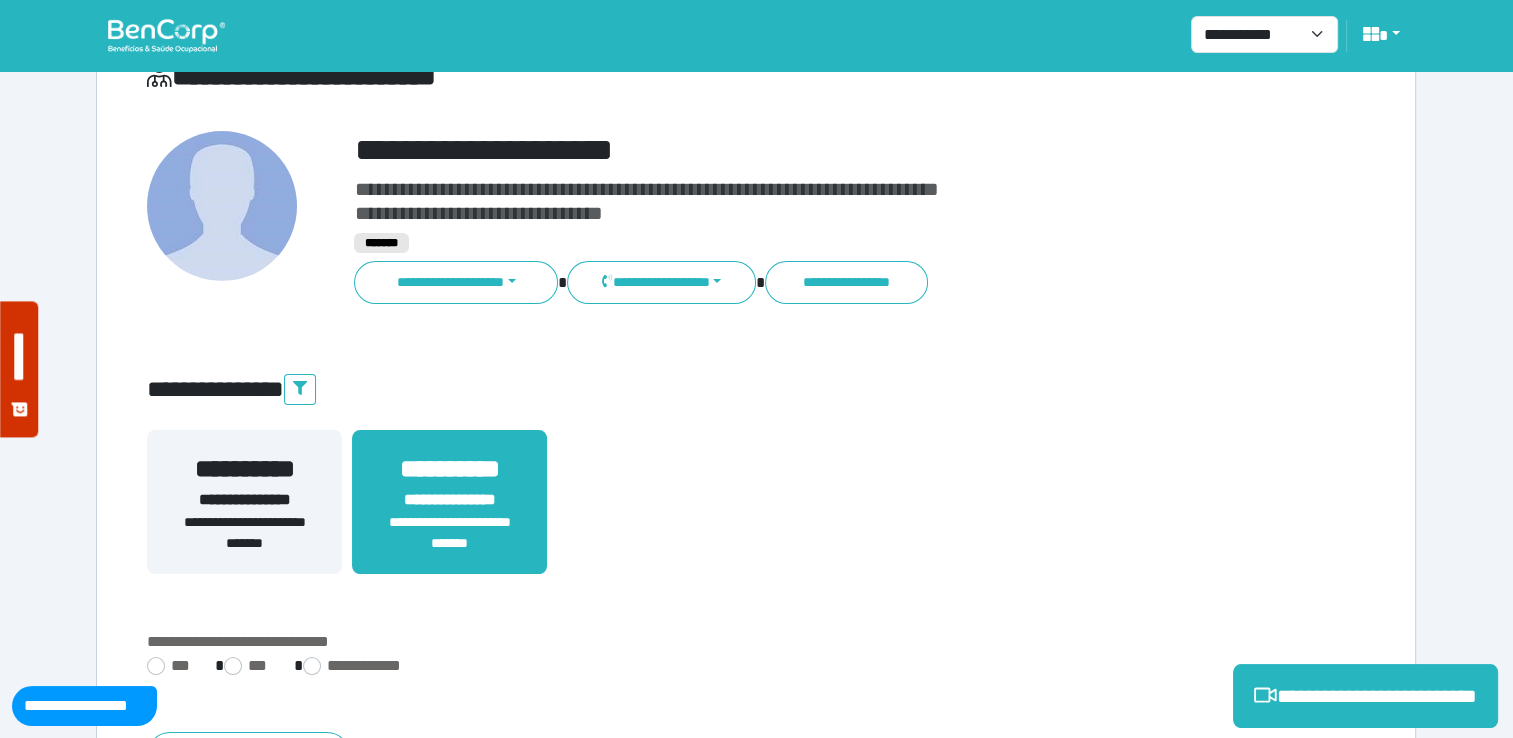 scroll, scrollTop: 352, scrollLeft: 0, axis: vertical 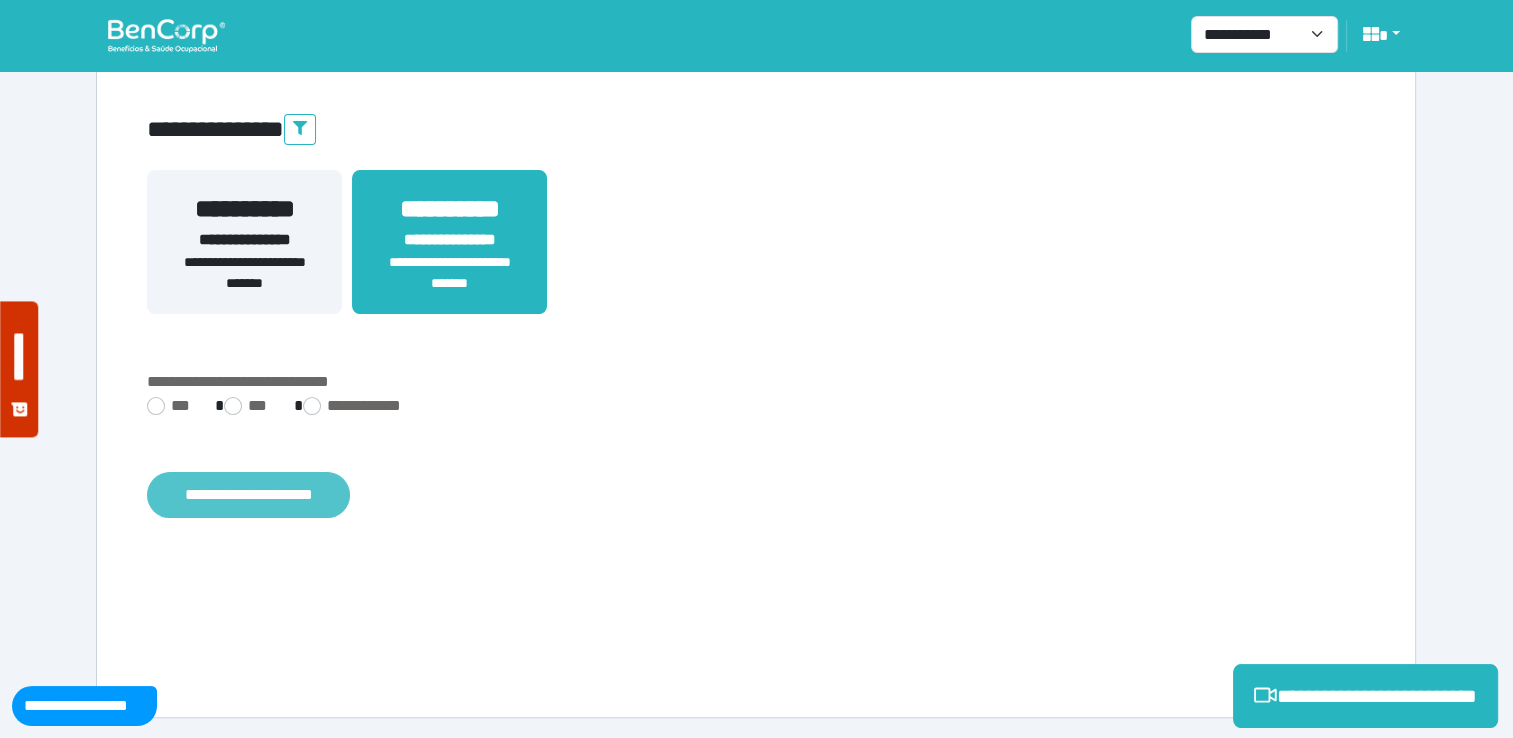 click on "**********" at bounding box center [248, 495] 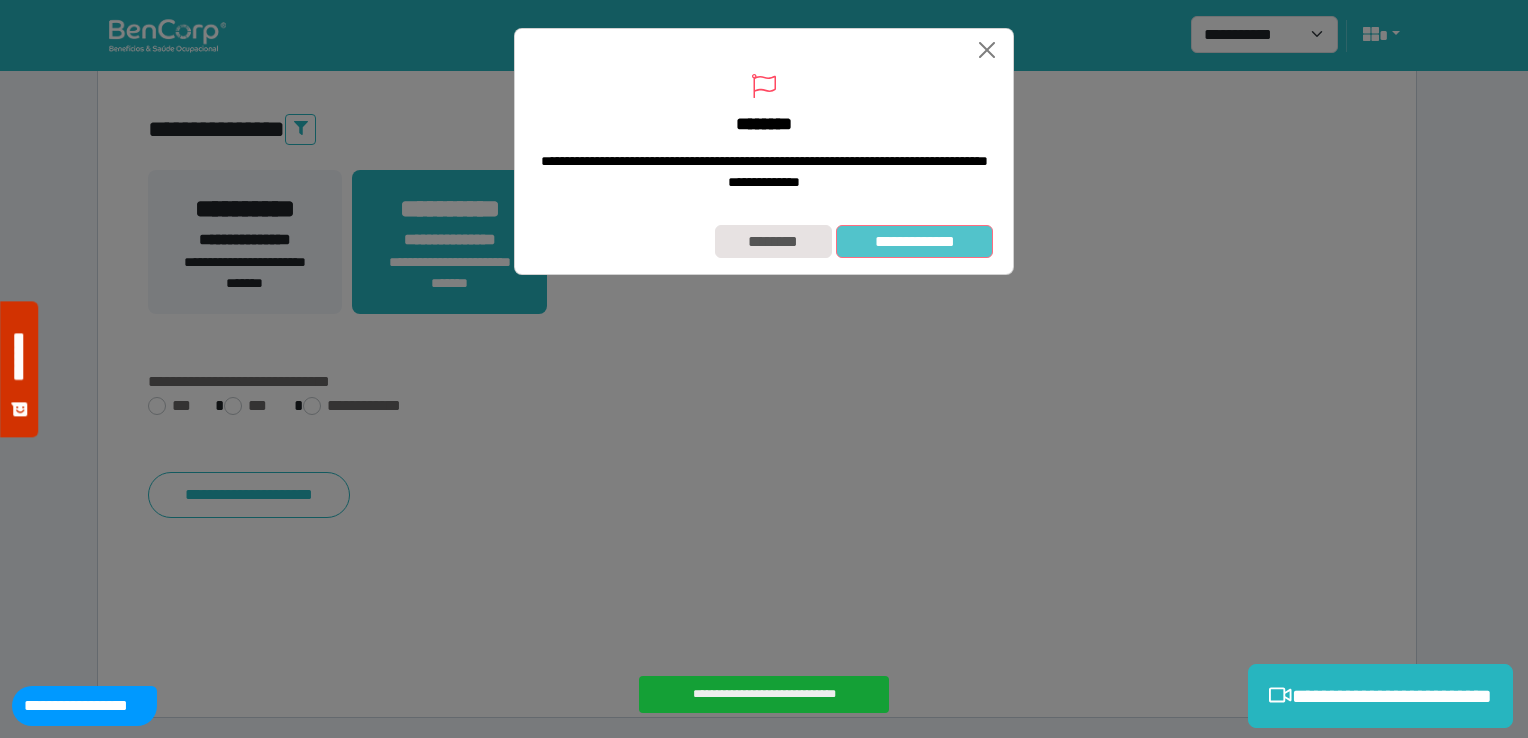 click on "**********" at bounding box center (914, 242) 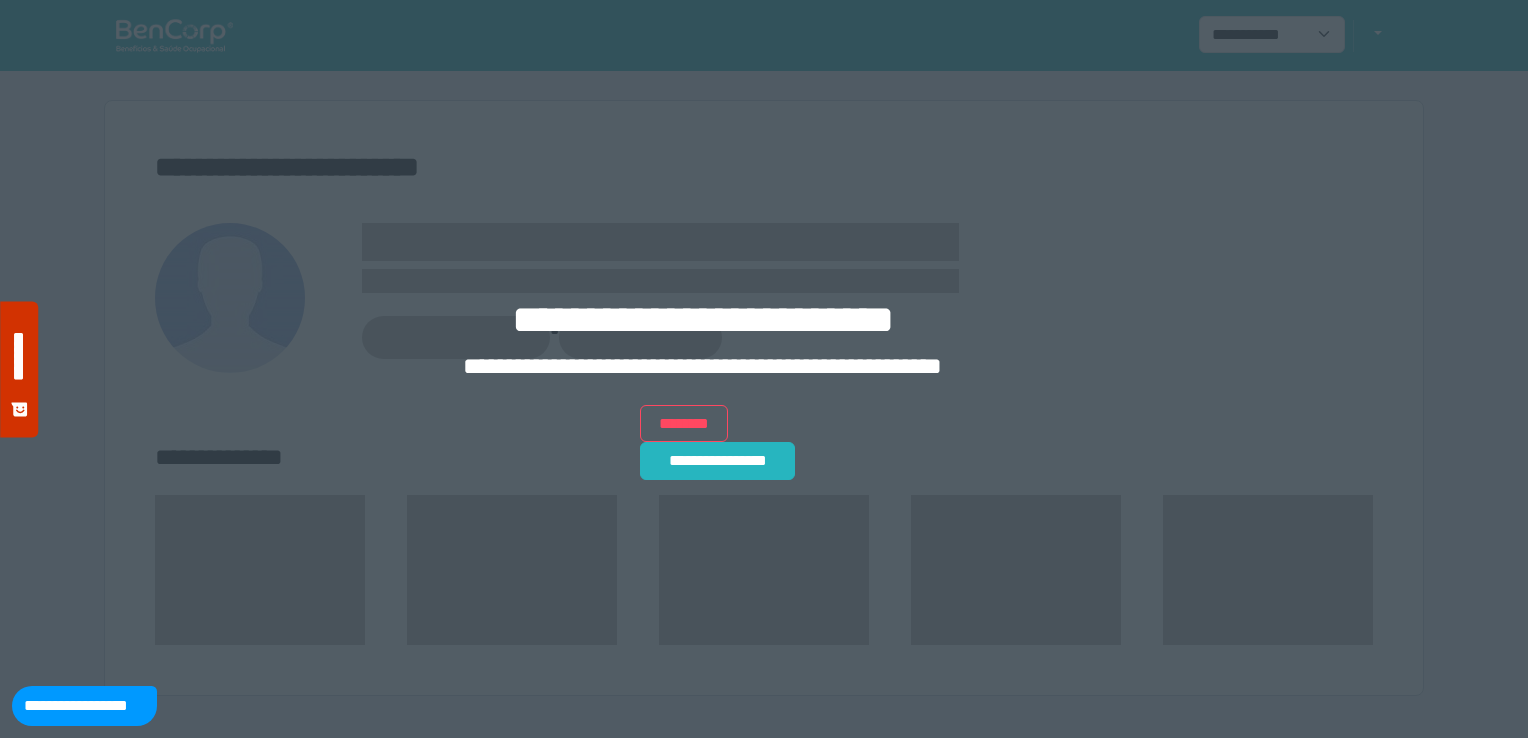 scroll, scrollTop: 0, scrollLeft: 0, axis: both 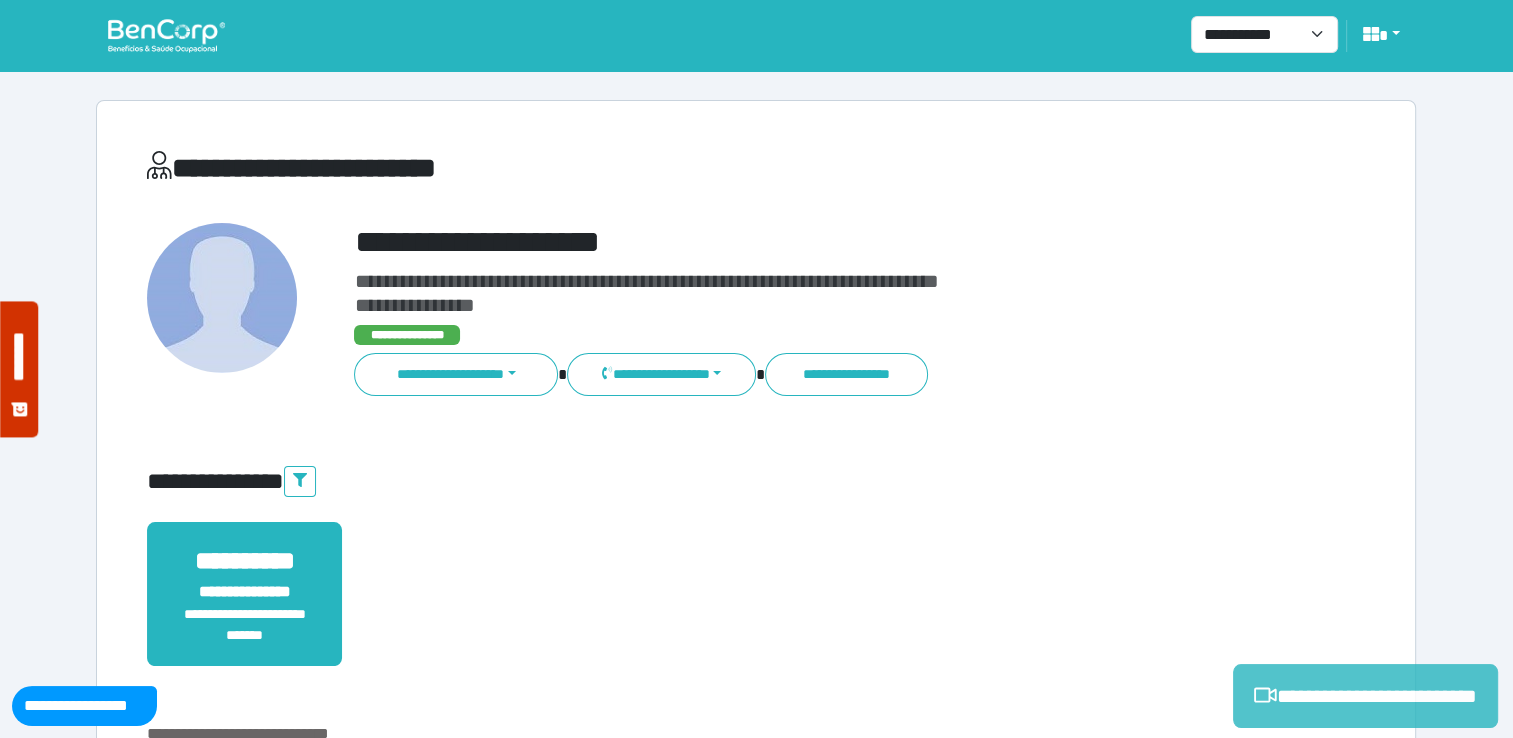click on "**********" at bounding box center [1365, 696] 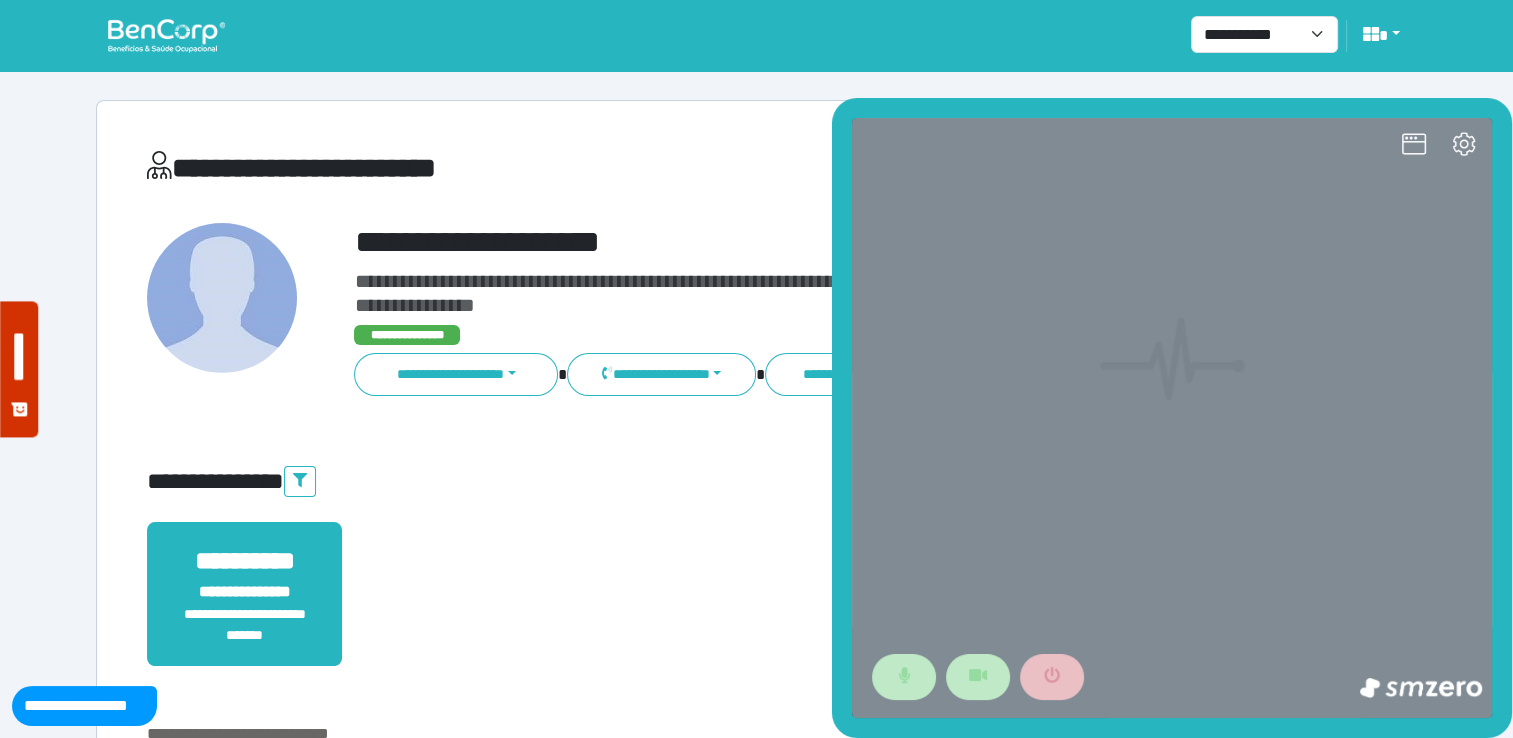 scroll, scrollTop: 0, scrollLeft: 0, axis: both 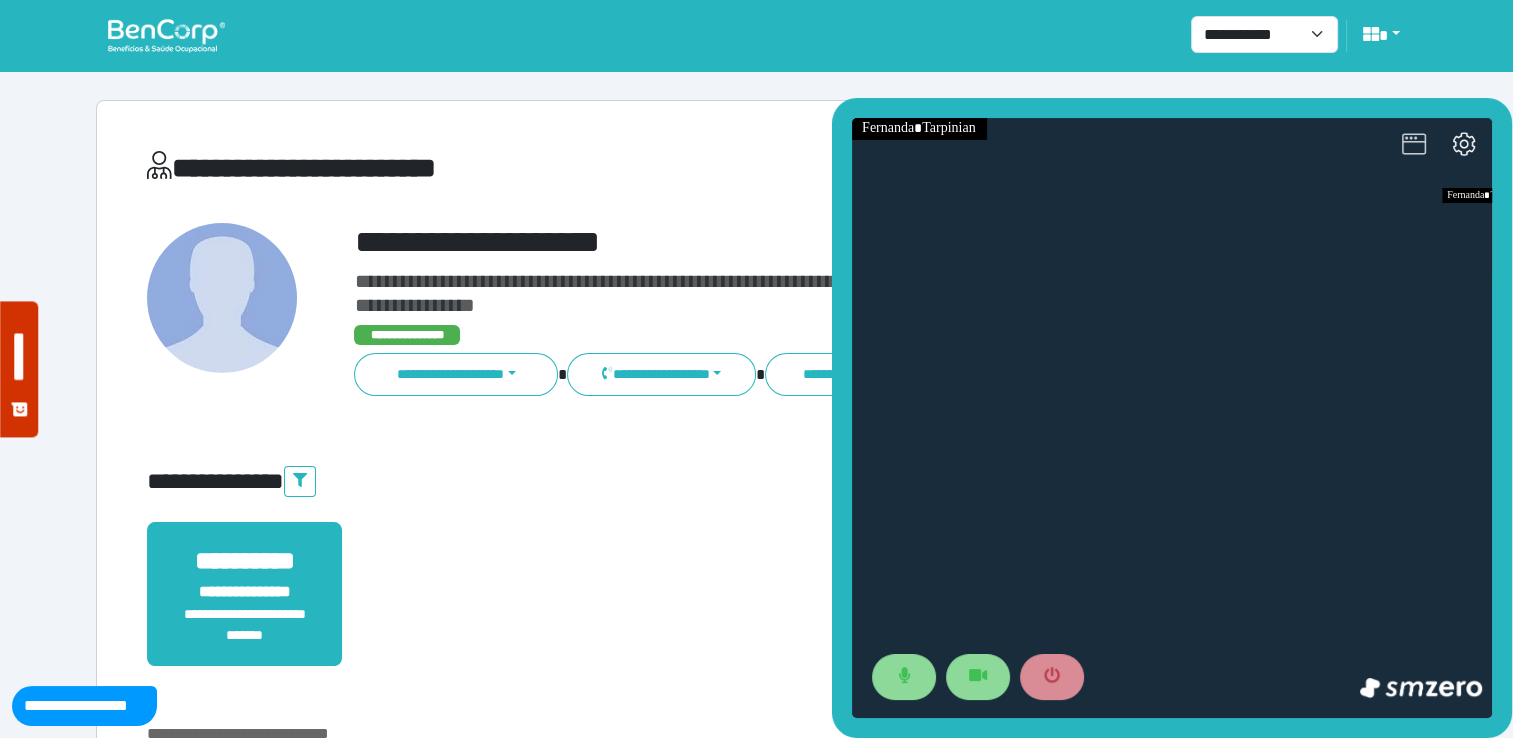 click 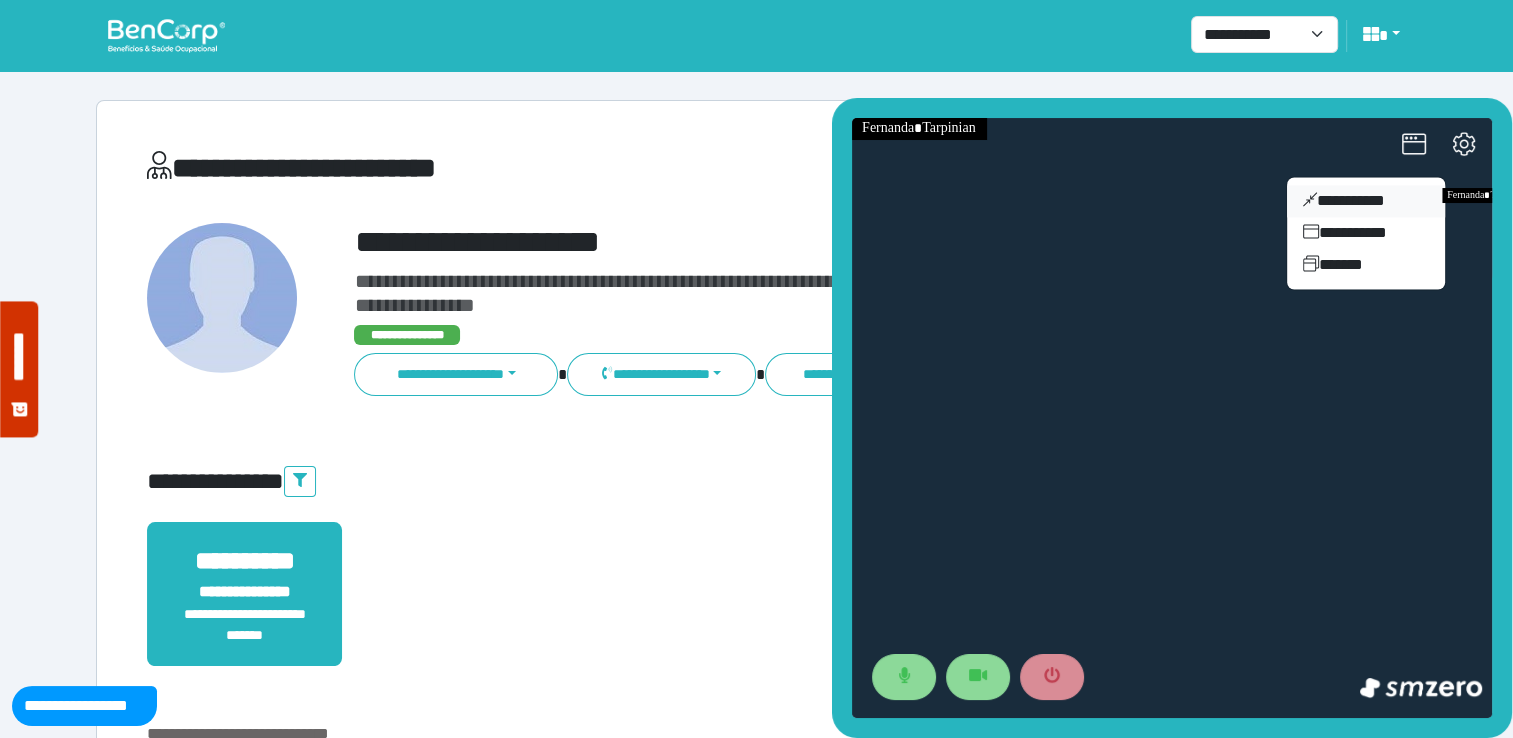 click on "**********" at bounding box center [1366, 201] 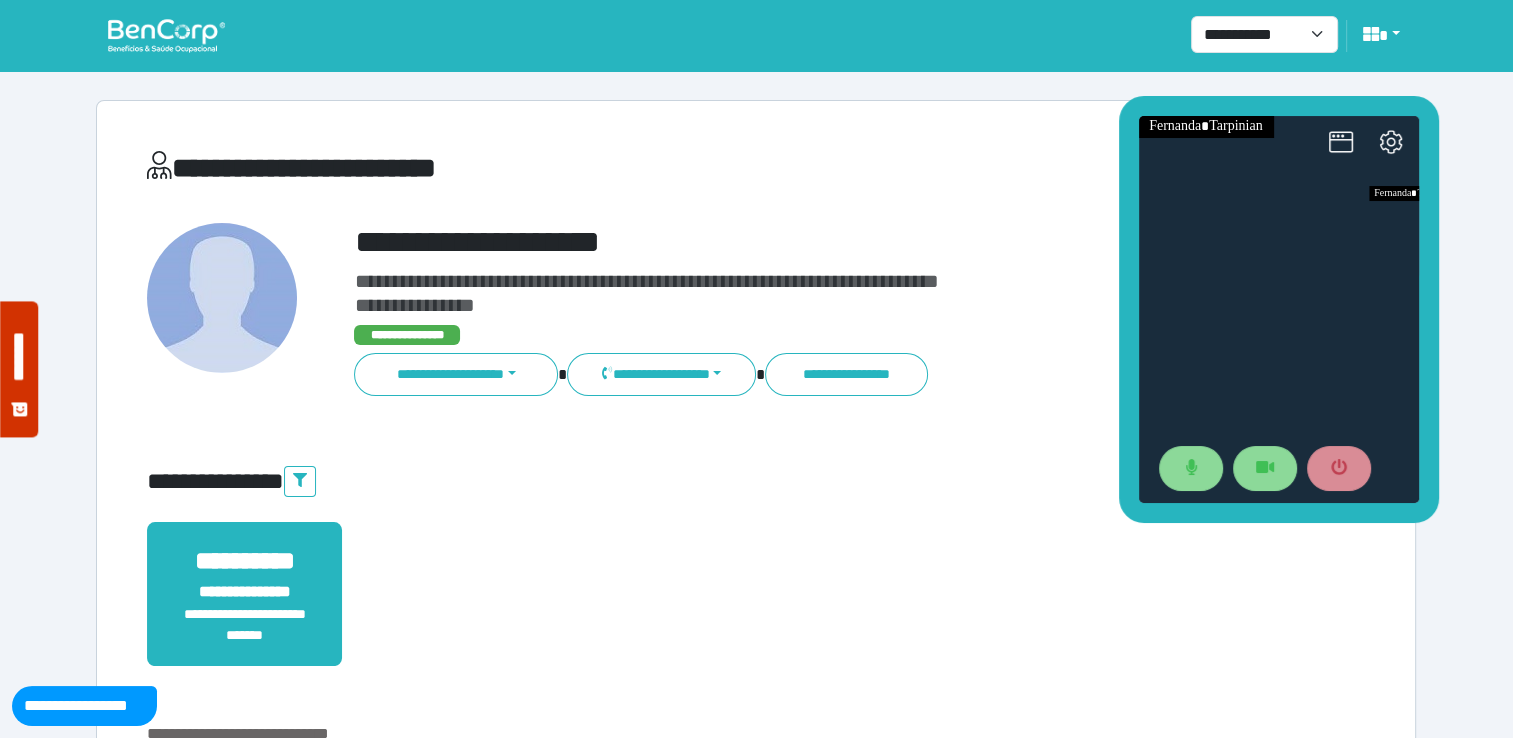 drag, startPoint x: 1361, startPoint y: 326, endPoint x: 1031, endPoint y: 242, distance: 340.52313 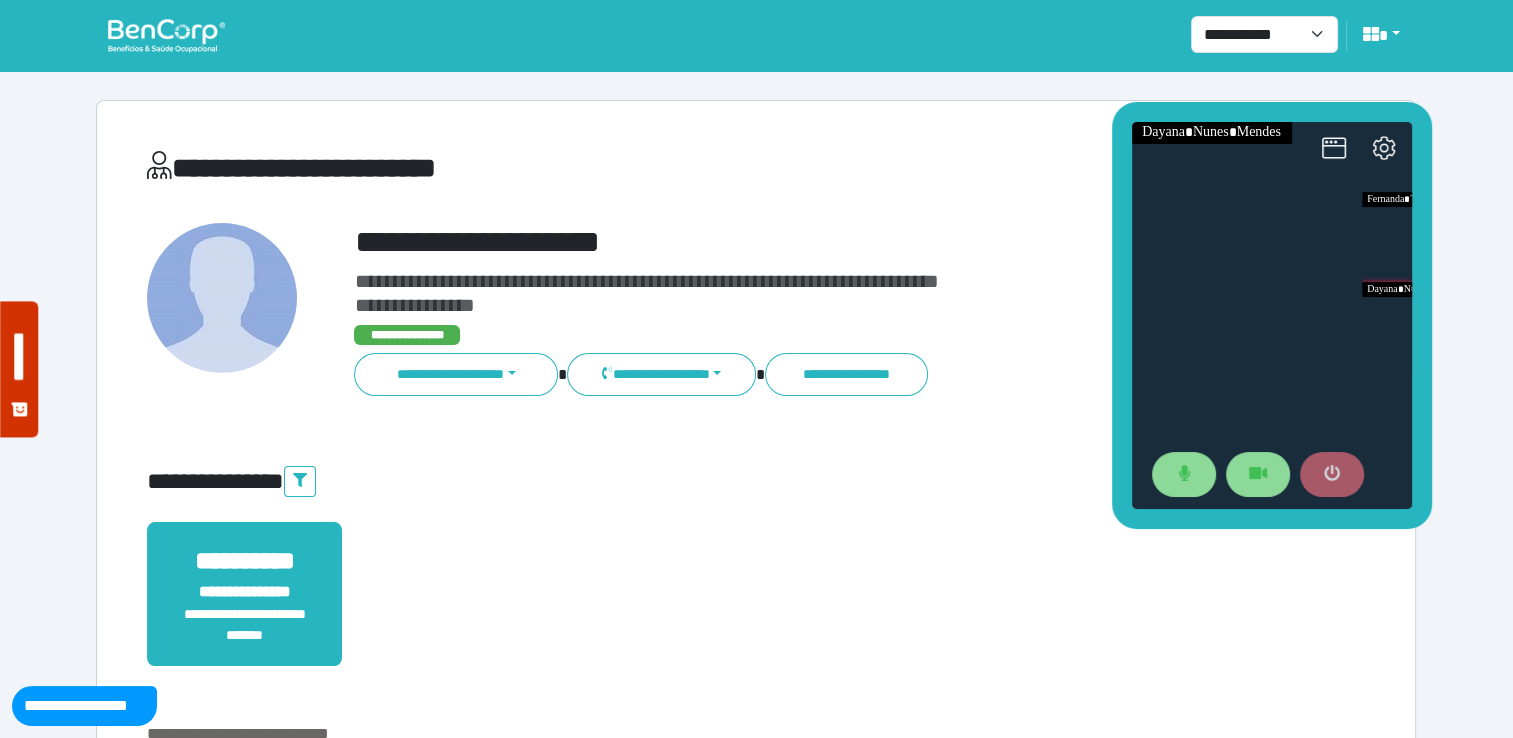 click 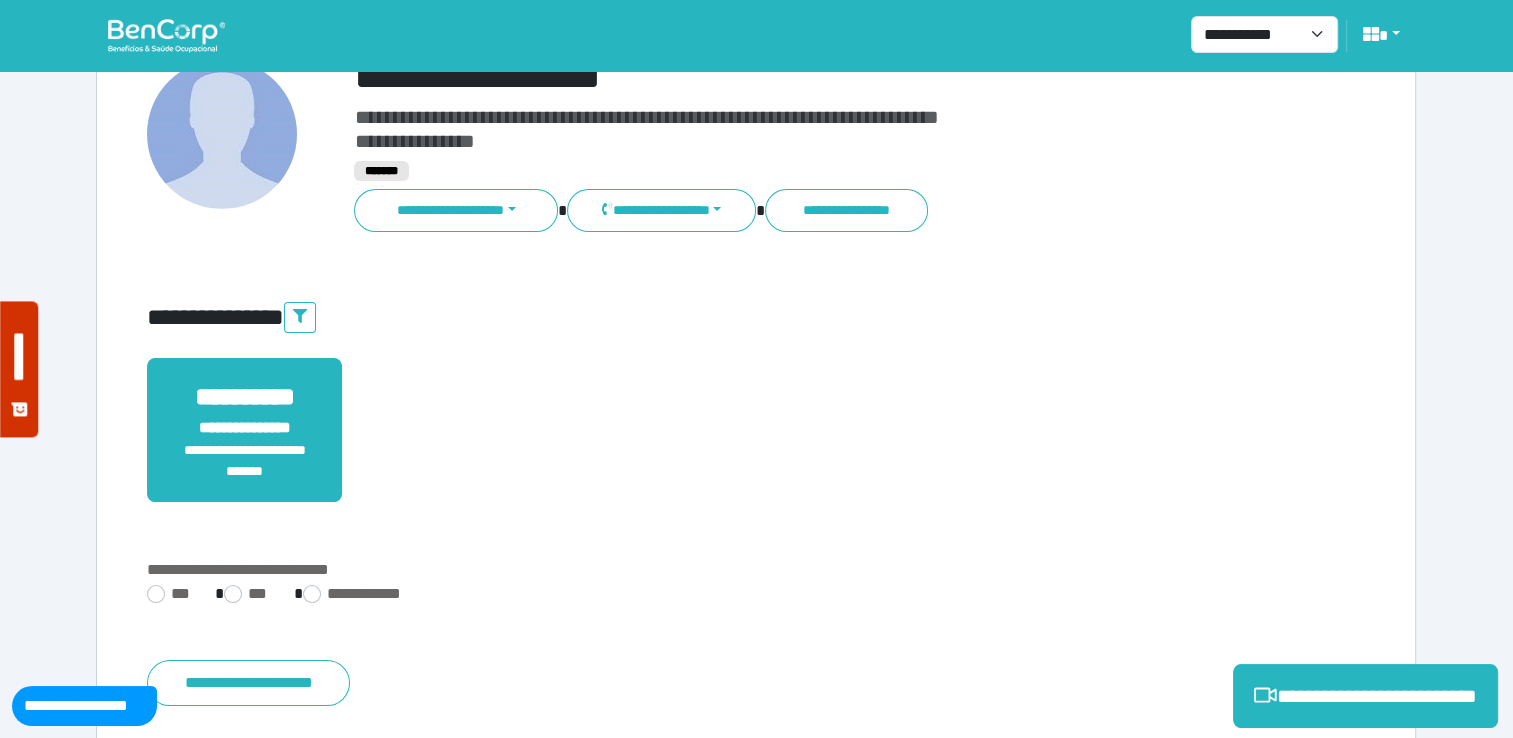 scroll, scrollTop: 352, scrollLeft: 0, axis: vertical 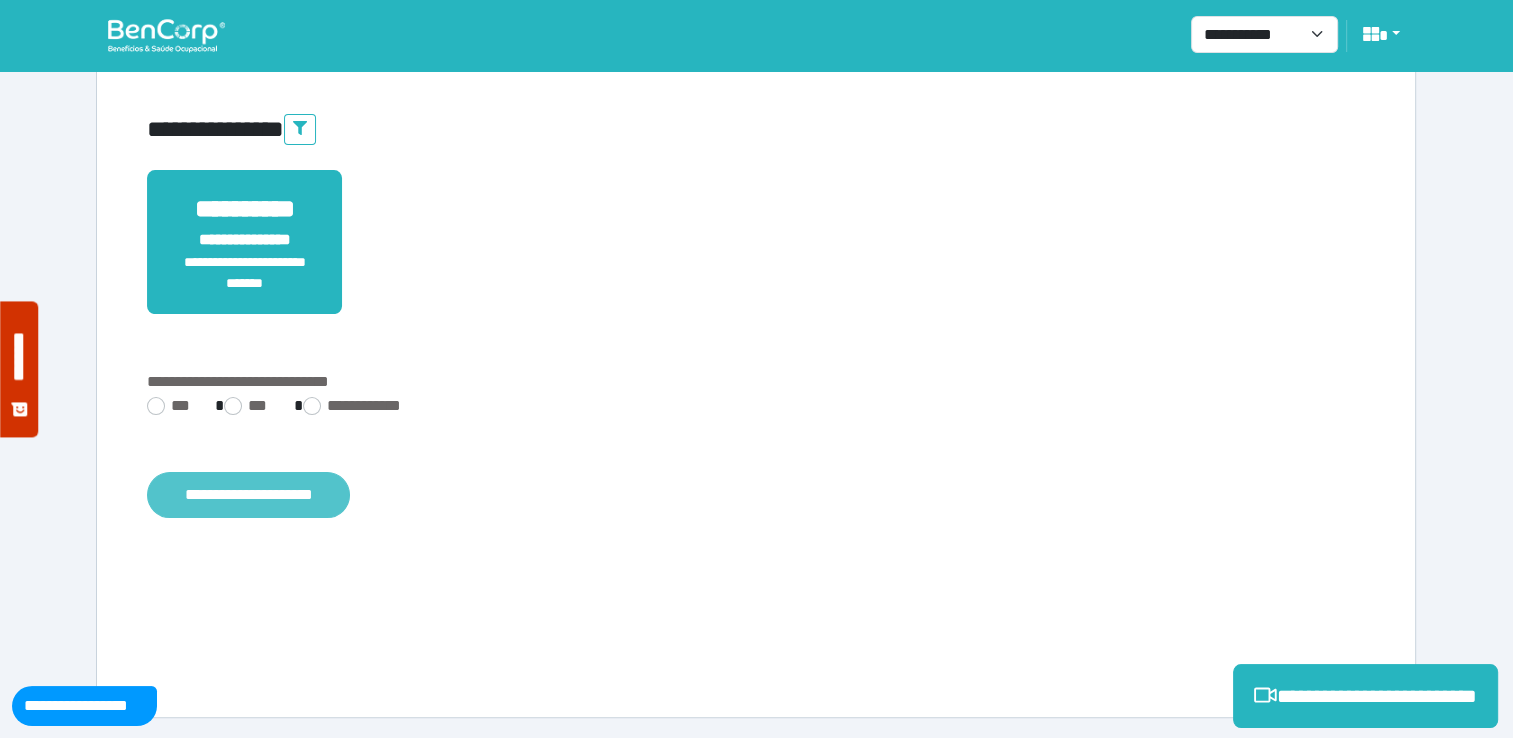 click on "**********" at bounding box center (248, 495) 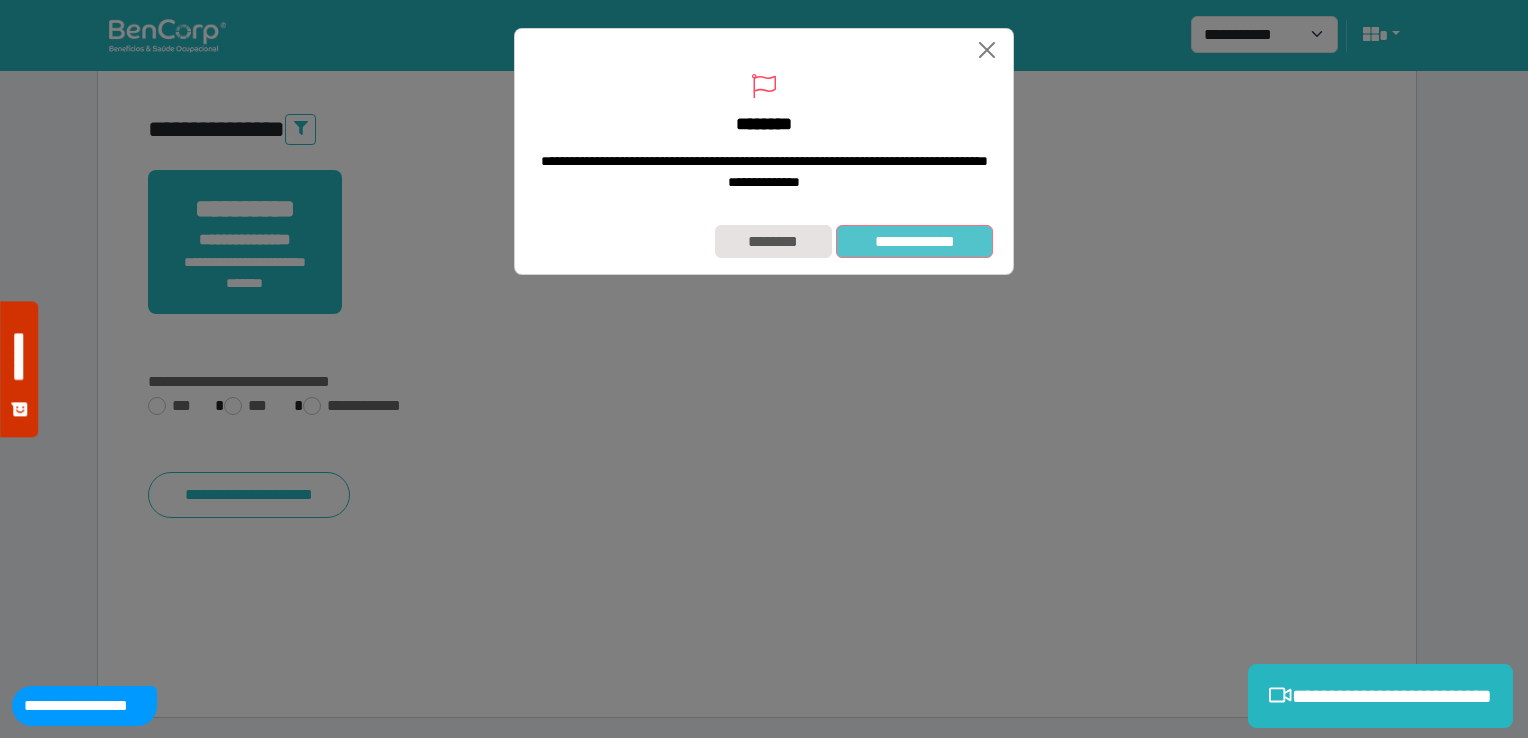 click on "**********" at bounding box center [914, 242] 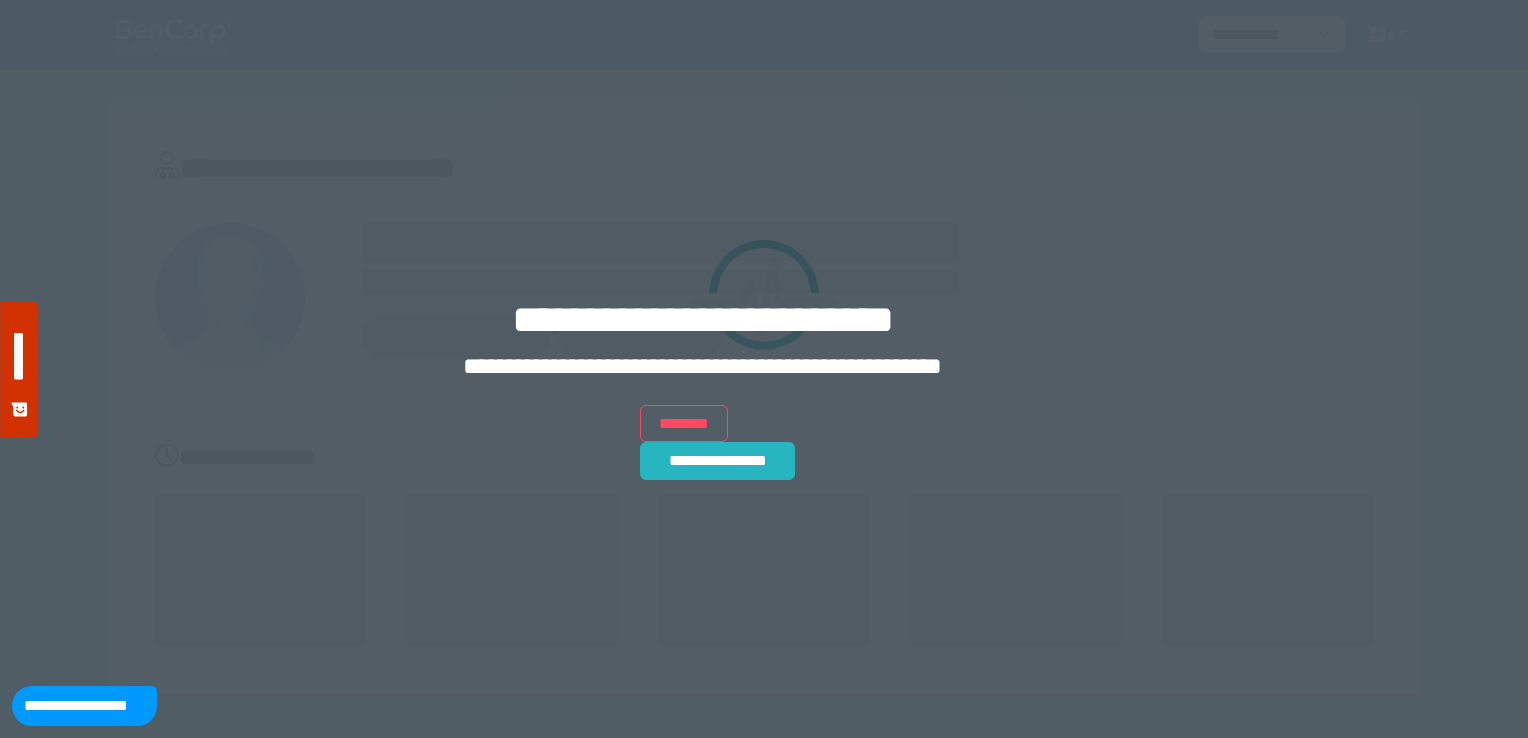 scroll, scrollTop: 0, scrollLeft: 0, axis: both 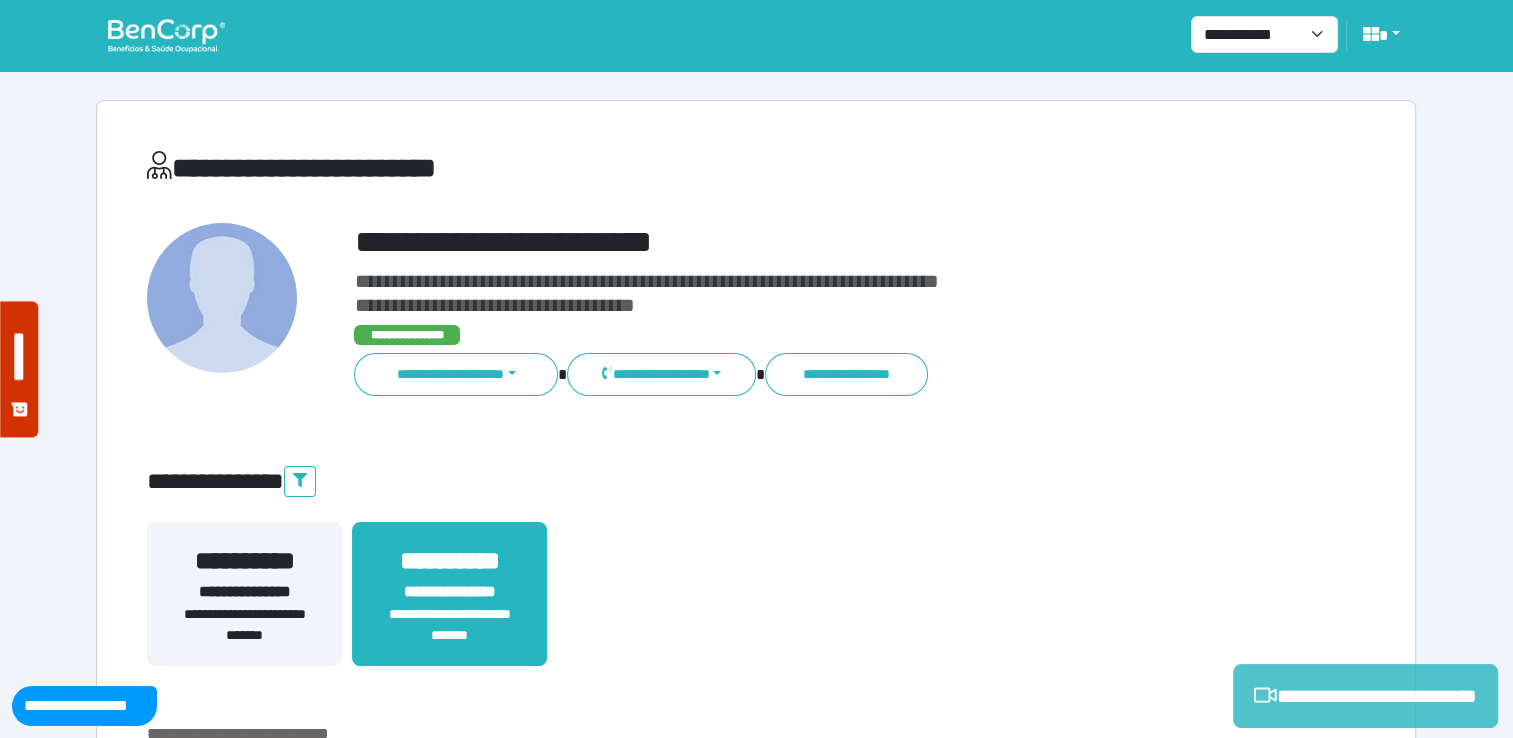 click on "**********" at bounding box center [1365, 696] 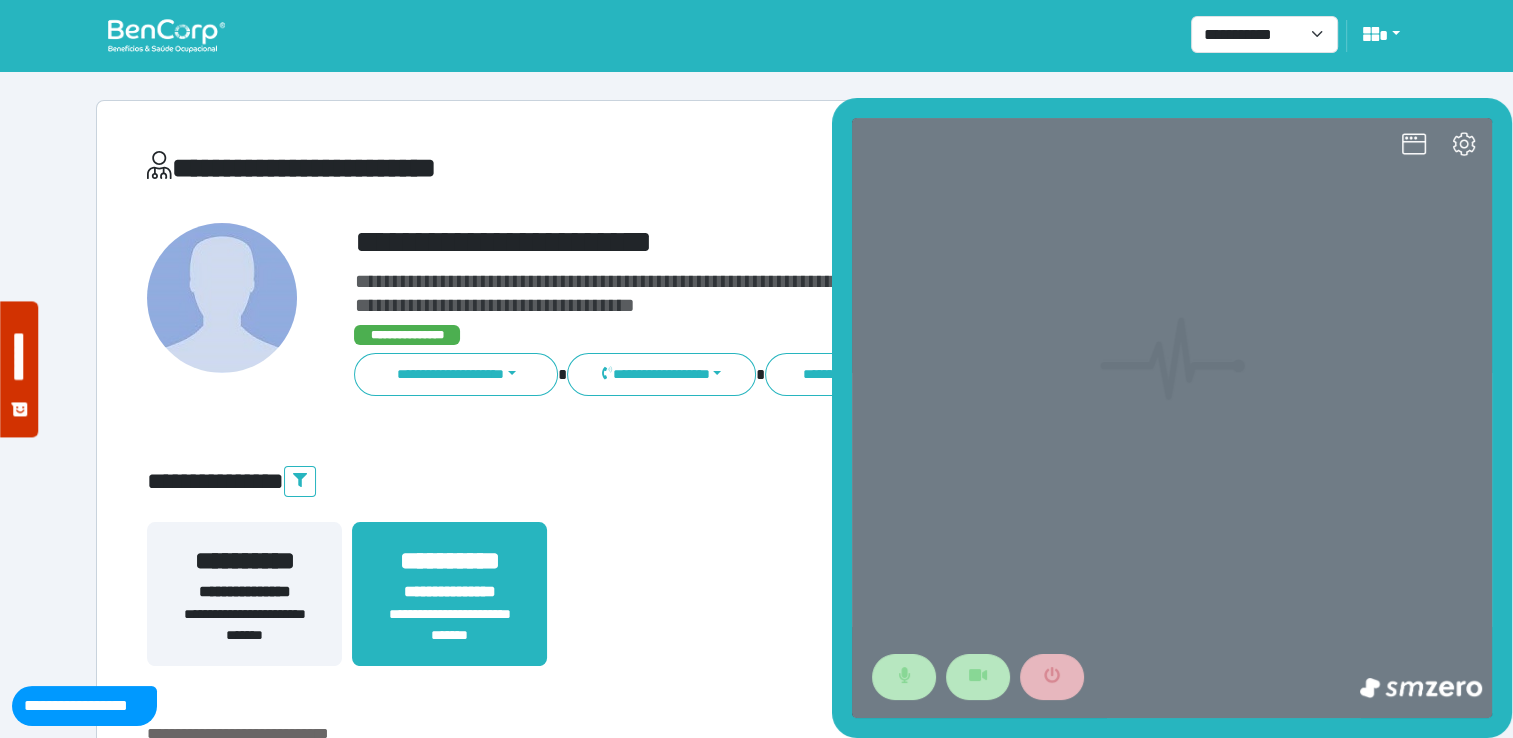 scroll, scrollTop: 0, scrollLeft: 0, axis: both 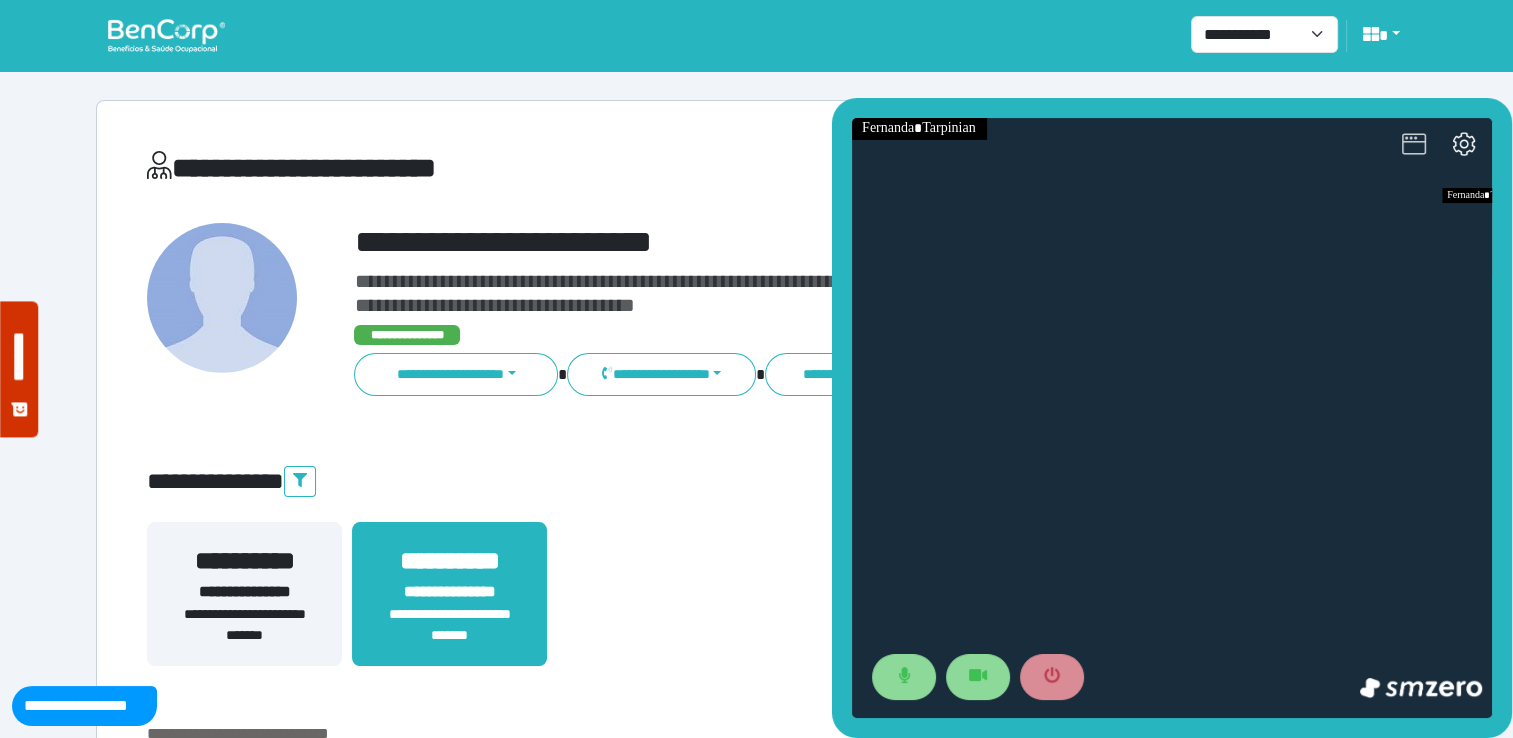 click 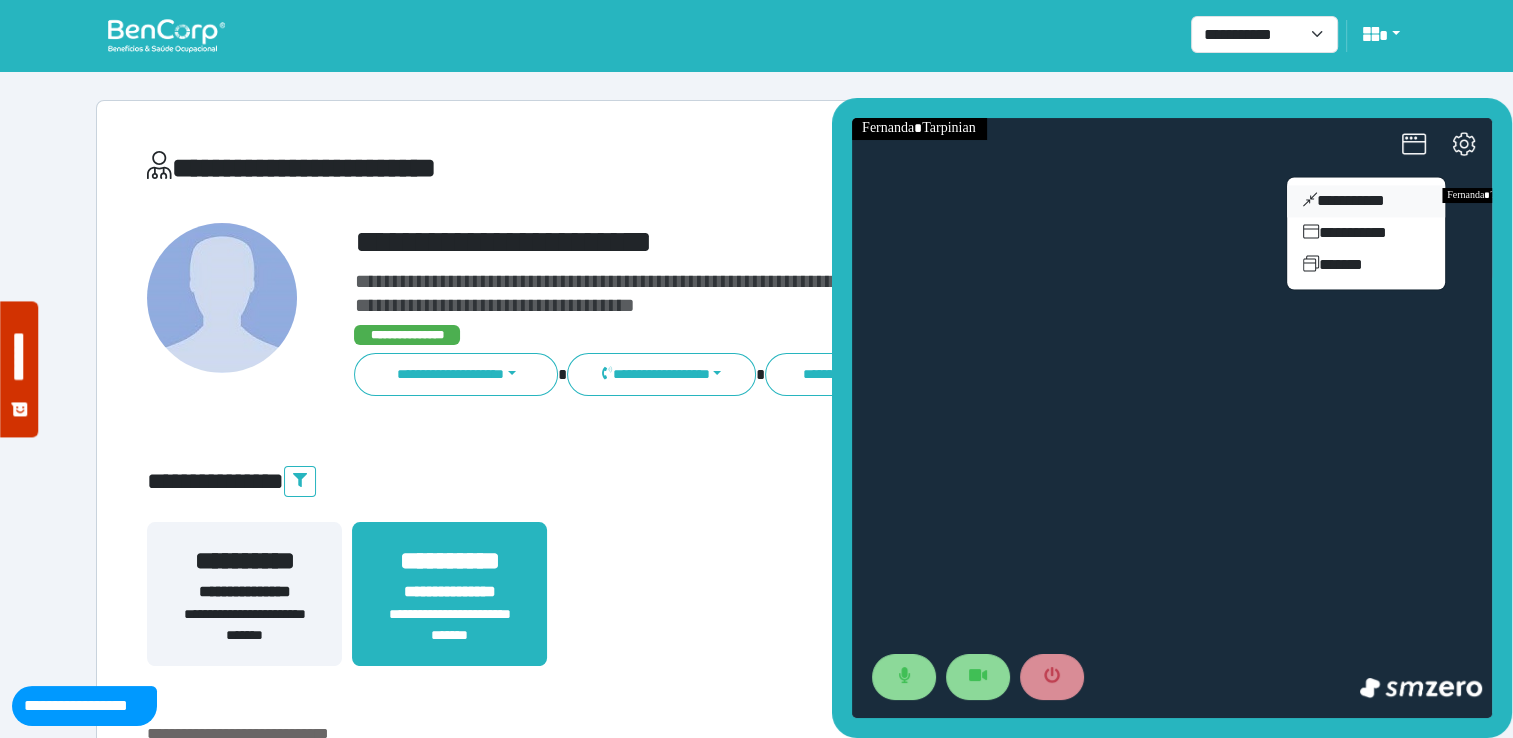 click on "**********" at bounding box center [1366, 201] 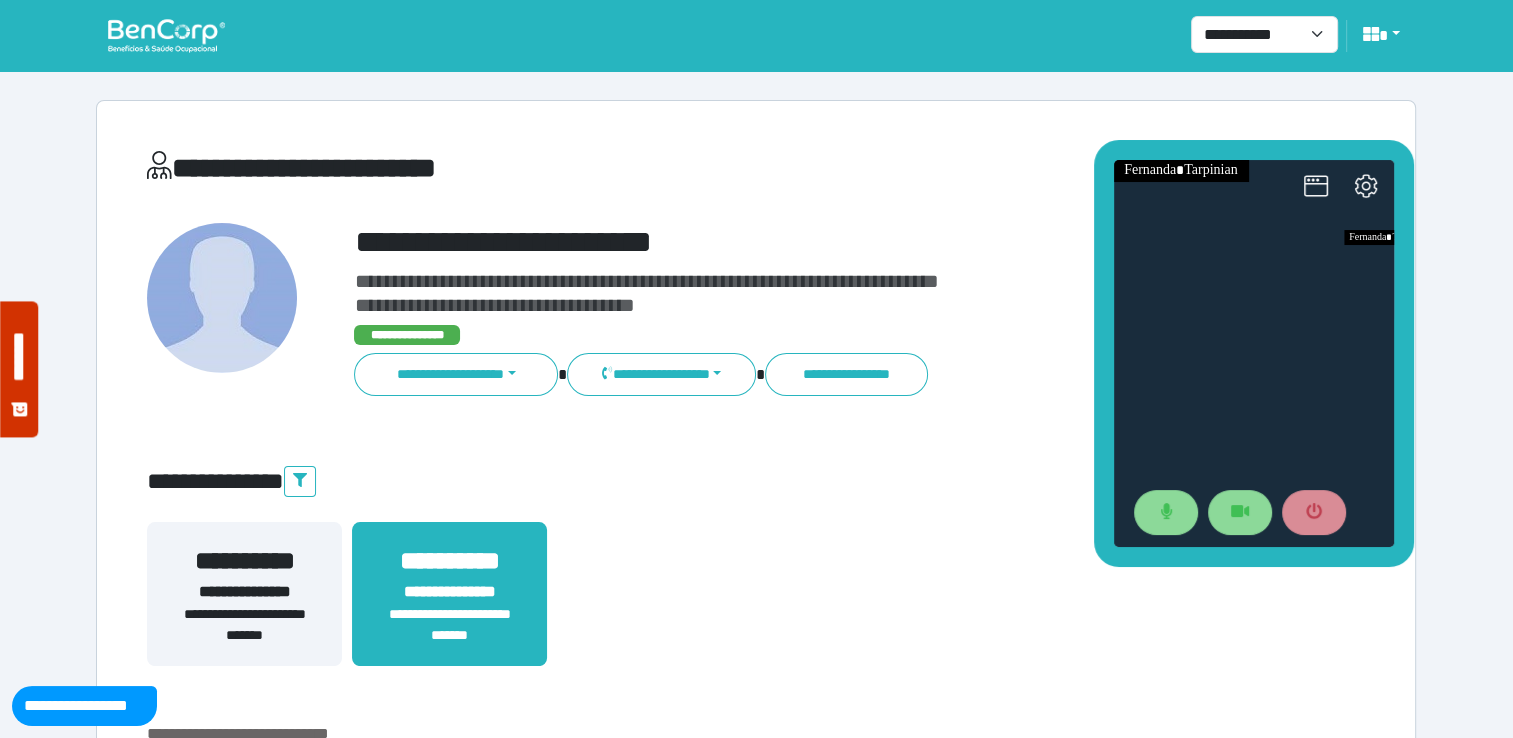 drag, startPoint x: 1376, startPoint y: 320, endPoint x: 1277, endPoint y: 143, distance: 202.80533 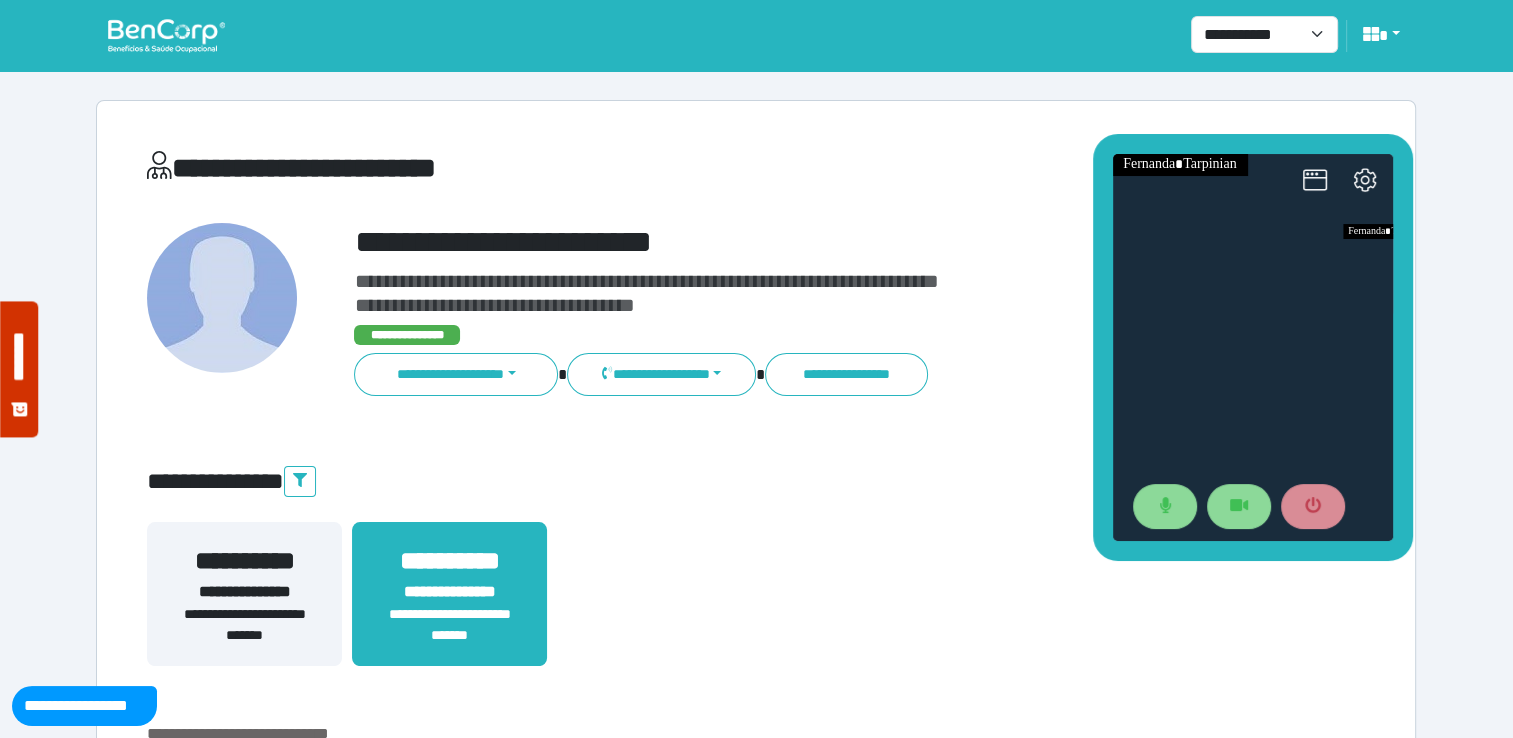 click on "**********" at bounding box center (756, 606) 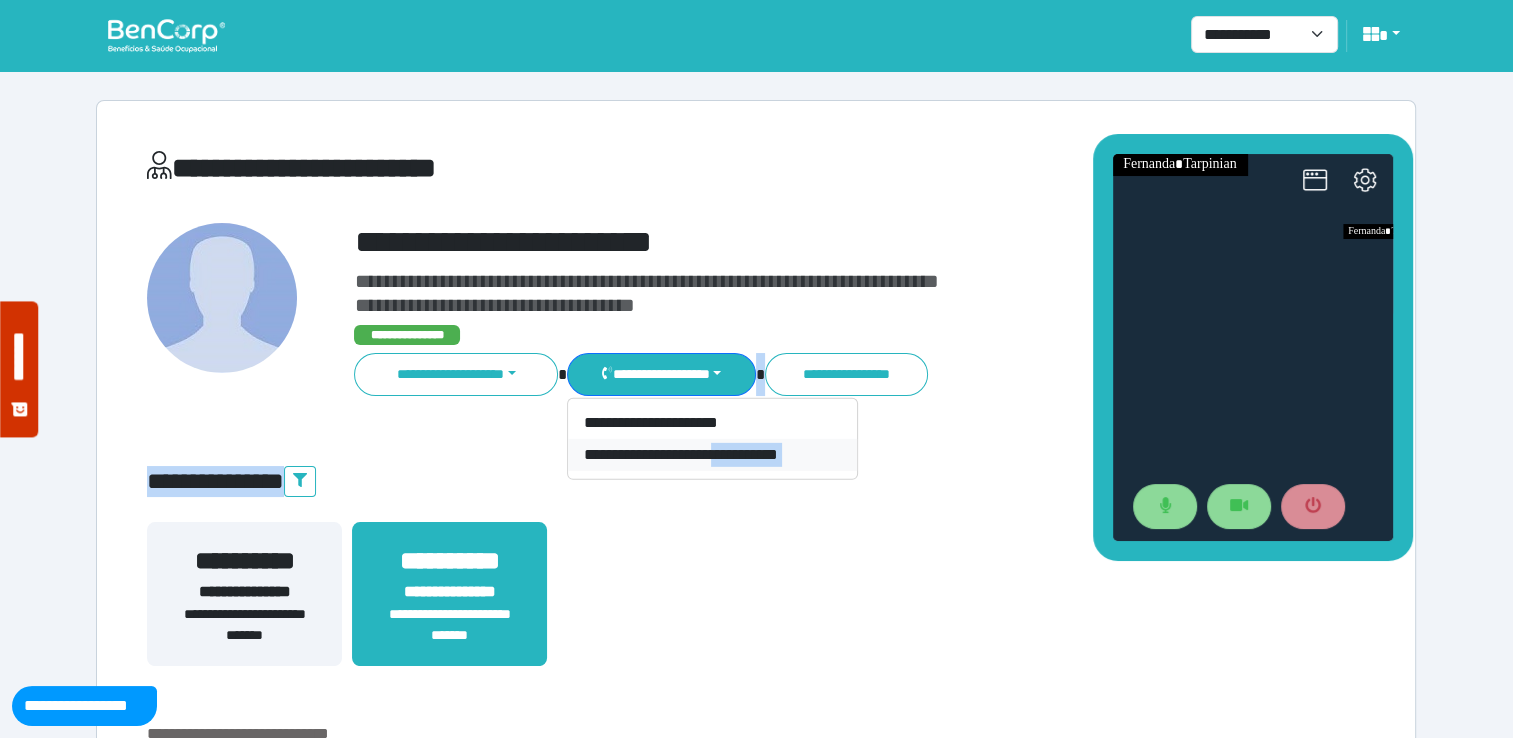 drag, startPoint x: 874, startPoint y: 453, endPoint x: 736, endPoint y: 458, distance: 138.09055 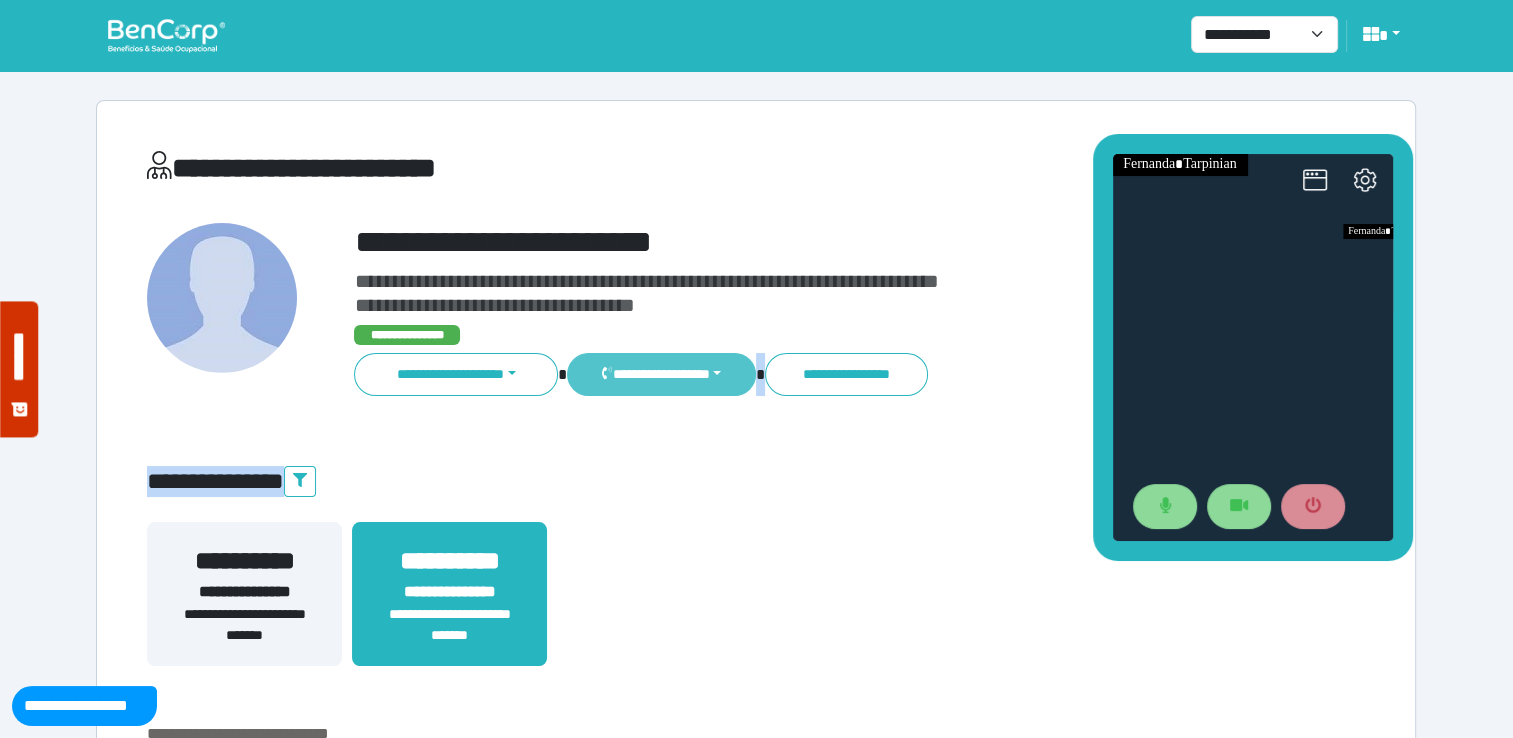 drag, startPoint x: 736, startPoint y: 458, endPoint x: 729, endPoint y: 374, distance: 84.29116 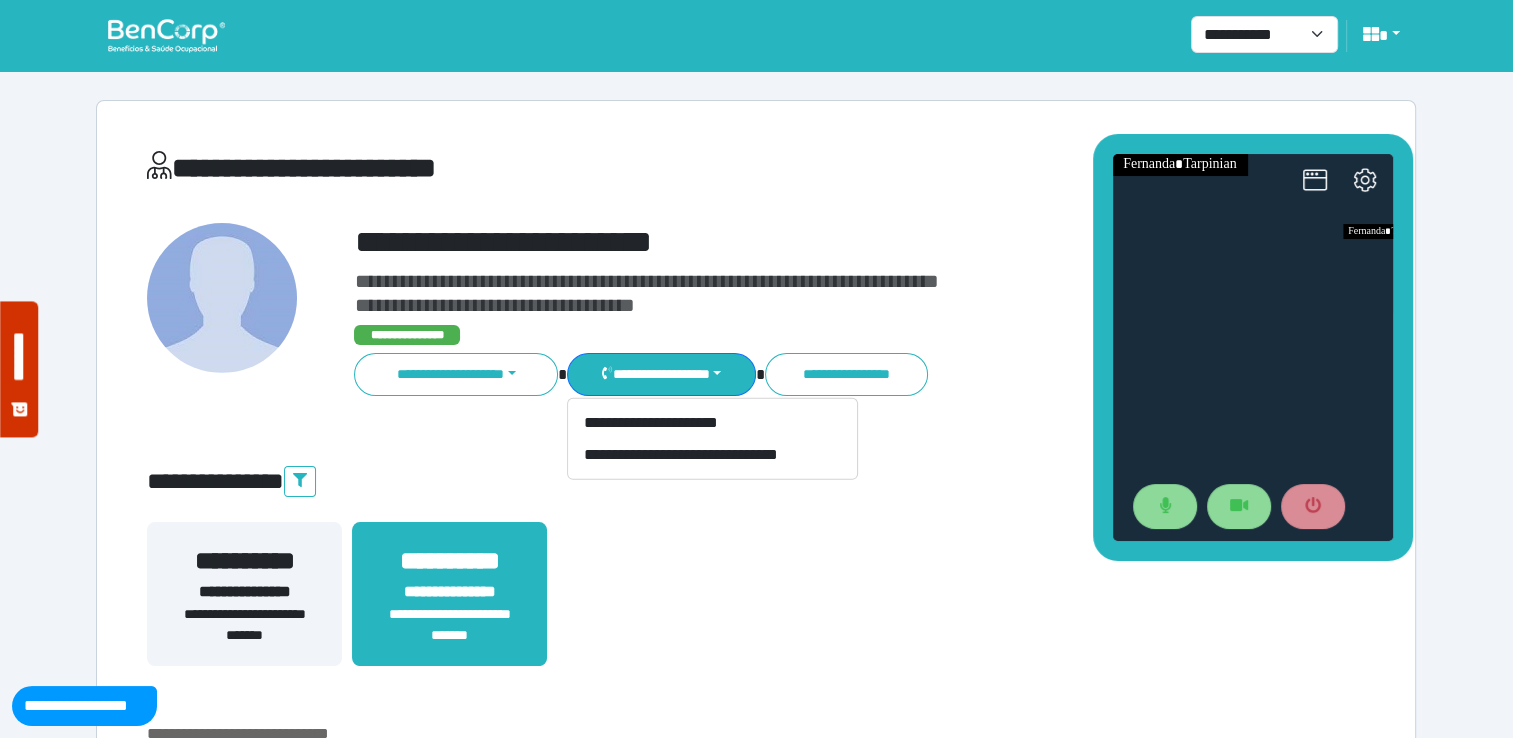 click on "**********" at bounding box center (756, 585) 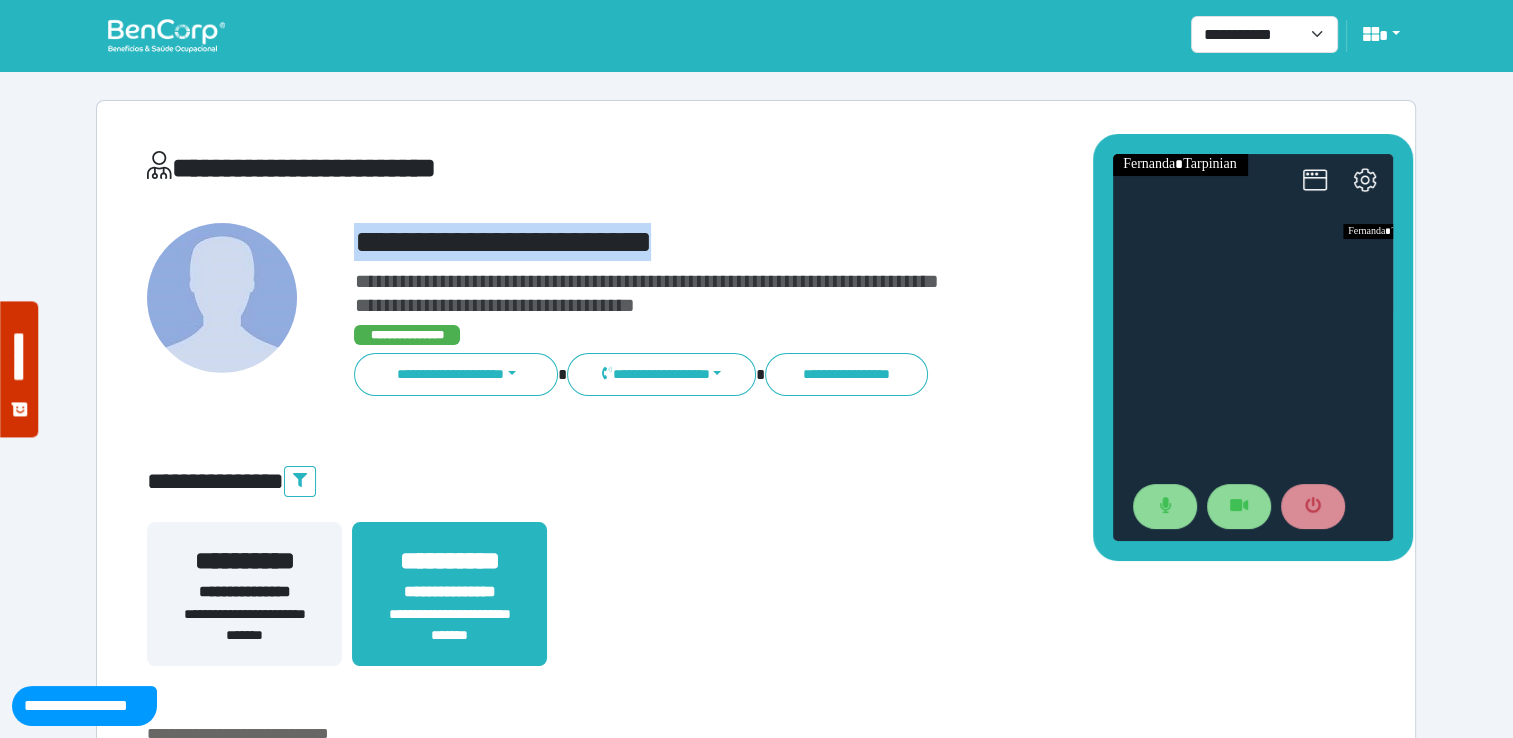 drag, startPoint x: 748, startPoint y: 246, endPoint x: 359, endPoint y: 255, distance: 389.1041 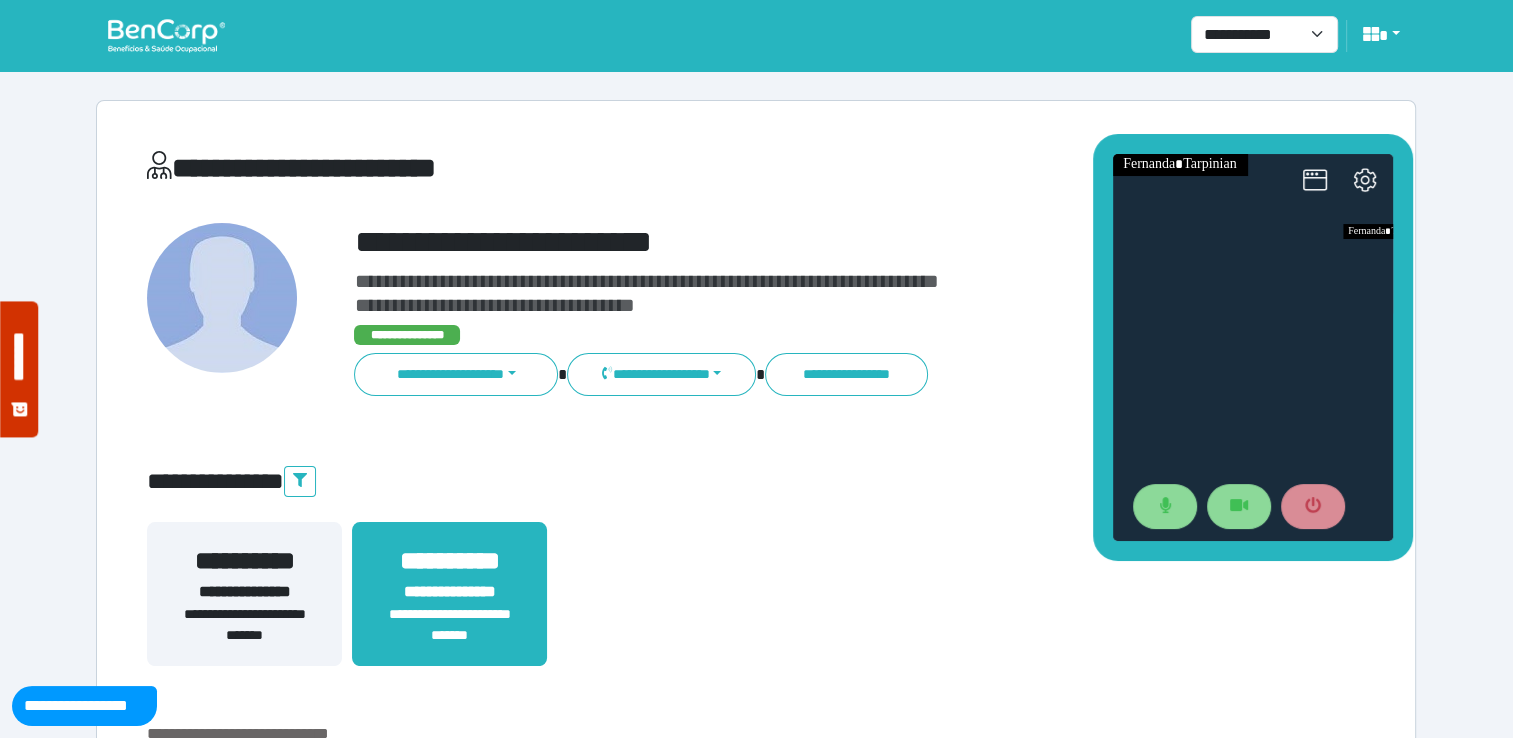 click on "**********" at bounding box center [808, 293] 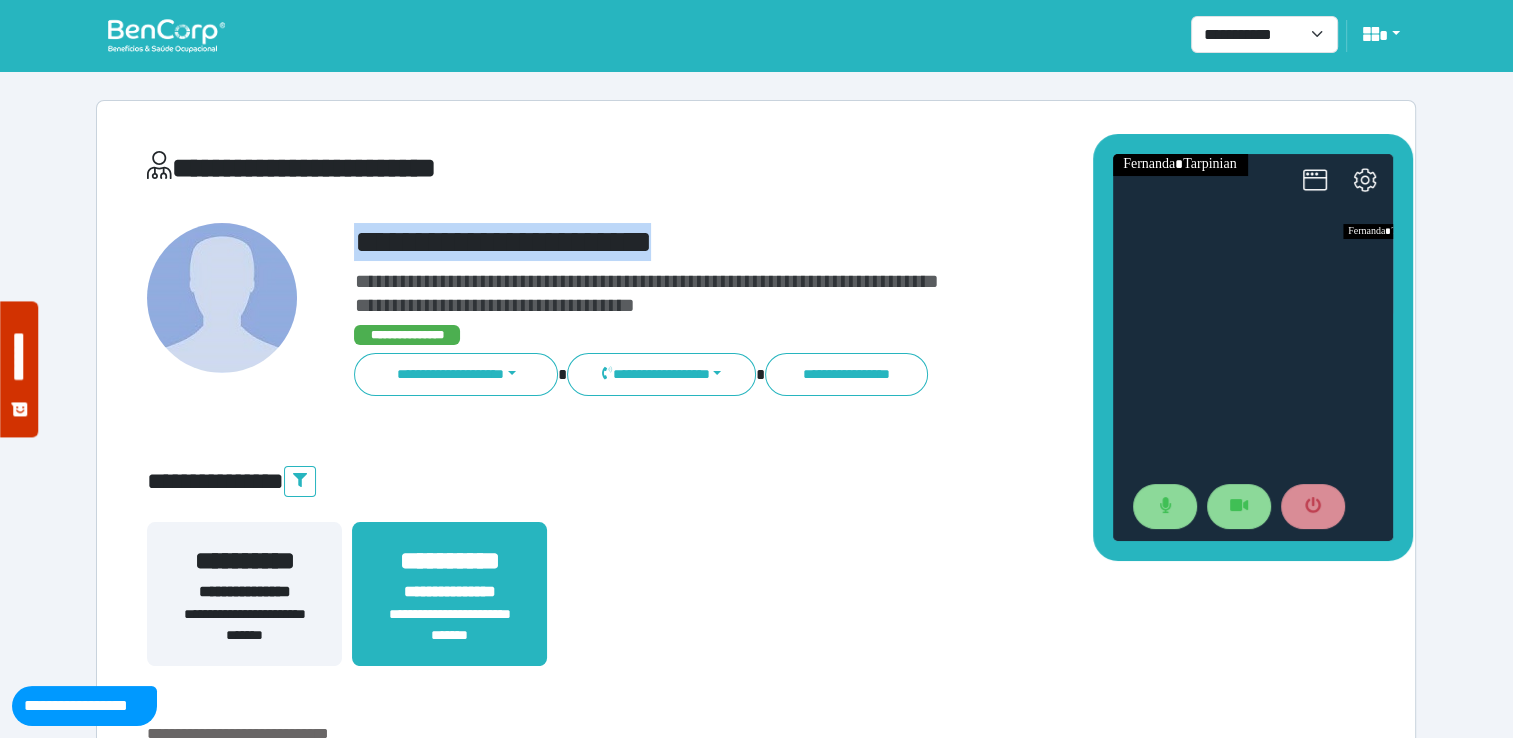 drag, startPoint x: 353, startPoint y: 246, endPoint x: 716, endPoint y: 249, distance: 363.0124 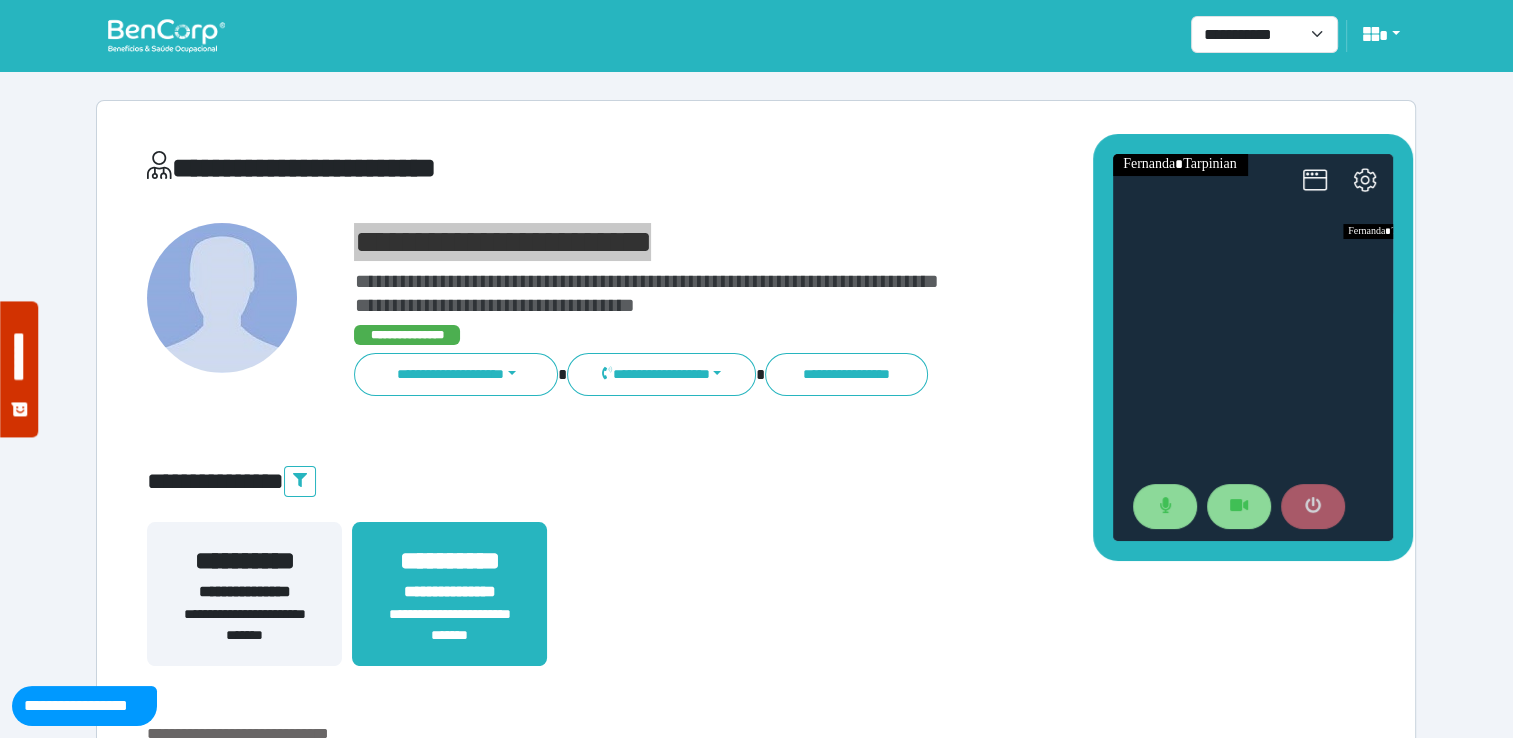 click 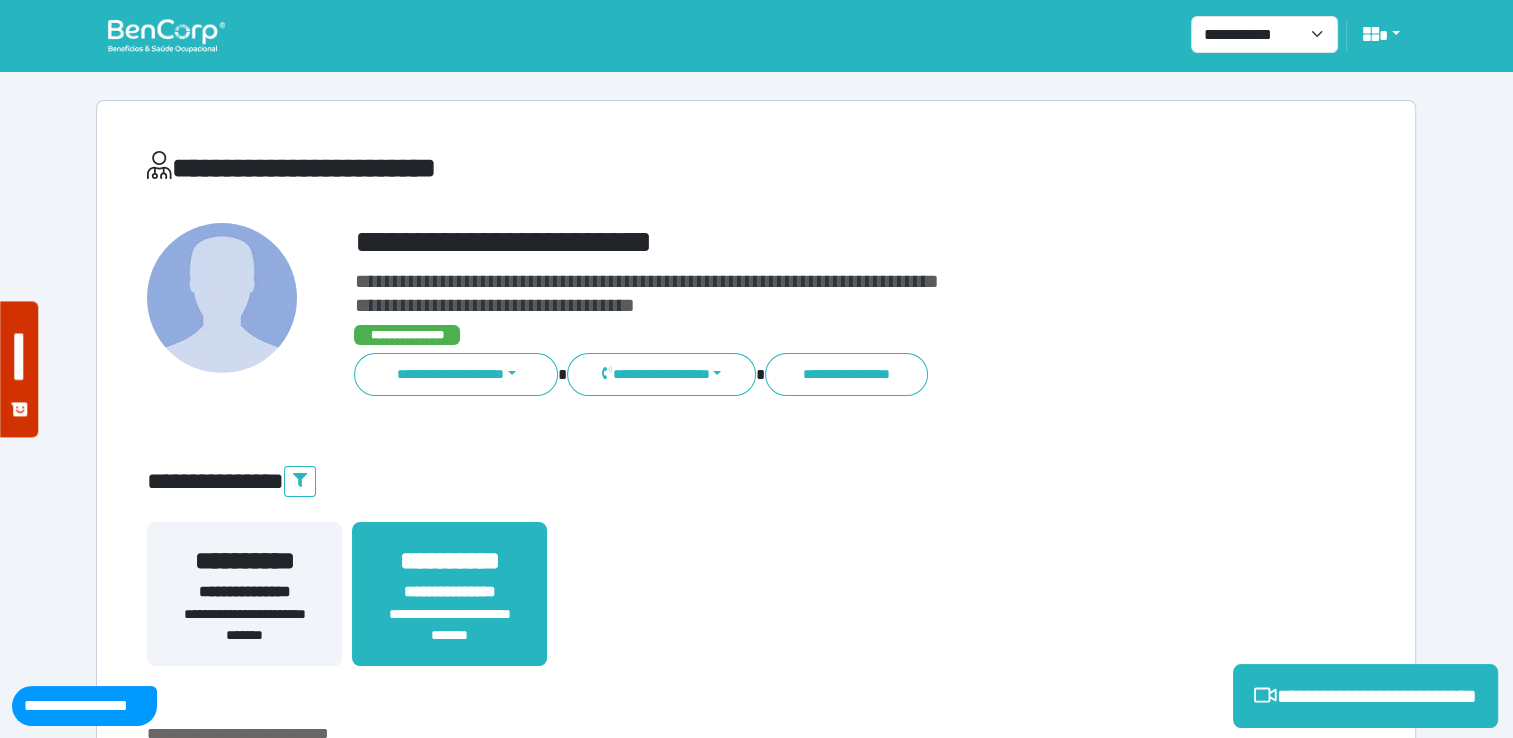 click on "**********" at bounding box center (756, 585) 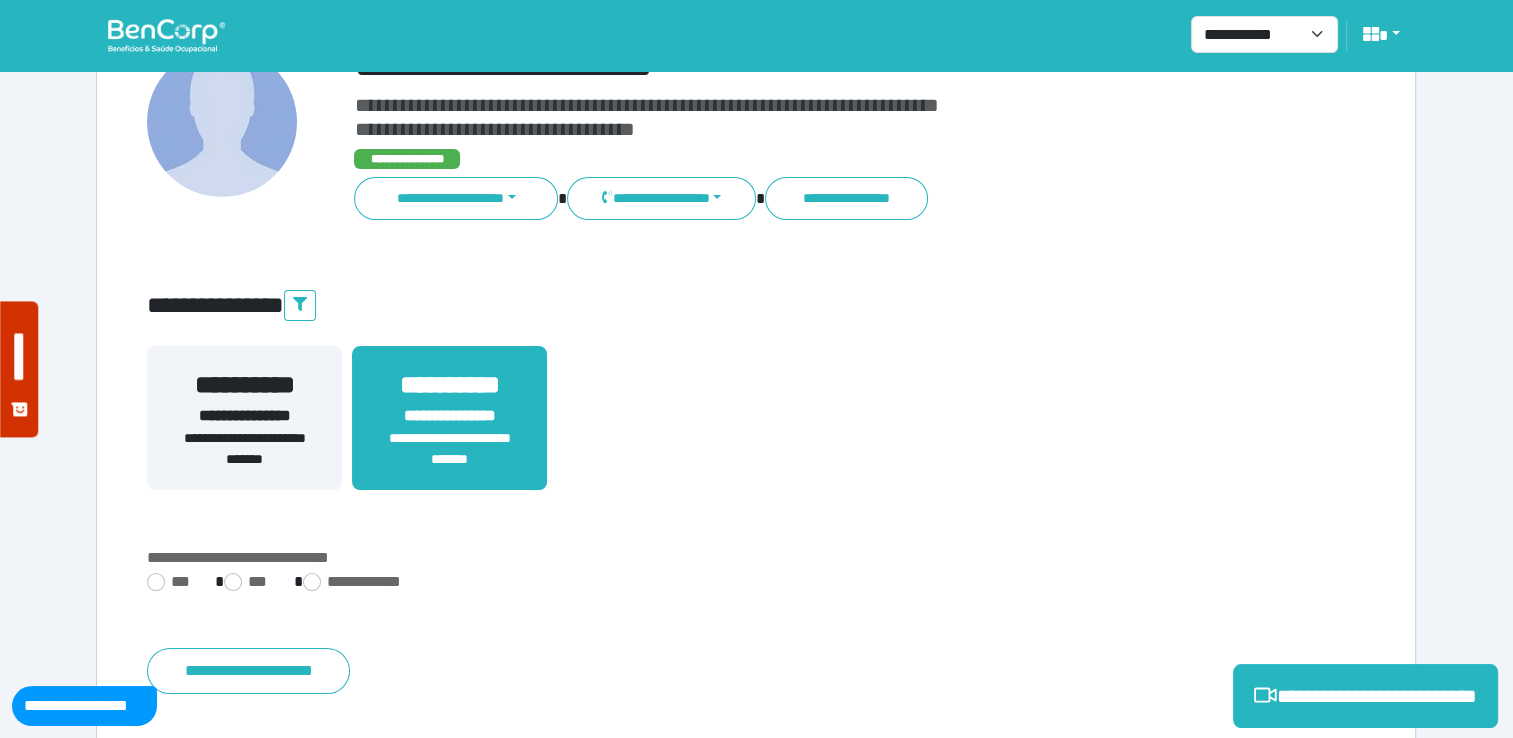scroll, scrollTop: 300, scrollLeft: 0, axis: vertical 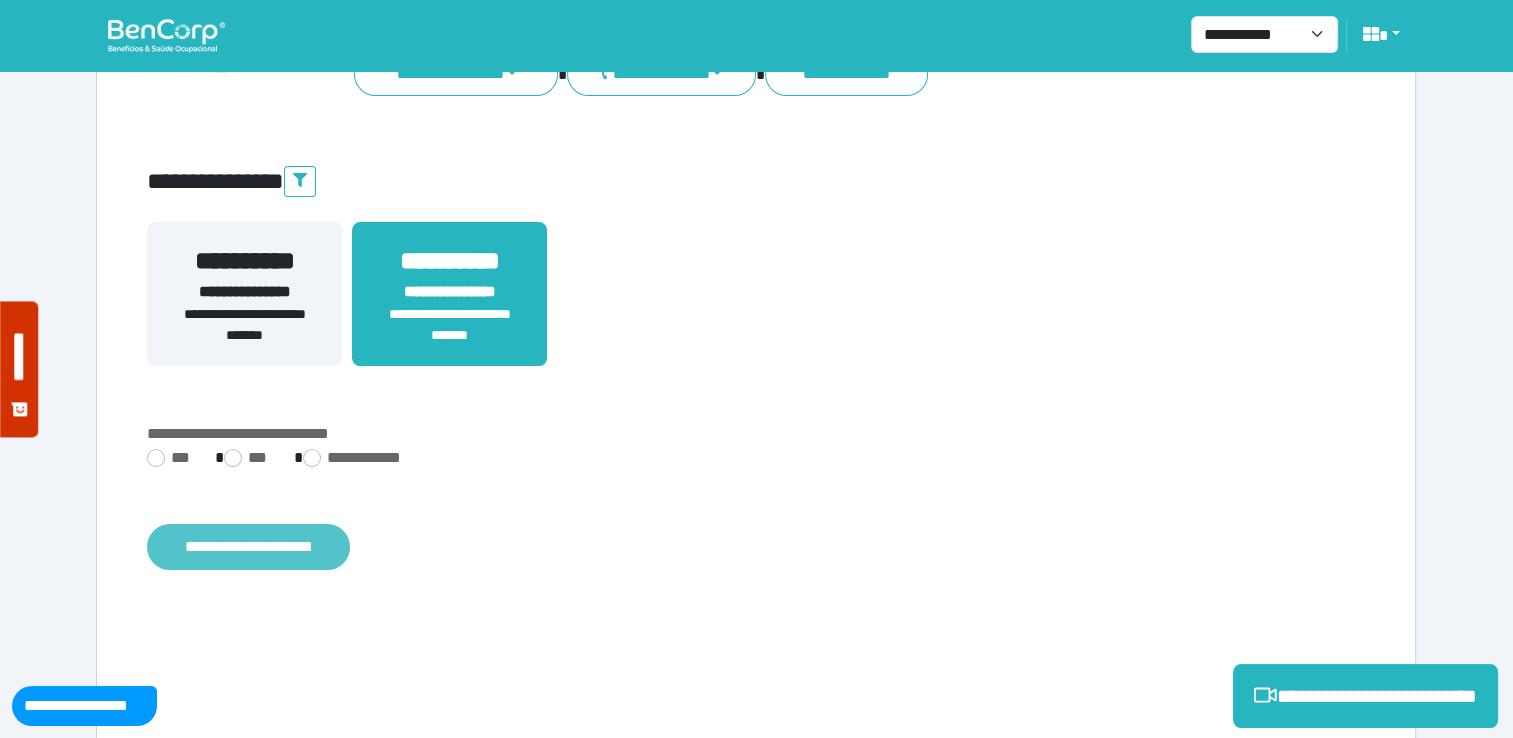 click on "**********" at bounding box center (248, 547) 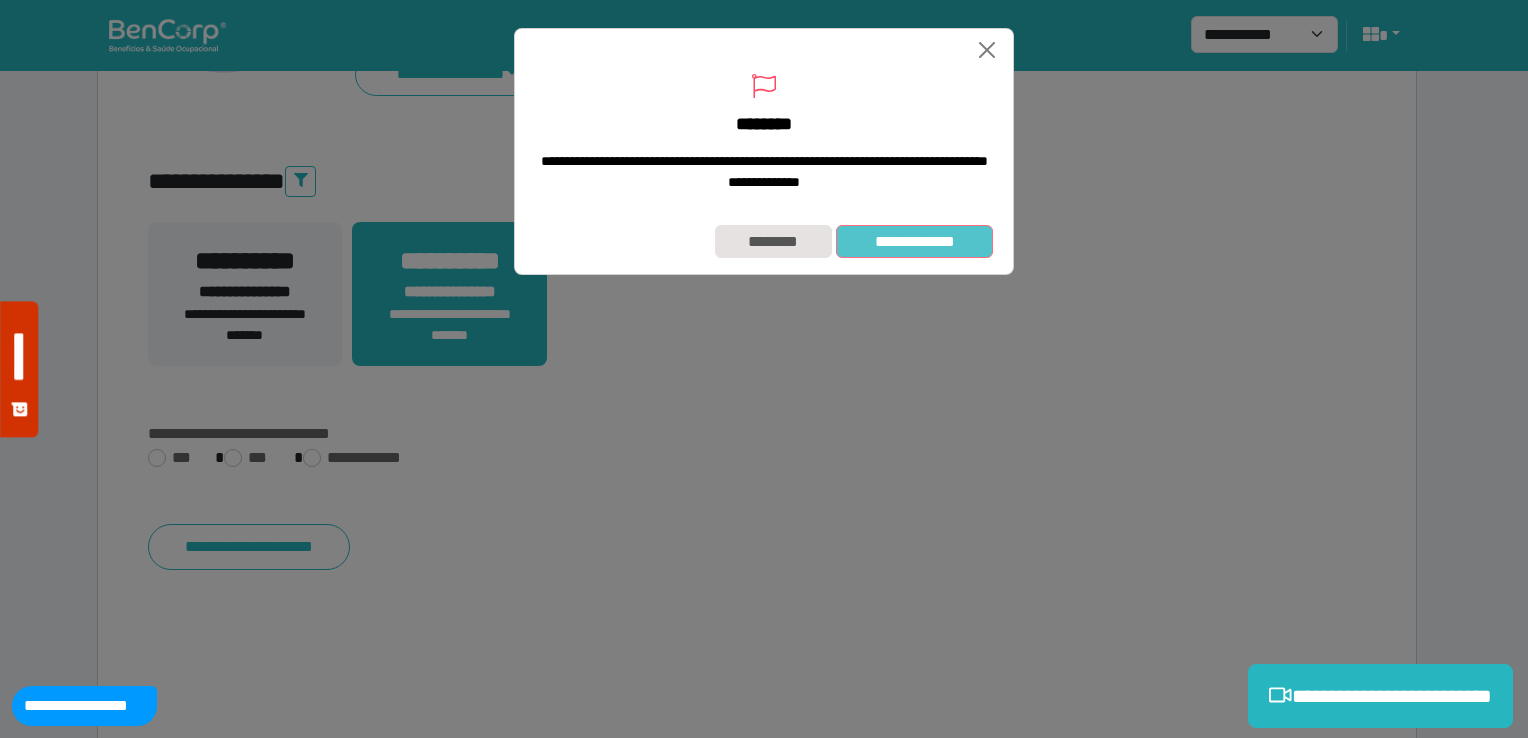 click on "**********" at bounding box center (914, 242) 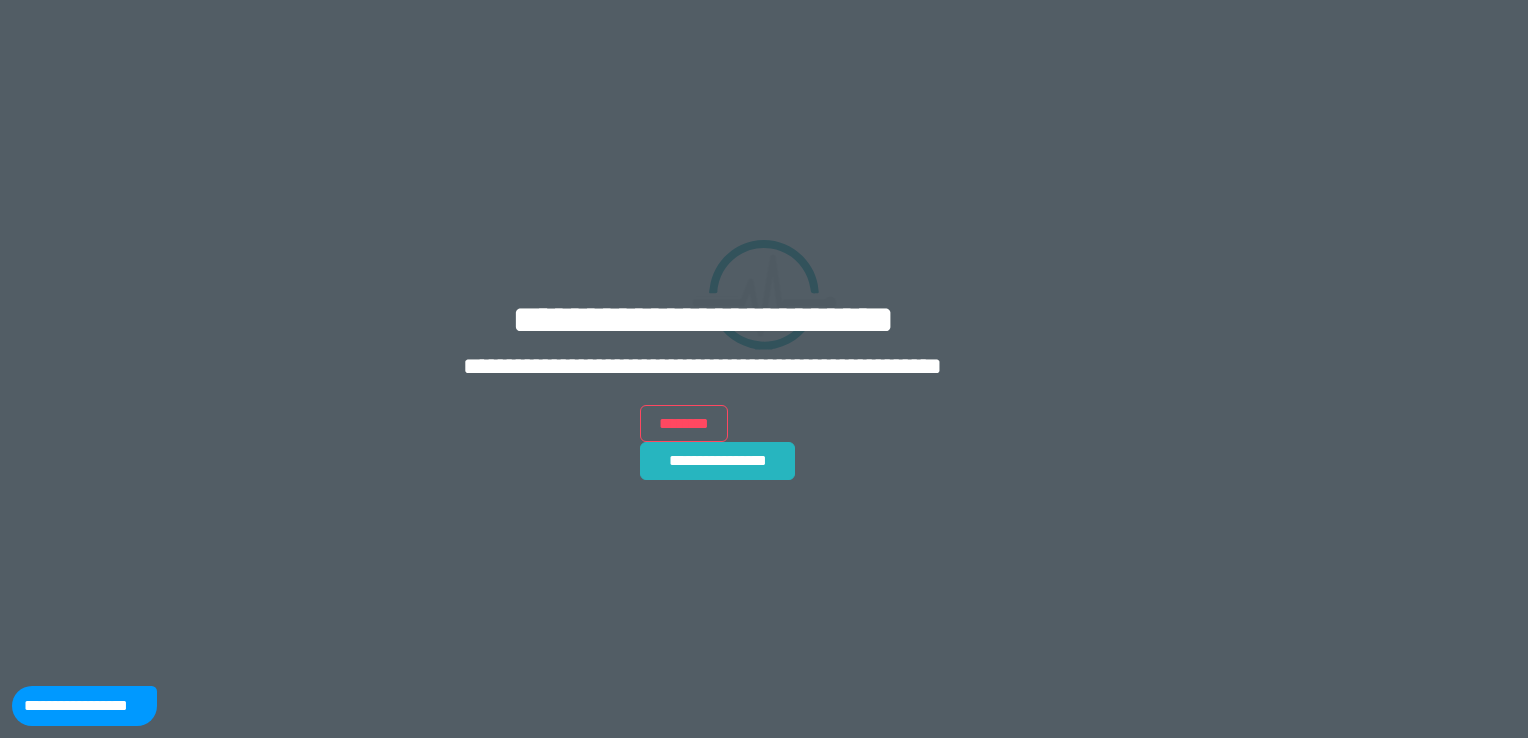scroll, scrollTop: 0, scrollLeft: 0, axis: both 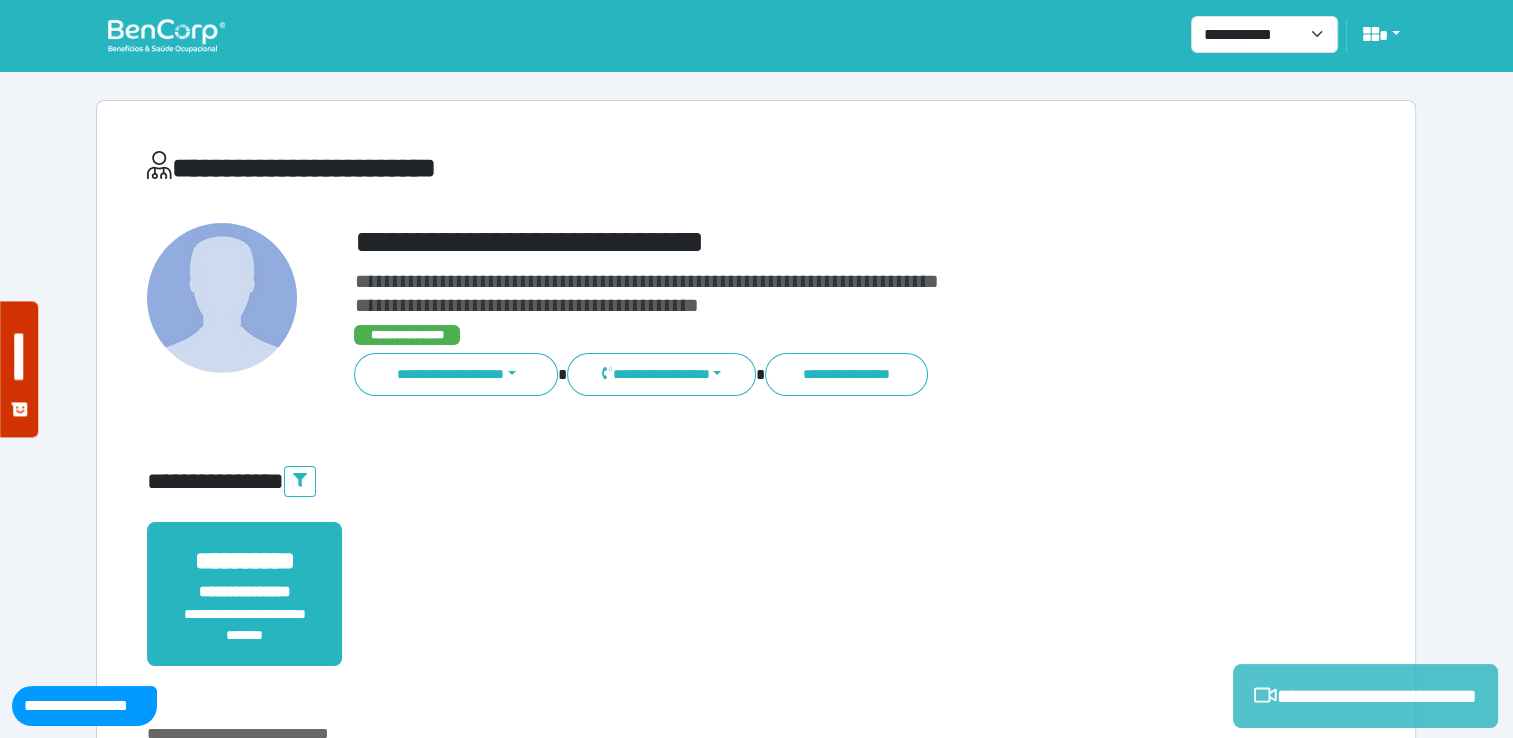 click on "**********" at bounding box center (1365, 696) 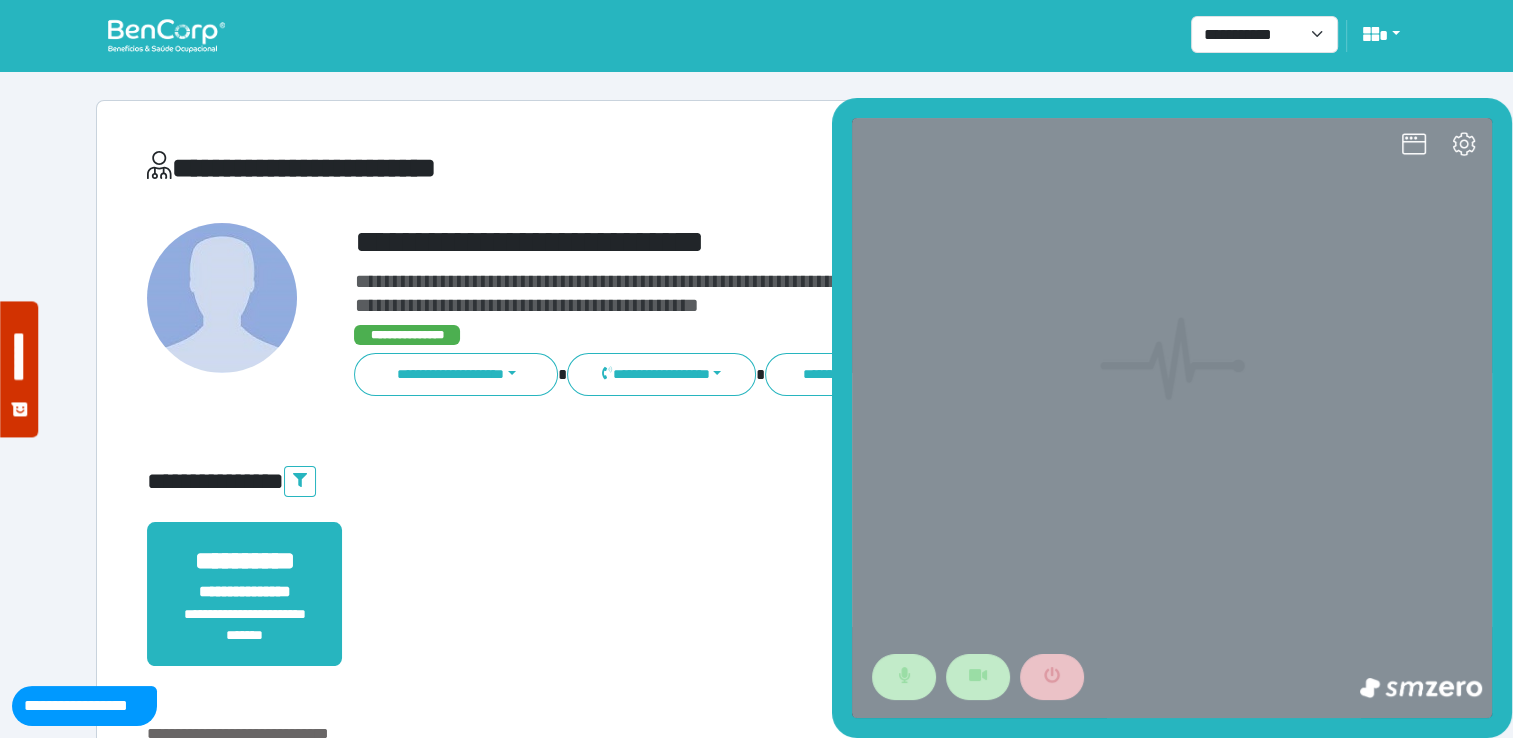 scroll, scrollTop: 0, scrollLeft: 0, axis: both 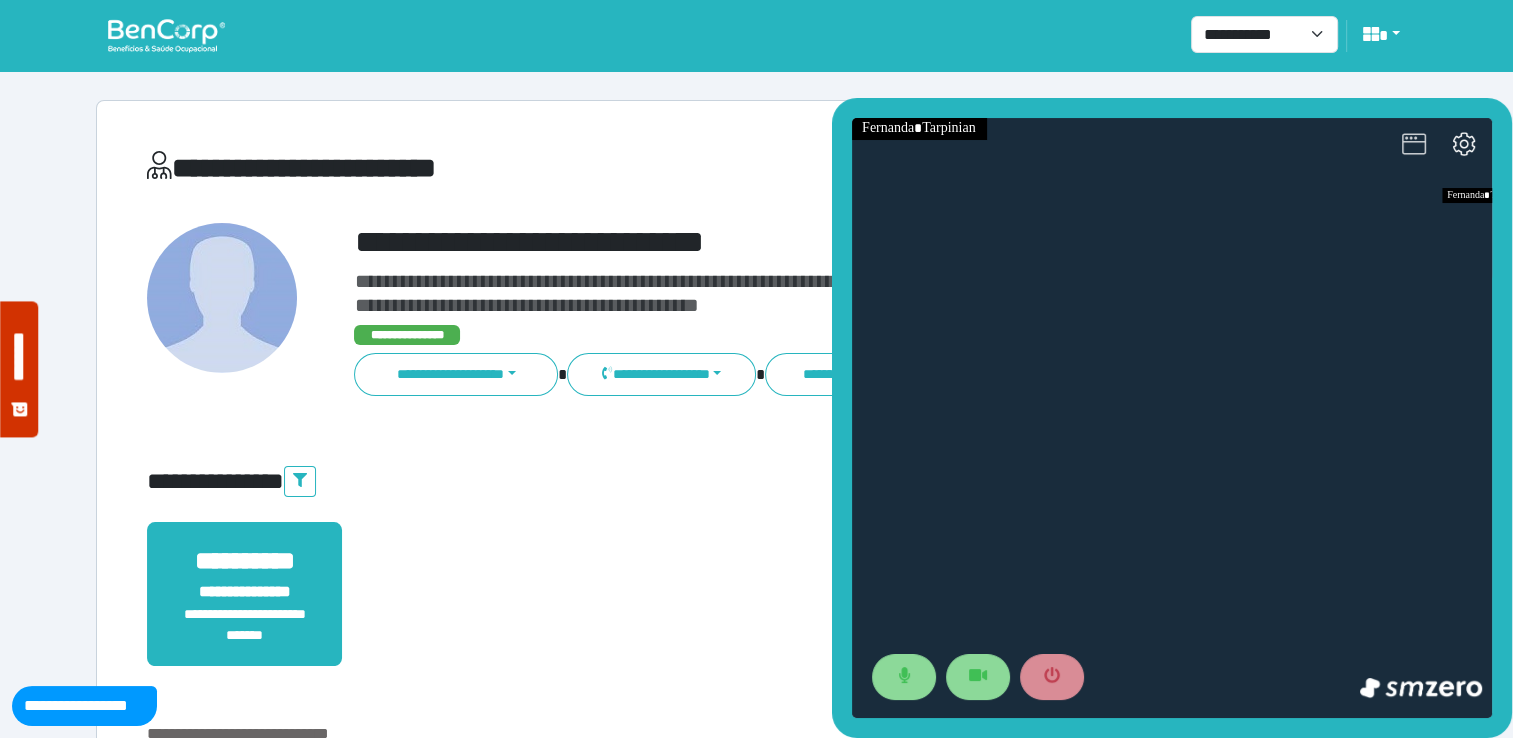 click 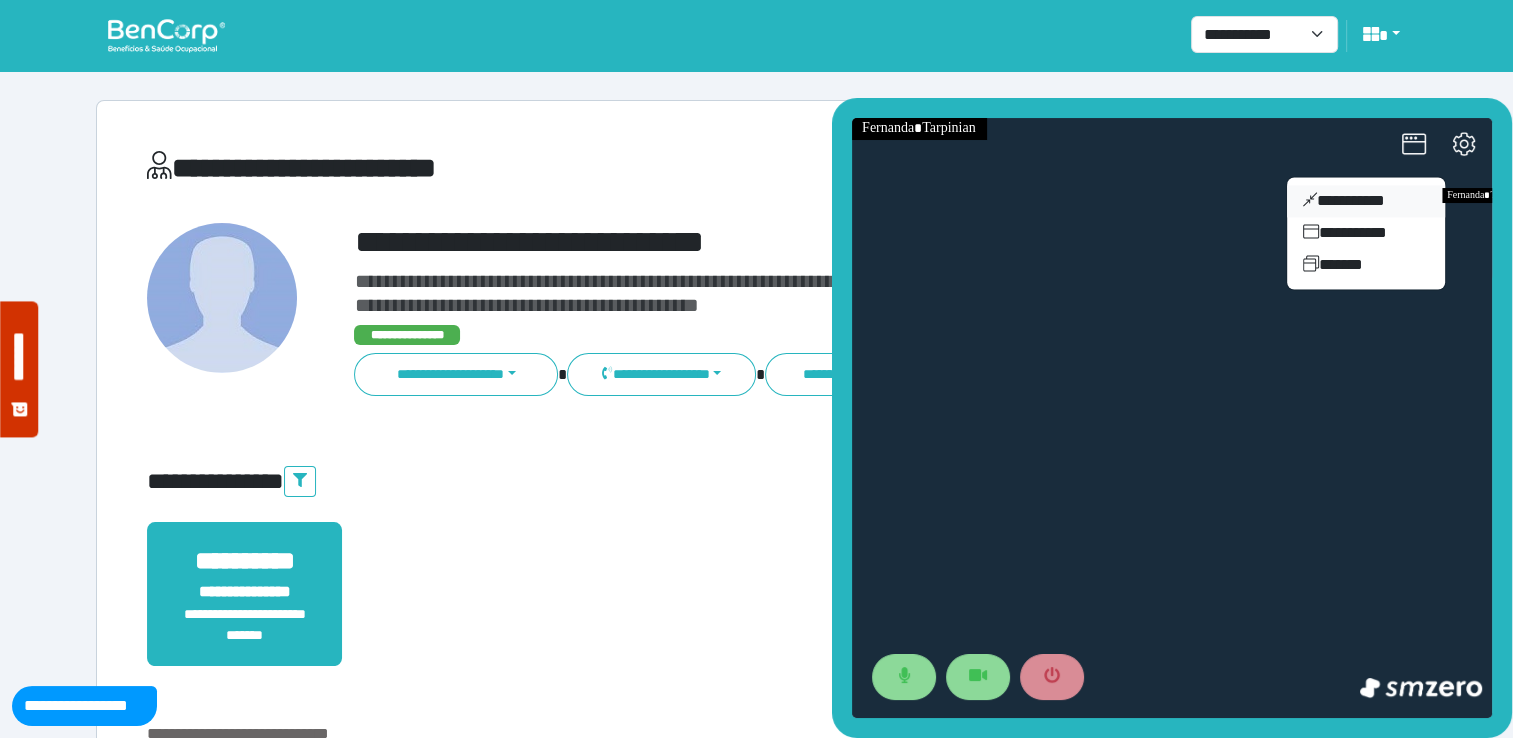click on "**********" at bounding box center (1366, 201) 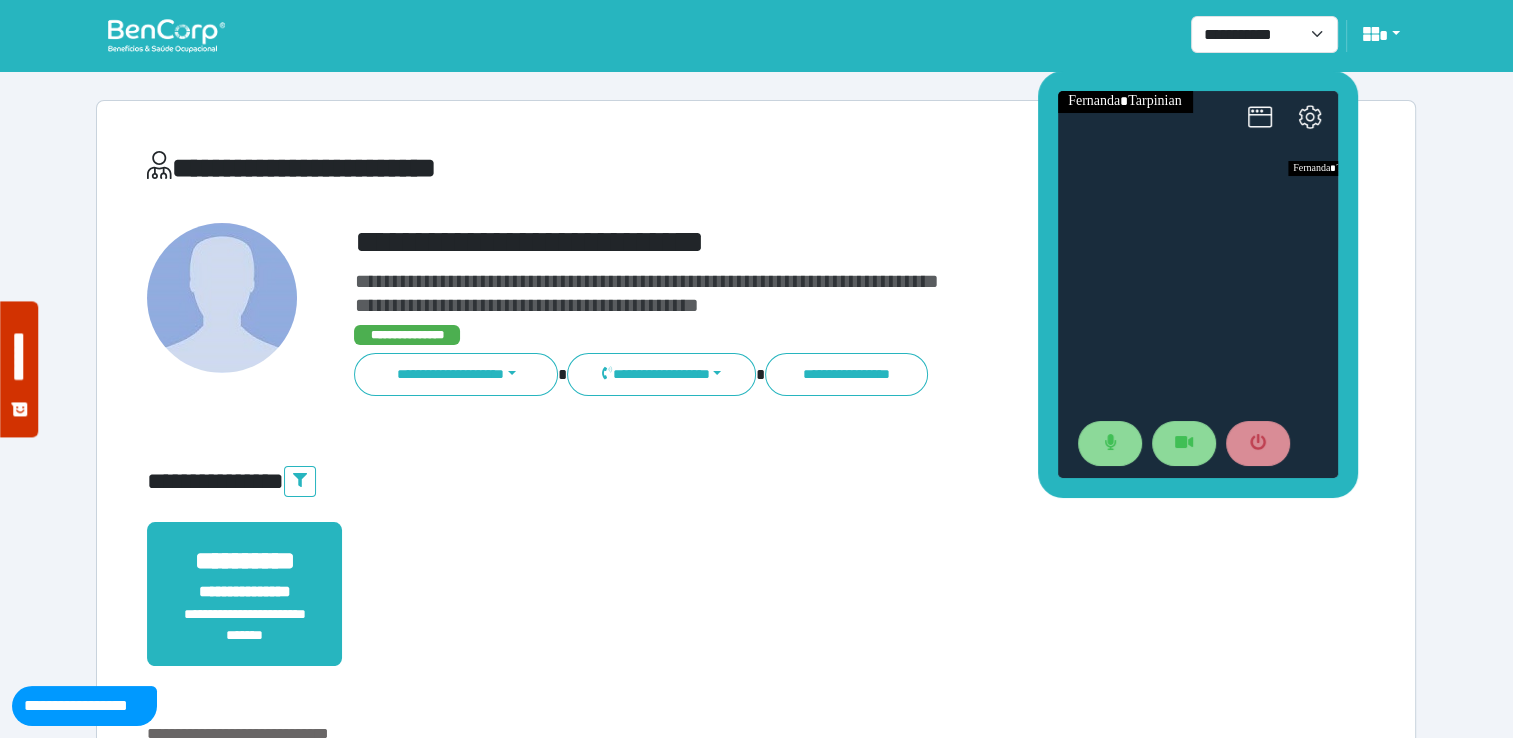 drag, startPoint x: 1352, startPoint y: 285, endPoint x: 1225, endPoint y: 81, distance: 240.3019 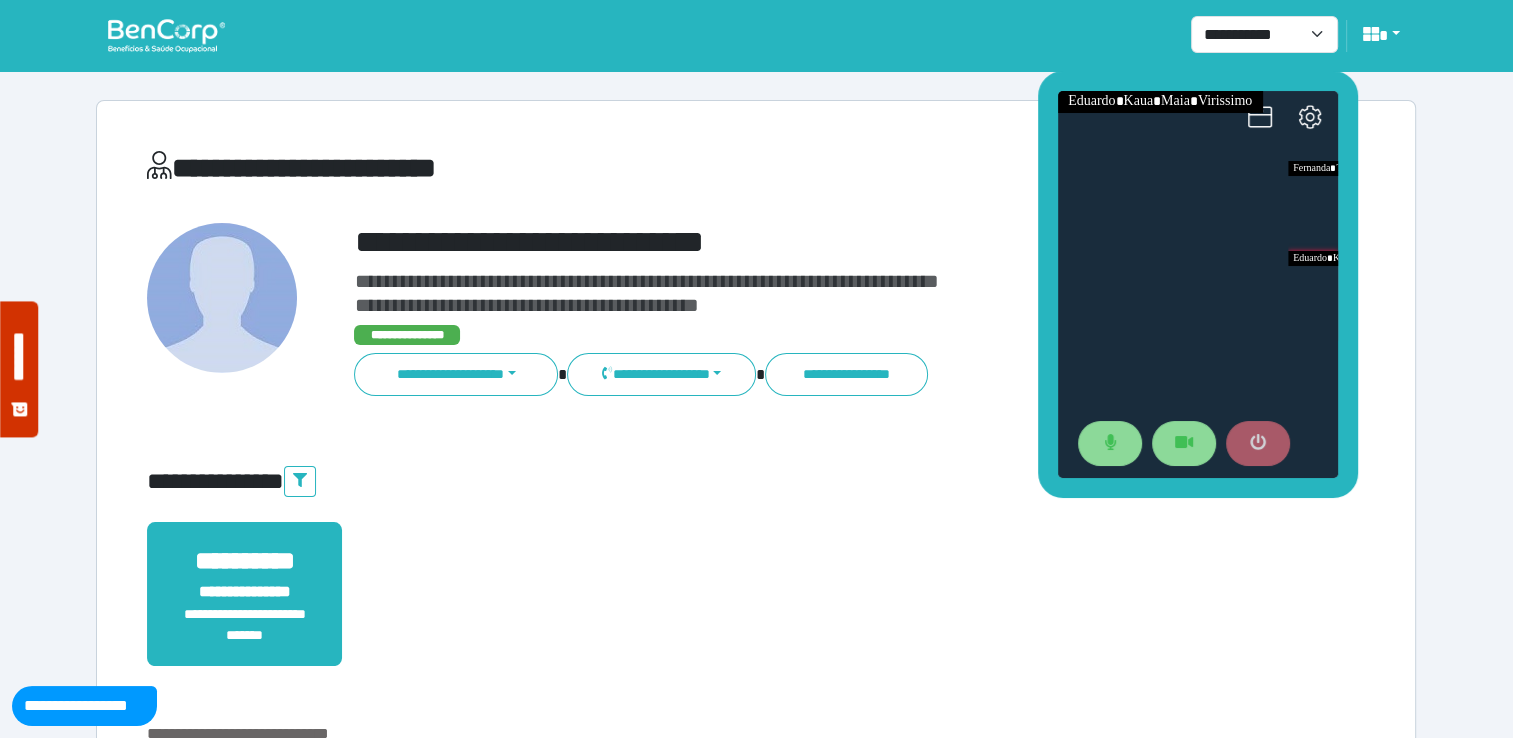 click 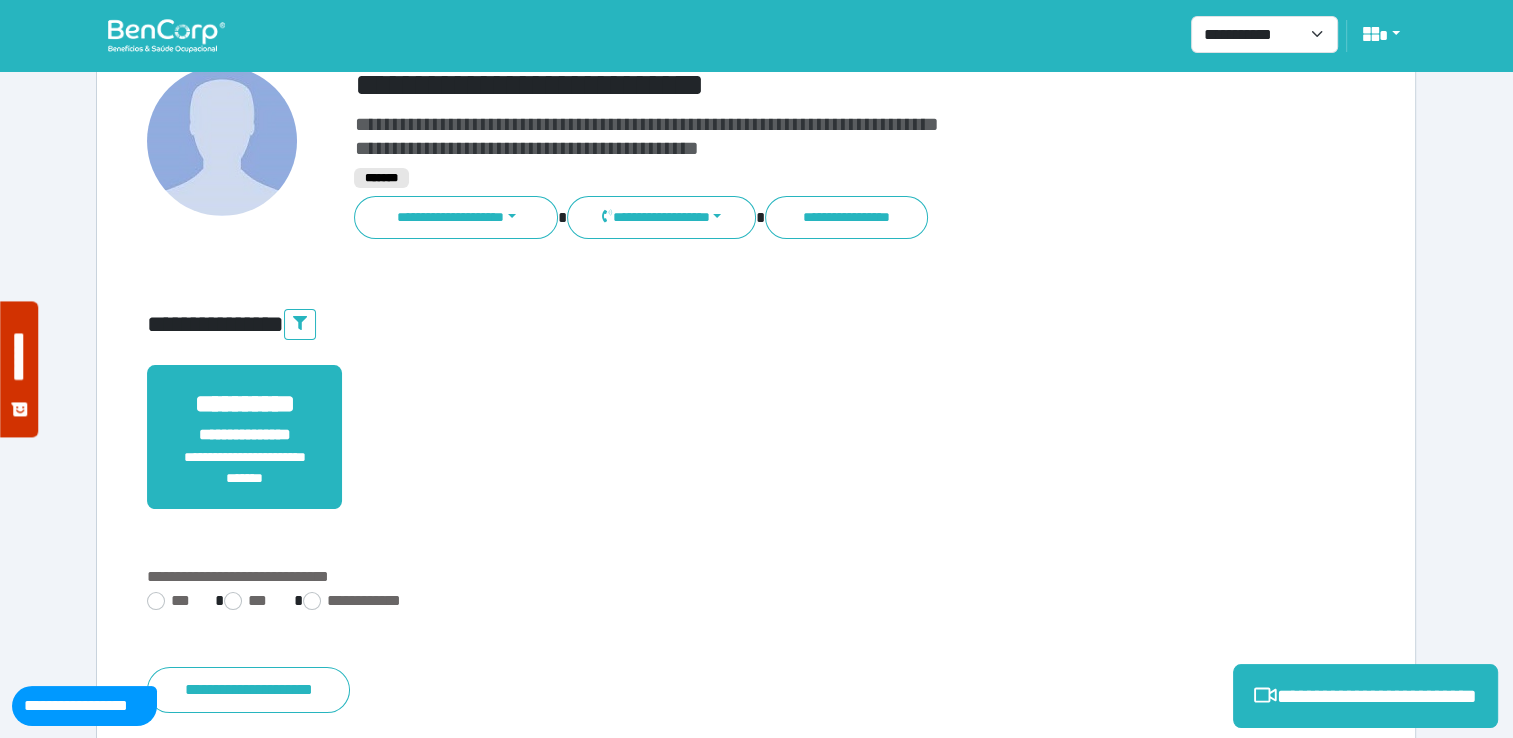 scroll, scrollTop: 352, scrollLeft: 0, axis: vertical 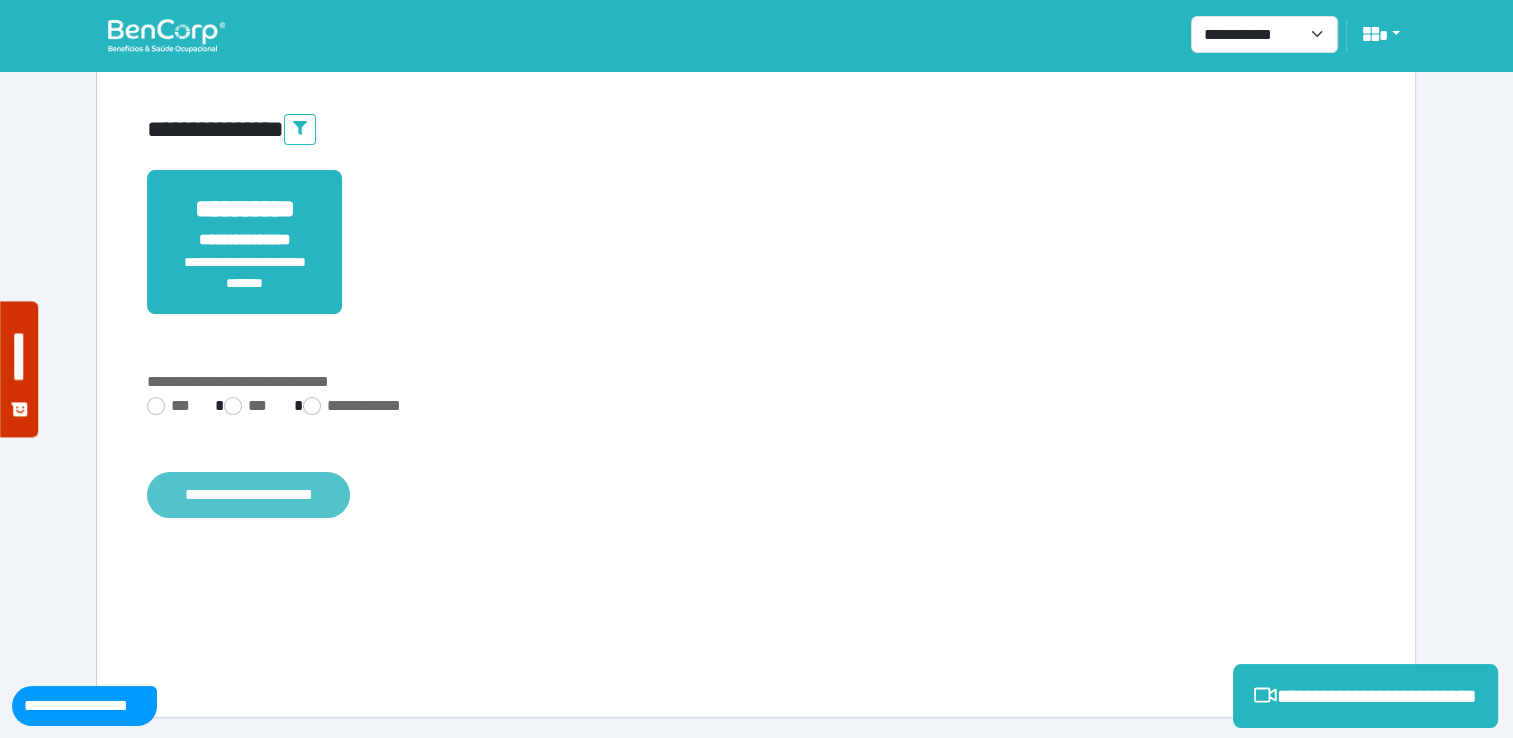 click on "**********" at bounding box center [248, 495] 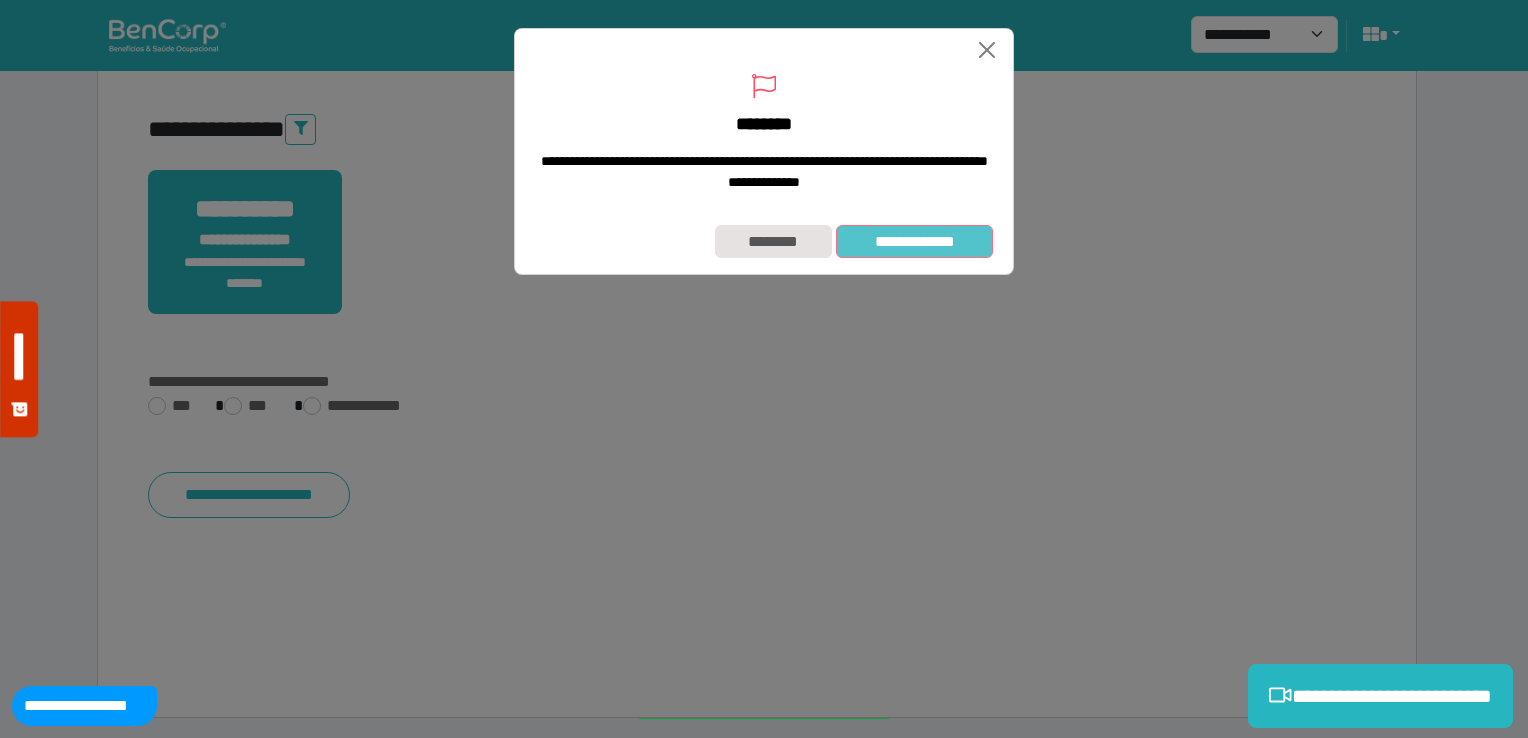 click on "**********" at bounding box center (914, 242) 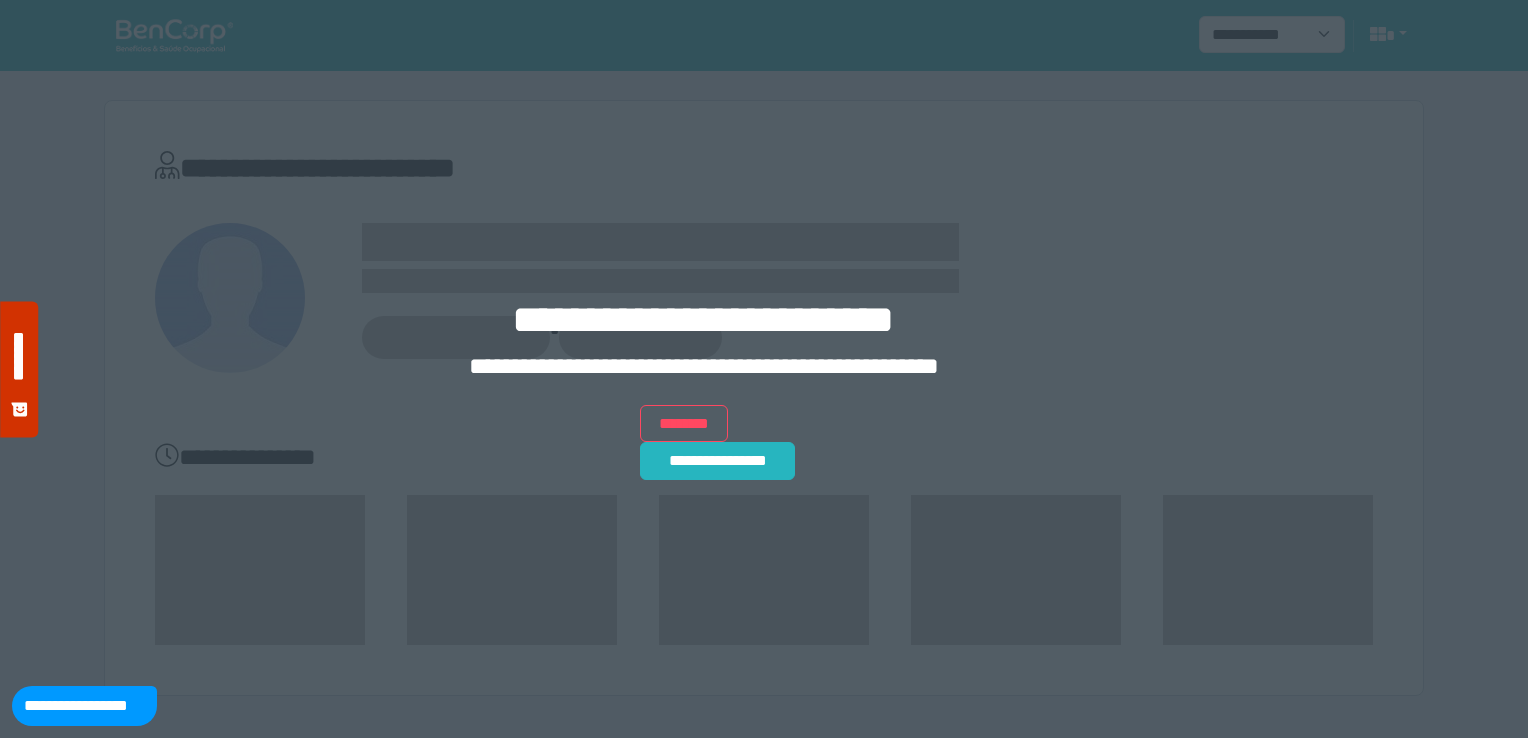 scroll, scrollTop: 0, scrollLeft: 0, axis: both 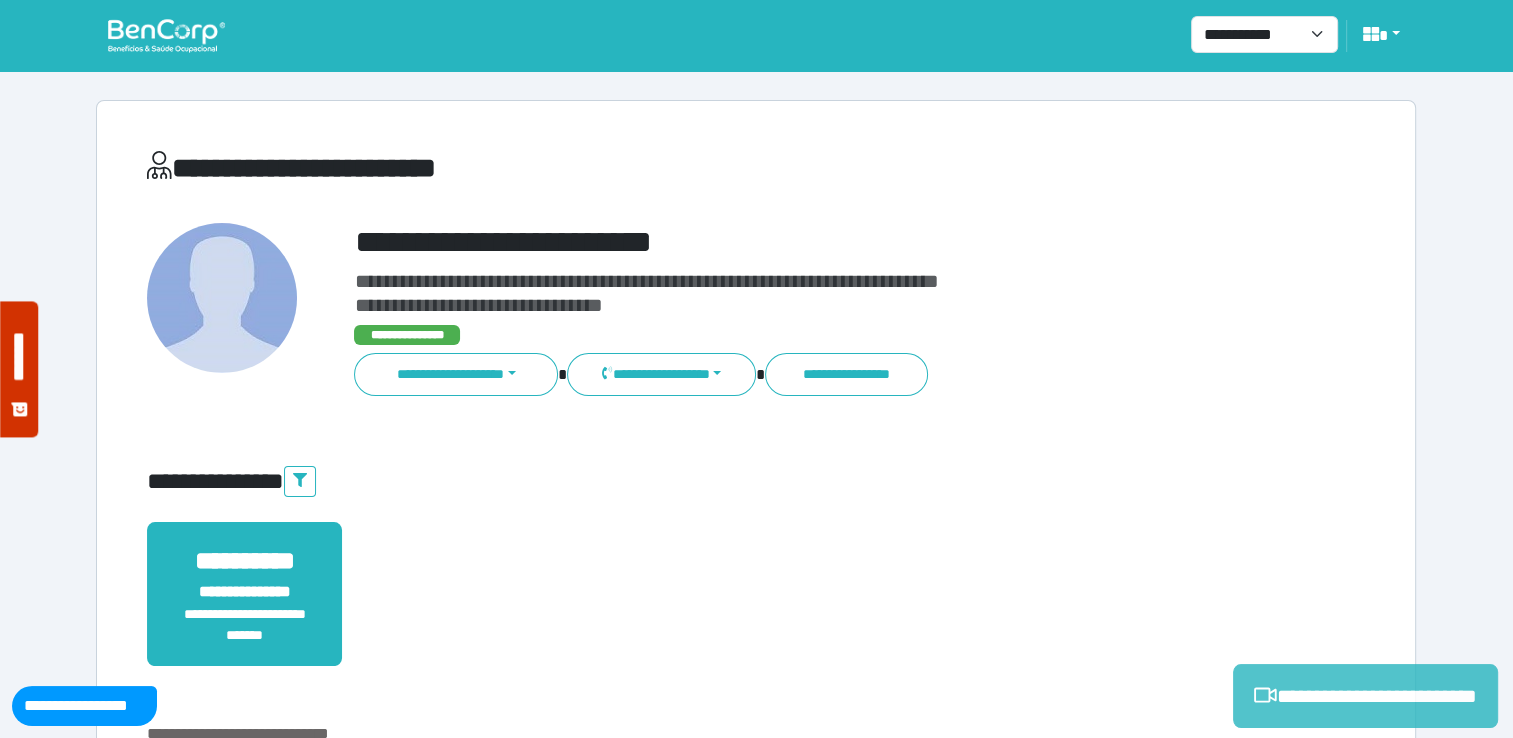 click on "**********" at bounding box center [1365, 696] 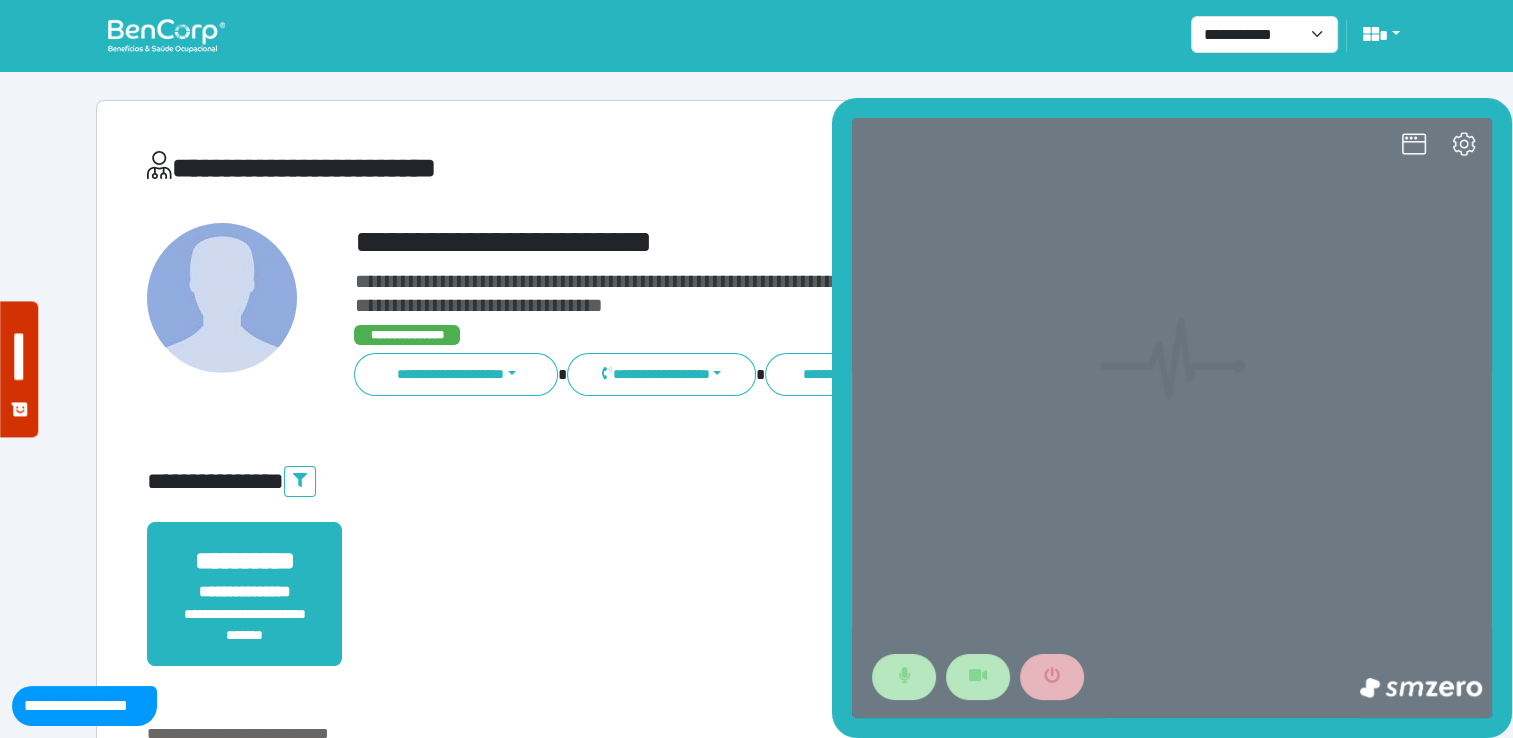 scroll, scrollTop: 0, scrollLeft: 0, axis: both 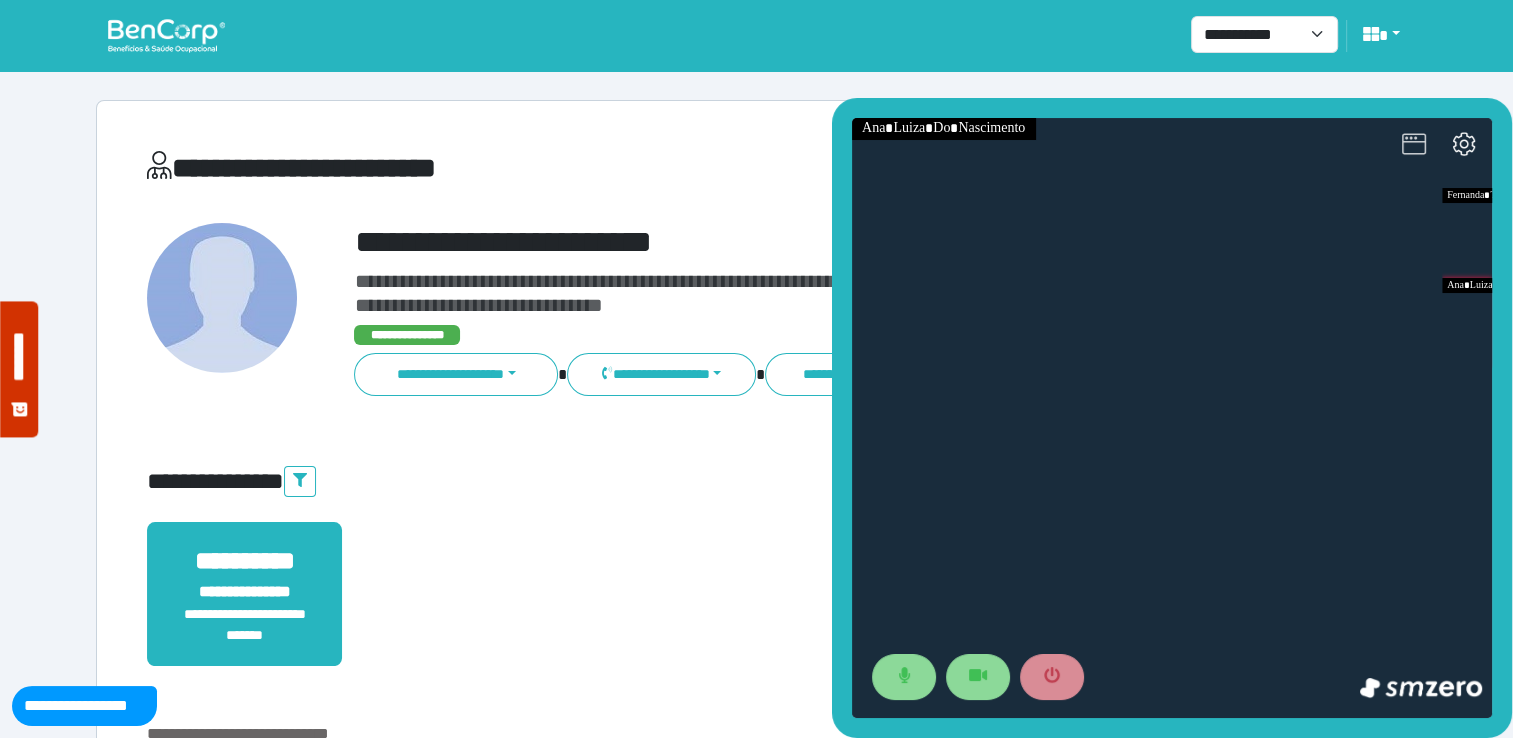 click 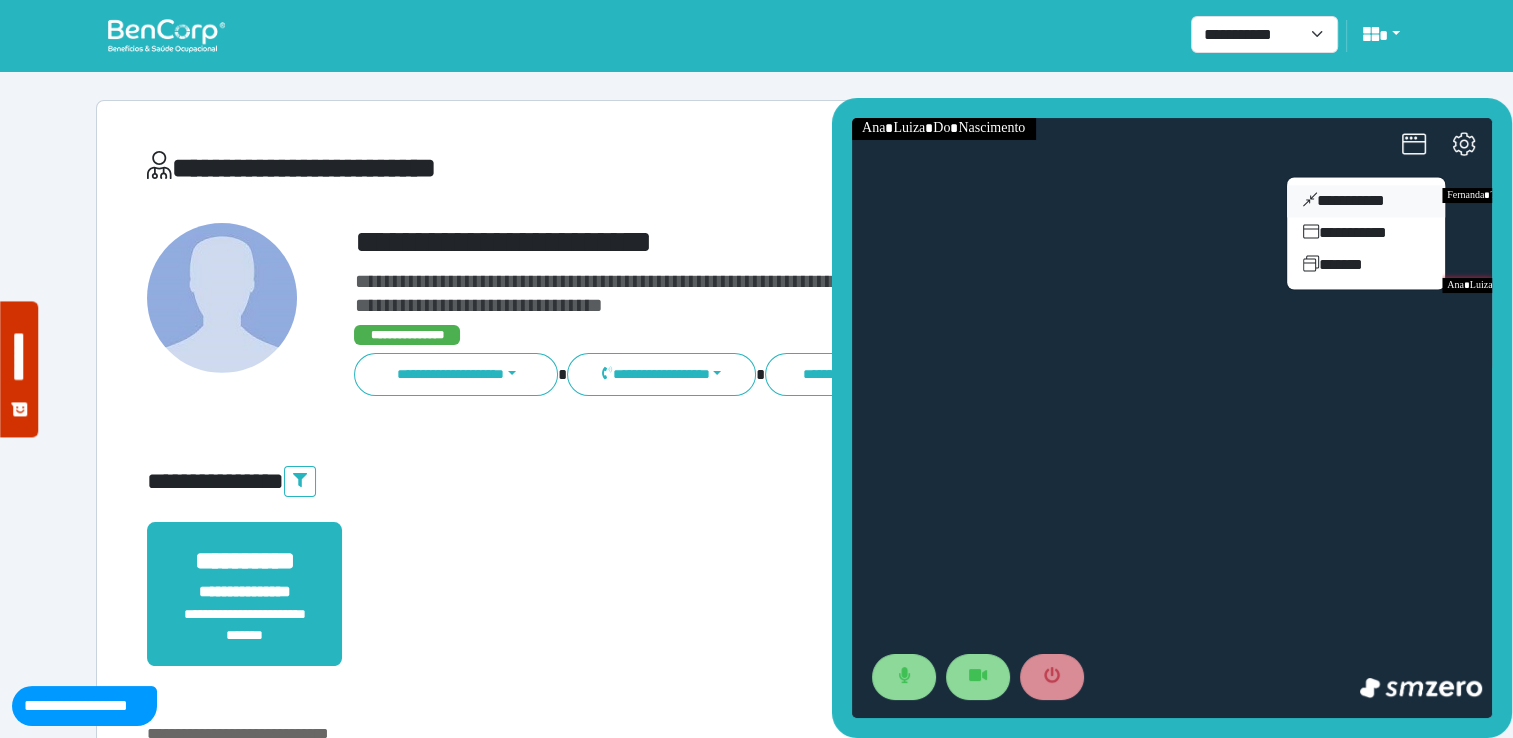click on "**********" at bounding box center (1366, 201) 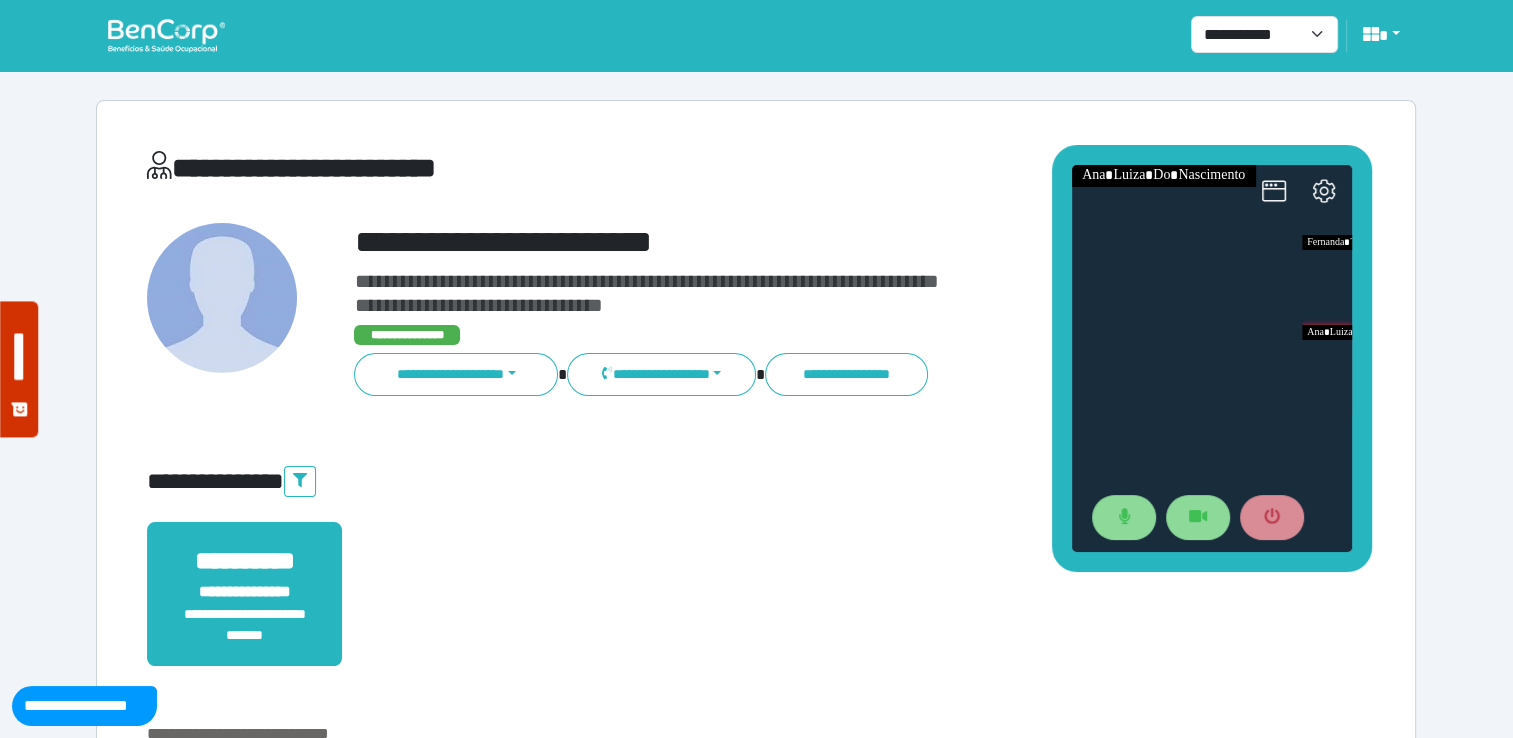drag, startPoint x: 1456, startPoint y: 318, endPoint x: 1316, endPoint y: 153, distance: 216.39085 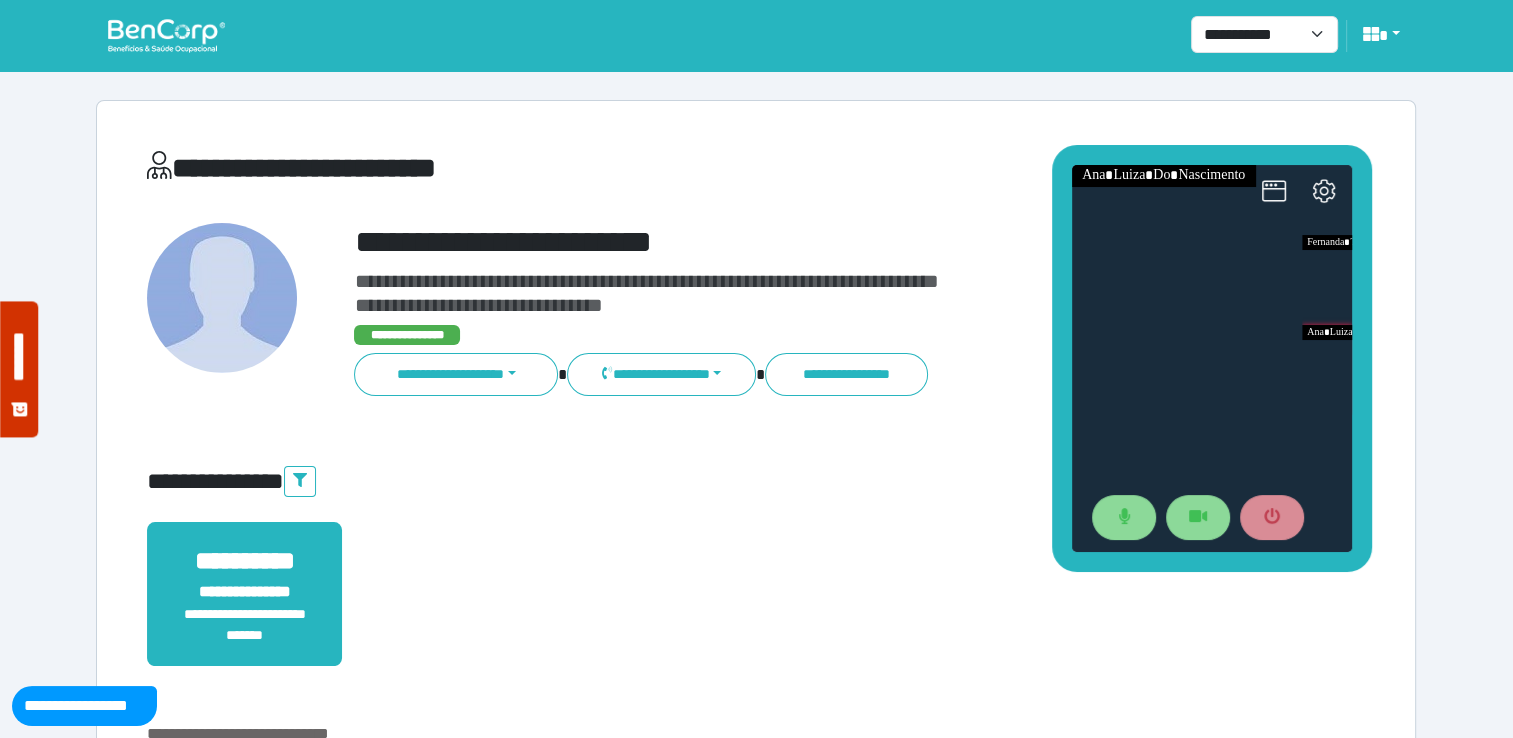 click at bounding box center [1212, 358] 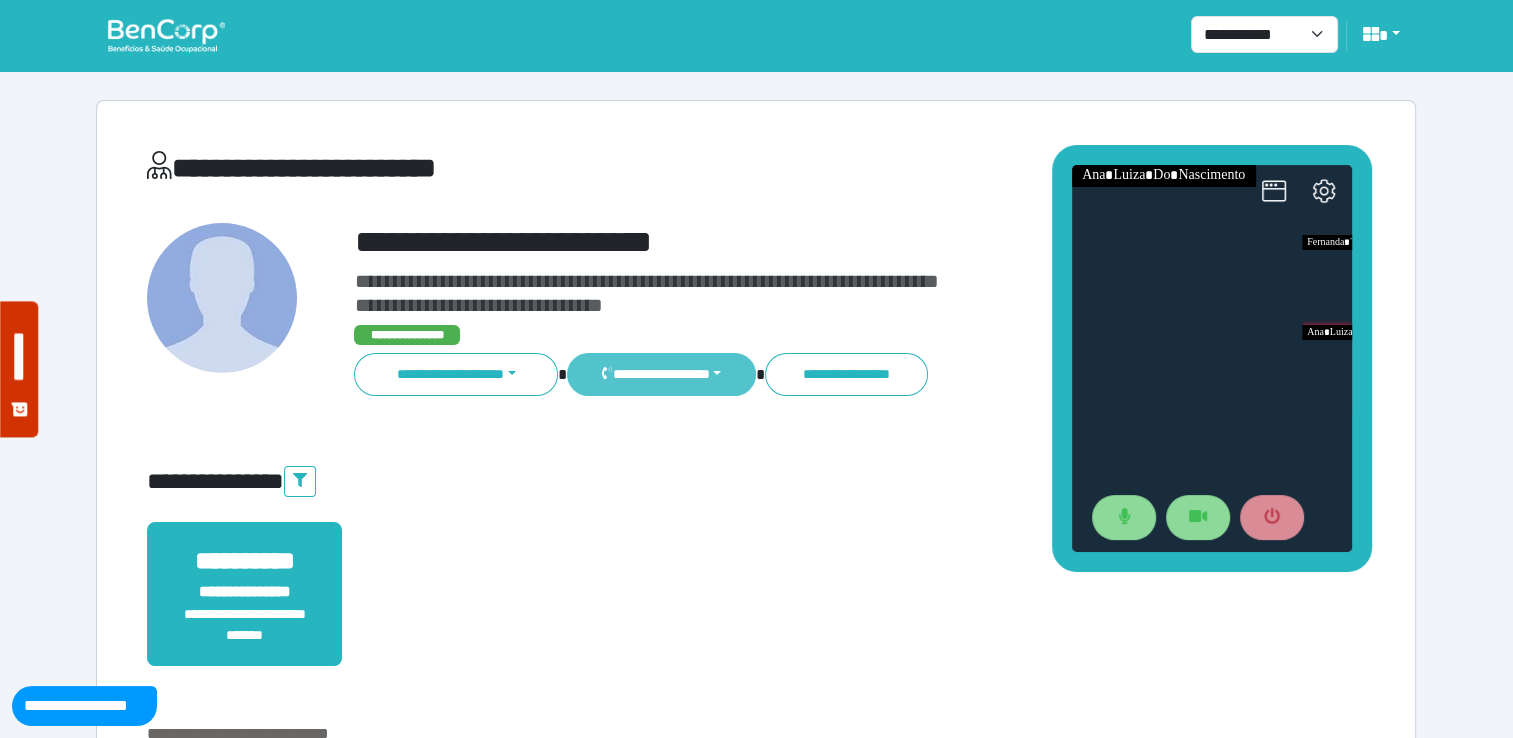 click on "**********" at bounding box center [661, 374] 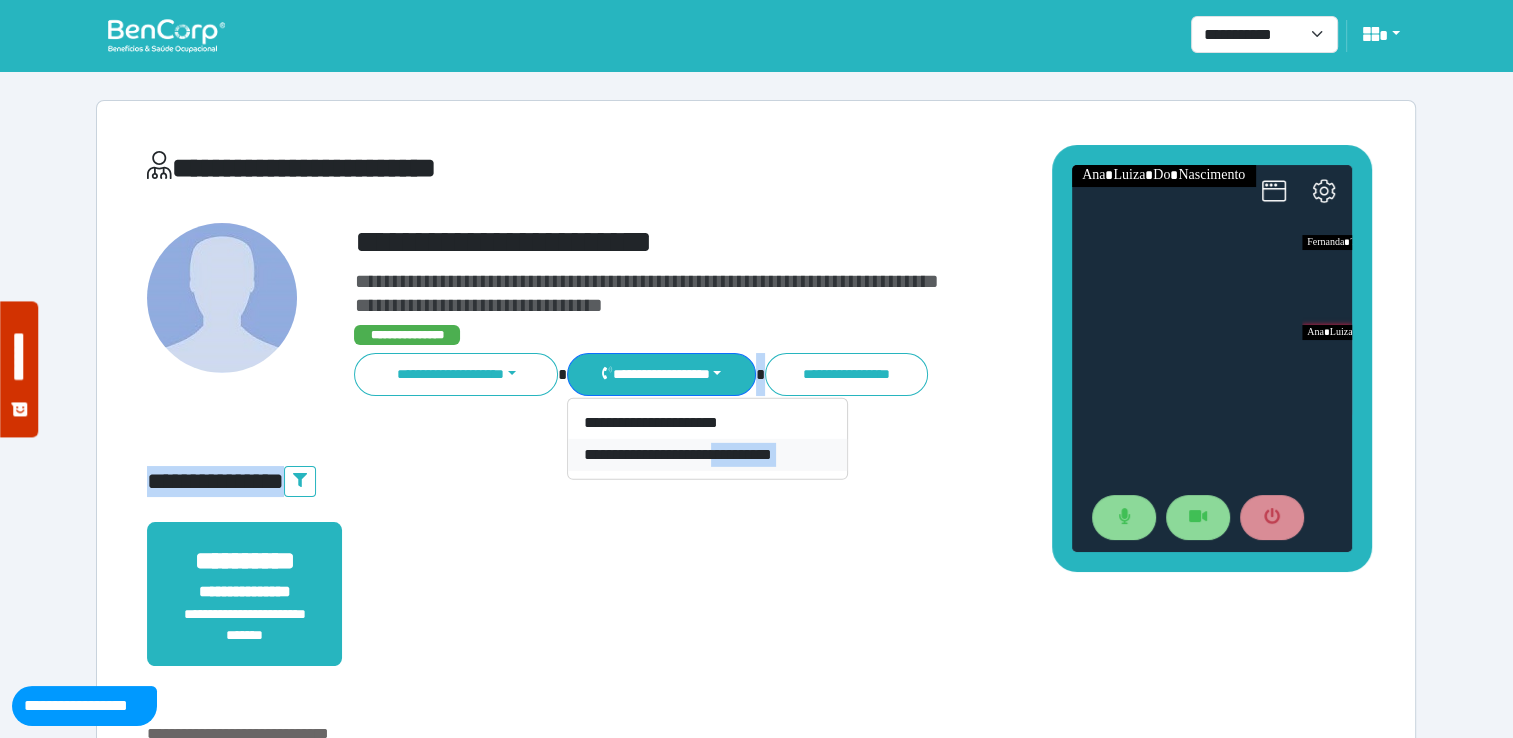 drag, startPoint x: 864, startPoint y: 467, endPoint x: 738, endPoint y: 456, distance: 126.47925 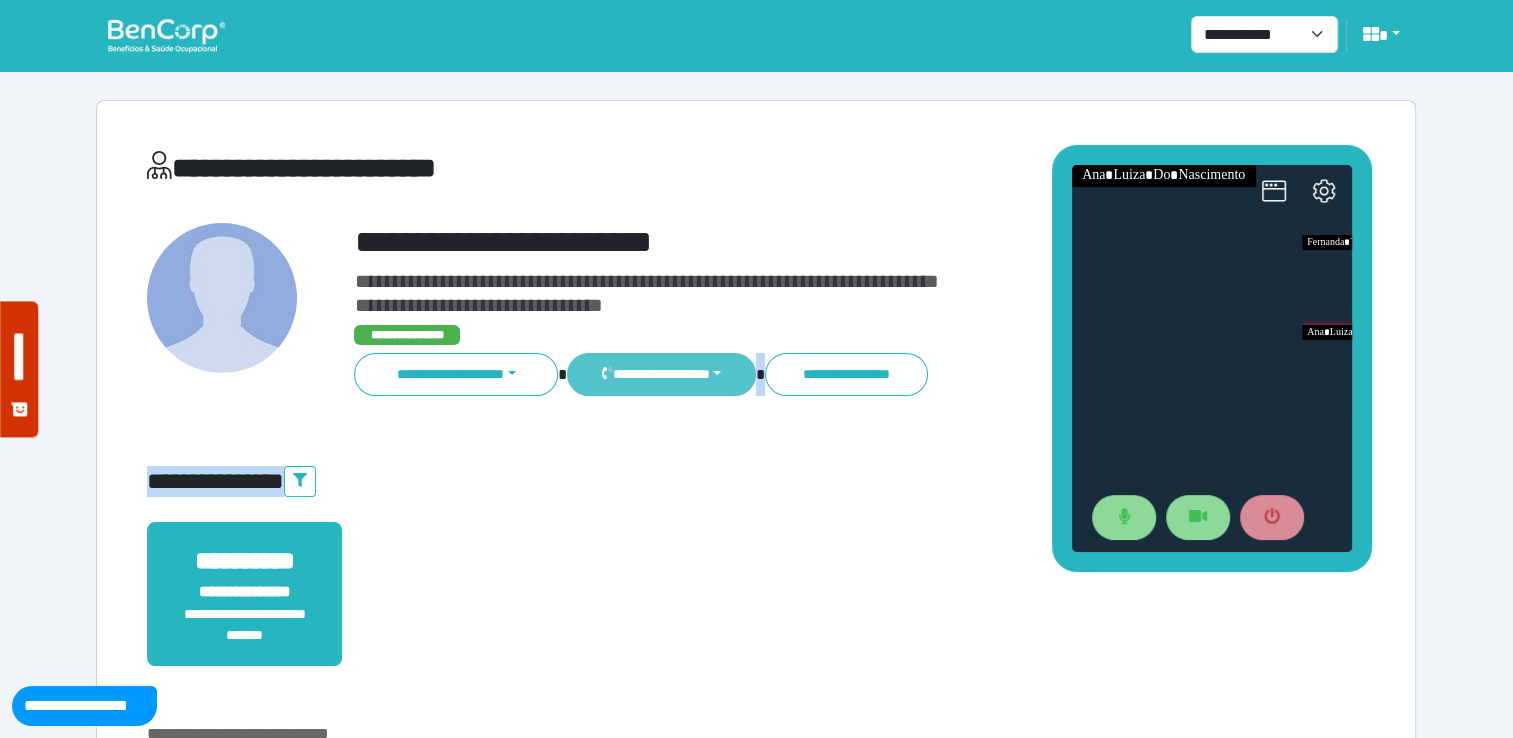 drag, startPoint x: 738, startPoint y: 456, endPoint x: 732, endPoint y: 376, distance: 80.224686 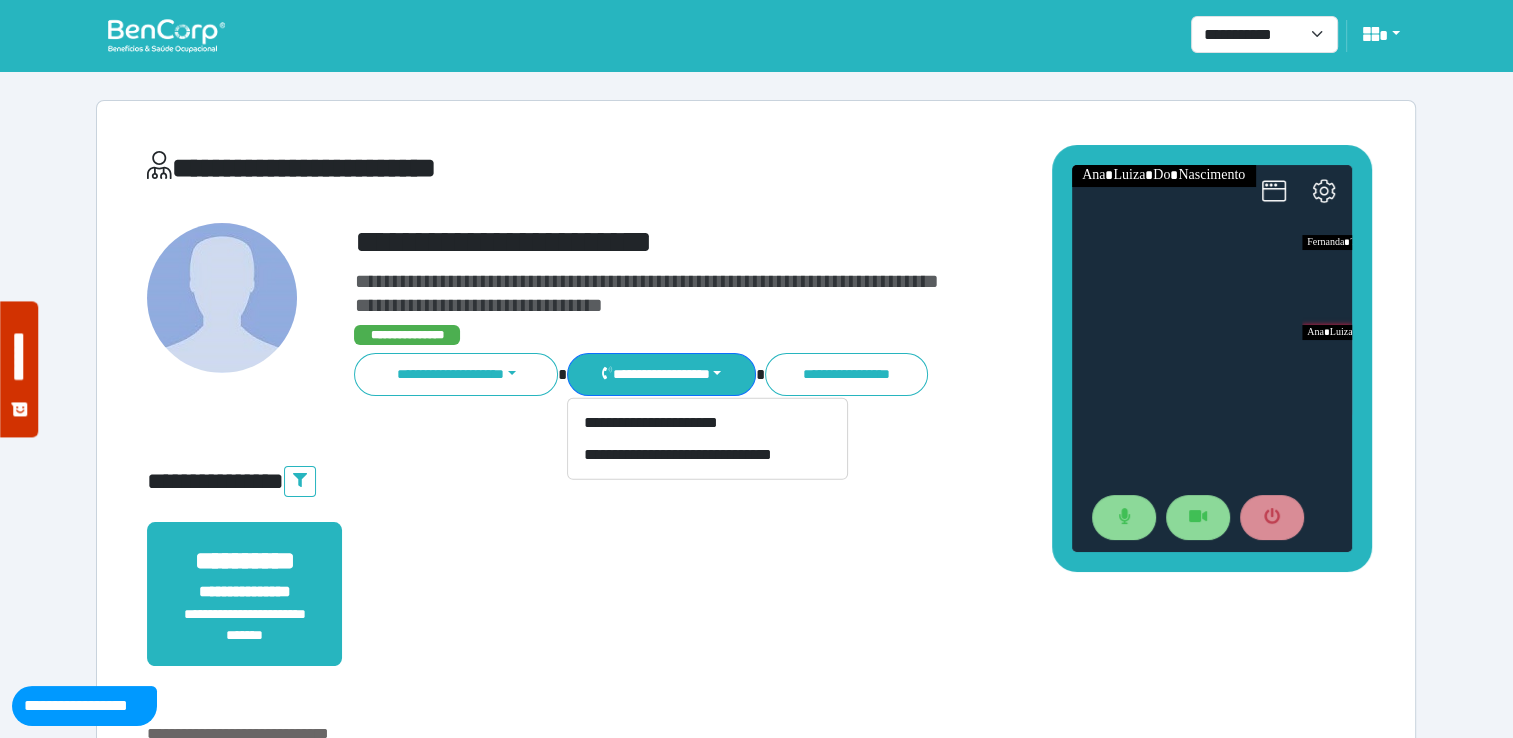 click on "**********" at bounding box center (756, 585) 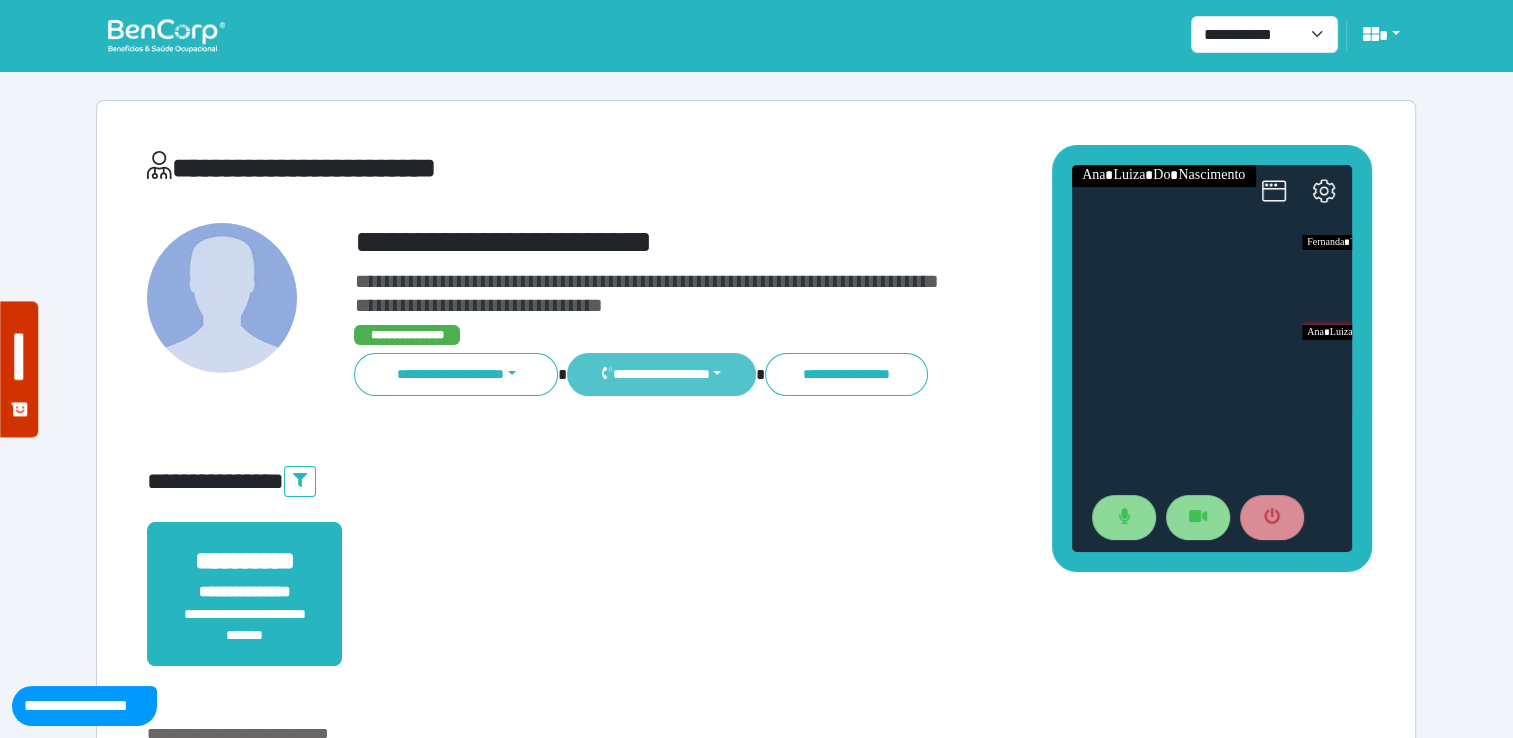click on "**********" at bounding box center (661, 374) 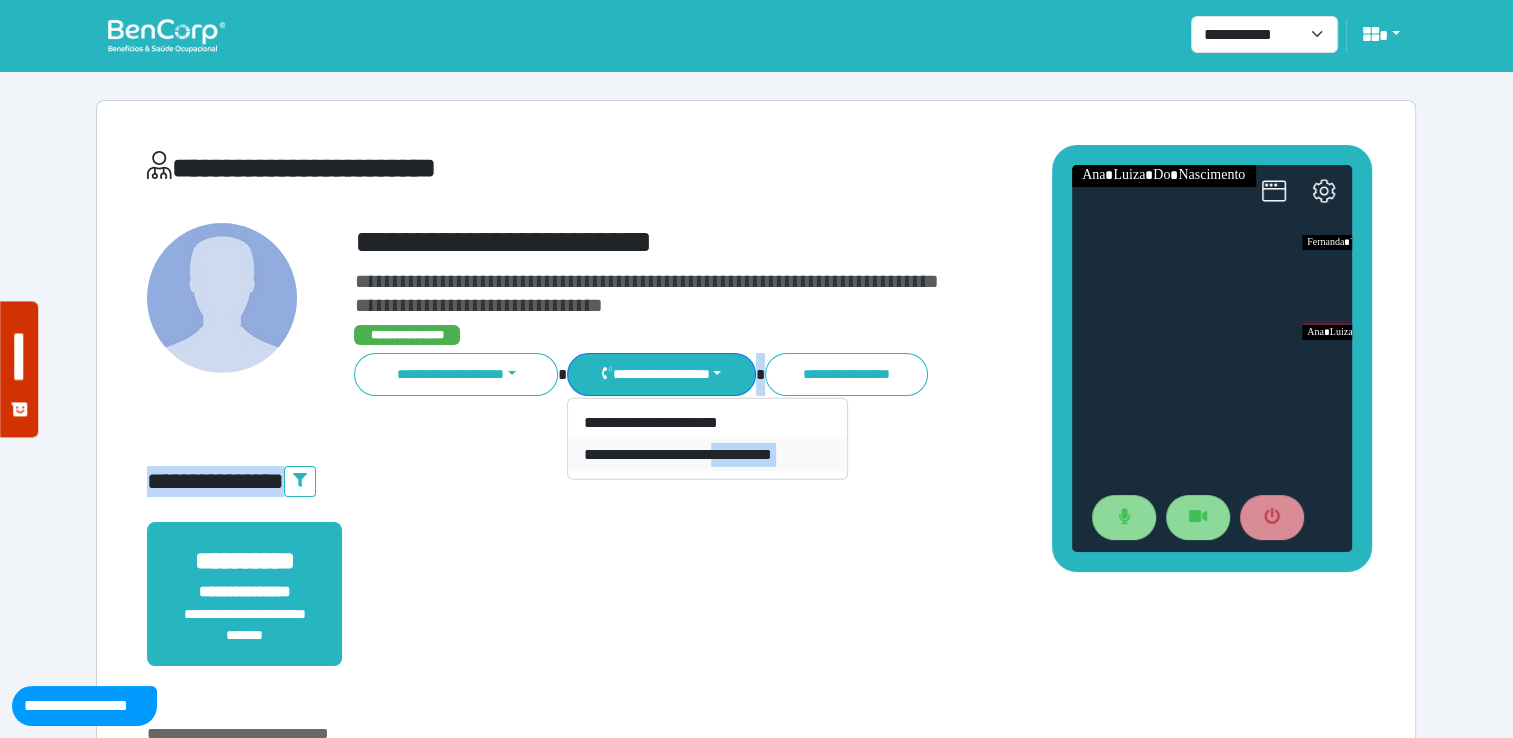 drag, startPoint x: 862, startPoint y: 464, endPoint x: 734, endPoint y: 463, distance: 128.0039 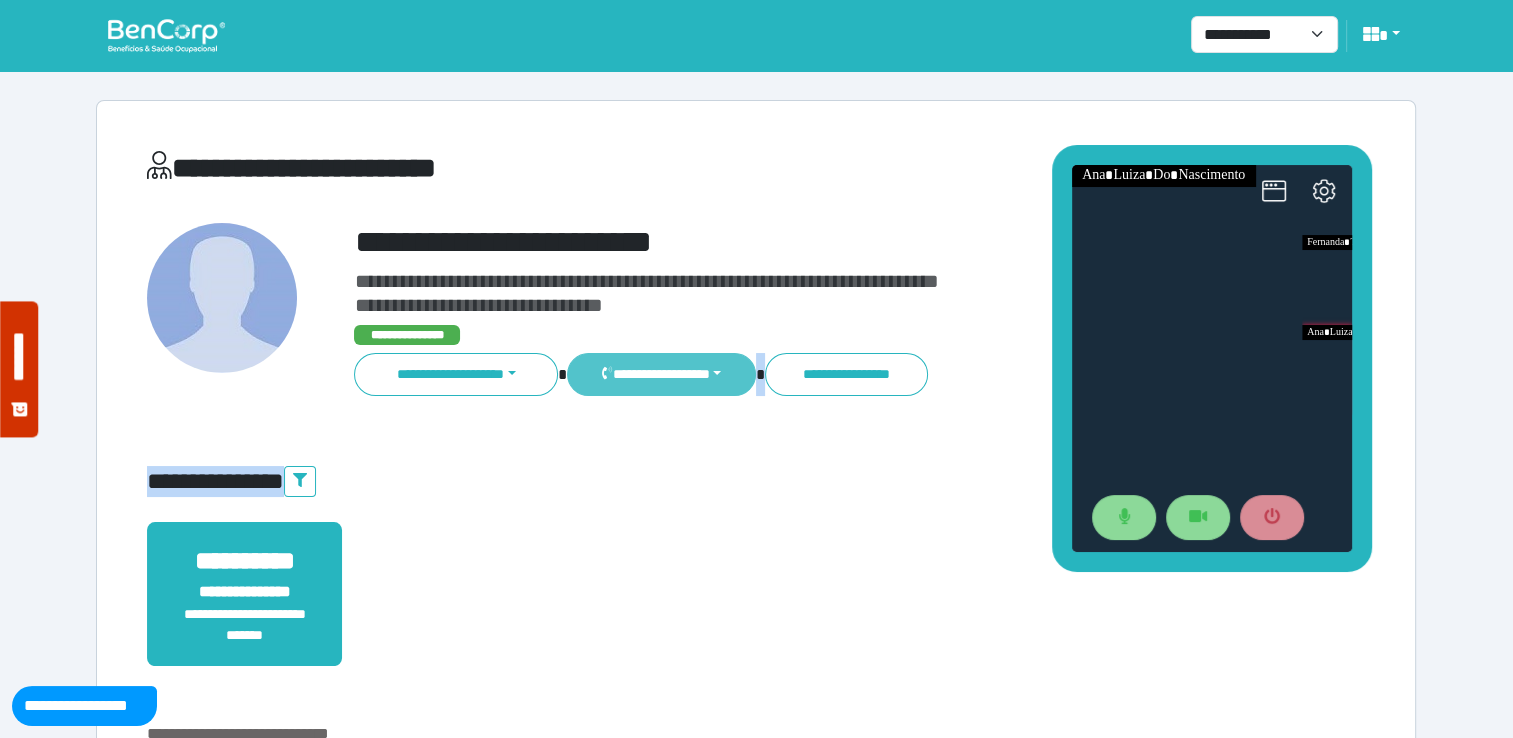 drag, startPoint x: 734, startPoint y: 463, endPoint x: 716, endPoint y: 370, distance: 94.72592 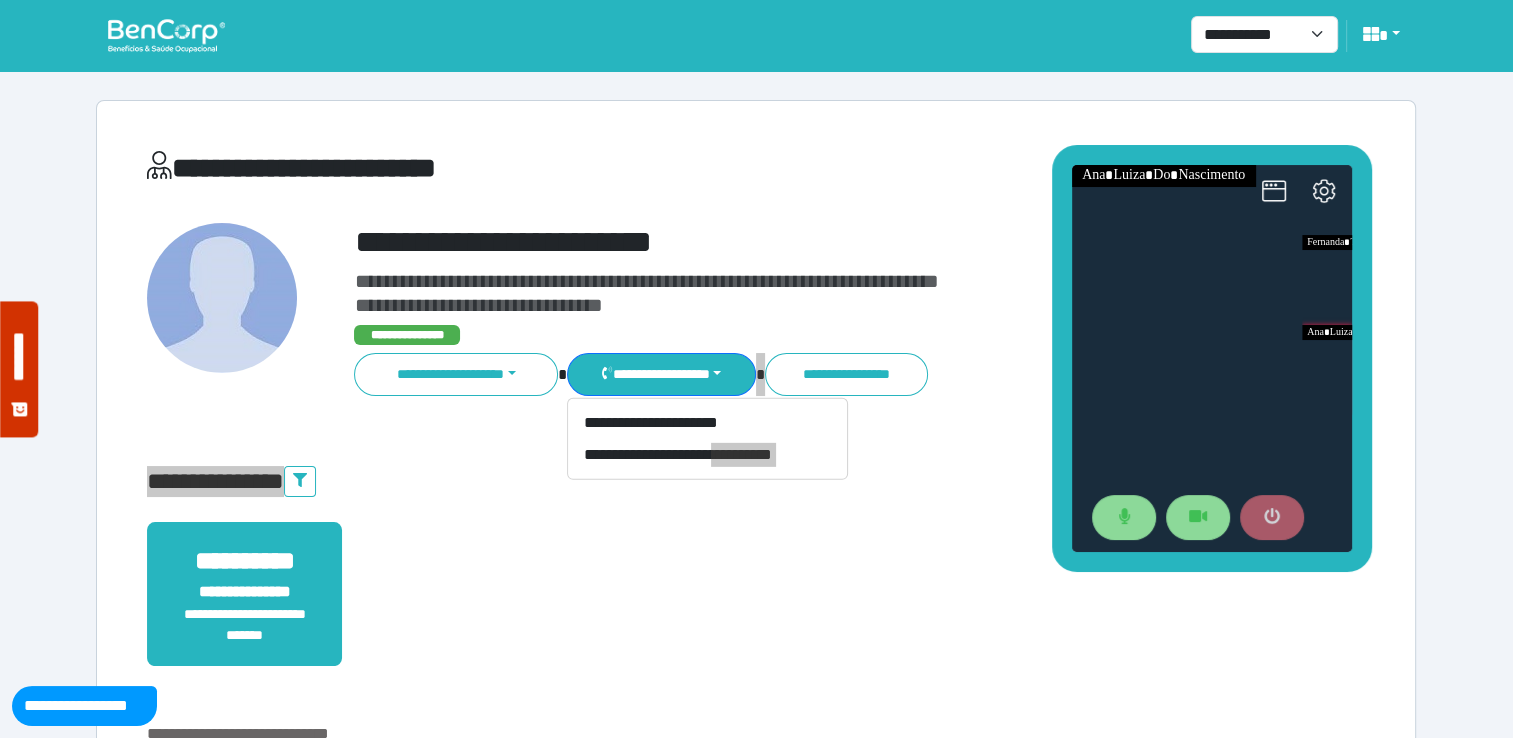 click at bounding box center [1271, 518] 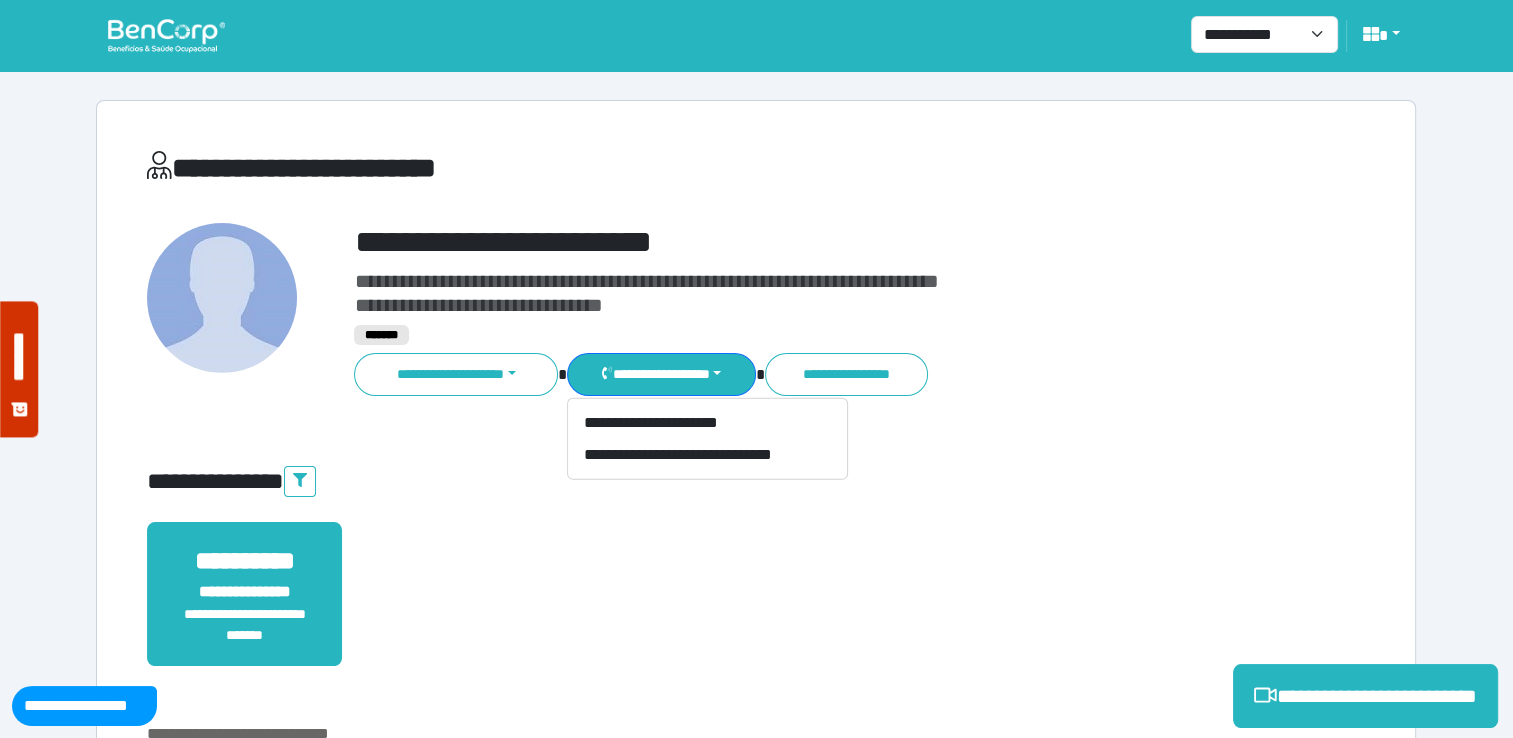 drag, startPoint x: 1471, startPoint y: 326, endPoint x: 1294, endPoint y: 427, distance: 203.78911 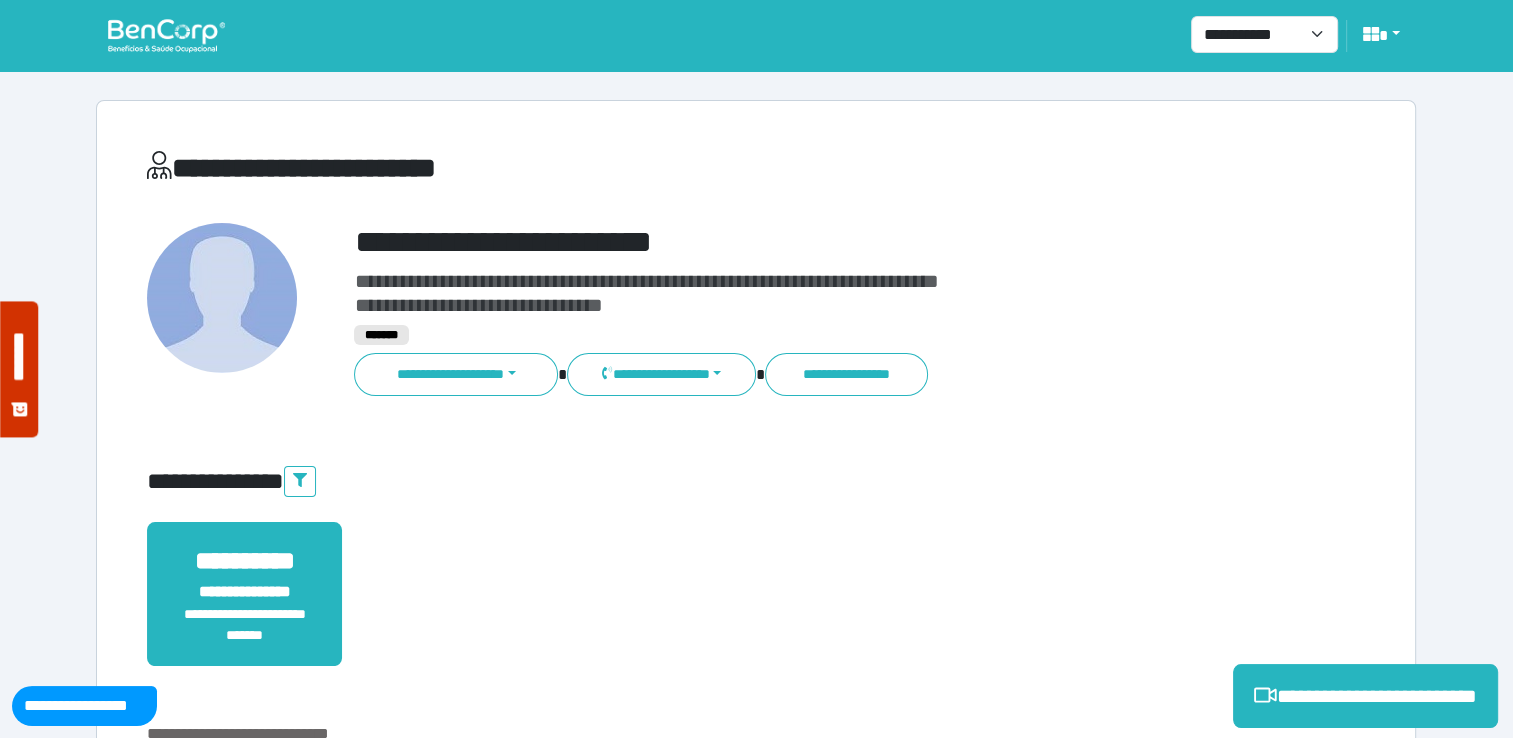 click on "**********" at bounding box center [756, 585] 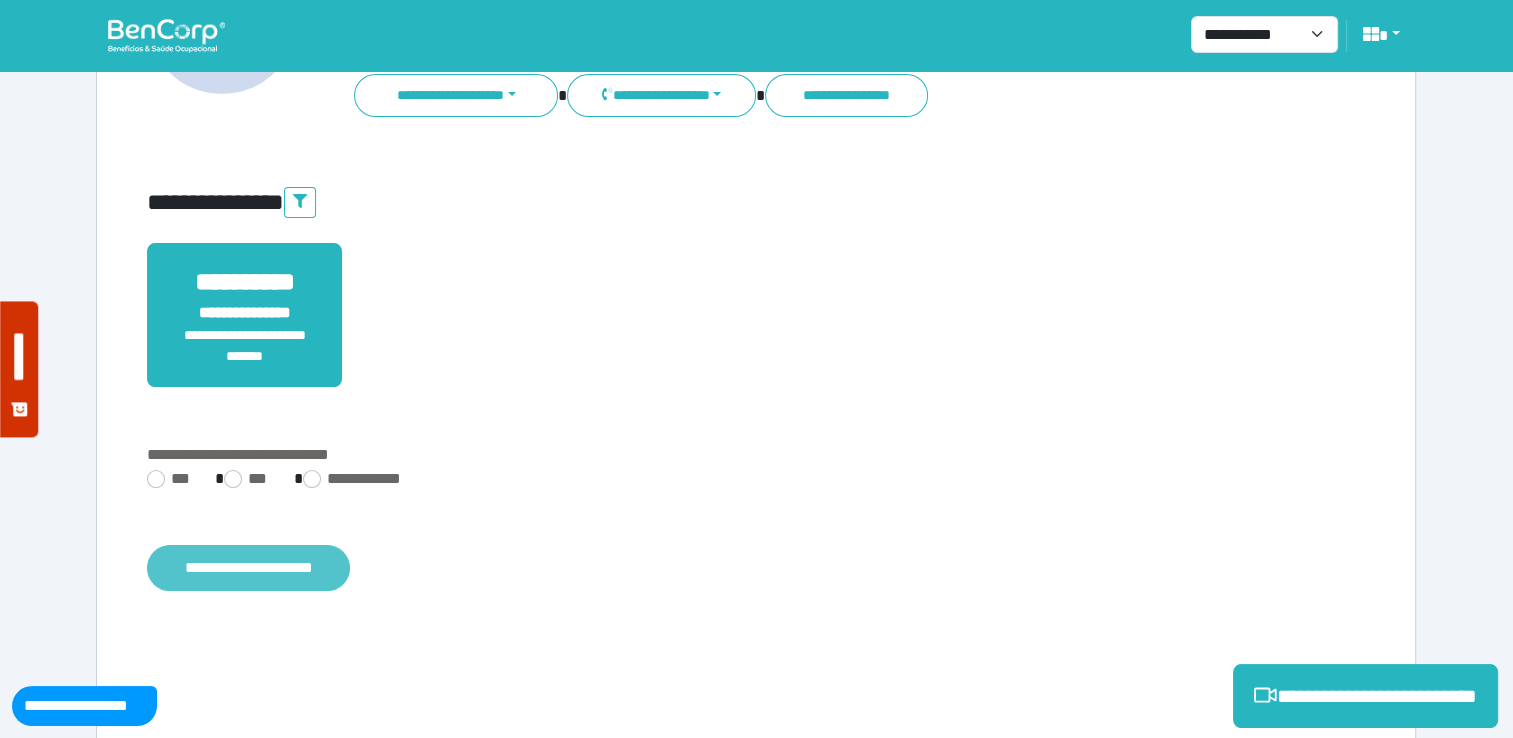 scroll, scrollTop: 352, scrollLeft: 0, axis: vertical 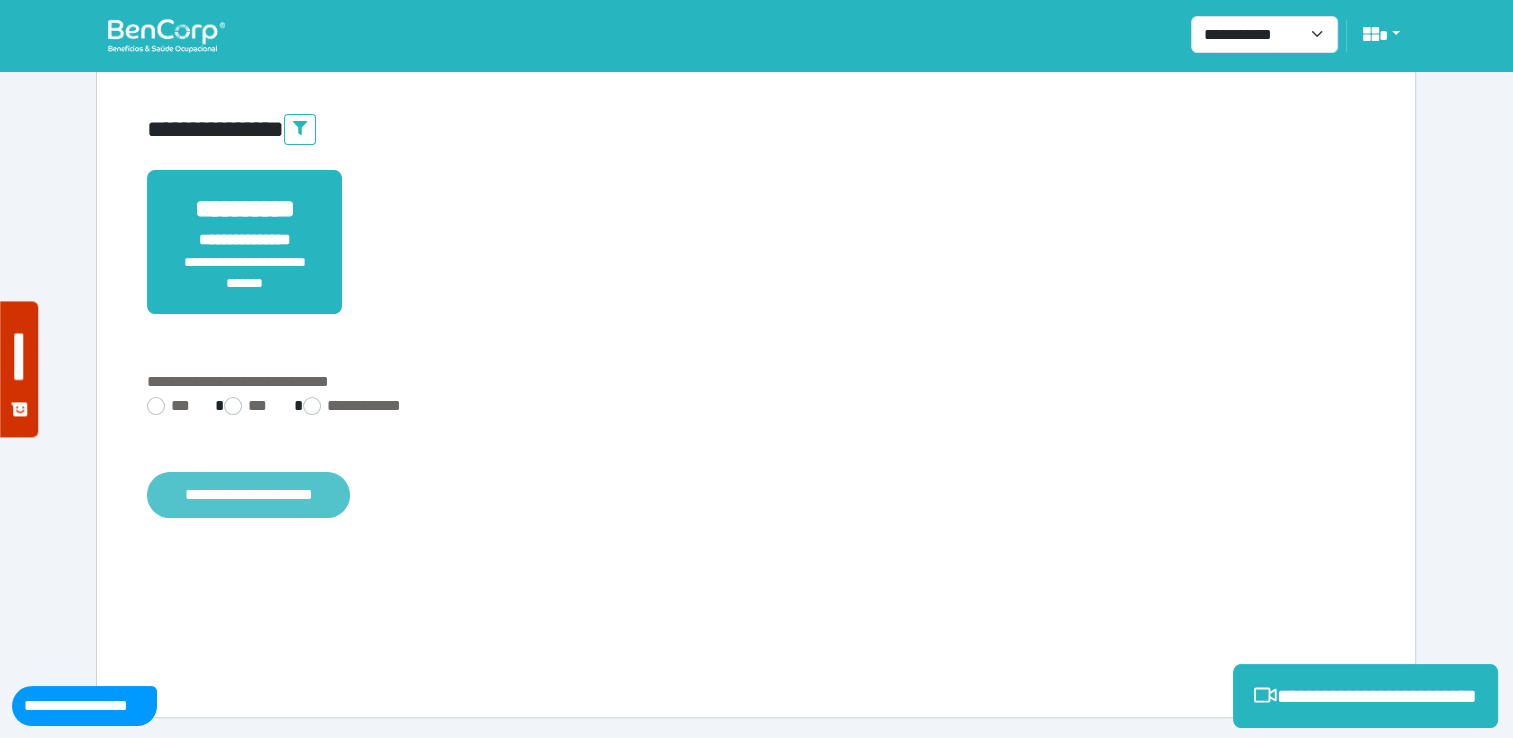 click on "**********" at bounding box center [248, 495] 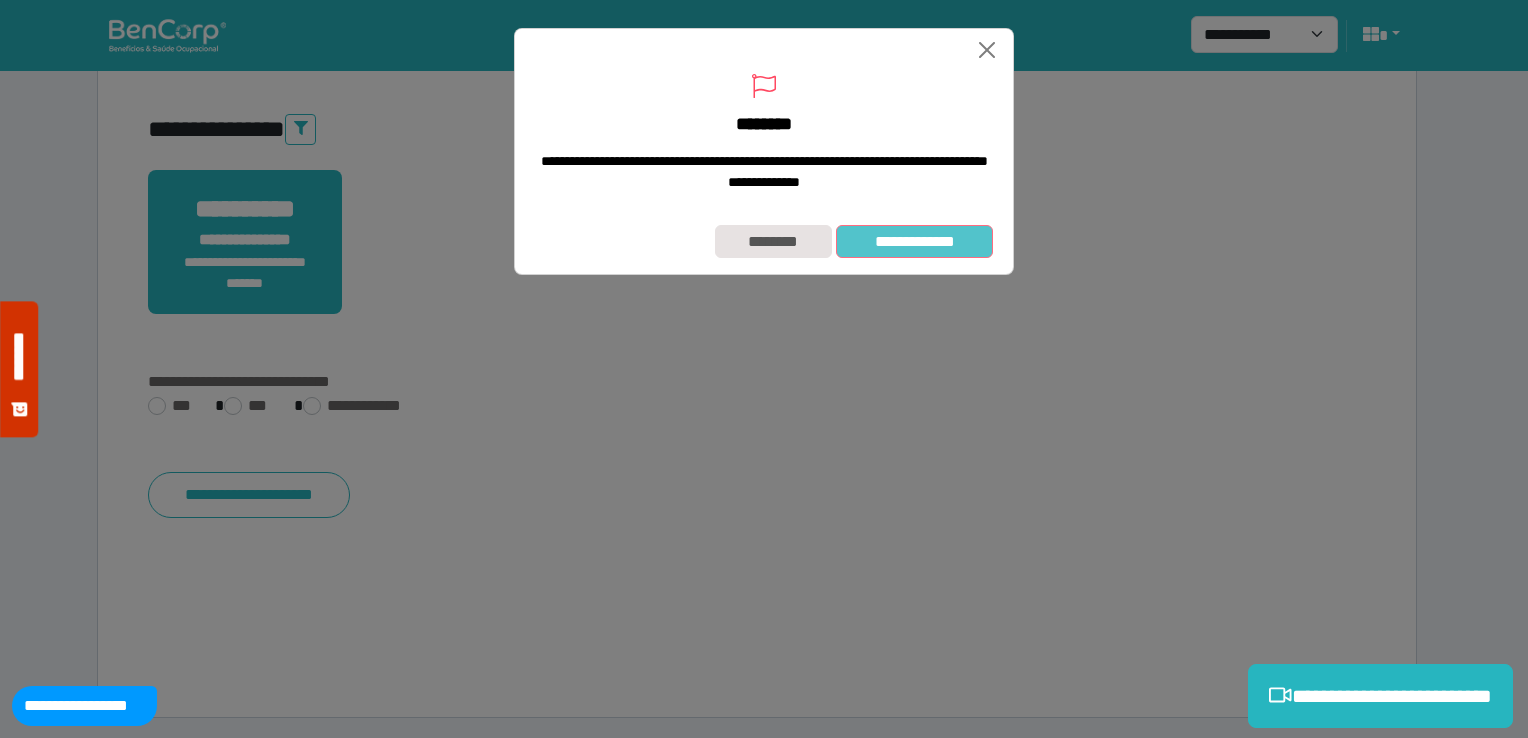 click on "**********" at bounding box center (914, 242) 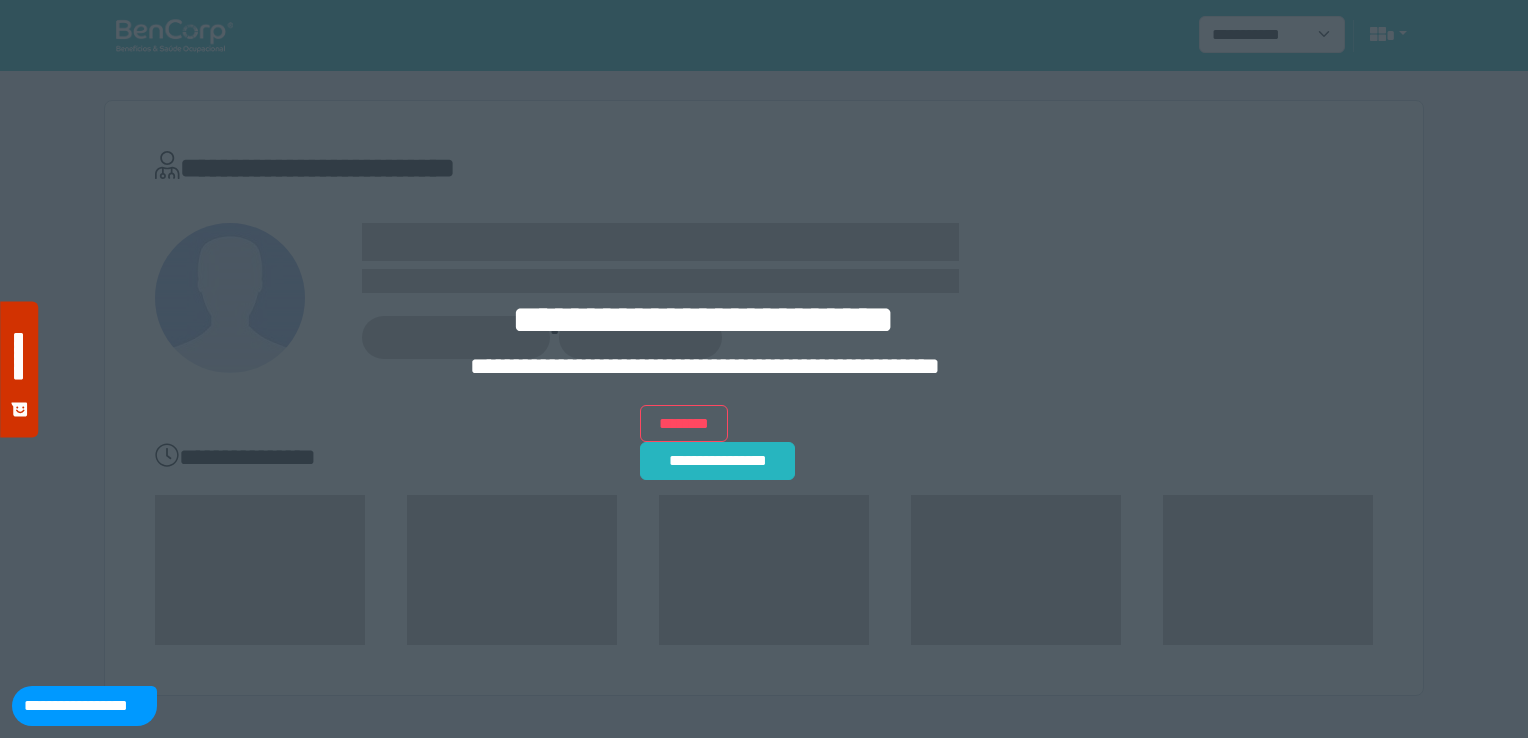 scroll, scrollTop: 0, scrollLeft: 0, axis: both 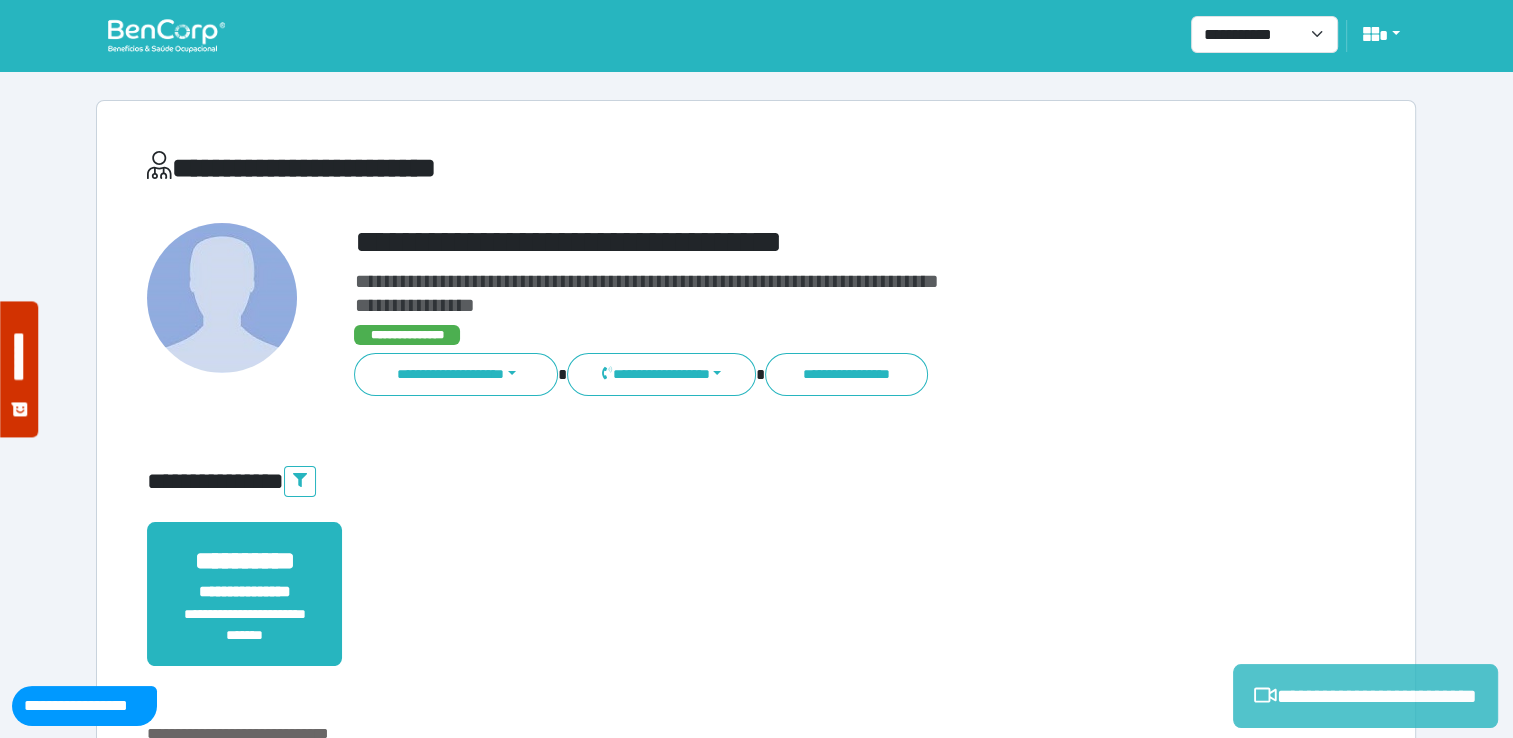 click on "**********" at bounding box center [1365, 696] 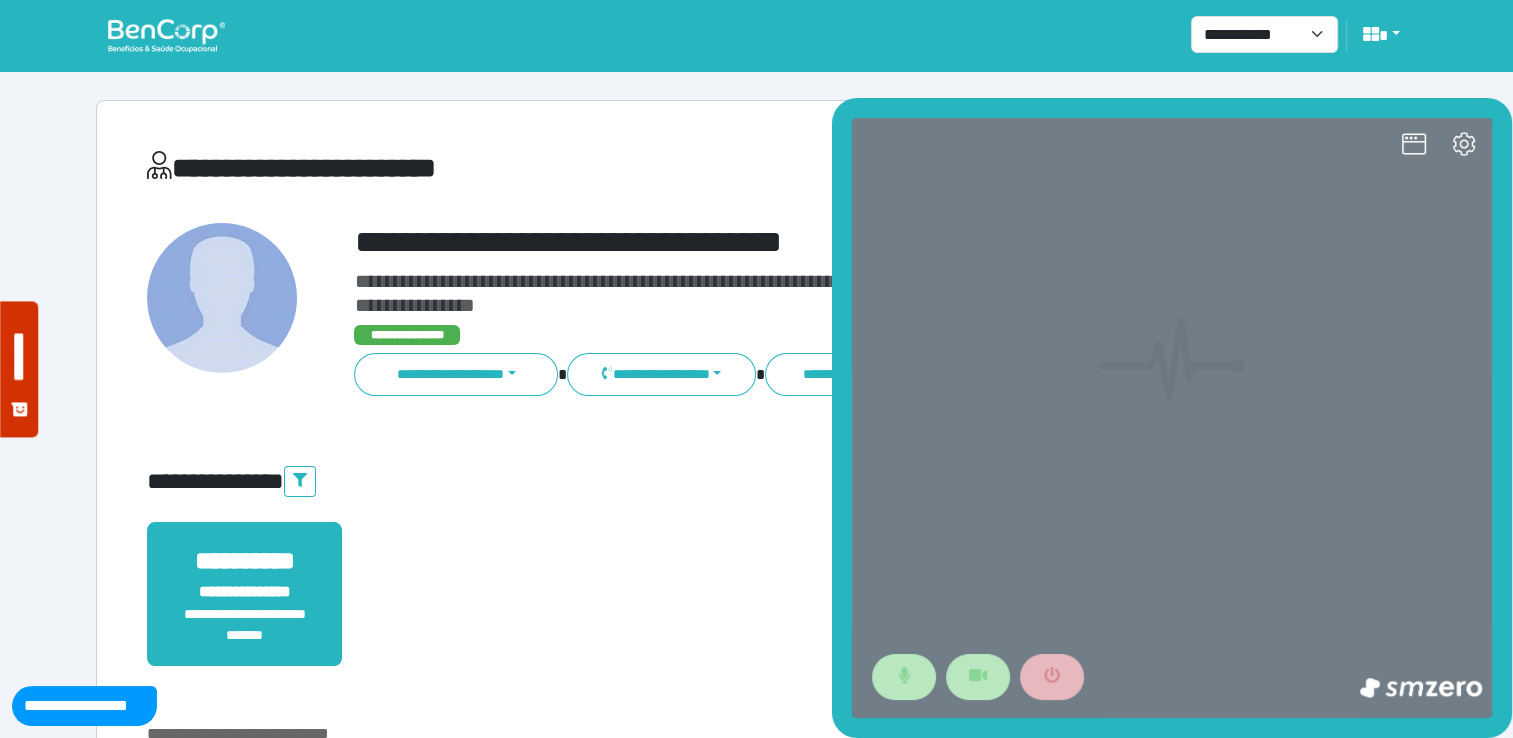 scroll, scrollTop: 0, scrollLeft: 0, axis: both 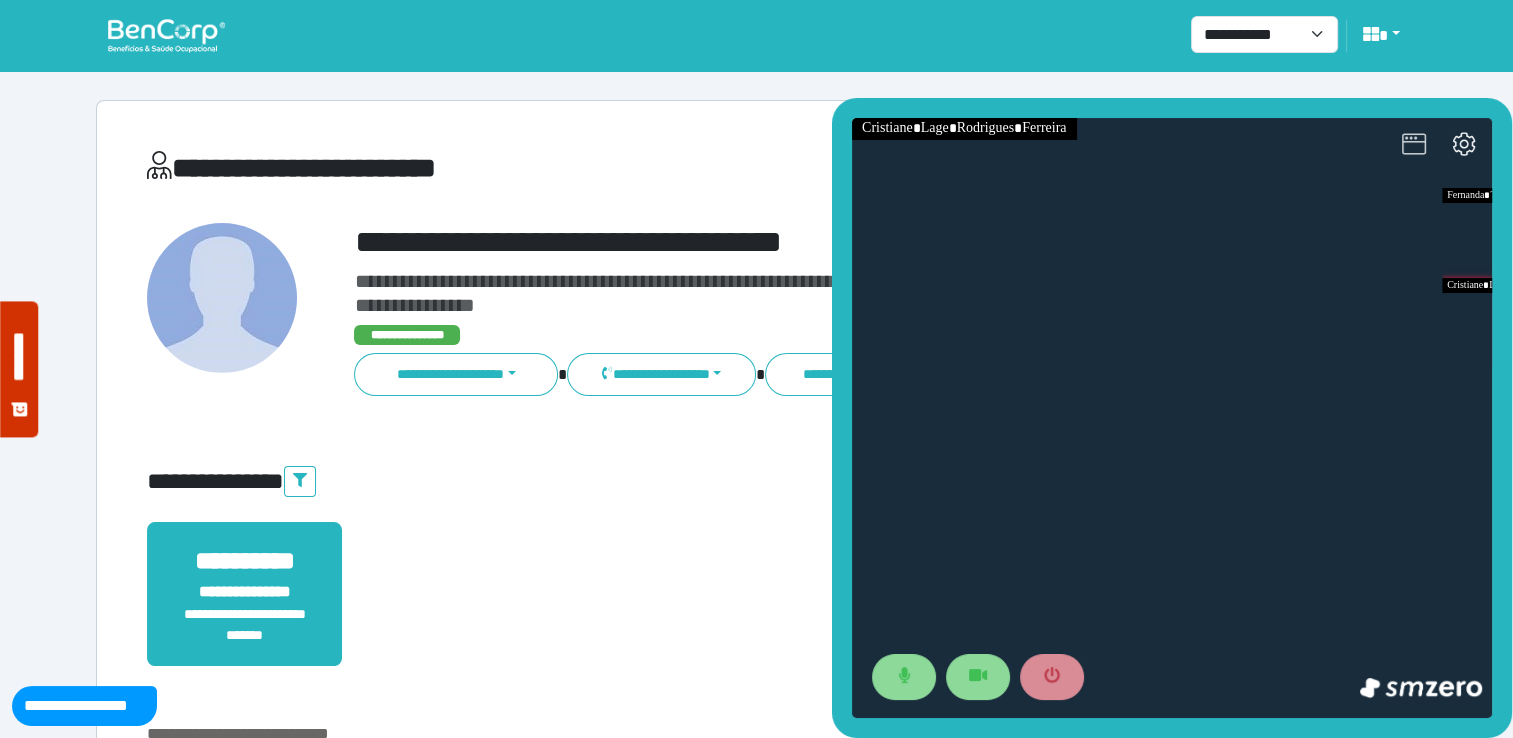 click 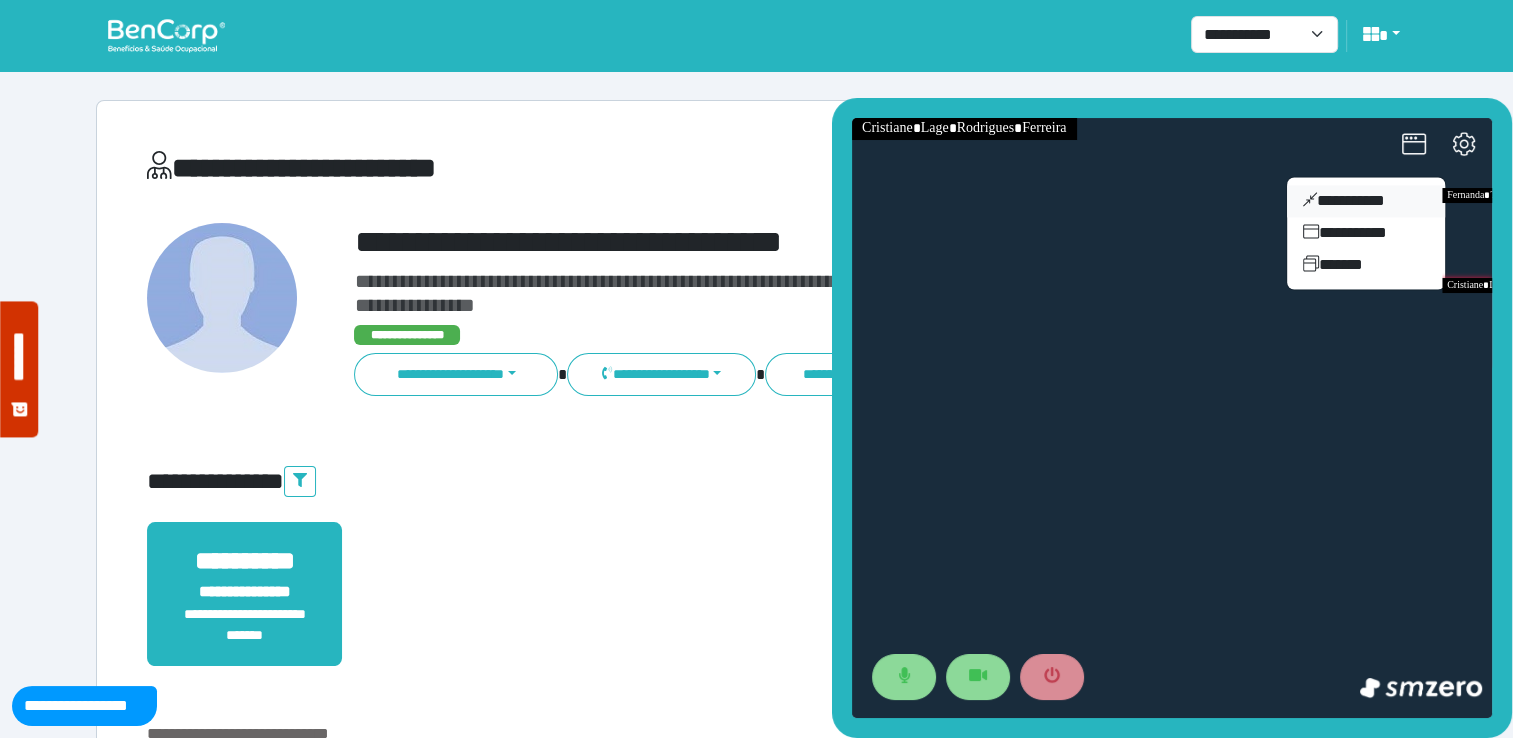 click on "**********" at bounding box center [1366, 201] 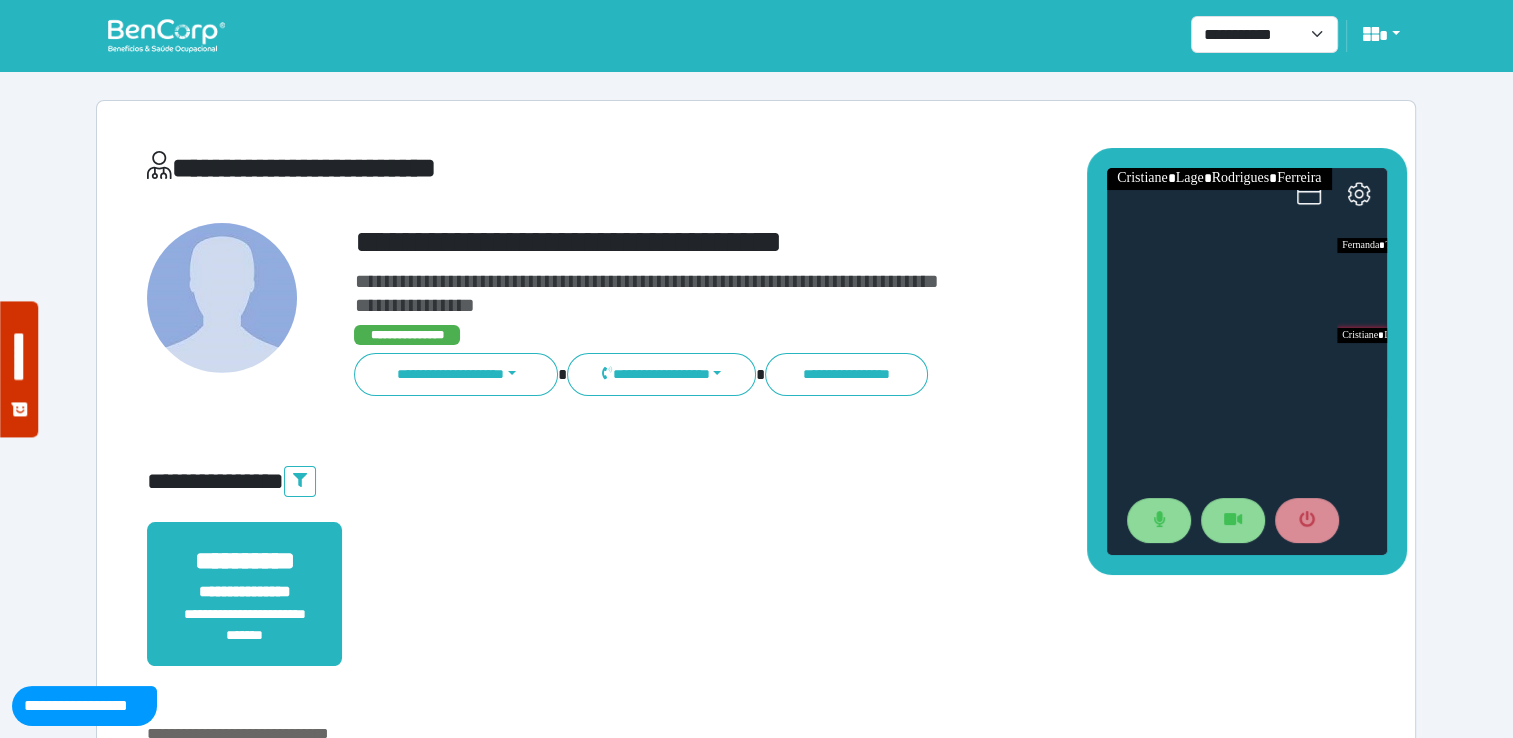 drag, startPoint x: 1388, startPoint y: 321, endPoint x: 1283, endPoint y: 158, distance: 193.89172 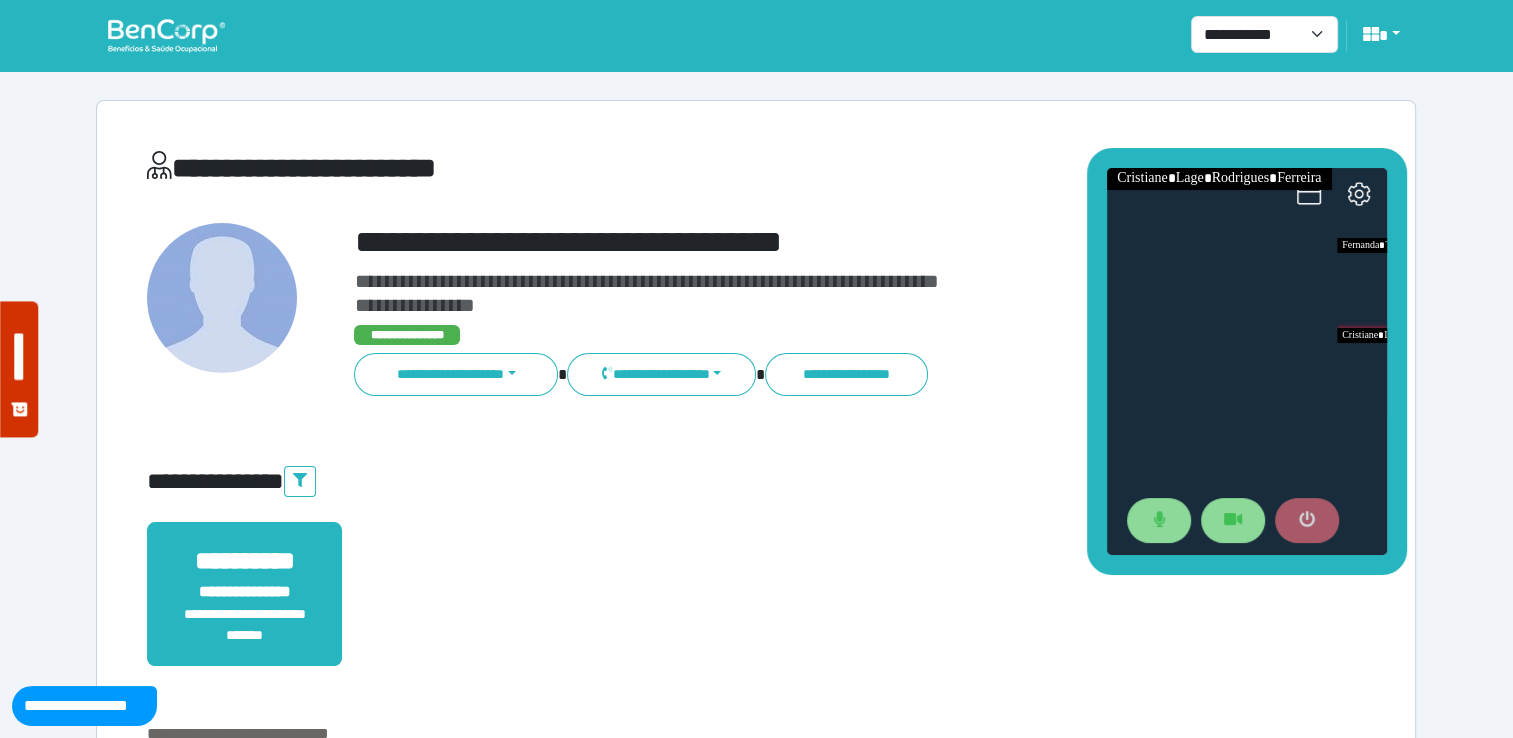click at bounding box center (1306, 521) 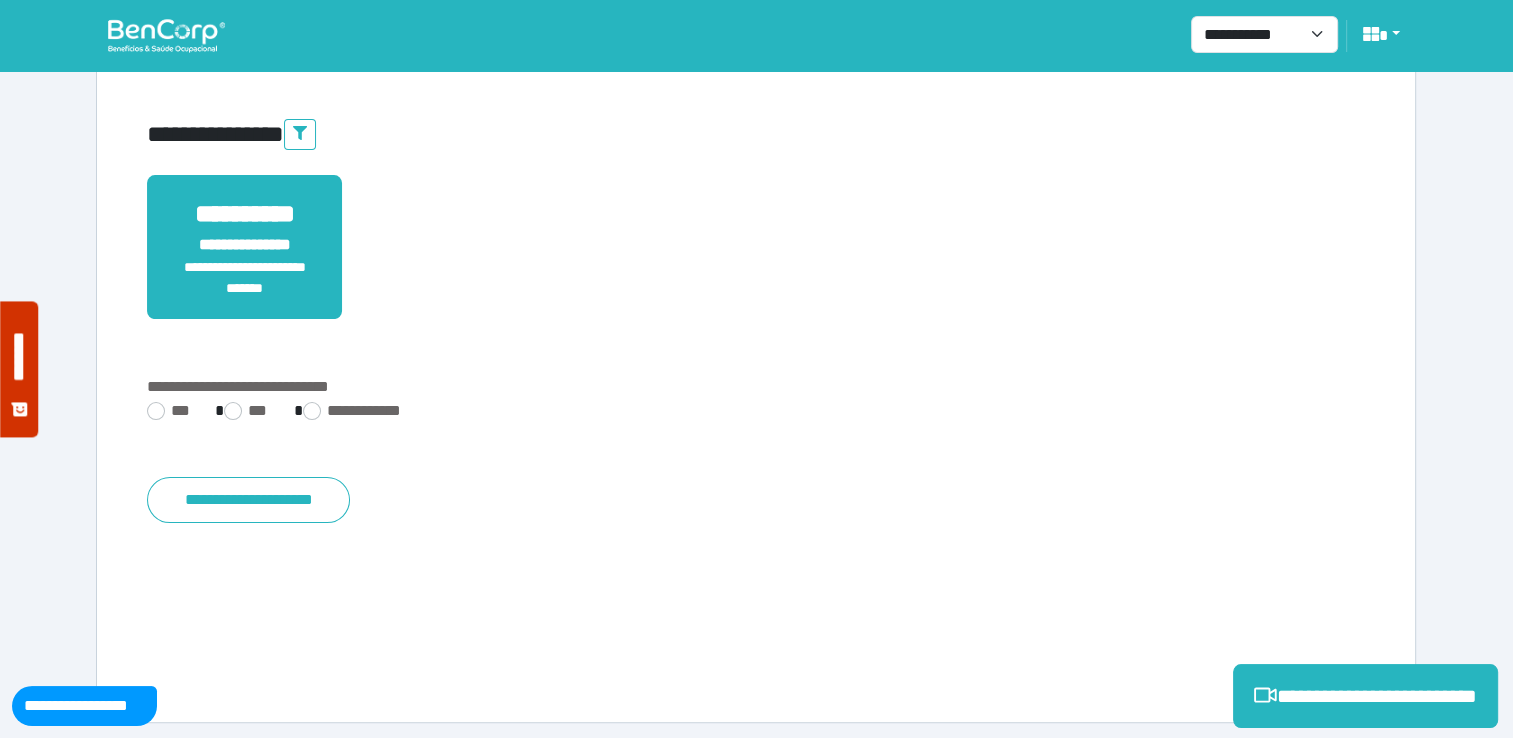 scroll, scrollTop: 352, scrollLeft: 0, axis: vertical 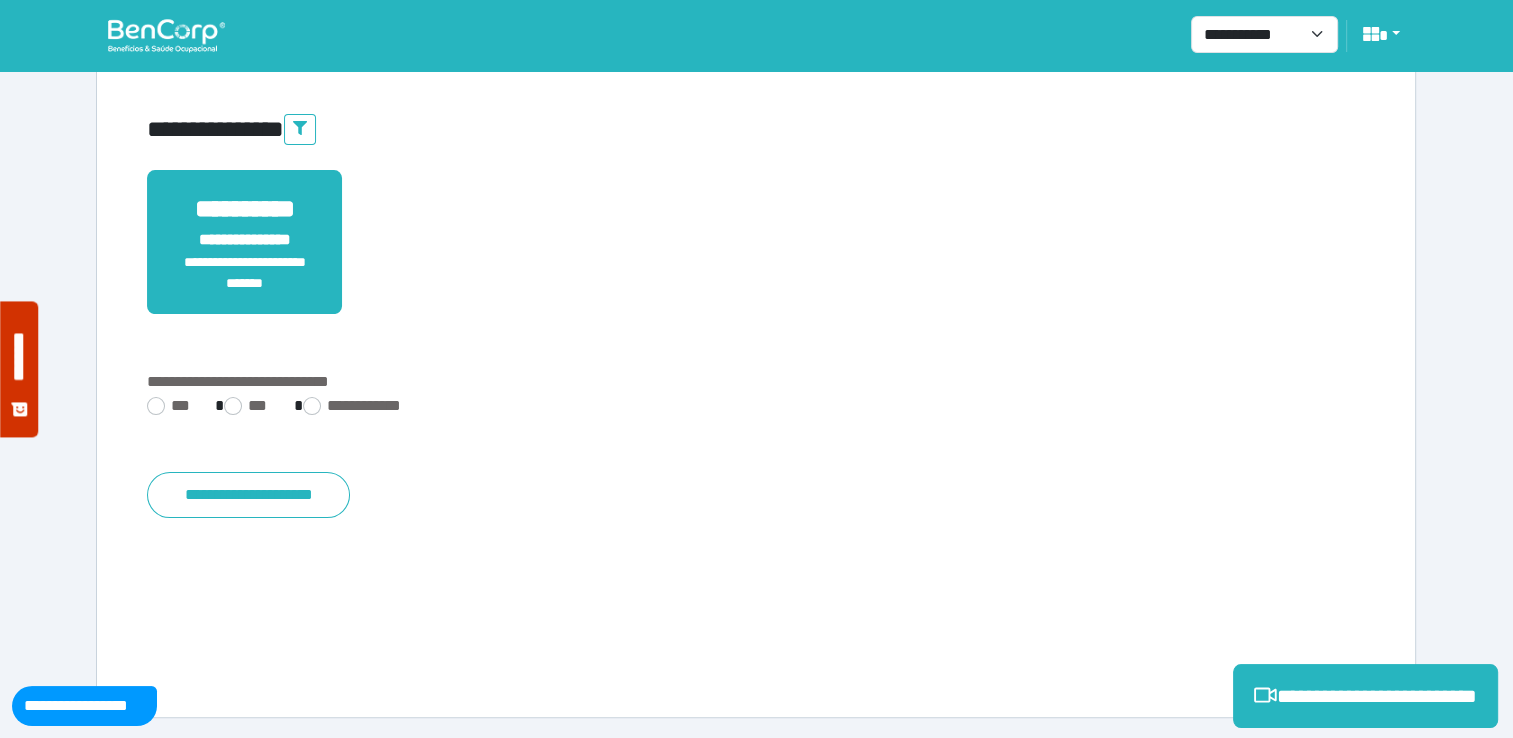 click on "**********" at bounding box center [756, 408] 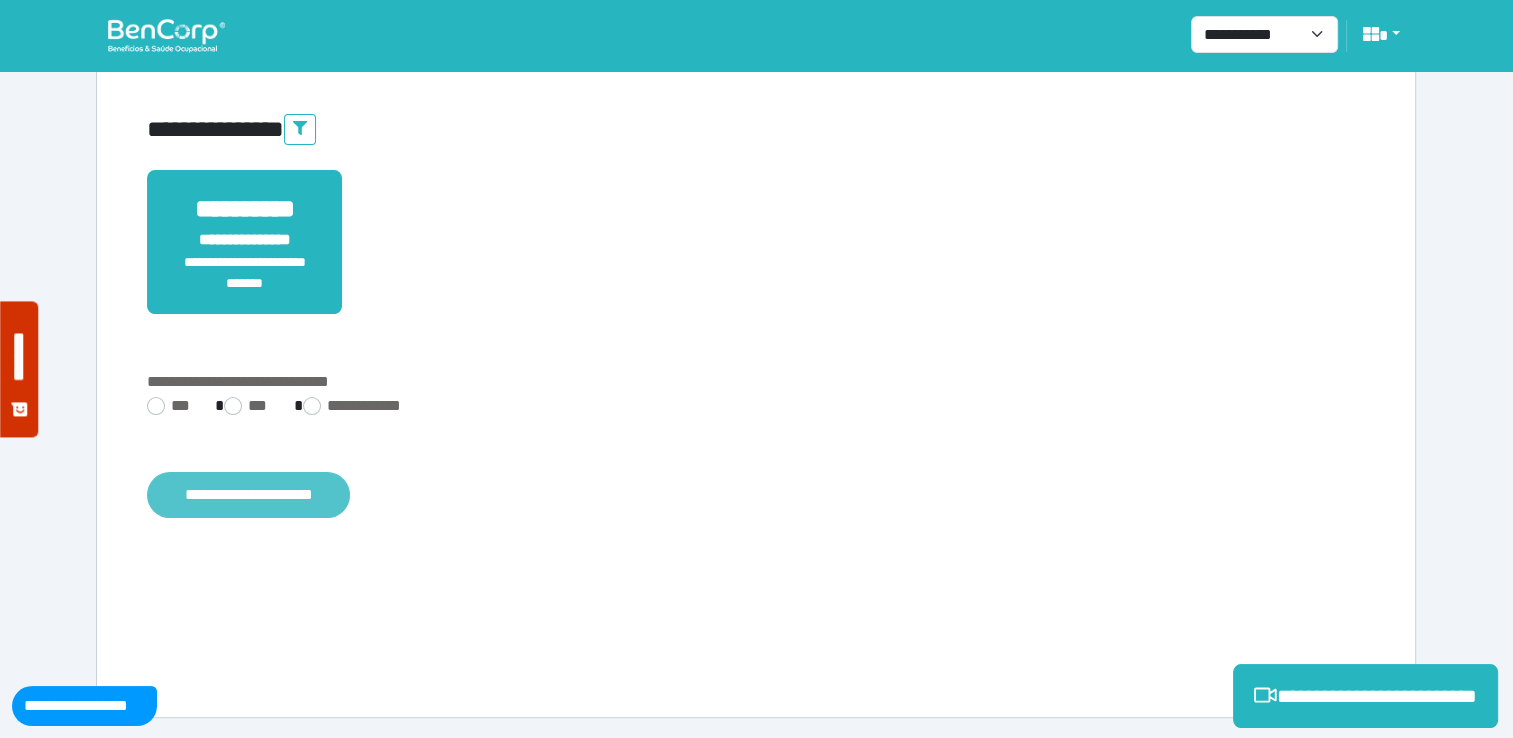 click on "**********" at bounding box center (248, 495) 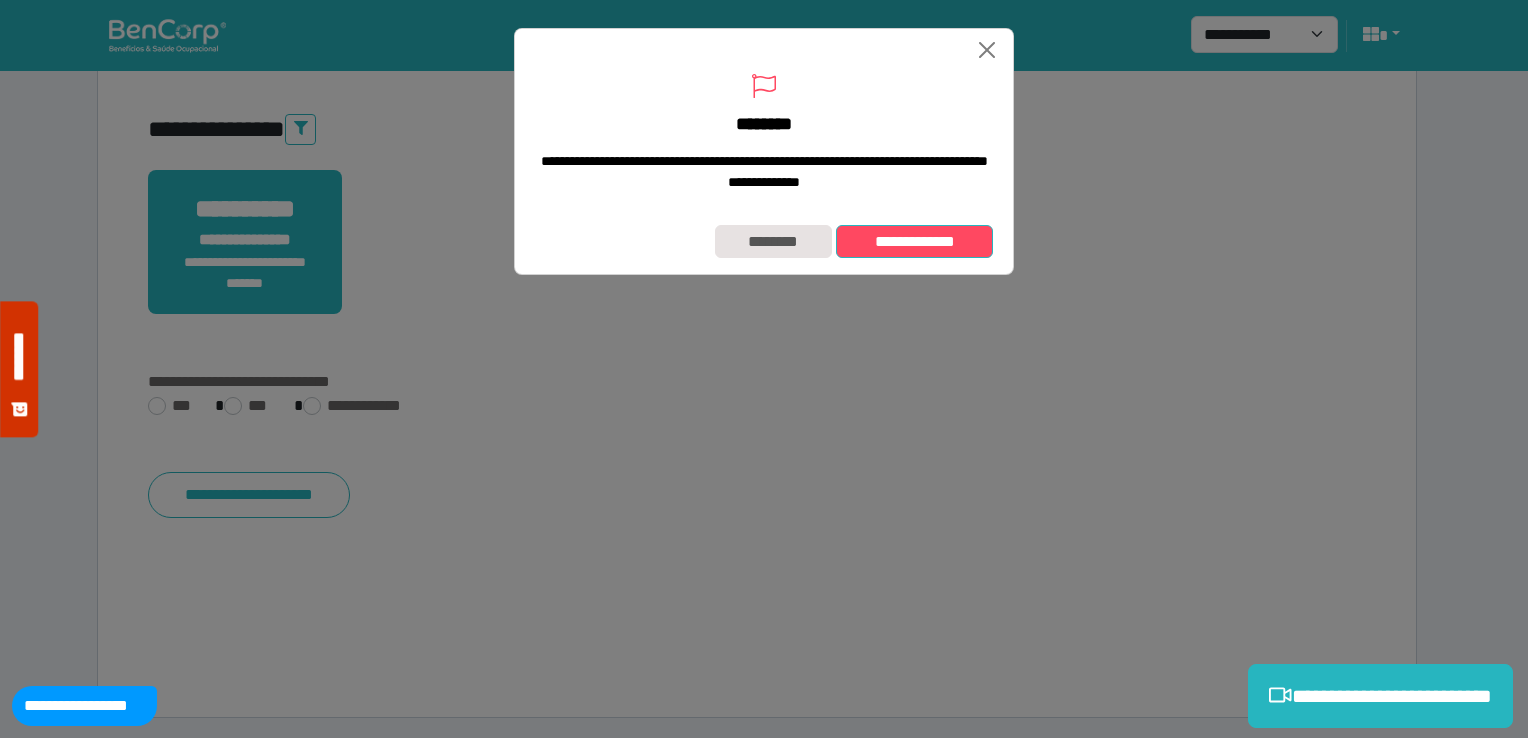 click on "**********" at bounding box center [914, 242] 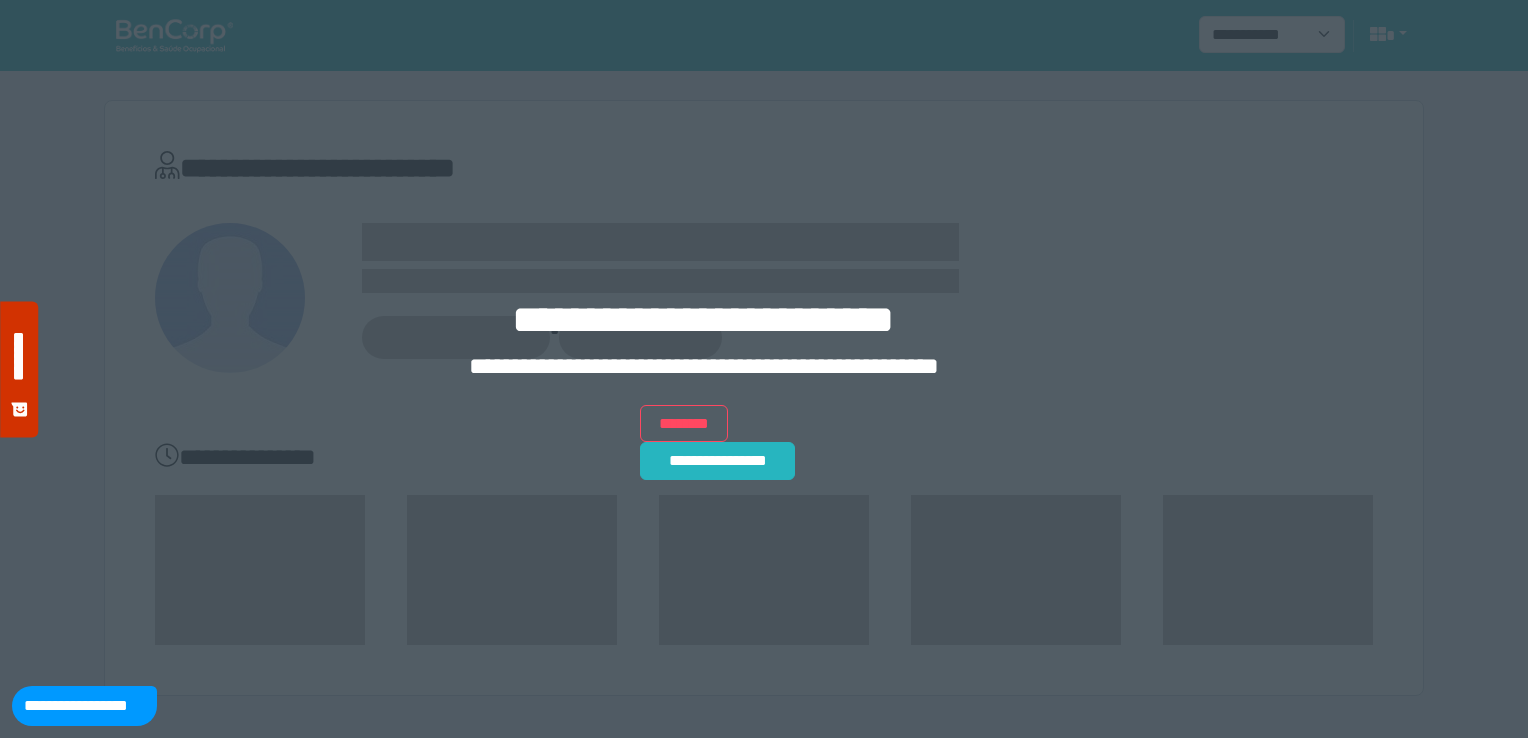 scroll, scrollTop: 0, scrollLeft: 0, axis: both 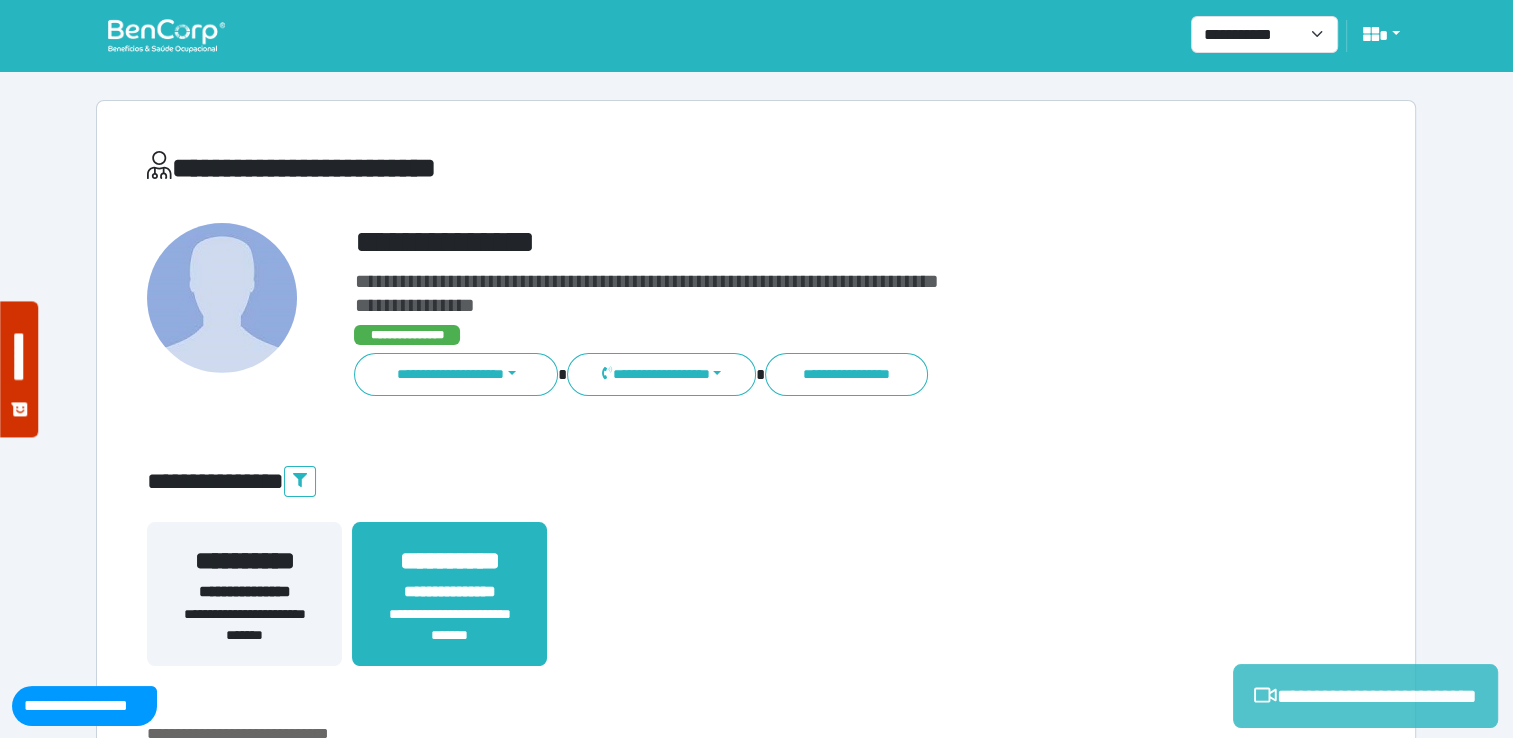 click on "**********" at bounding box center [1365, 696] 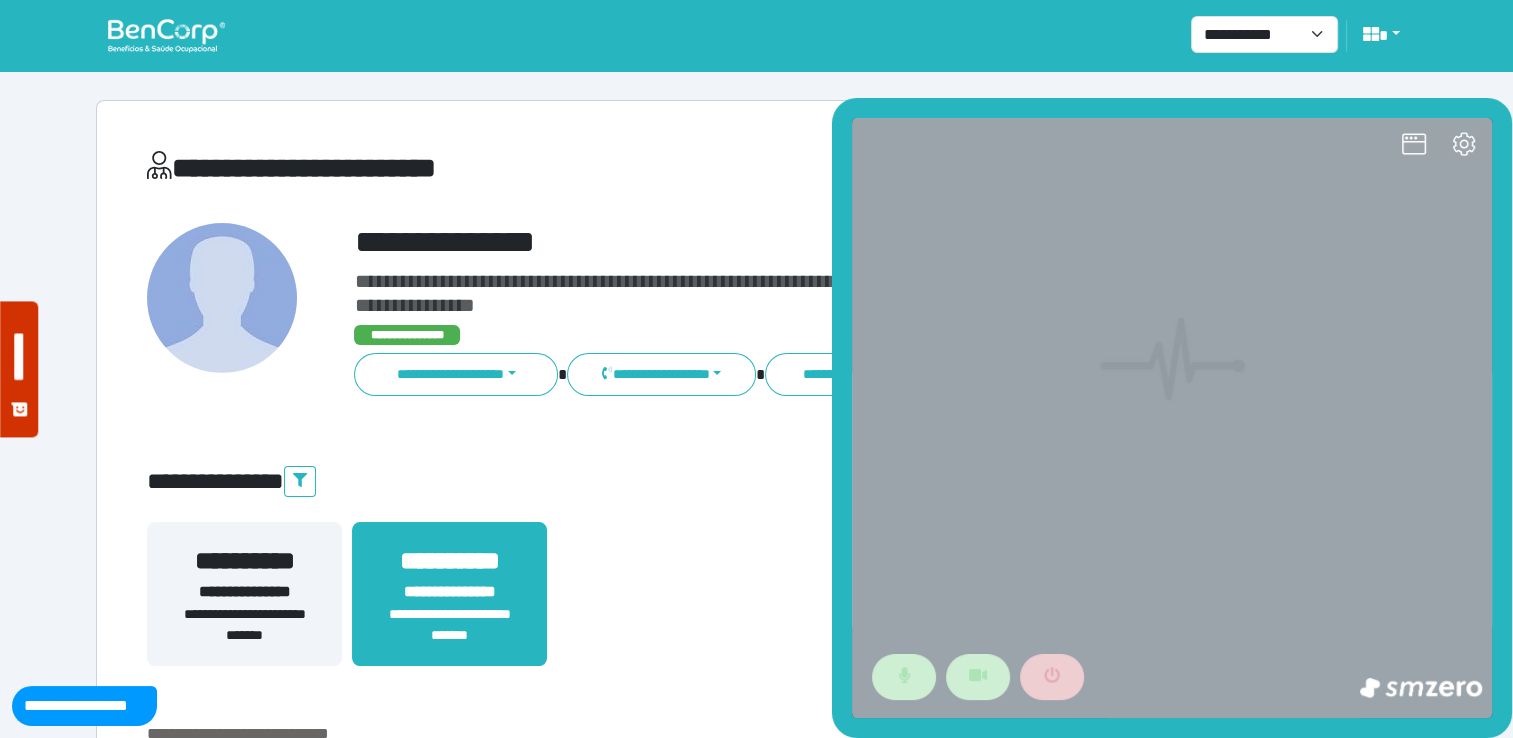 scroll, scrollTop: 0, scrollLeft: 0, axis: both 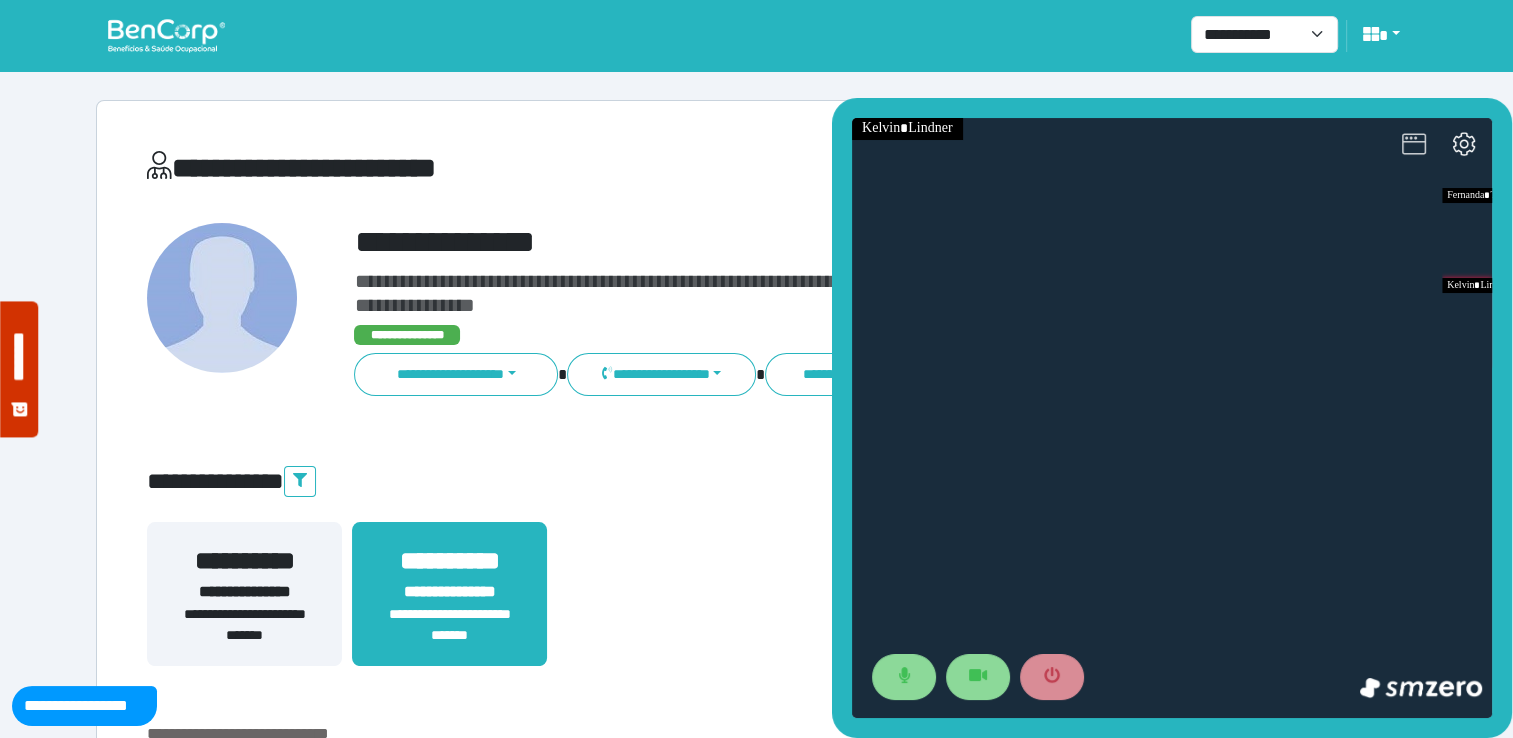 click 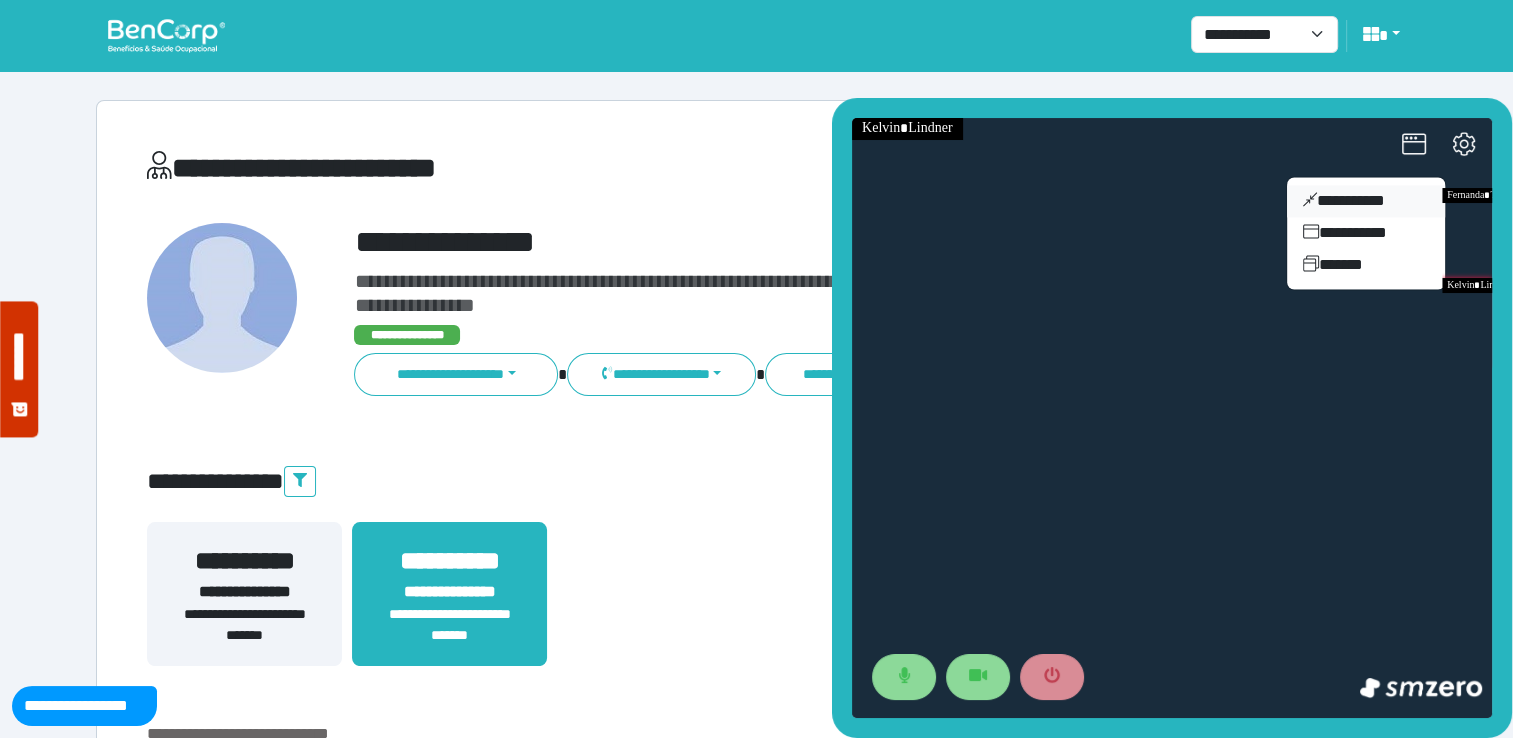 click on "**********" at bounding box center [1366, 201] 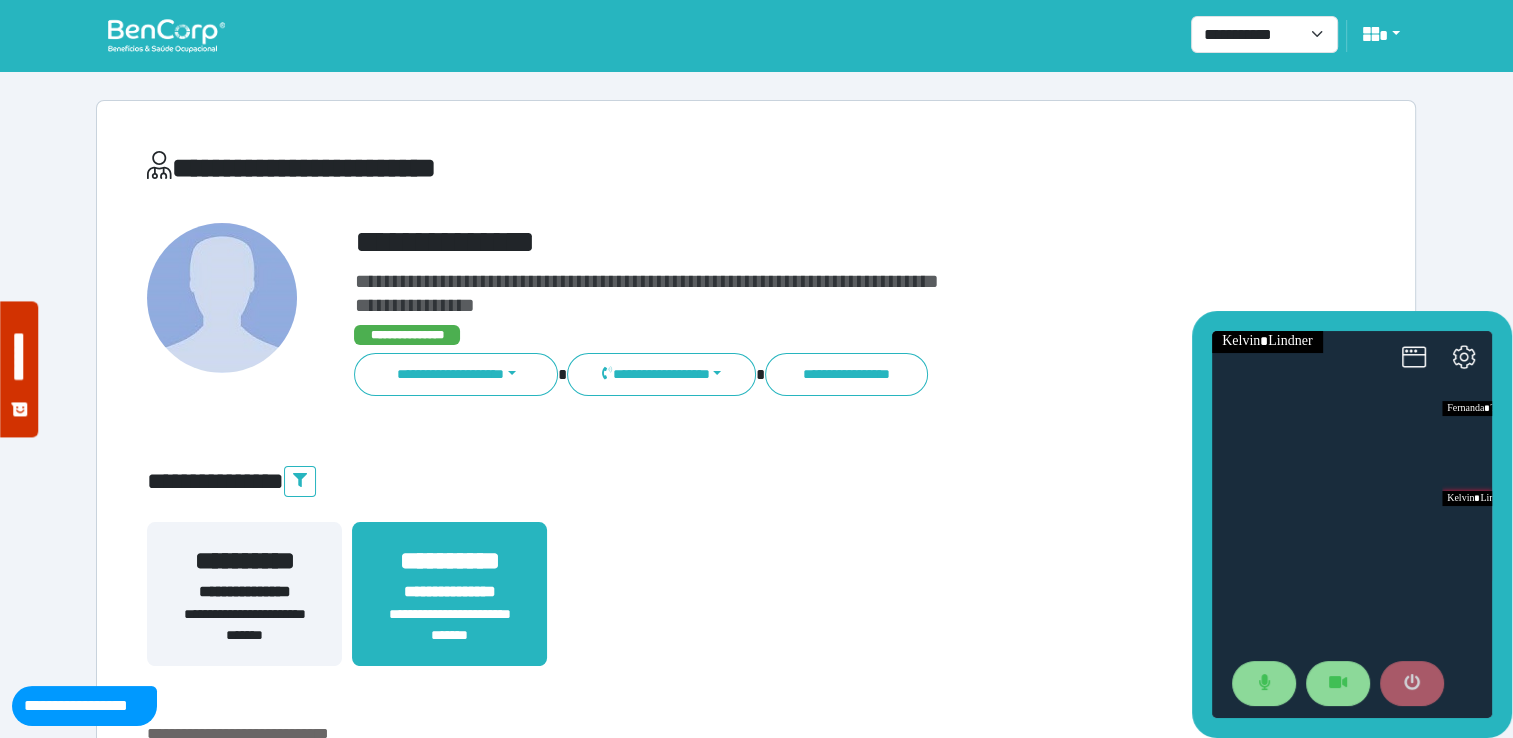 click 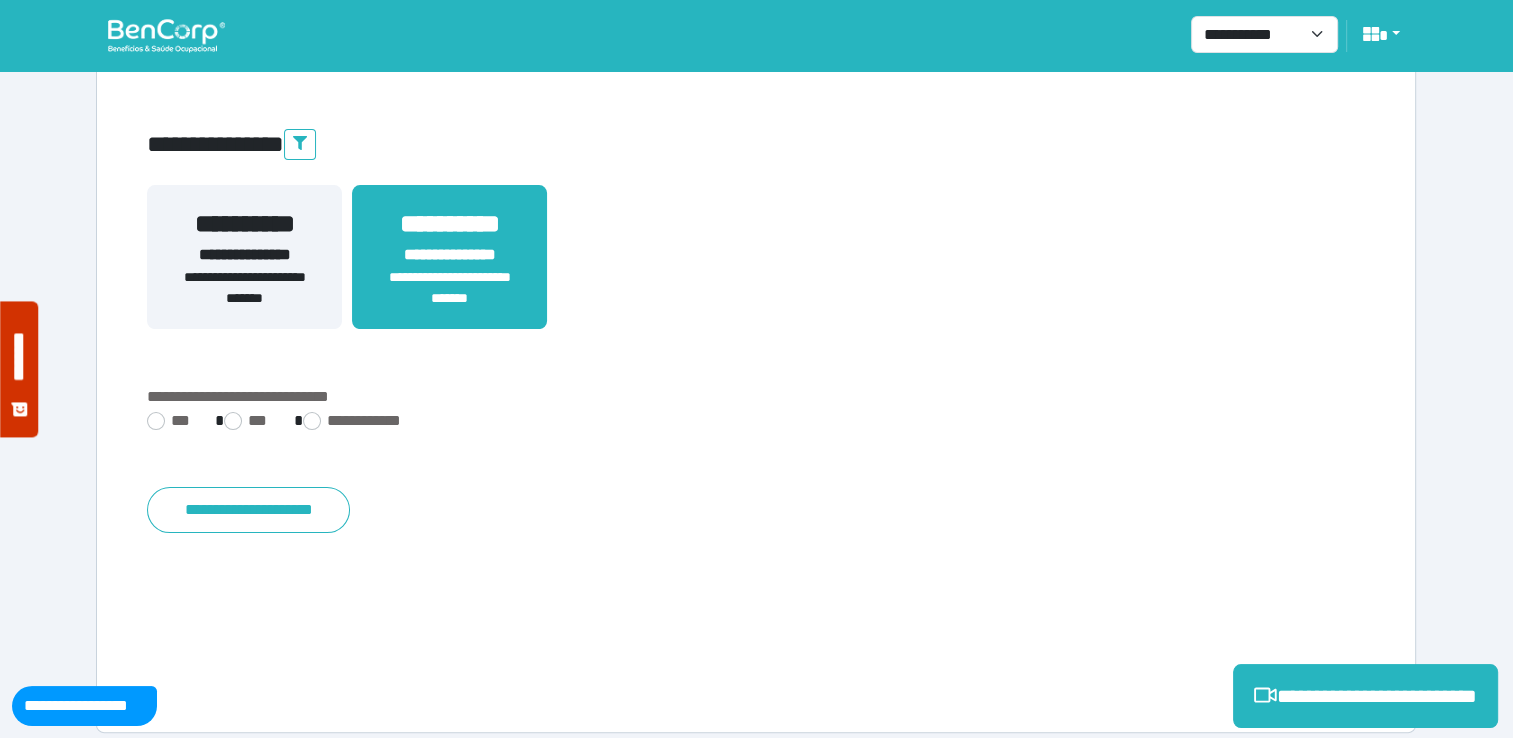 scroll, scrollTop: 352, scrollLeft: 0, axis: vertical 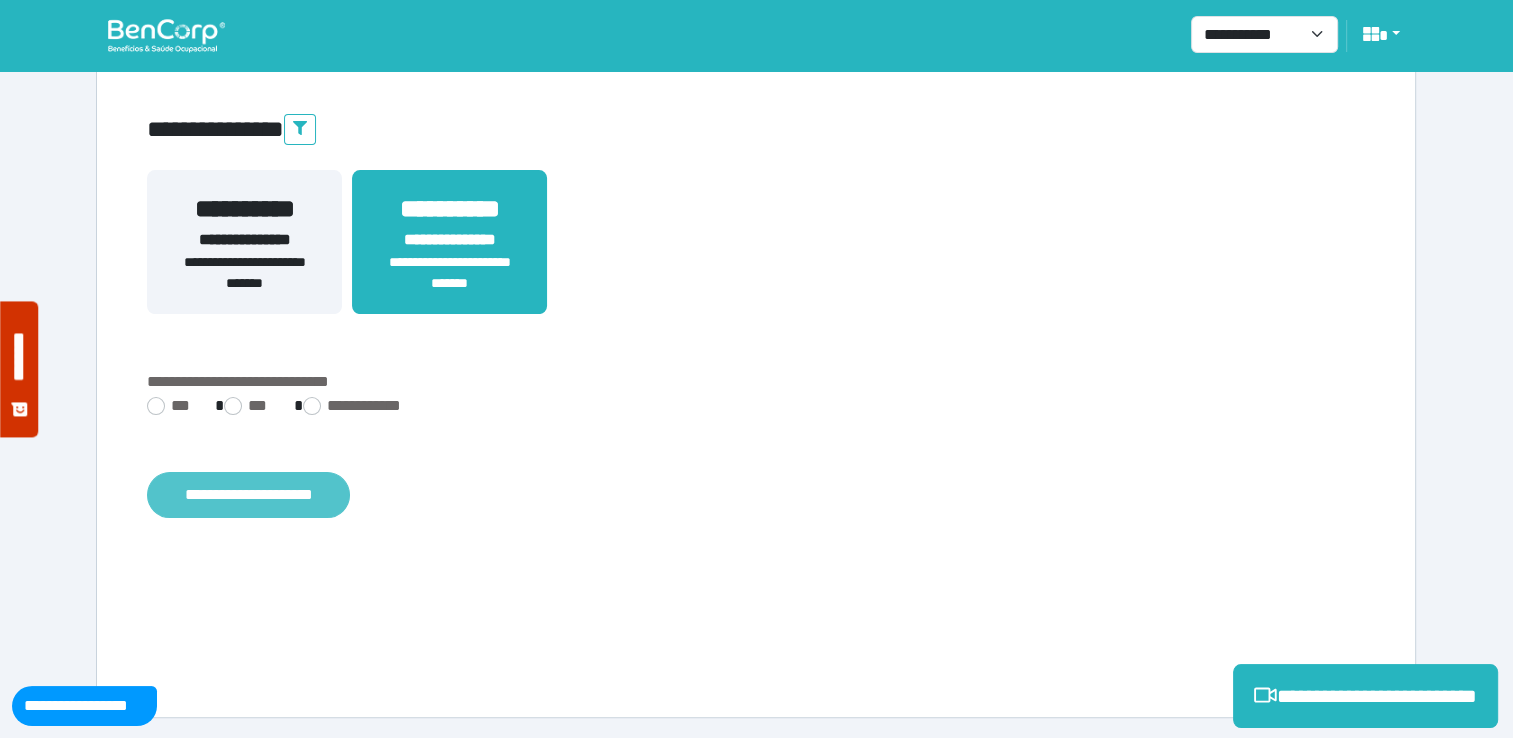 click on "**********" at bounding box center (248, 495) 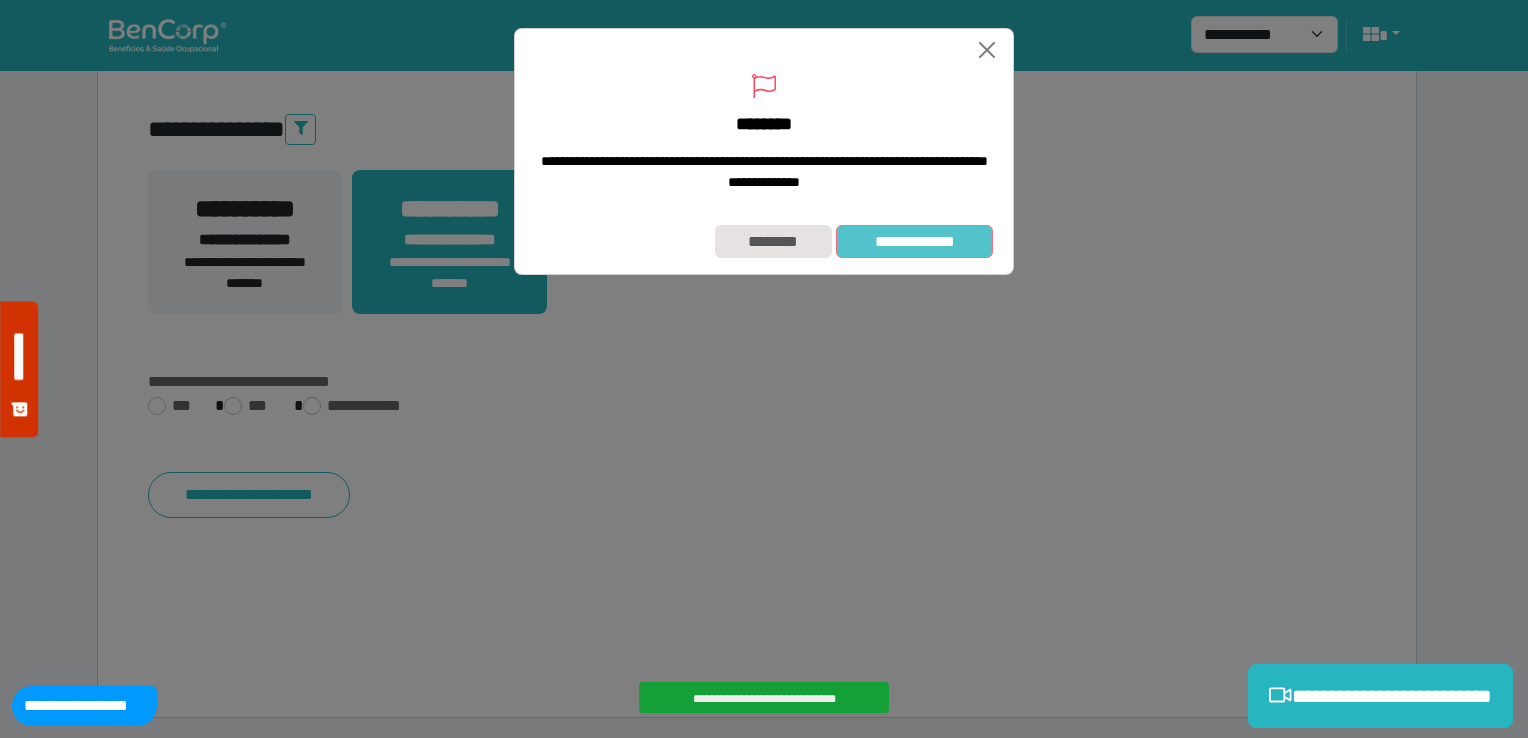 click on "**********" at bounding box center (914, 242) 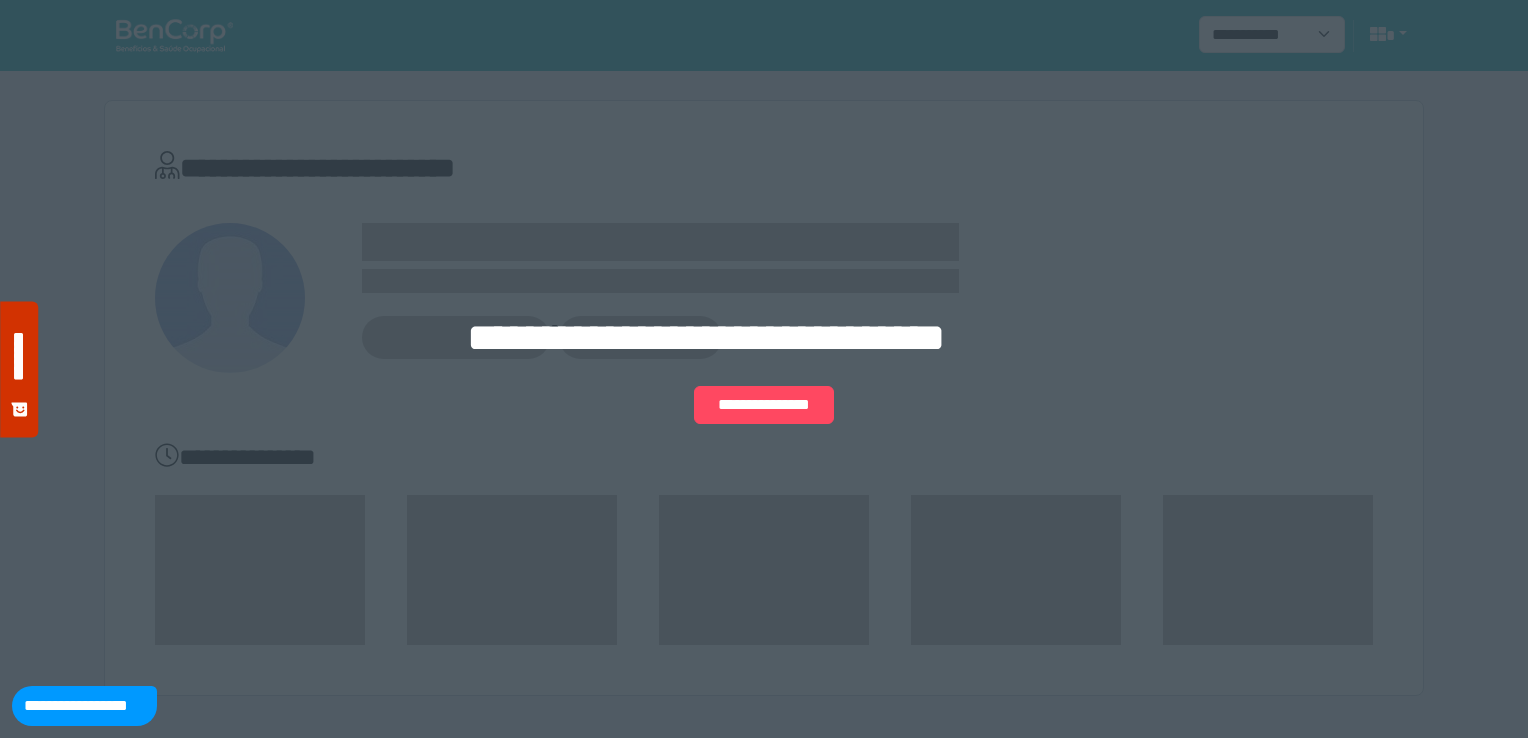 scroll, scrollTop: 0, scrollLeft: 0, axis: both 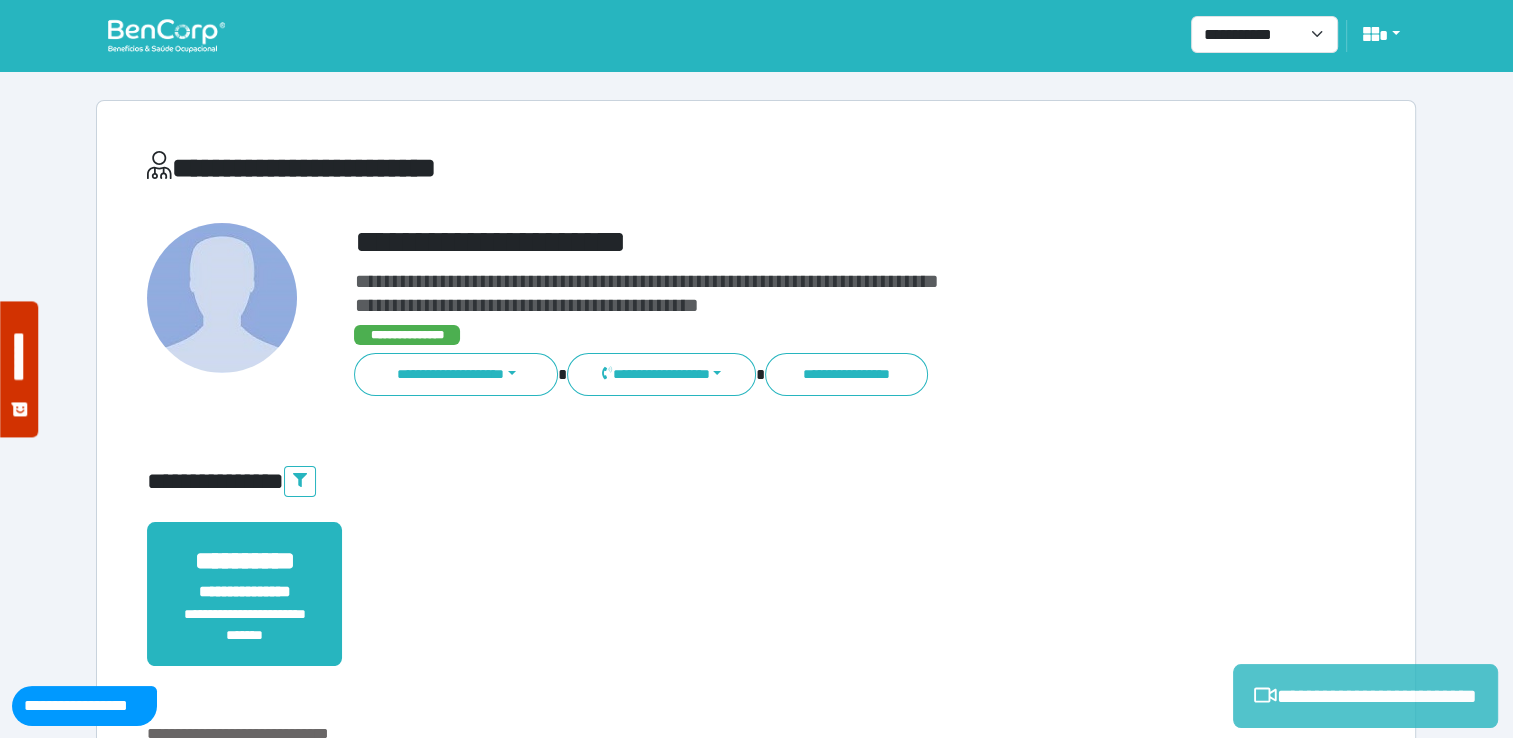 click on "**********" at bounding box center [1365, 696] 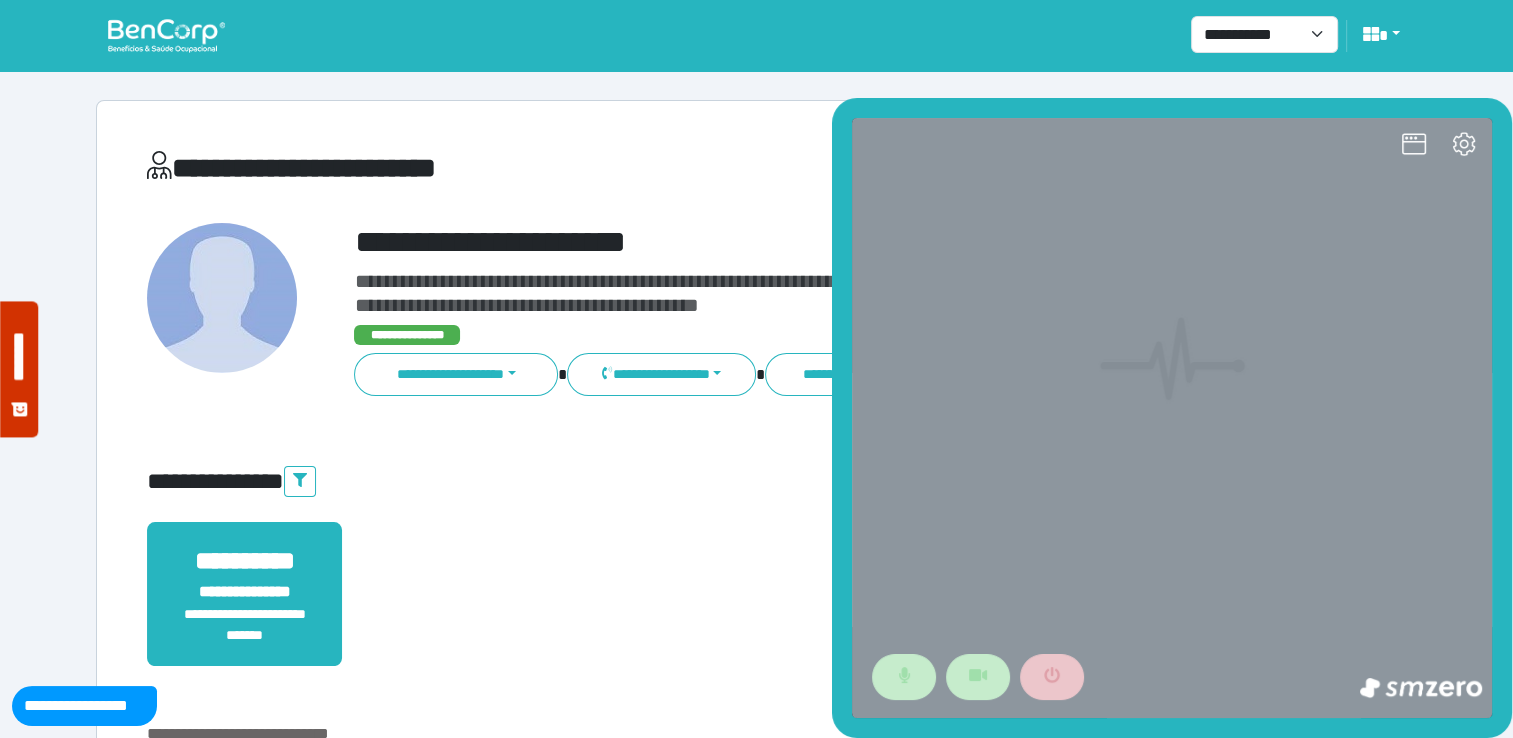 scroll, scrollTop: 0, scrollLeft: 0, axis: both 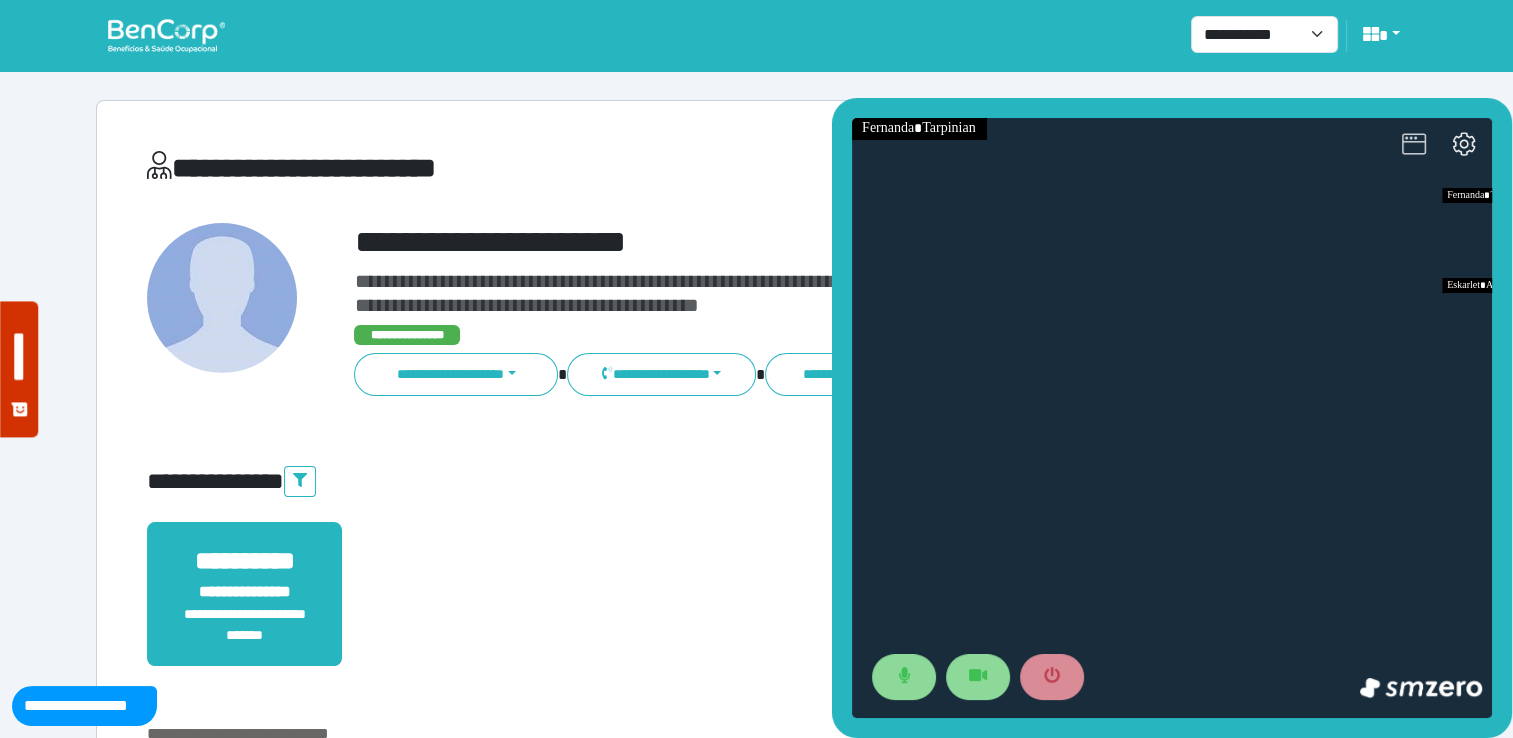 click 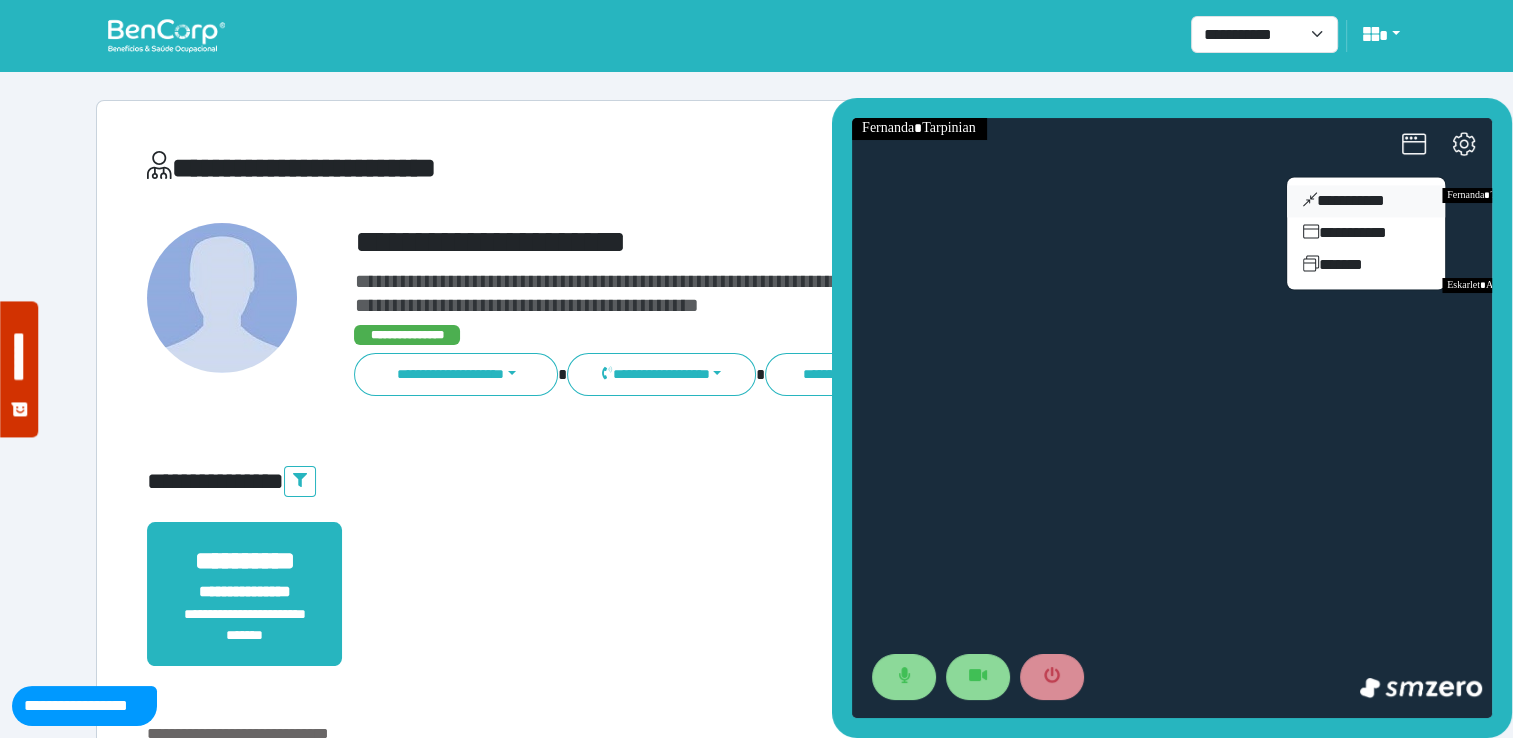 click on "**********" at bounding box center [1366, 201] 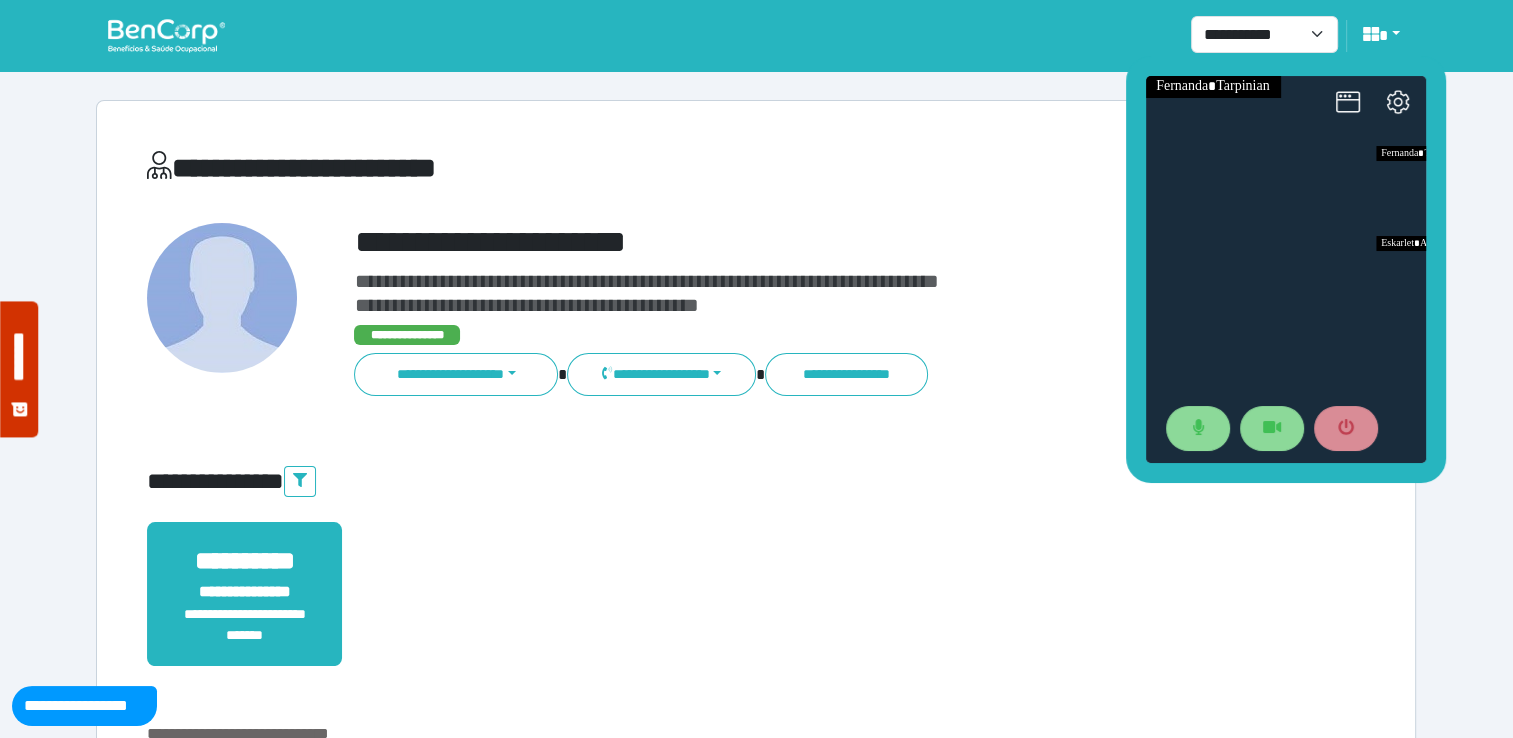 drag, startPoint x: 1402, startPoint y: 318, endPoint x: 1336, endPoint y: 63, distance: 263.40274 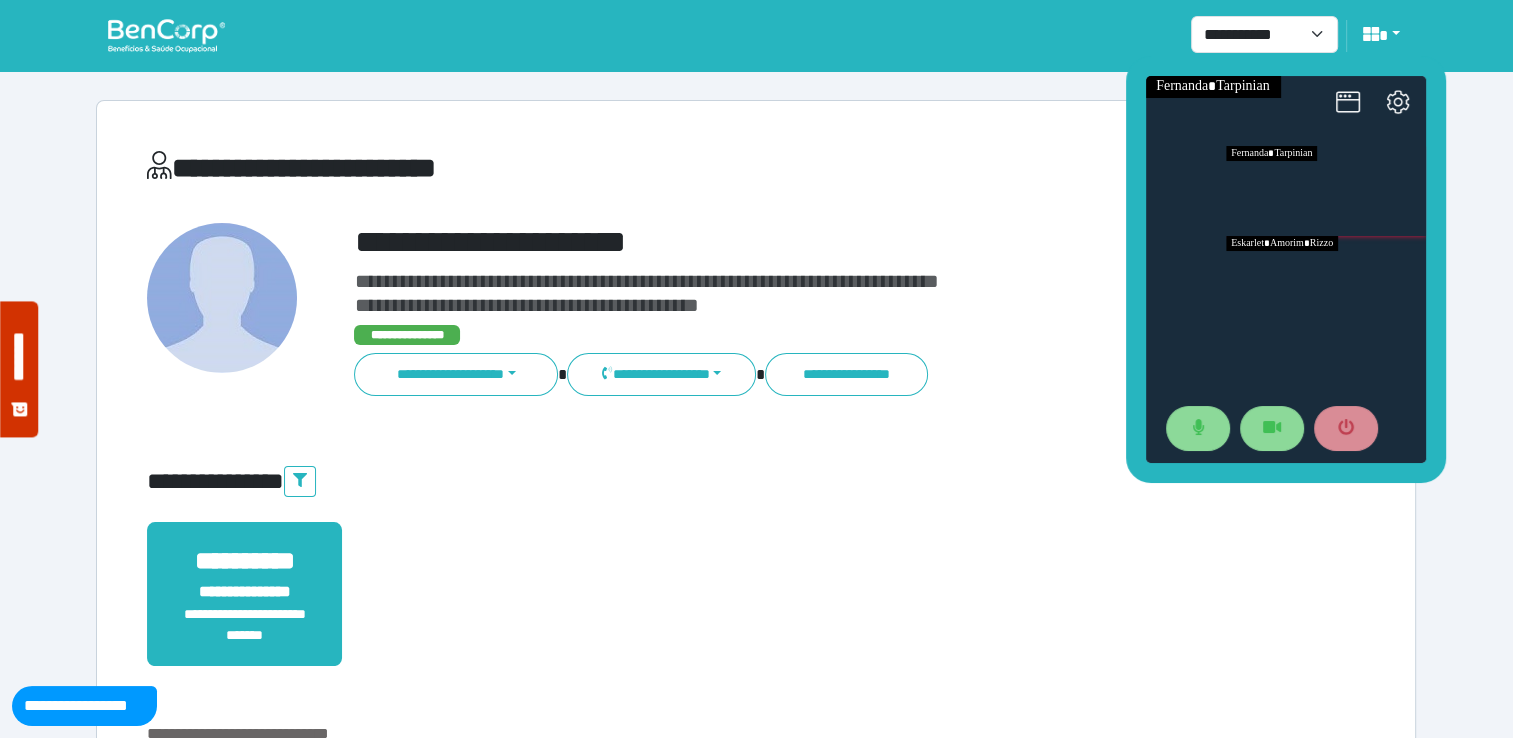 click at bounding box center (1325, 281) 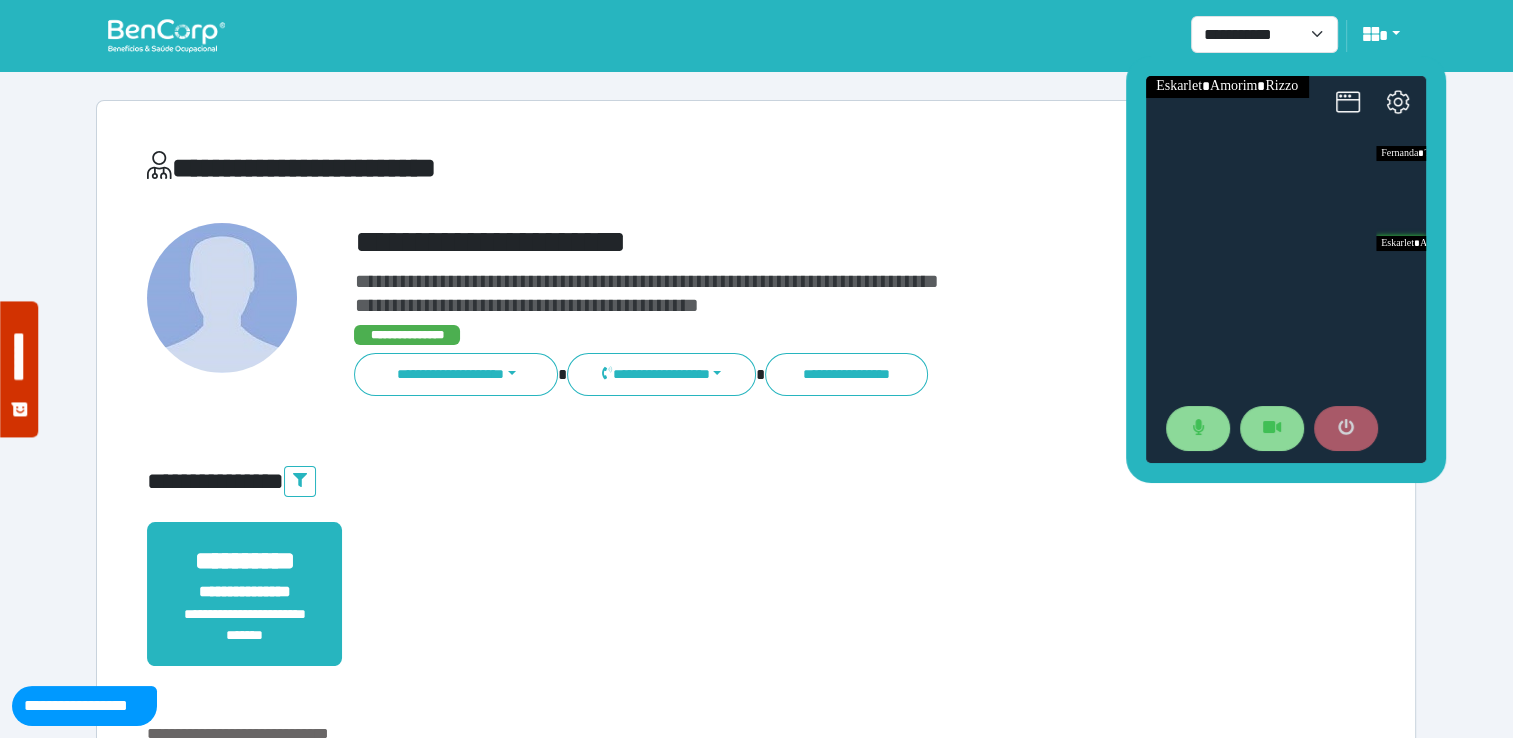 click at bounding box center [1345, 429] 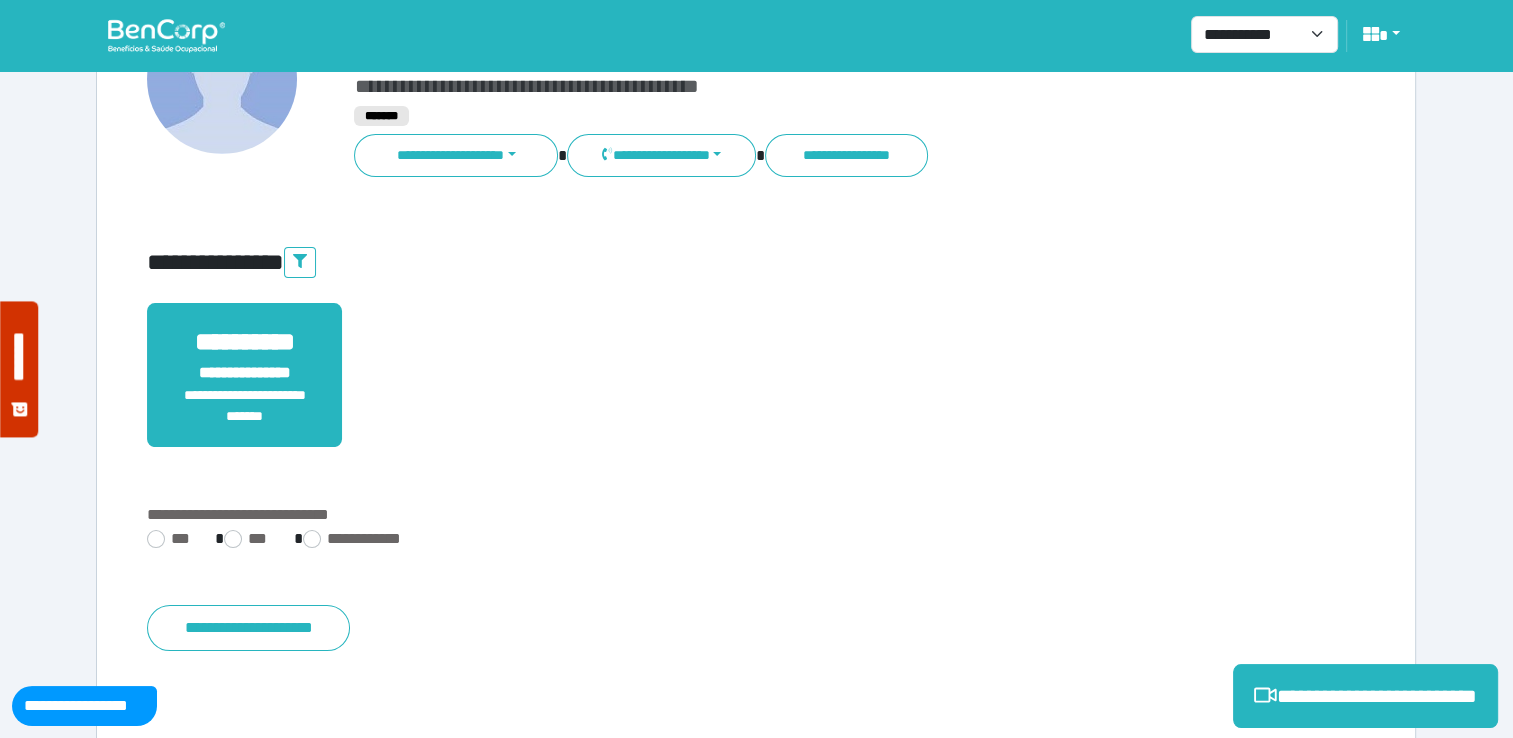 scroll, scrollTop: 352, scrollLeft: 0, axis: vertical 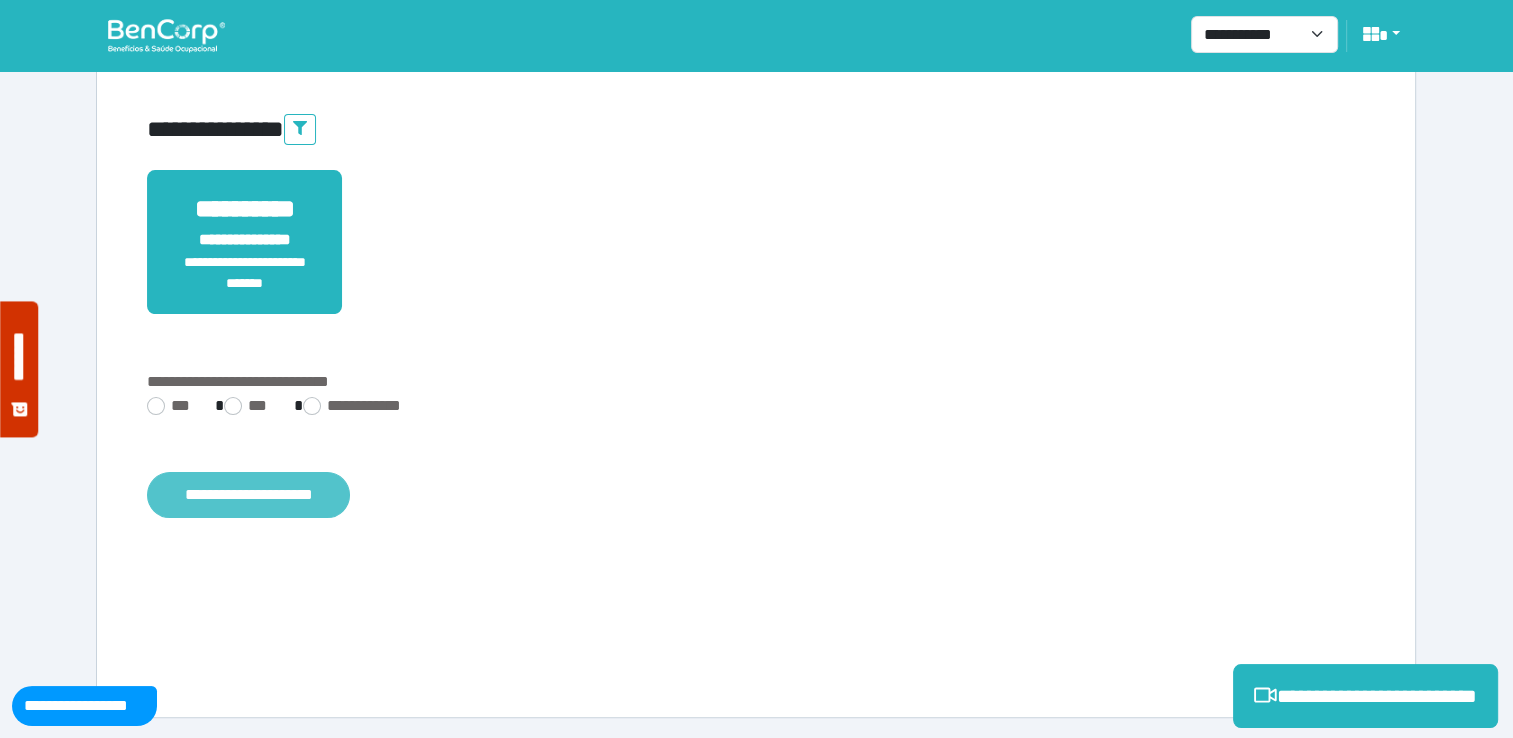 click on "**********" at bounding box center (248, 495) 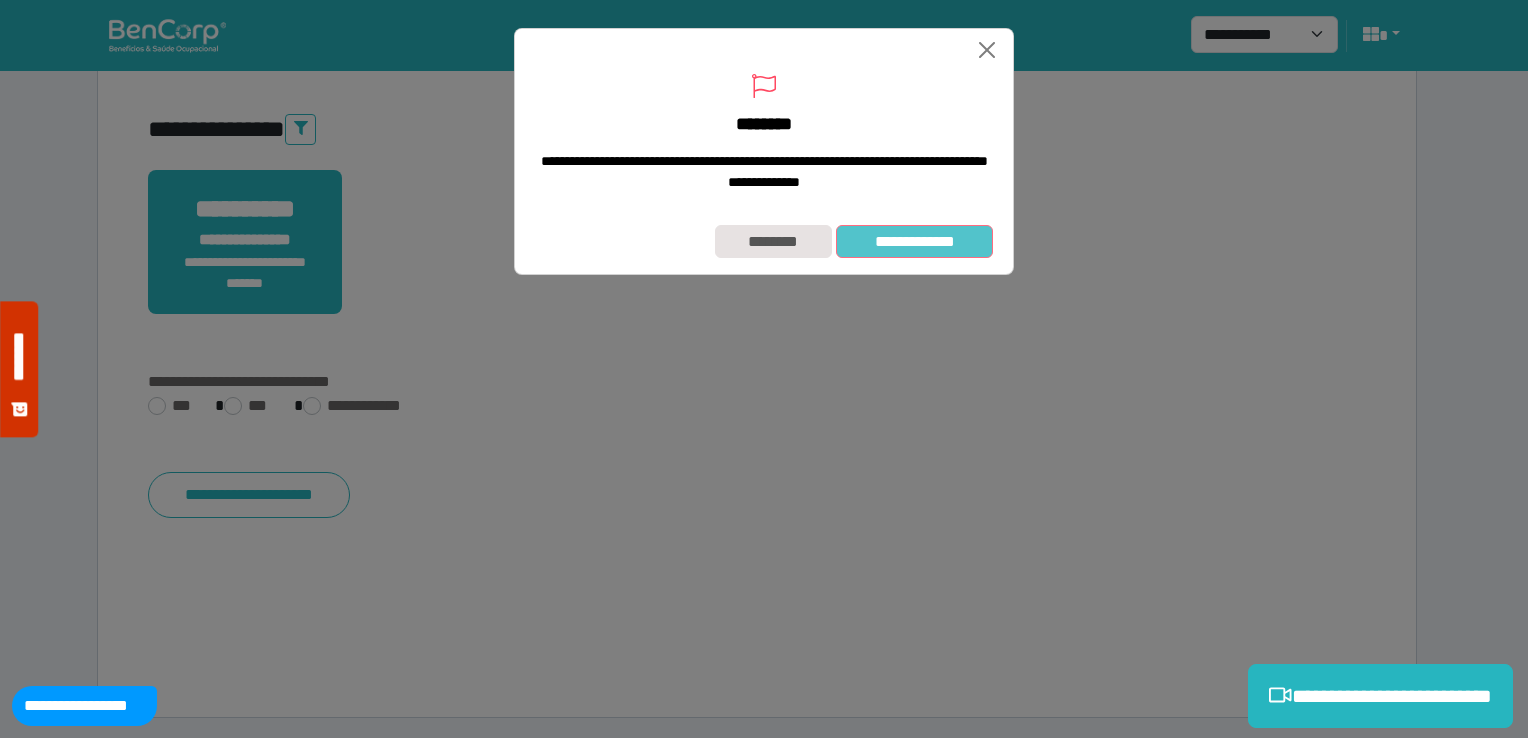 click on "**********" at bounding box center (914, 242) 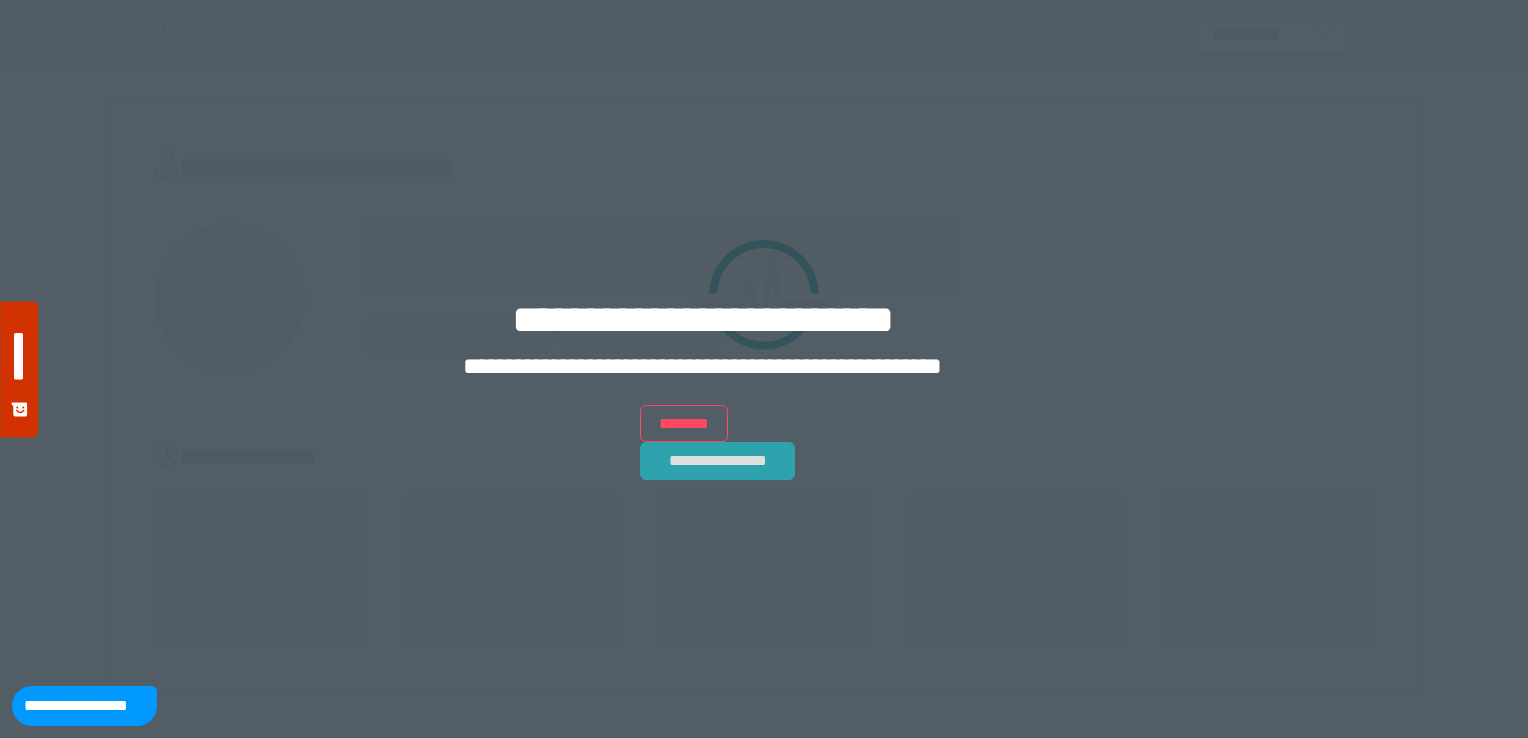 scroll, scrollTop: 0, scrollLeft: 0, axis: both 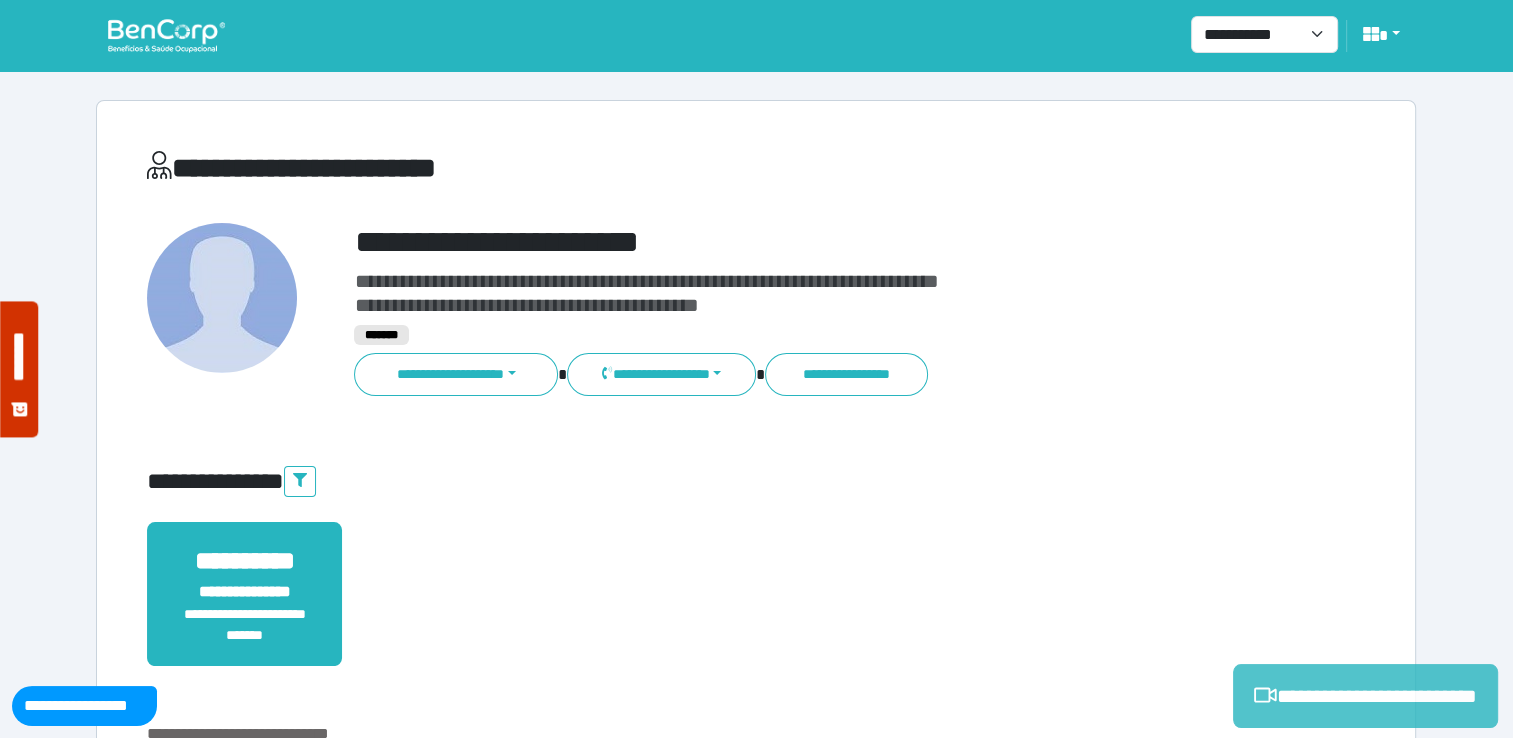 click on "**********" at bounding box center [1365, 696] 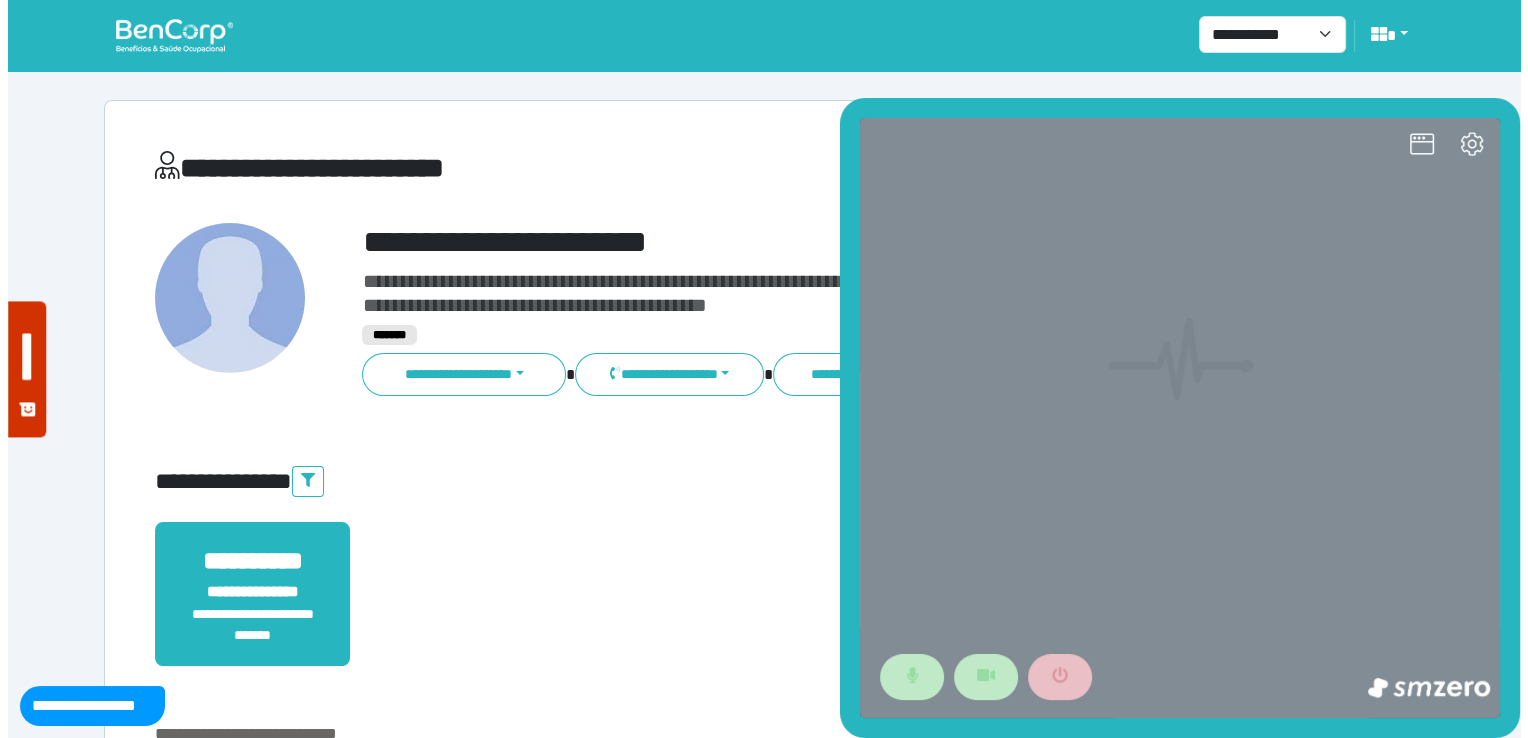 scroll, scrollTop: 0, scrollLeft: 0, axis: both 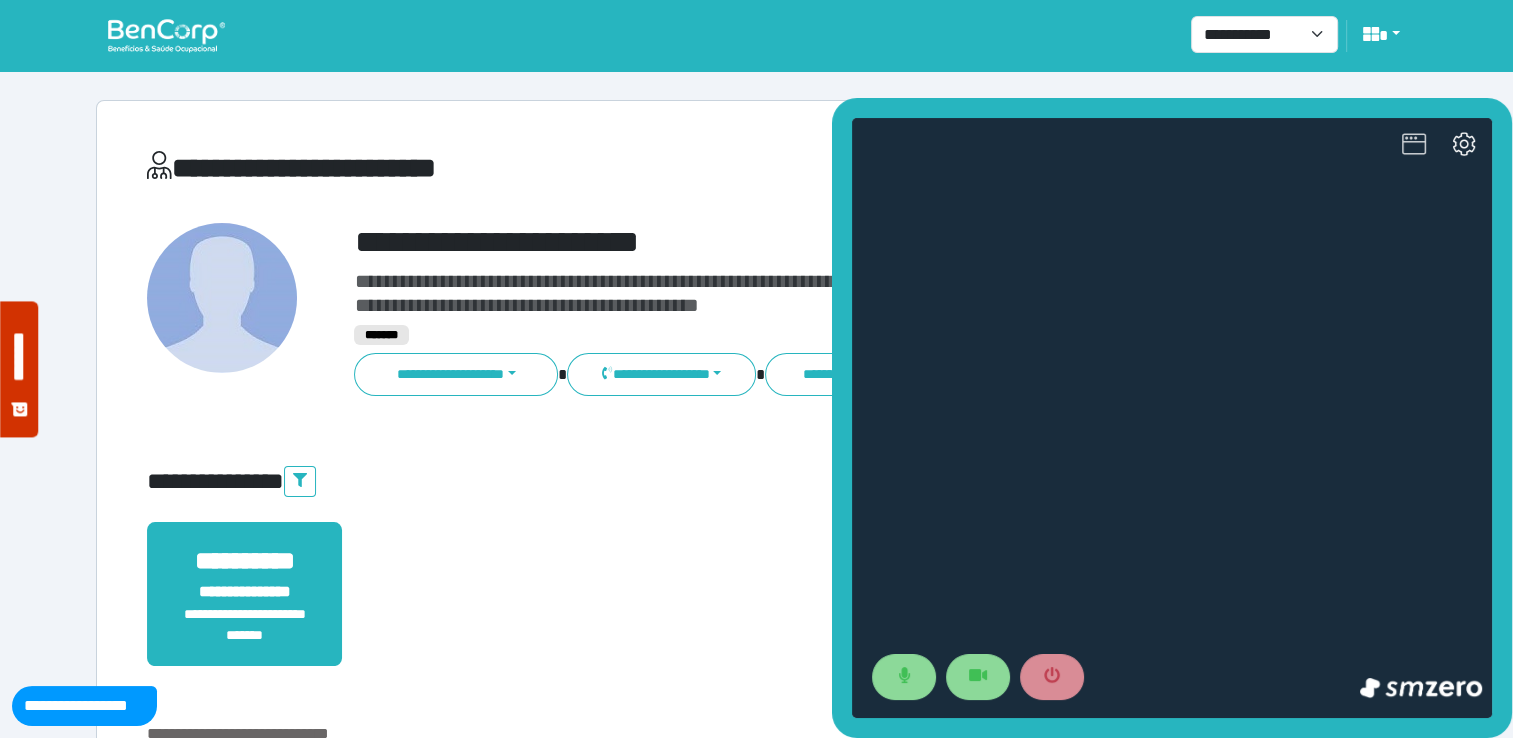 click 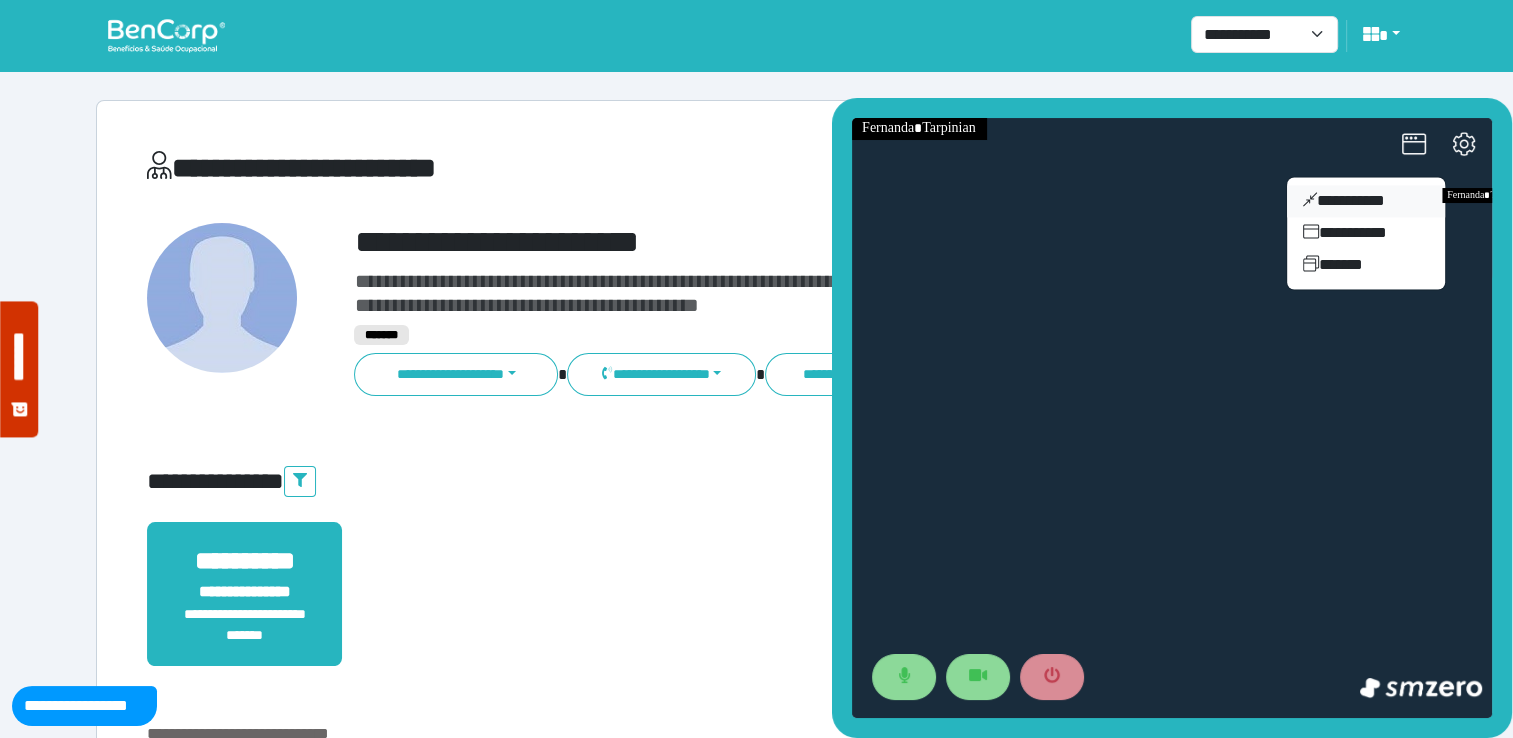 click on "**********" at bounding box center [1366, 201] 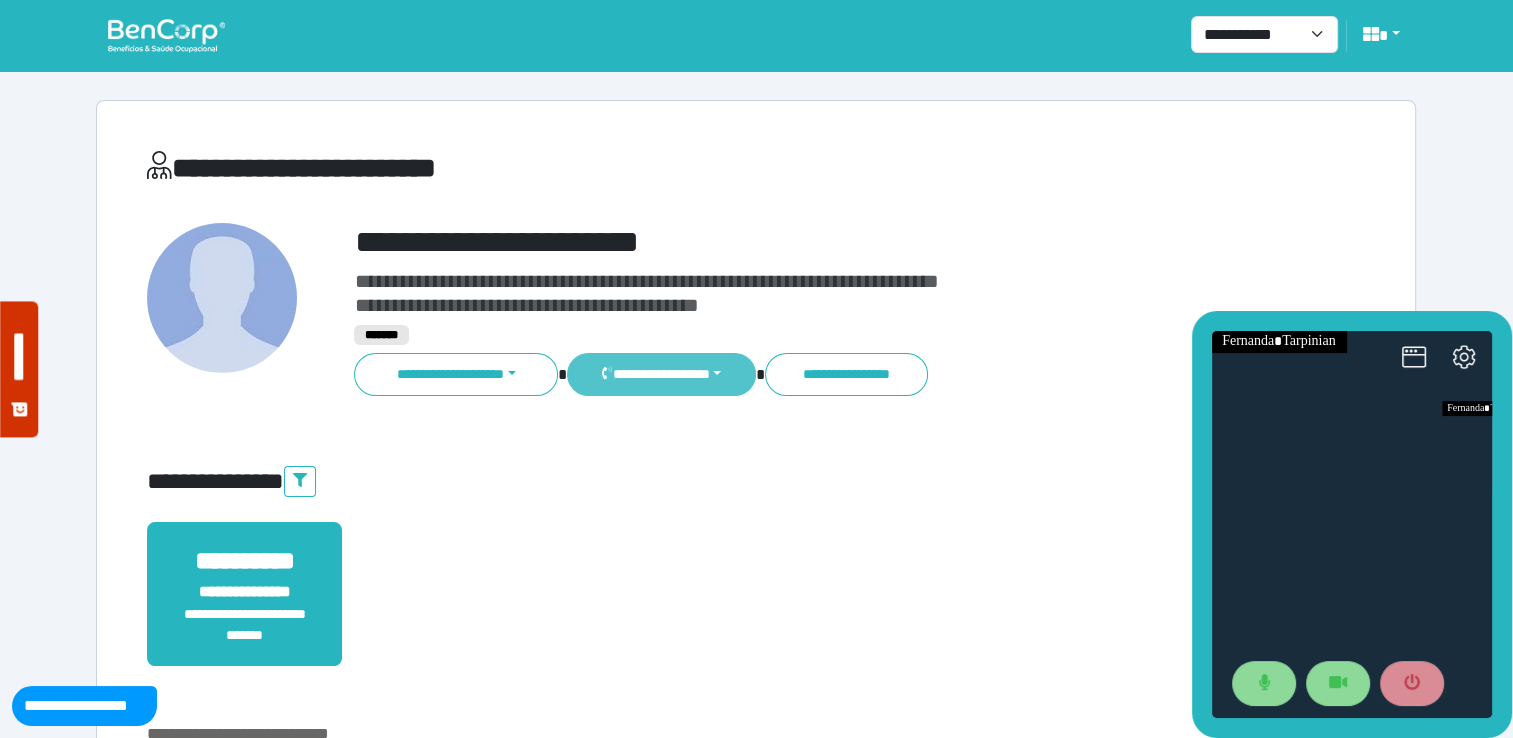click on "**********" at bounding box center (661, 374) 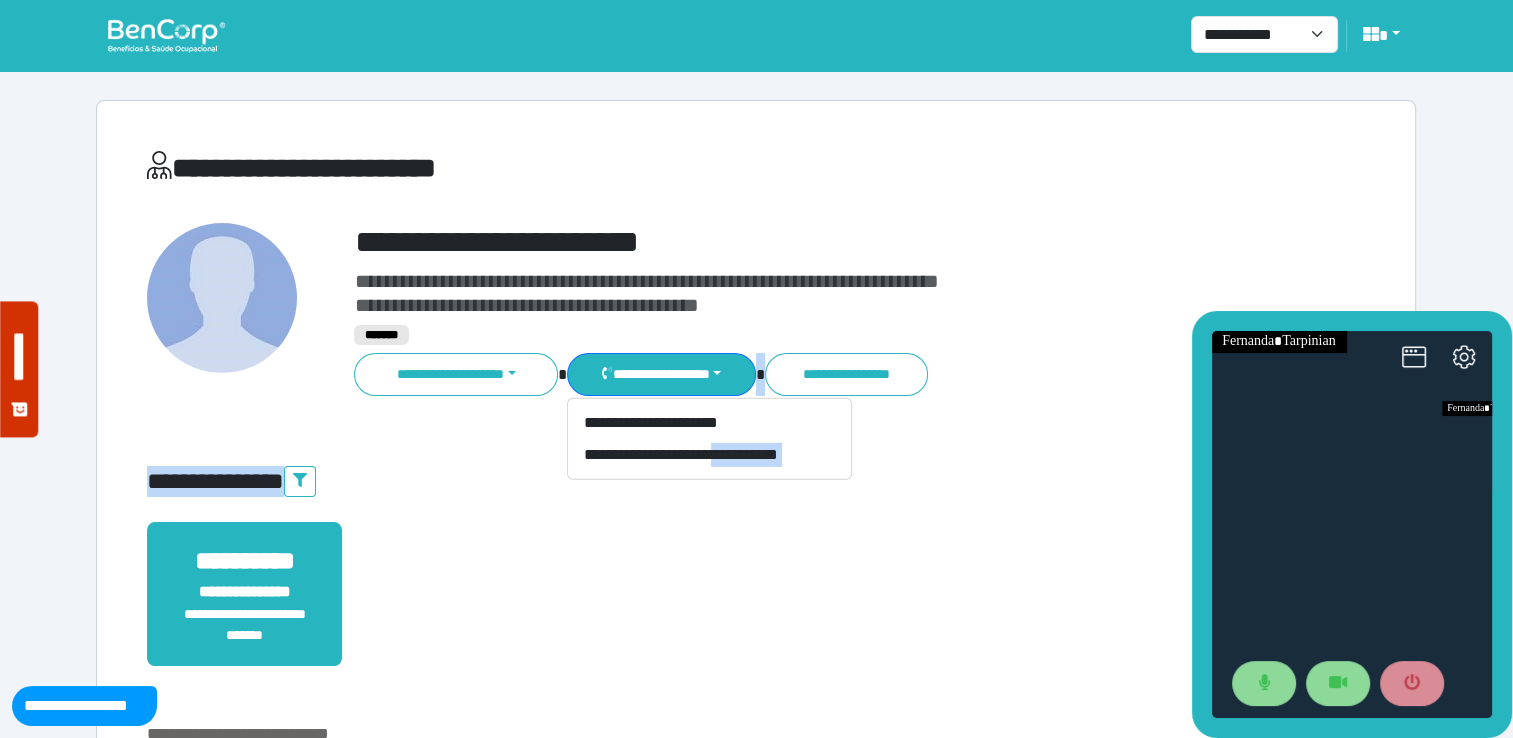 drag, startPoint x: 896, startPoint y: 465, endPoint x: 736, endPoint y: 464, distance: 160.00313 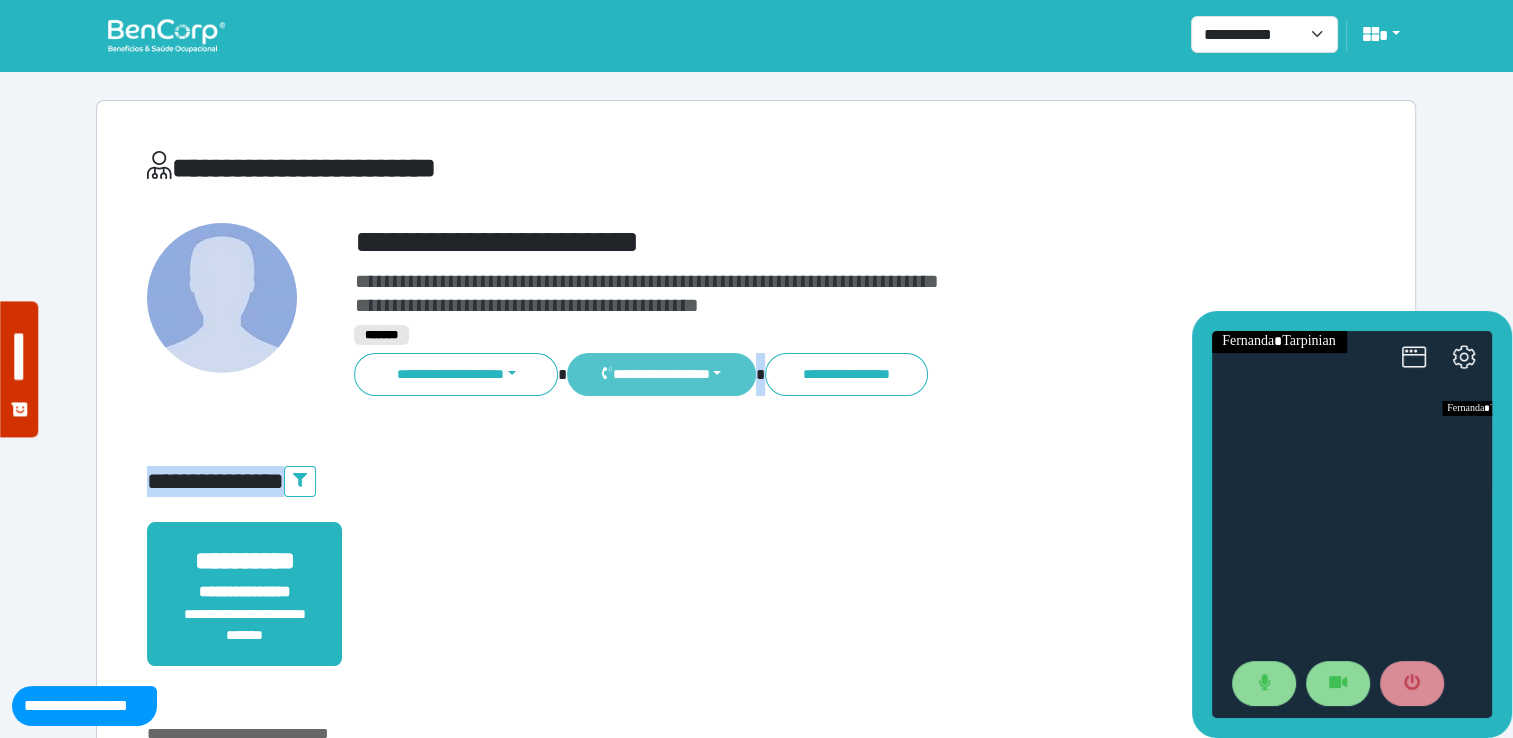 drag, startPoint x: 736, startPoint y: 464, endPoint x: 730, endPoint y: 365, distance: 99.18165 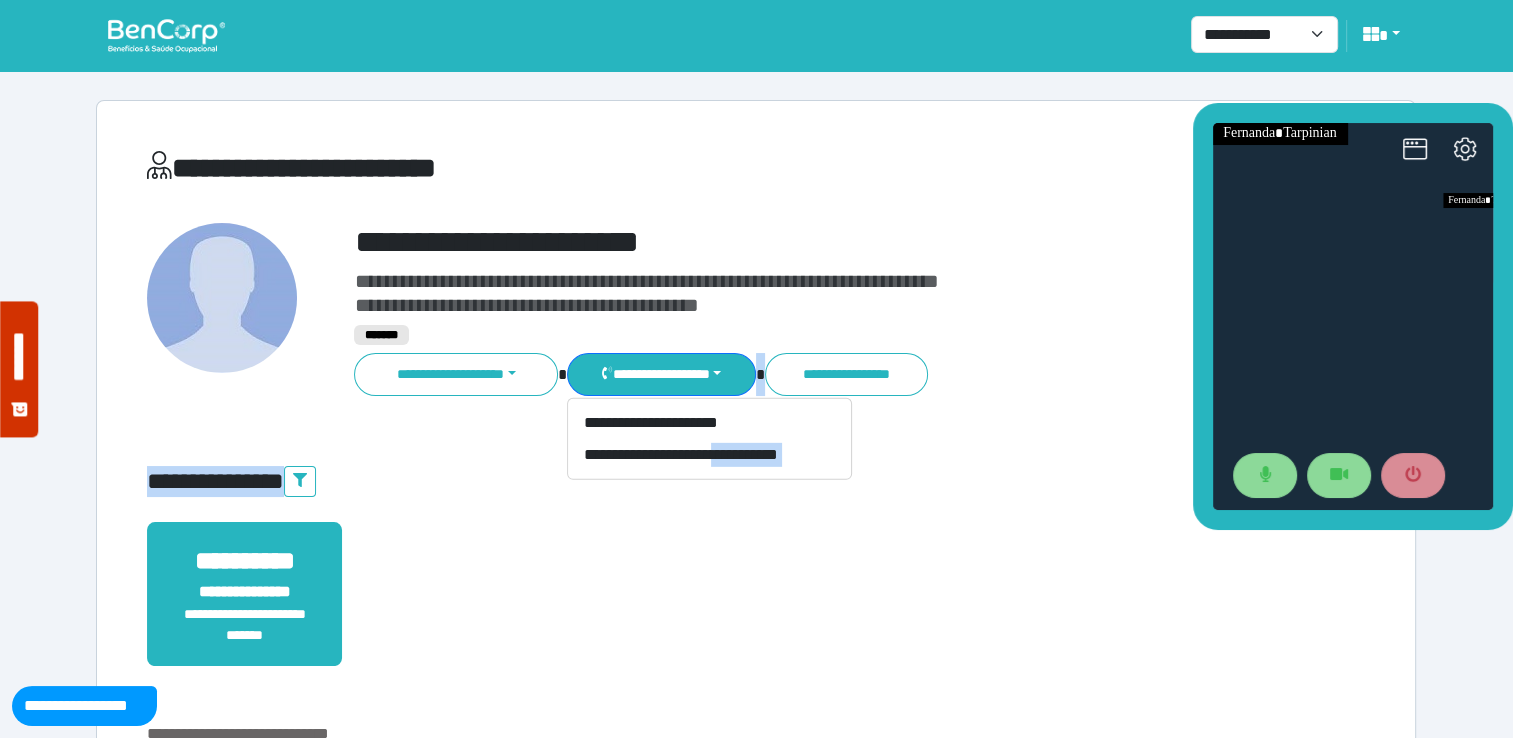 drag, startPoint x: 2507, startPoint y: 447, endPoint x: 1227, endPoint y: 325, distance: 1285.8009 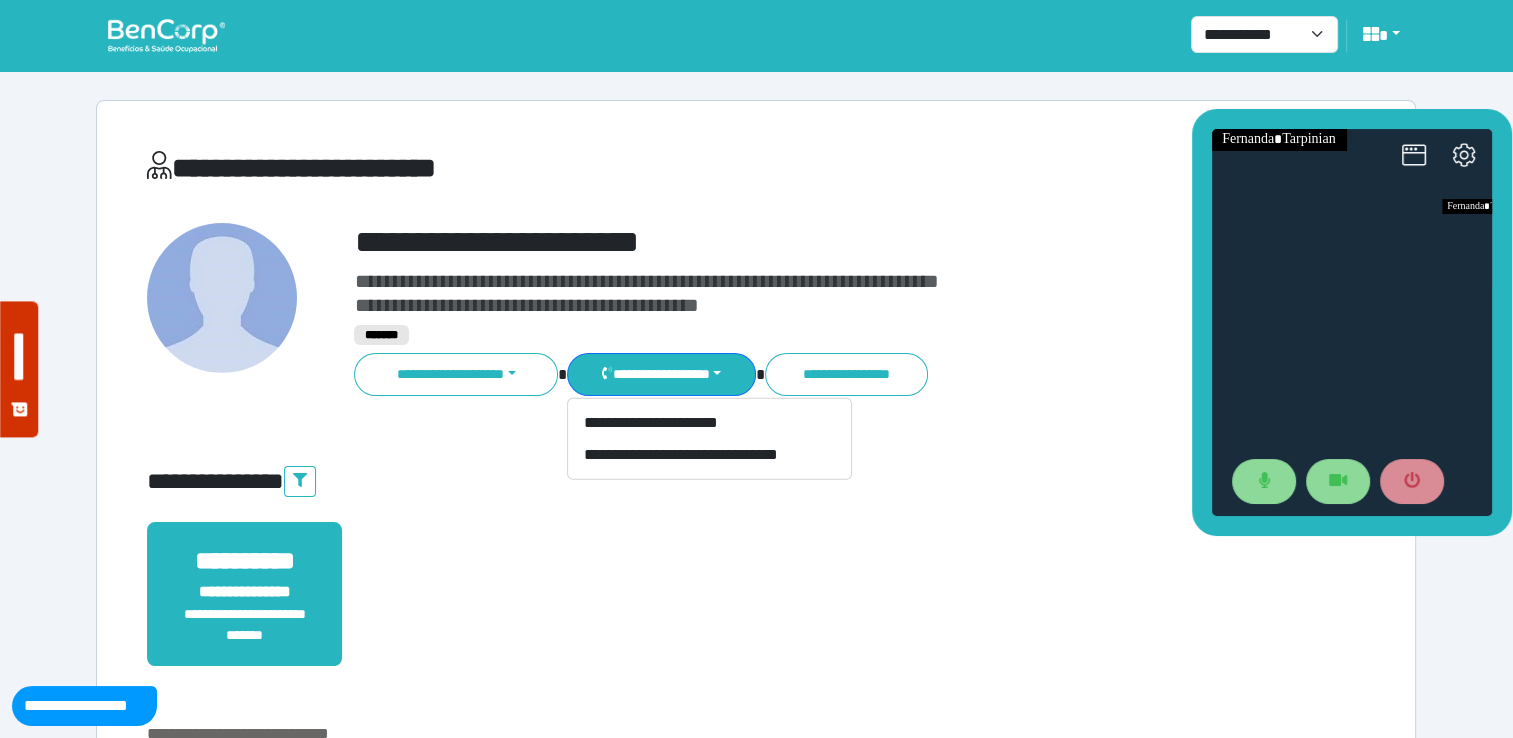 click on "**********" at bounding box center (756, 545) 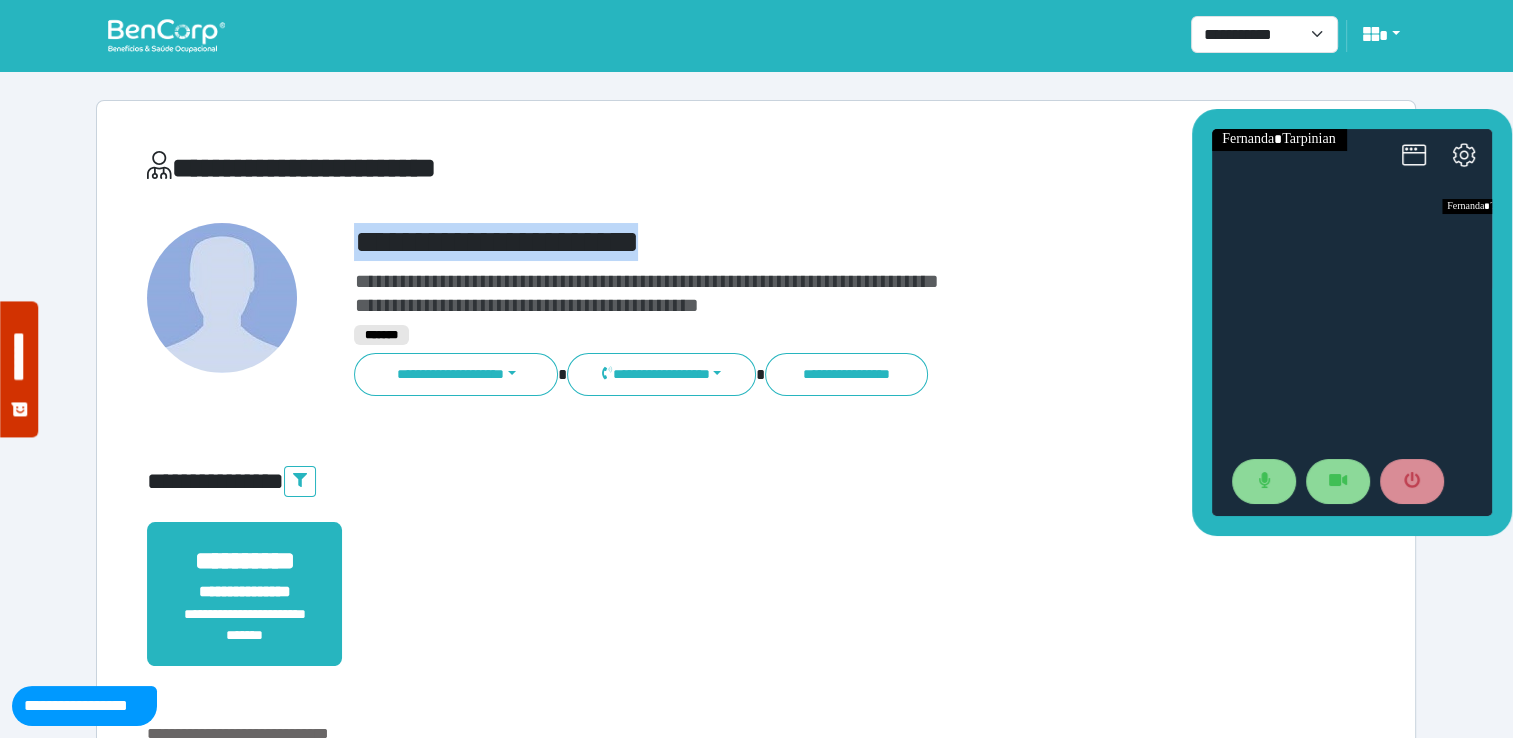 drag, startPoint x: 747, startPoint y: 244, endPoint x: 349, endPoint y: 241, distance: 398.0113 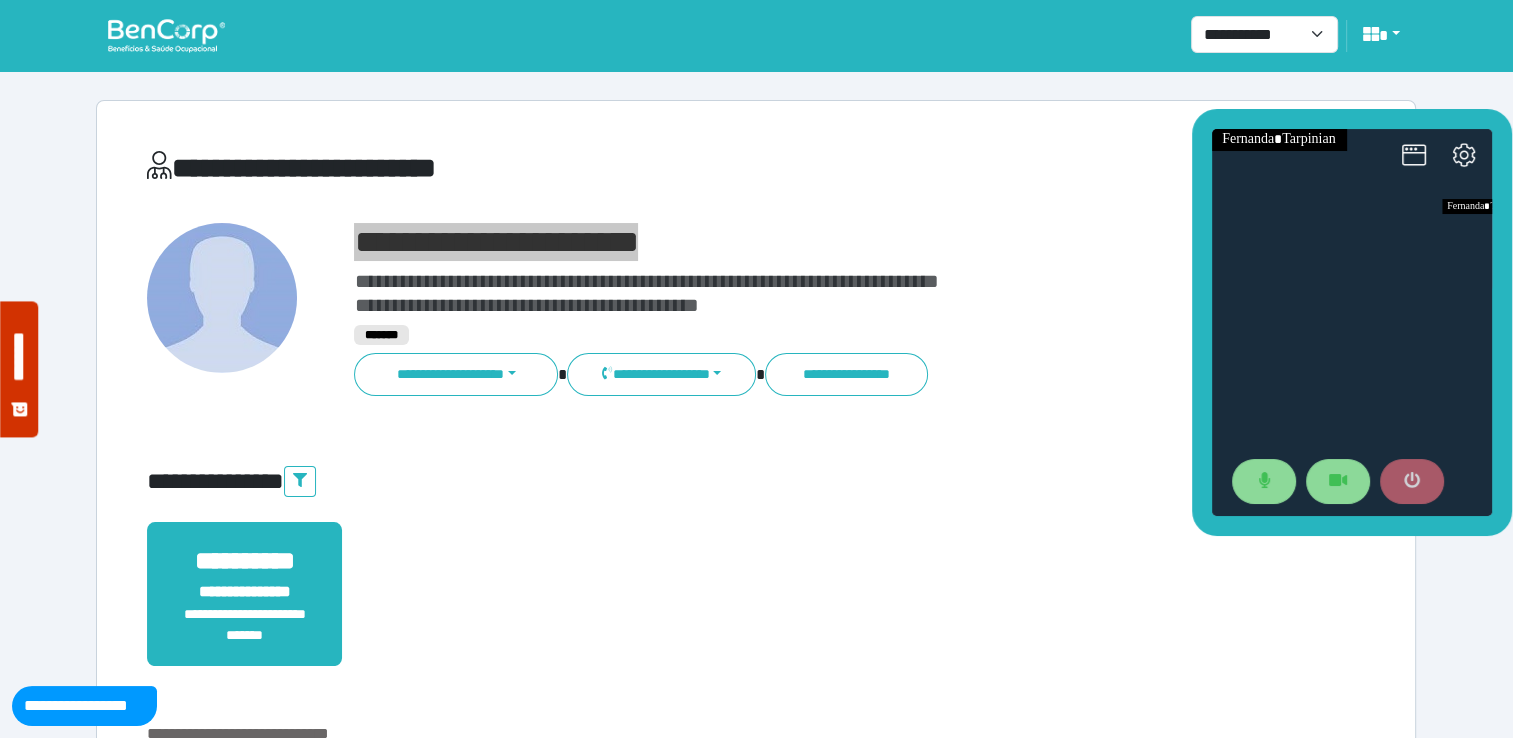drag, startPoint x: 1402, startPoint y: 481, endPoint x: 1386, endPoint y: 475, distance: 17.088007 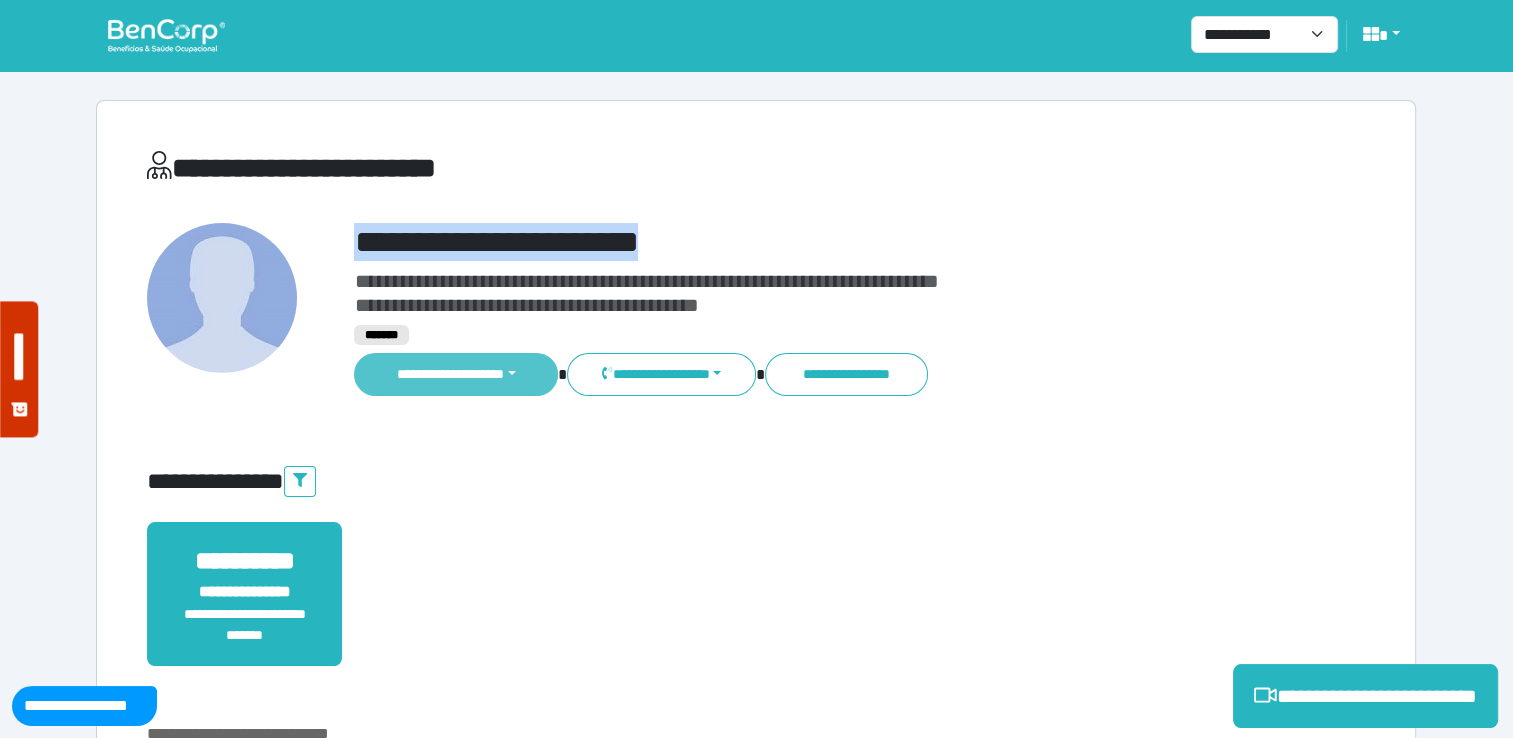 click on "**********" at bounding box center [456, 374] 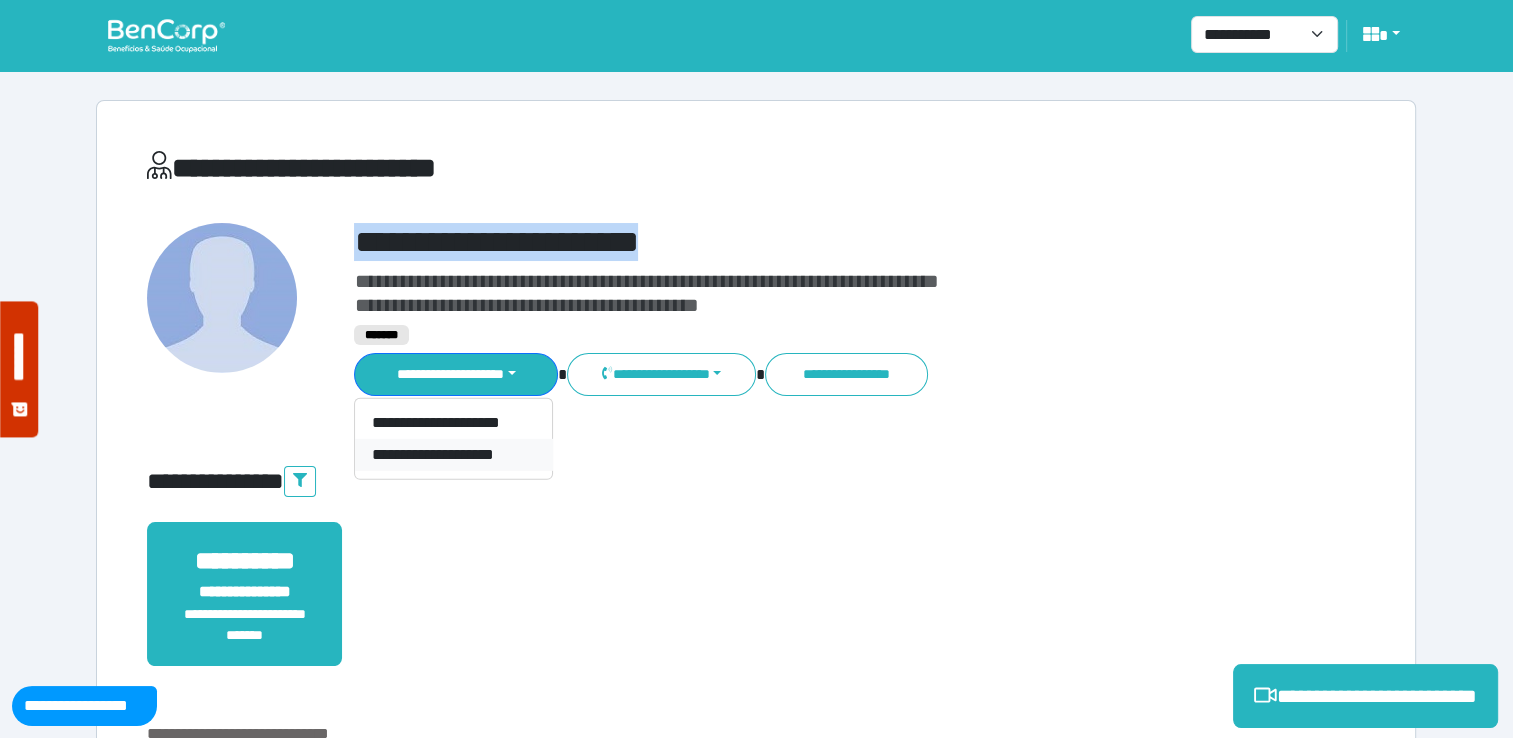 click on "**********" at bounding box center [453, 455] 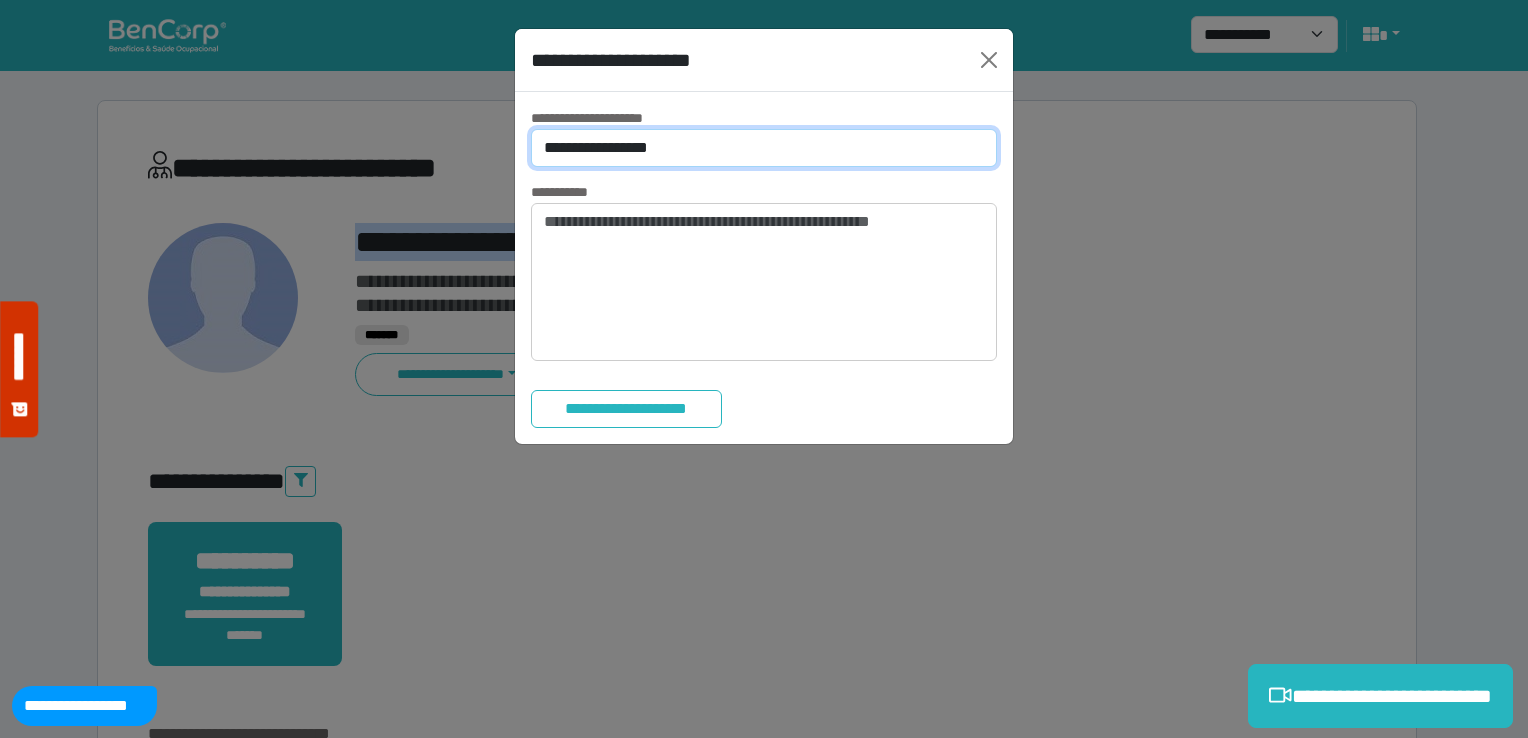click on "**********" at bounding box center [764, 148] 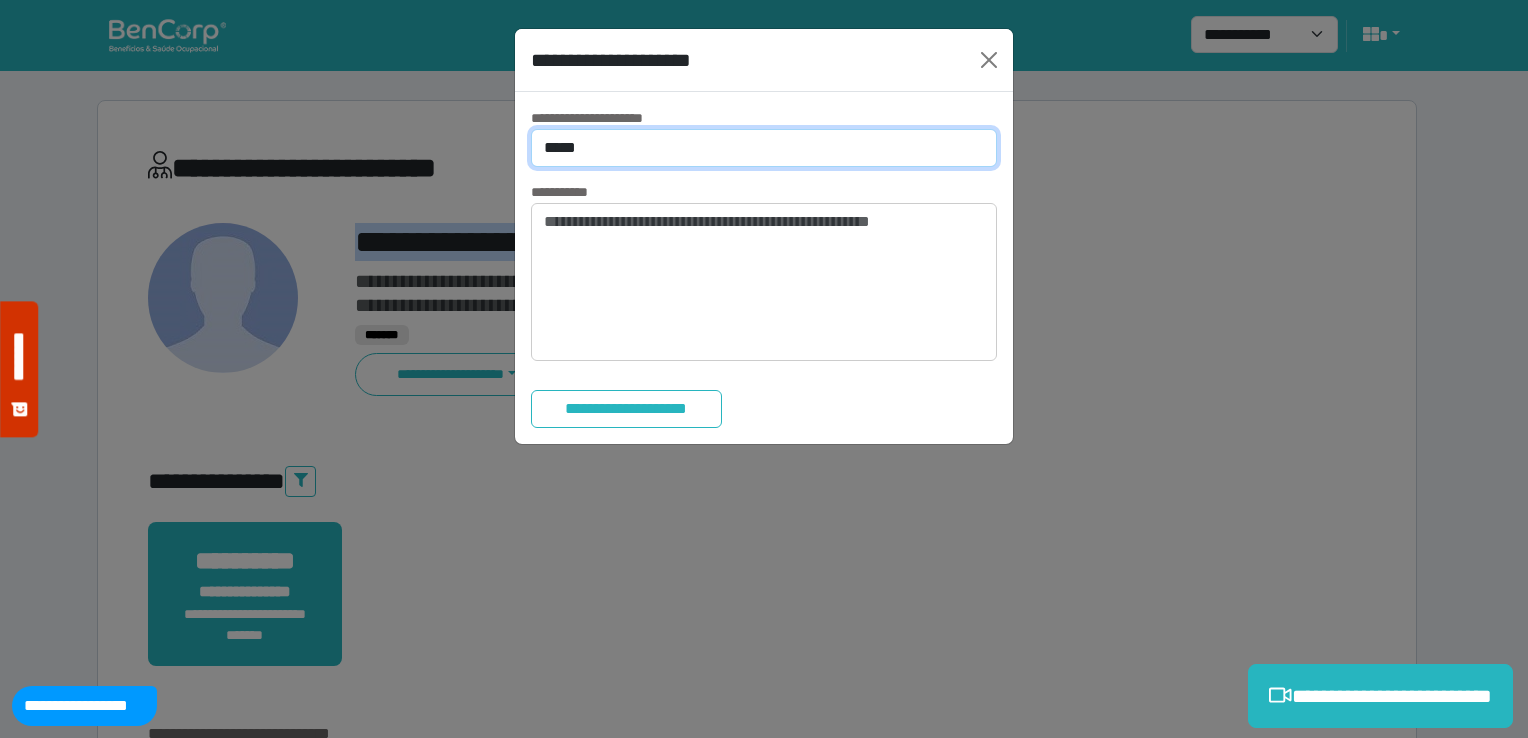 click on "**********" at bounding box center [764, 148] 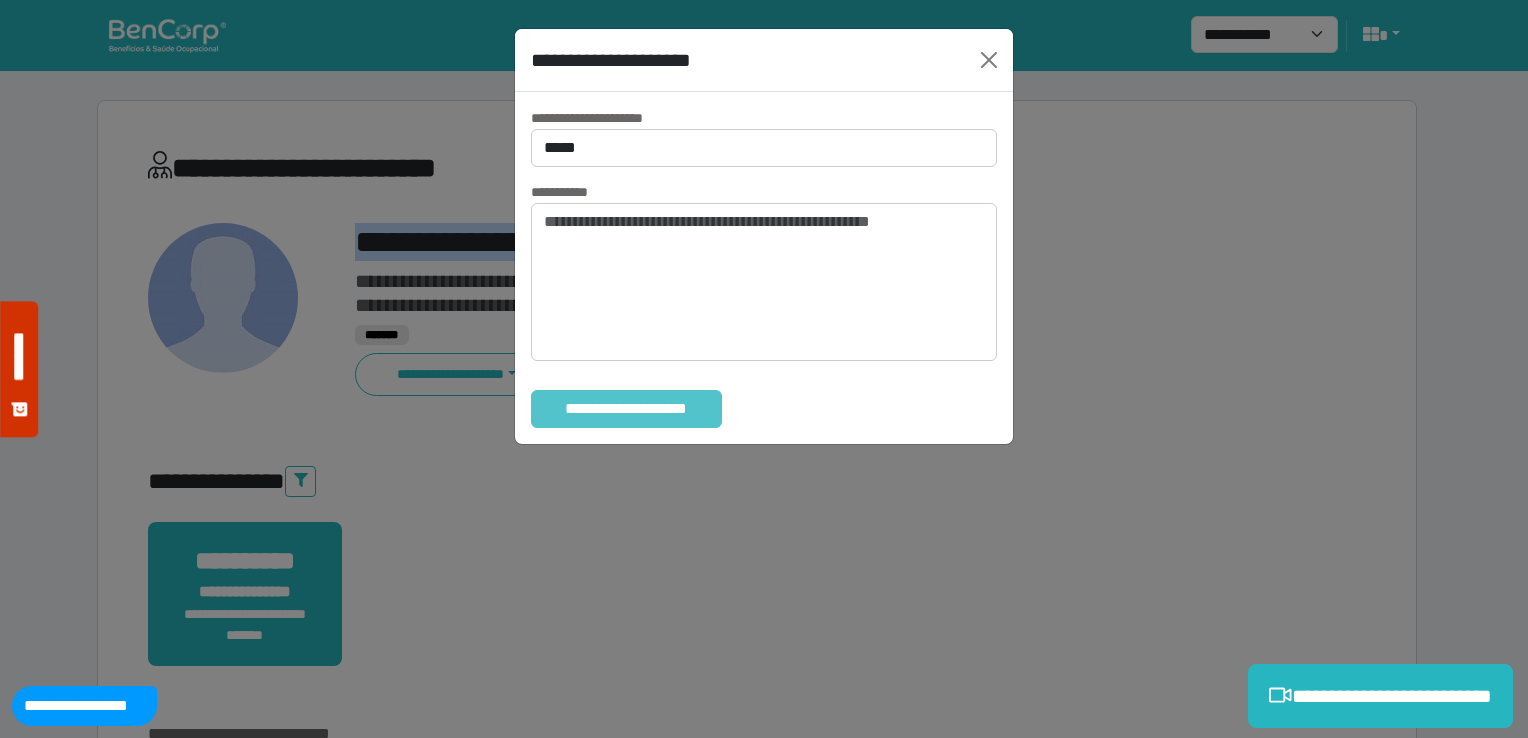 click on "**********" at bounding box center (626, 409) 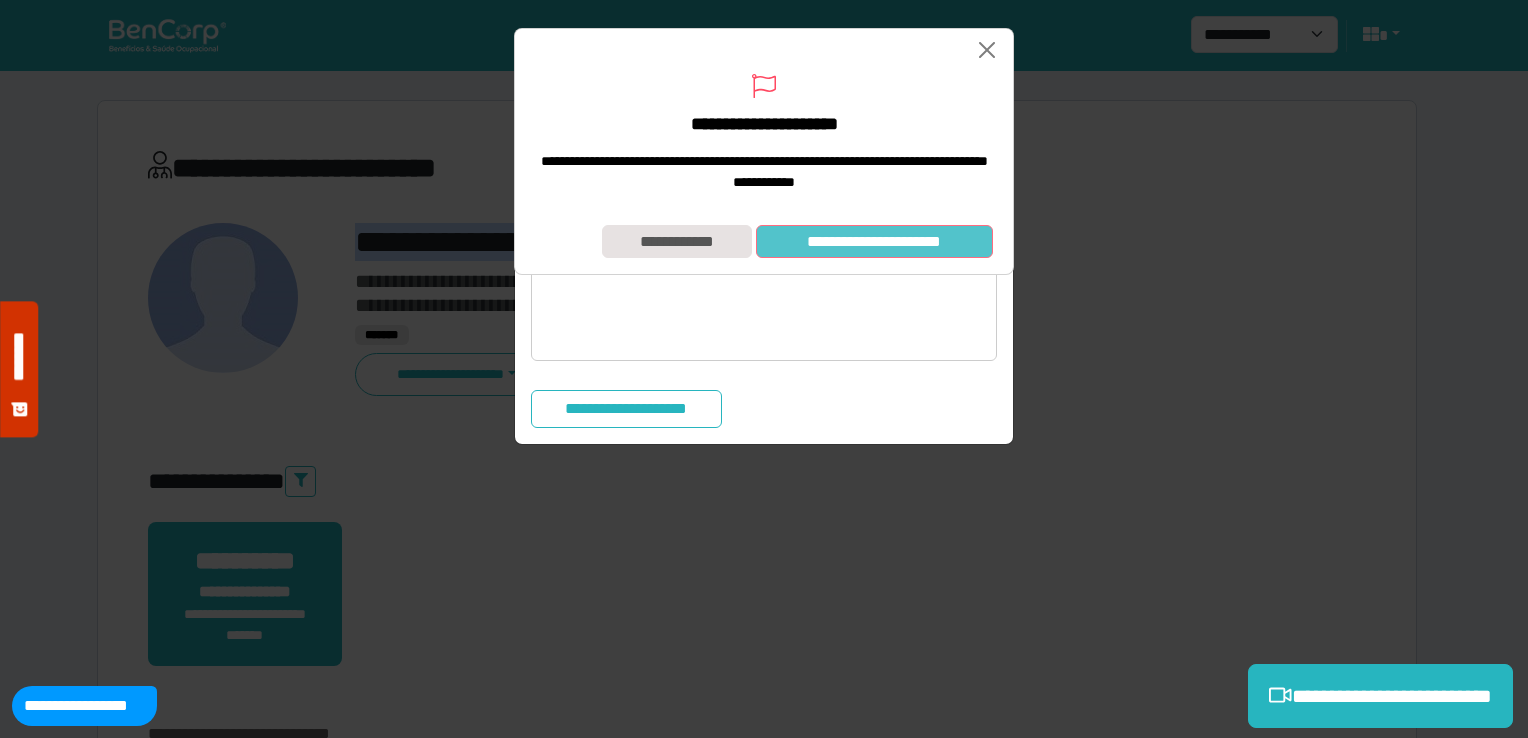click on "**********" at bounding box center [874, 242] 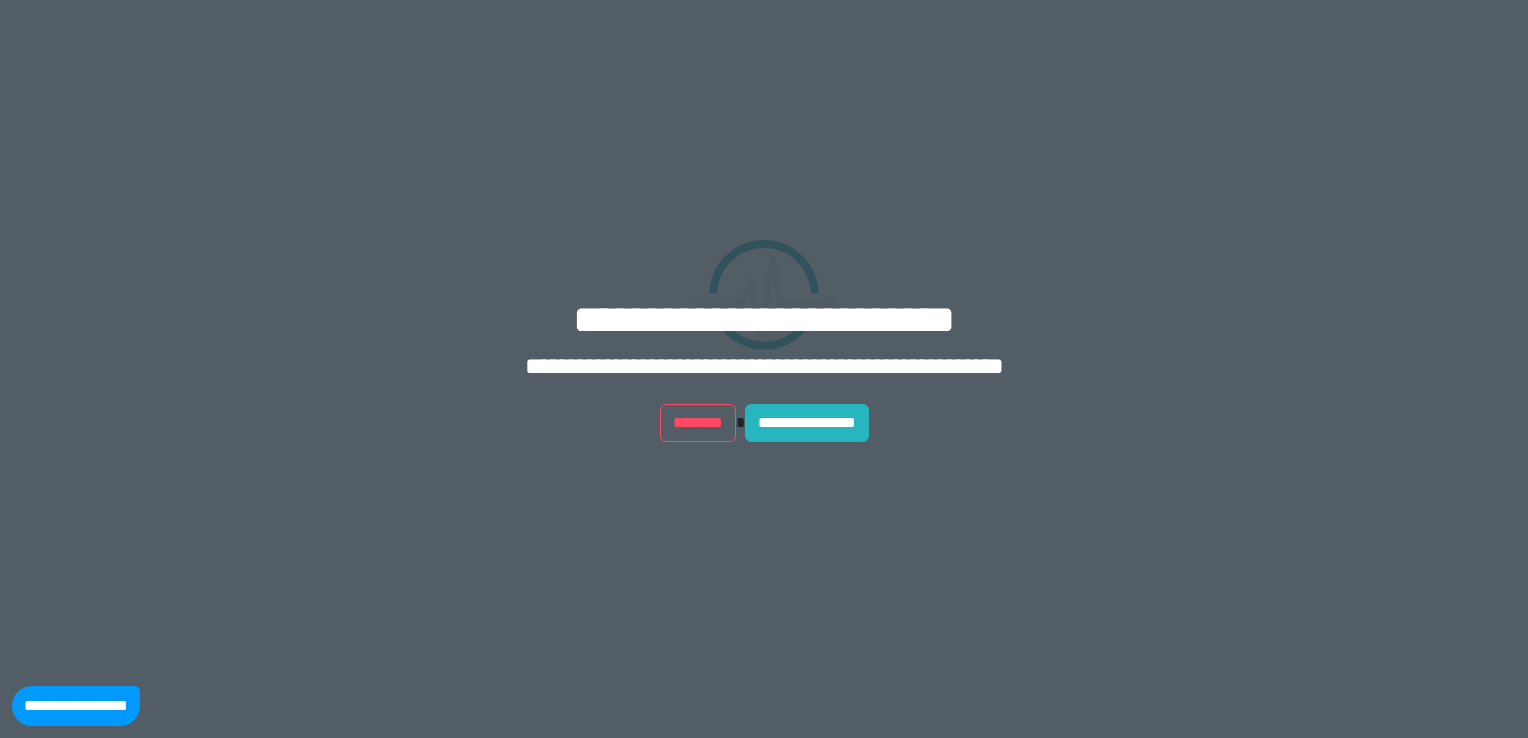 scroll, scrollTop: 0, scrollLeft: 0, axis: both 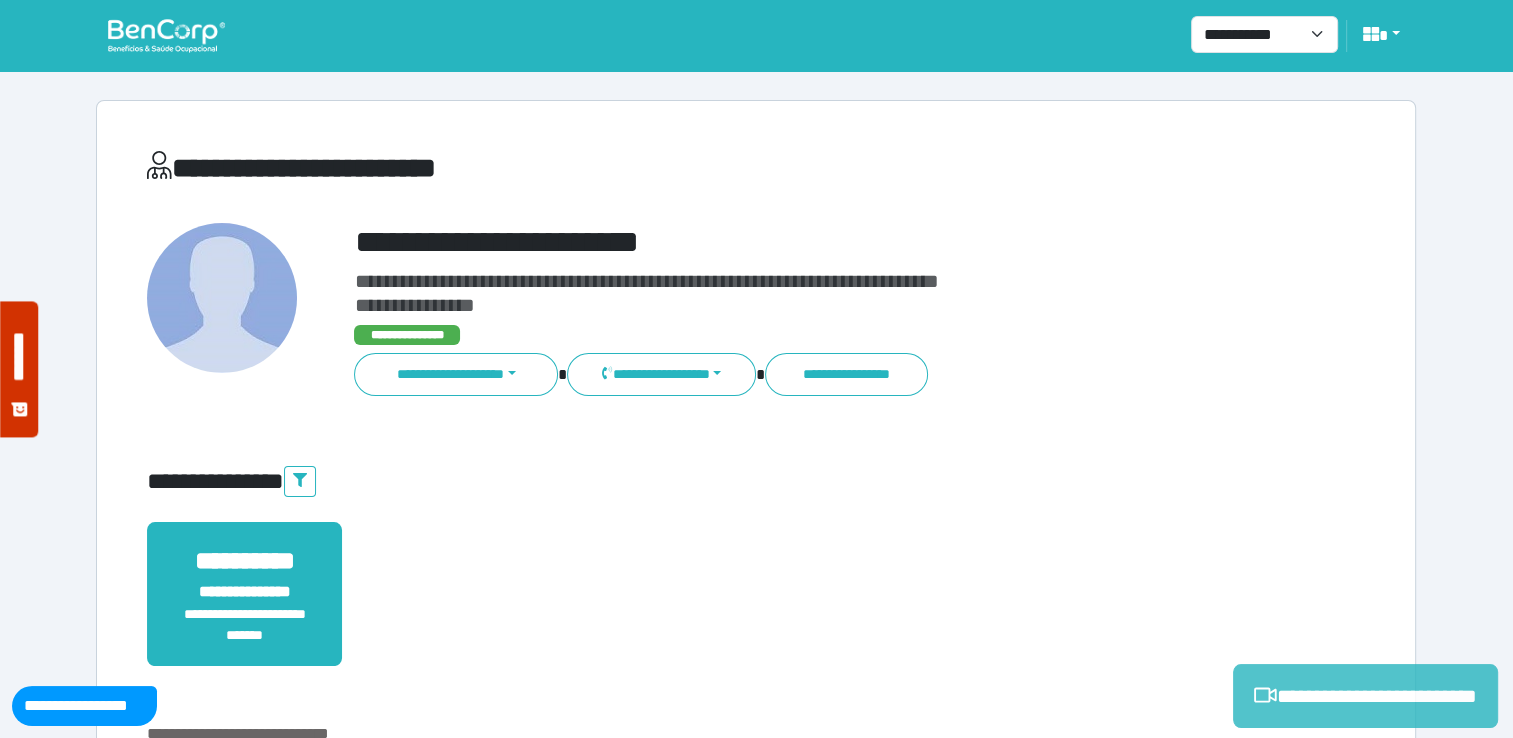 click on "**********" at bounding box center [1365, 696] 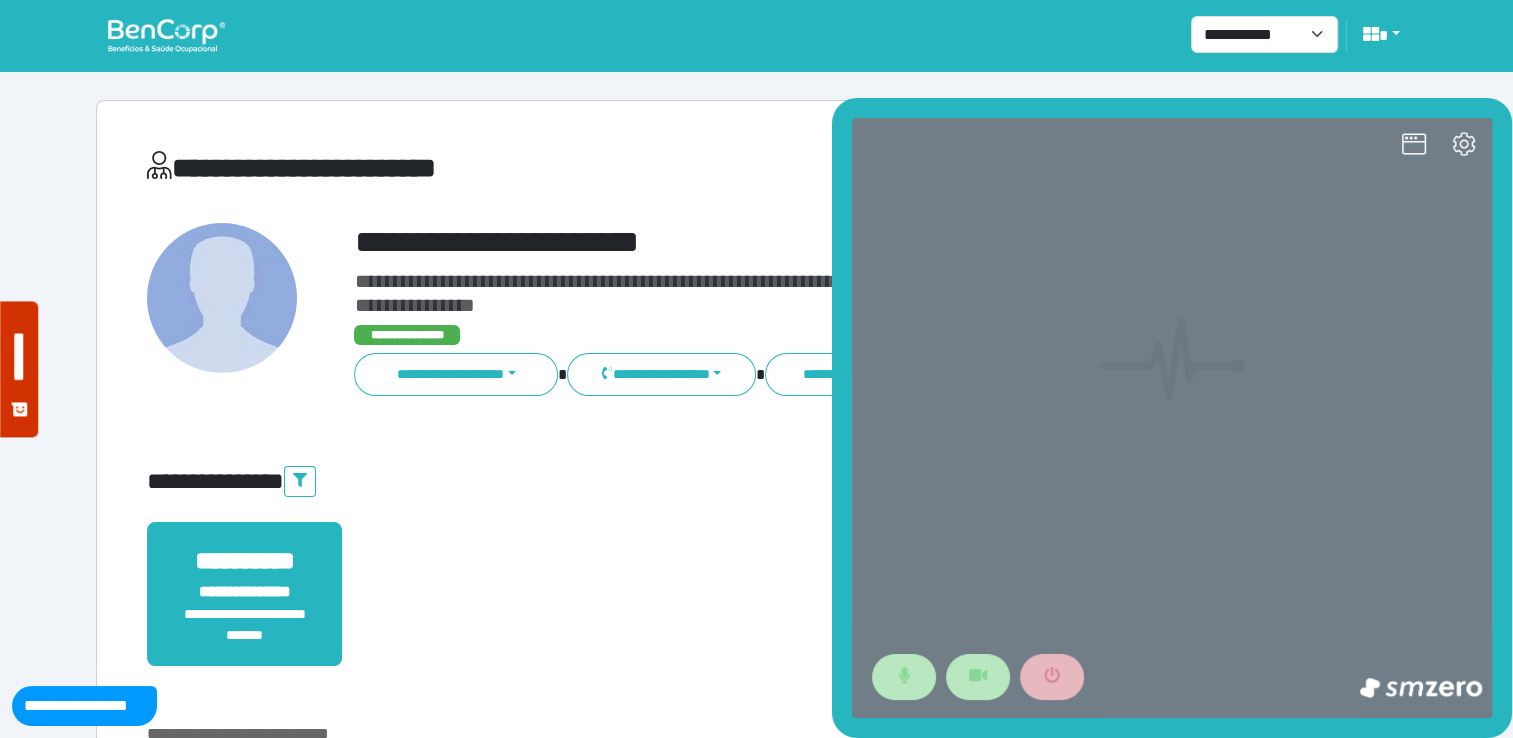 scroll, scrollTop: 0, scrollLeft: 0, axis: both 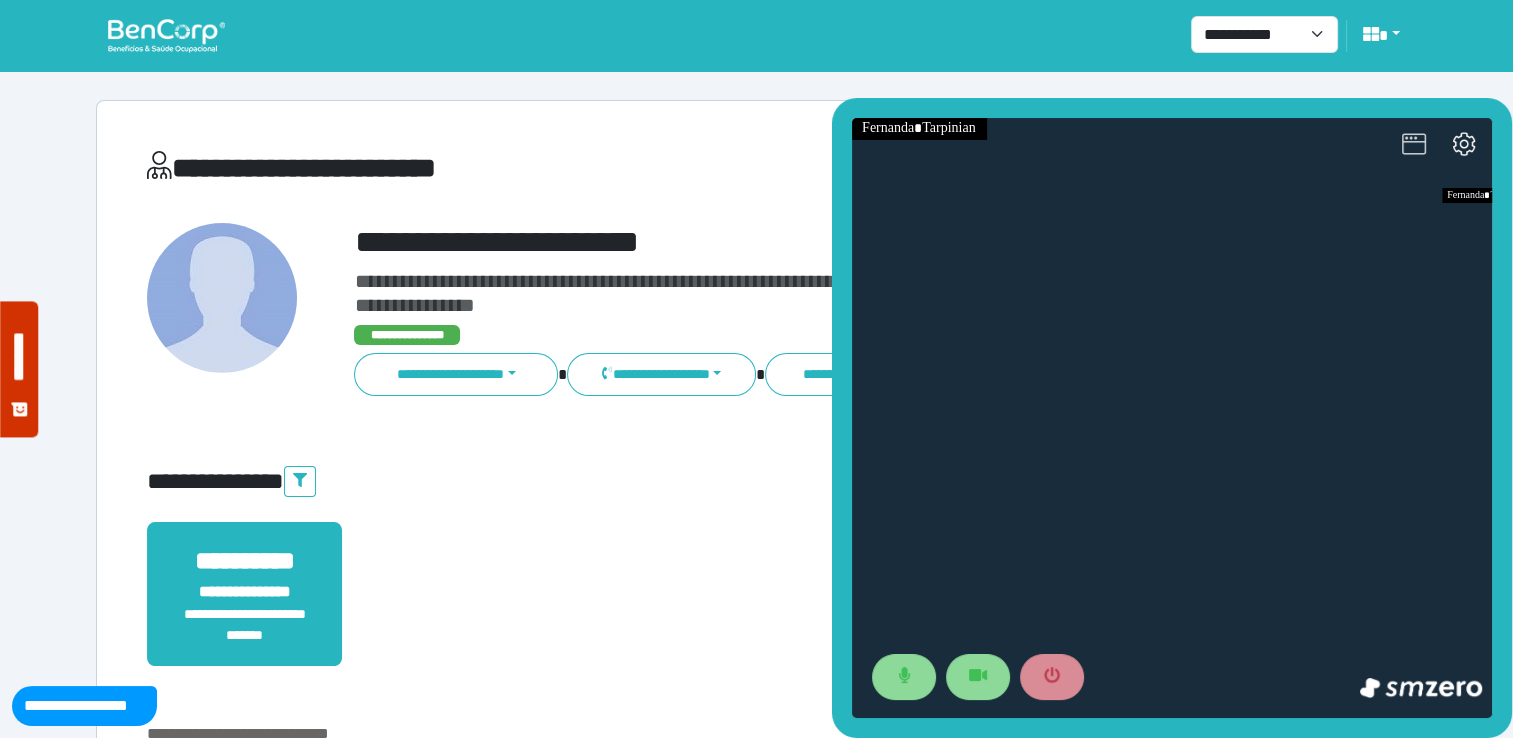 click 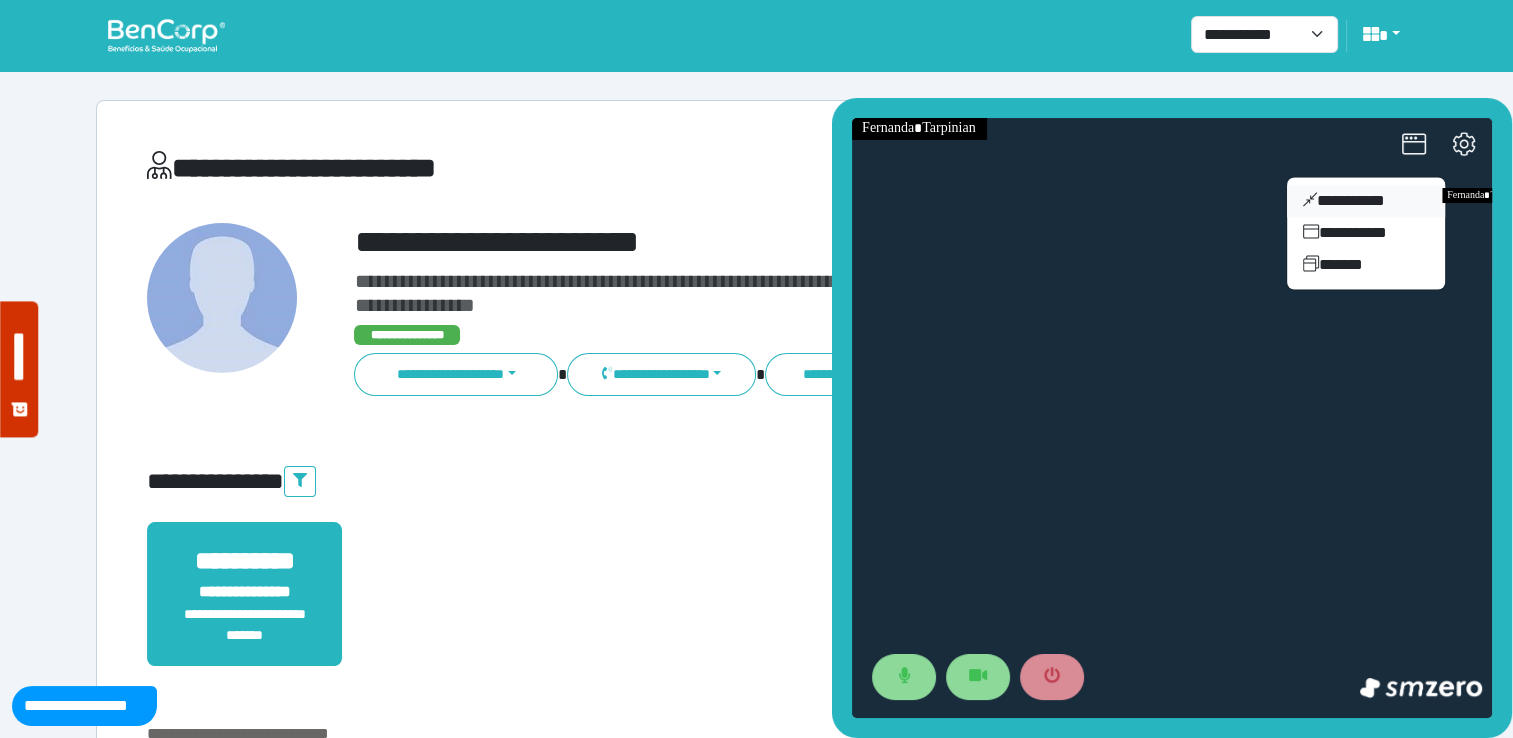 click on "**********" at bounding box center (1366, 201) 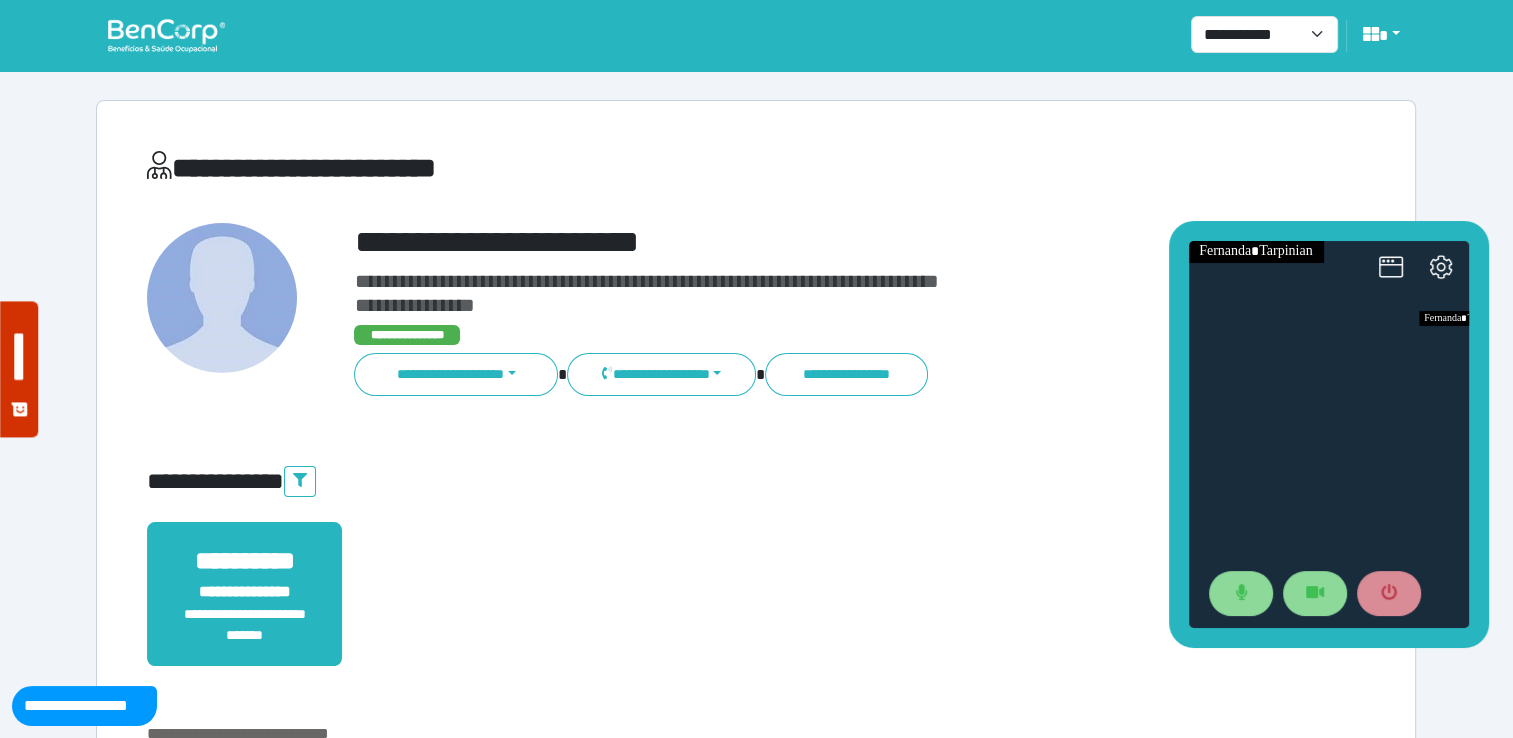 drag, startPoint x: 1394, startPoint y: 322, endPoint x: 1341, endPoint y: 154, distance: 176.16185 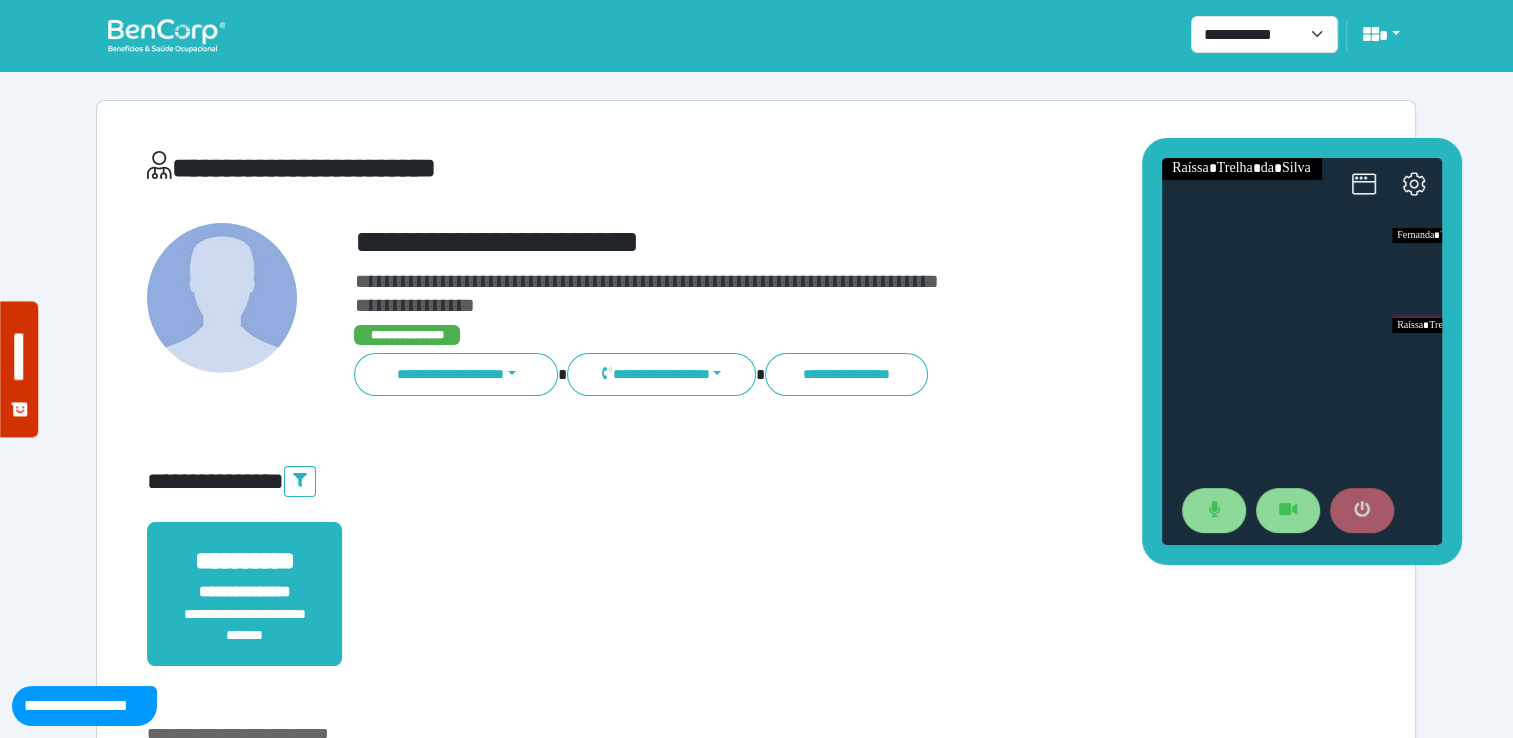 click at bounding box center (1361, 511) 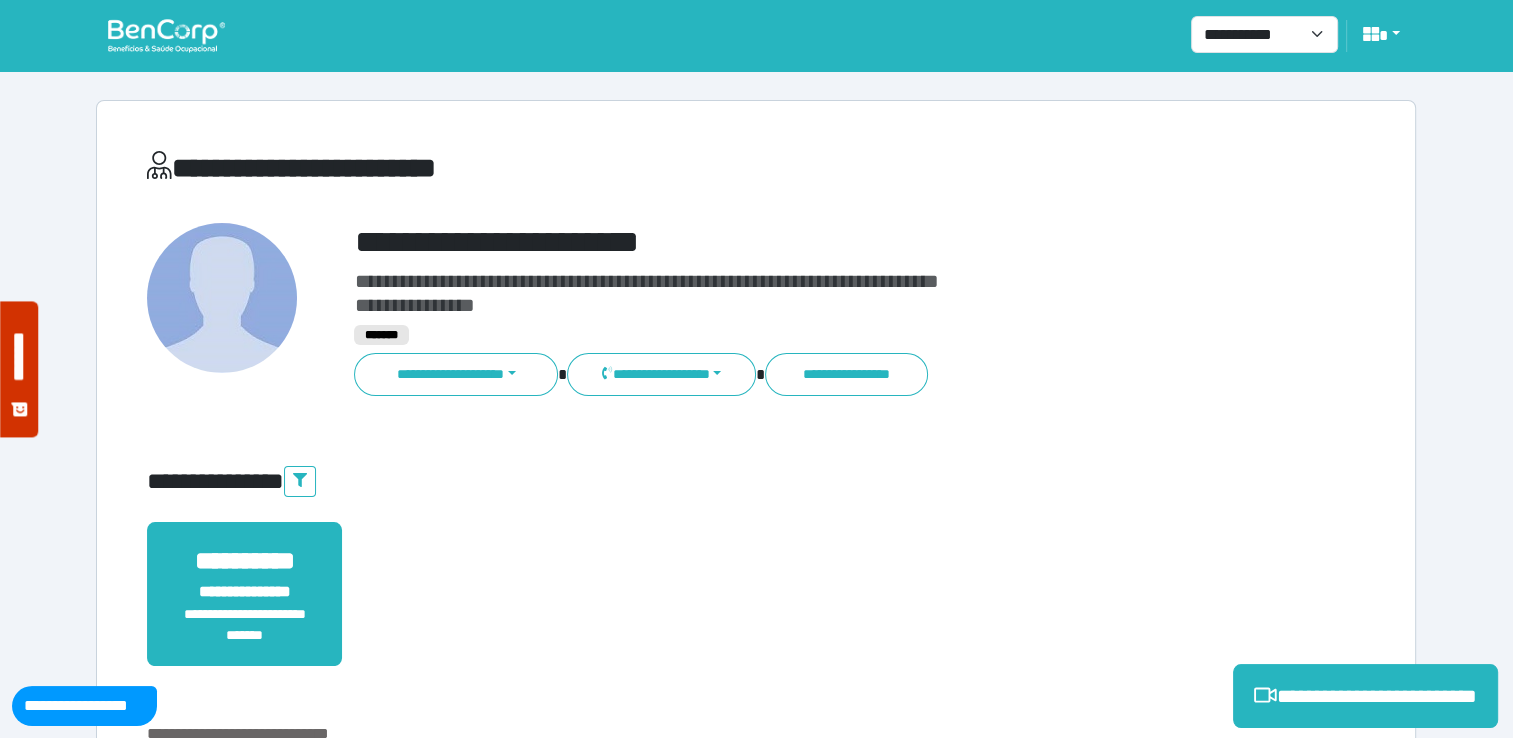 scroll, scrollTop: 300, scrollLeft: 0, axis: vertical 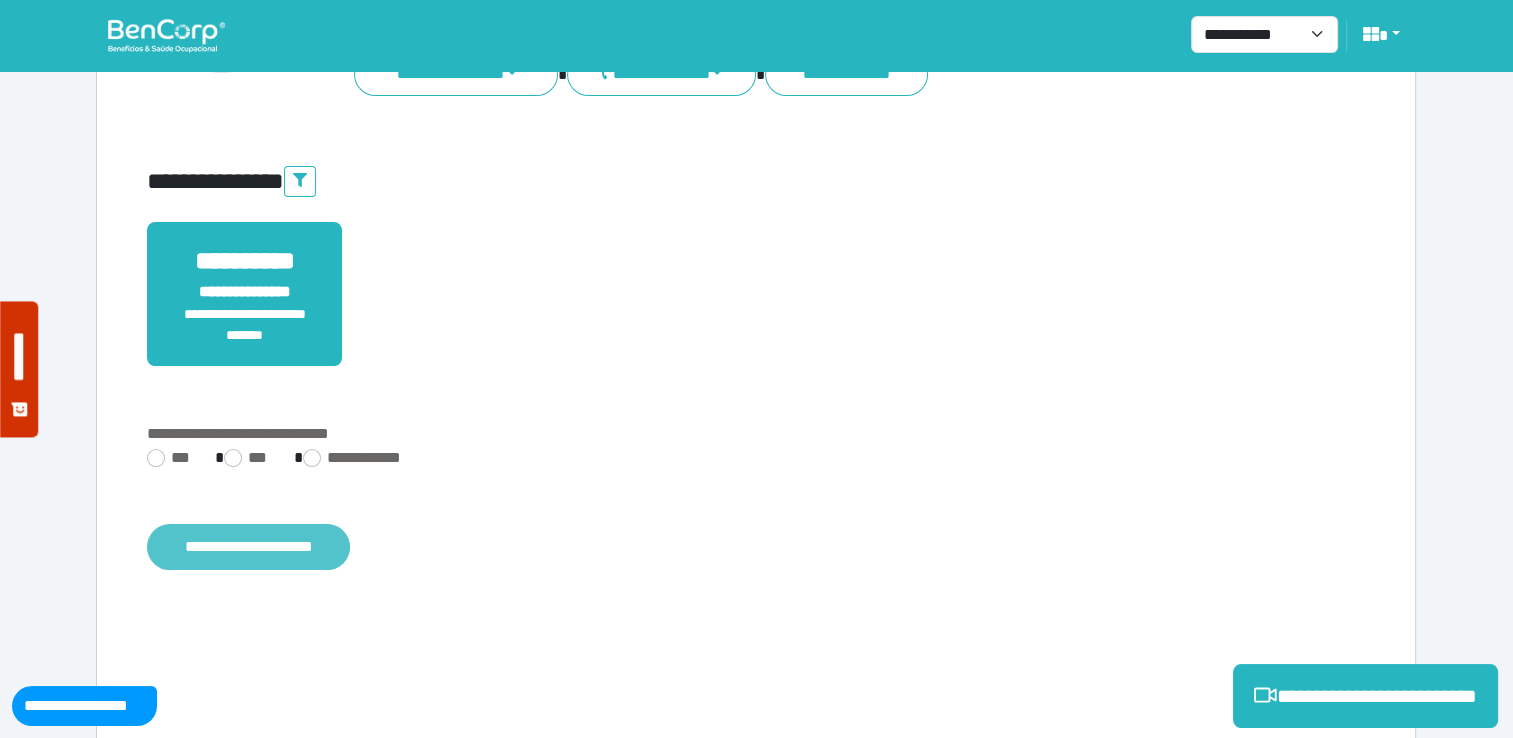 click on "**********" at bounding box center (248, 547) 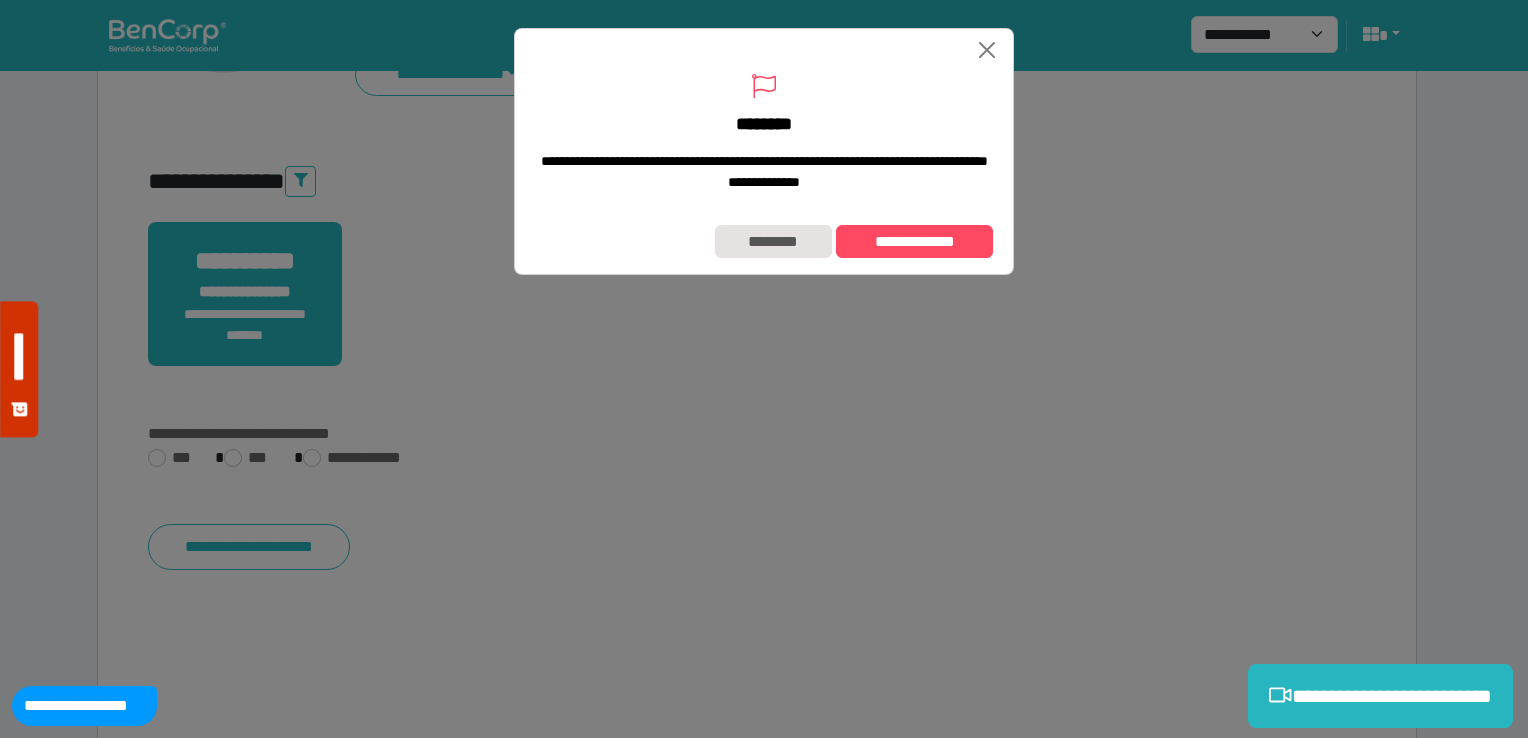 click on "**********" at bounding box center (764, 242) 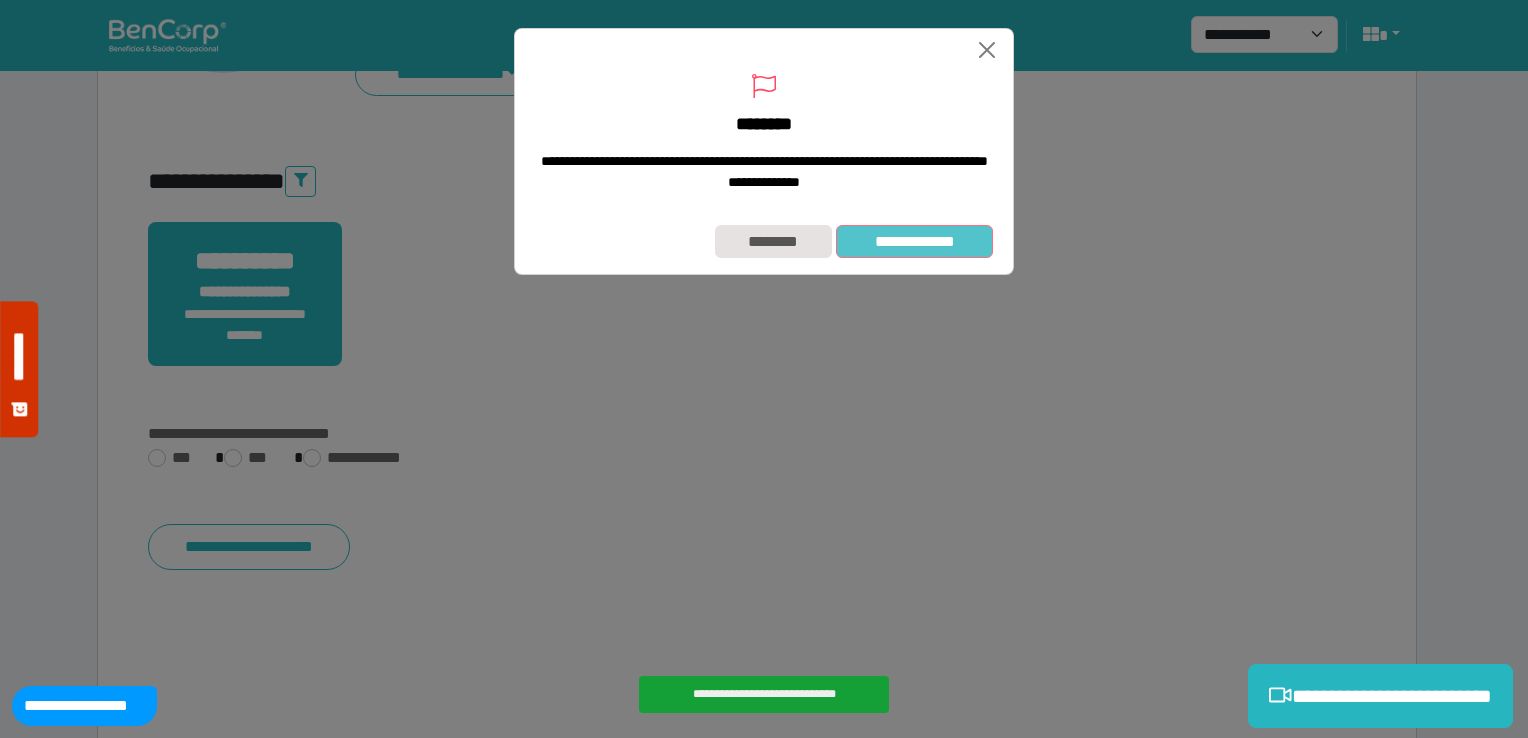 click on "**********" at bounding box center (914, 242) 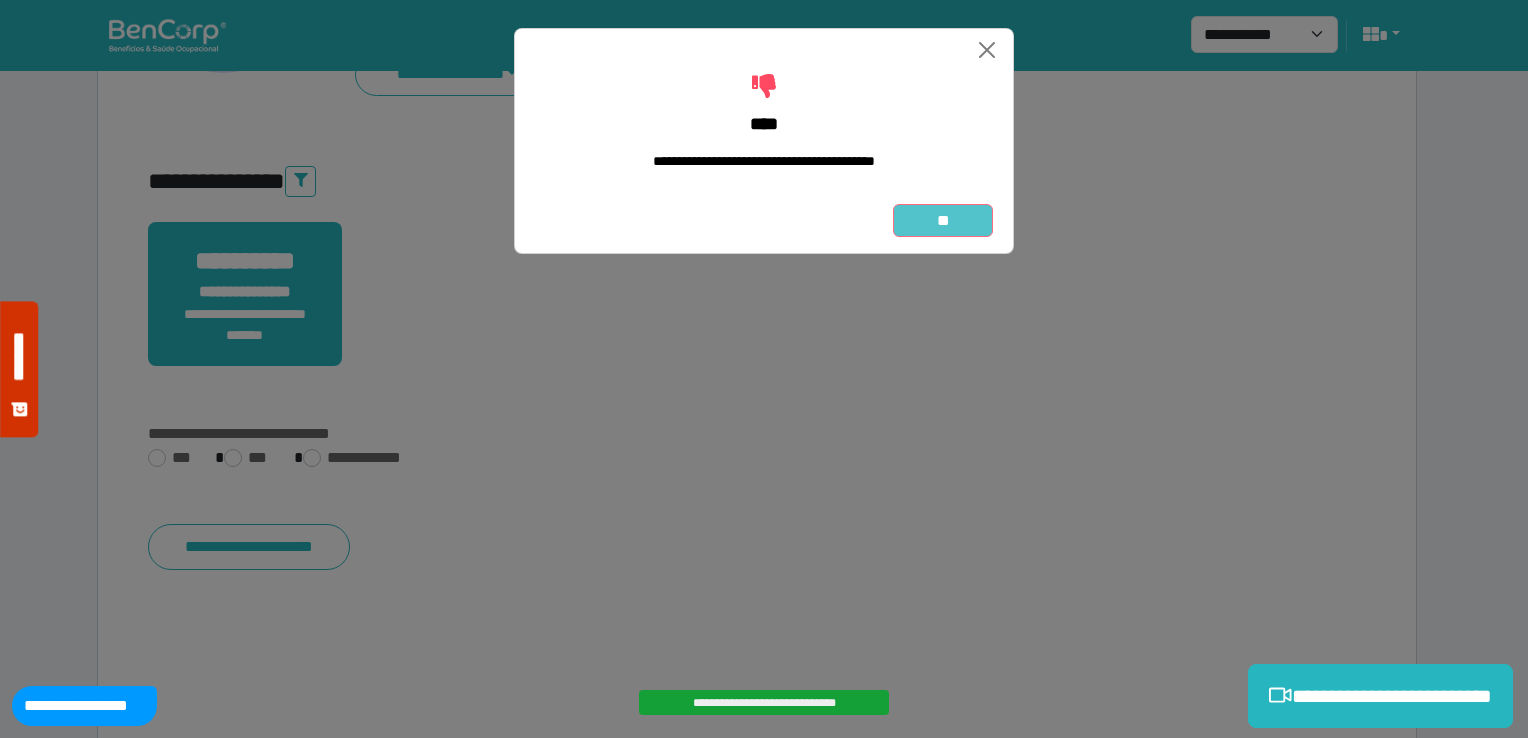 click on "**" at bounding box center [943, 221] 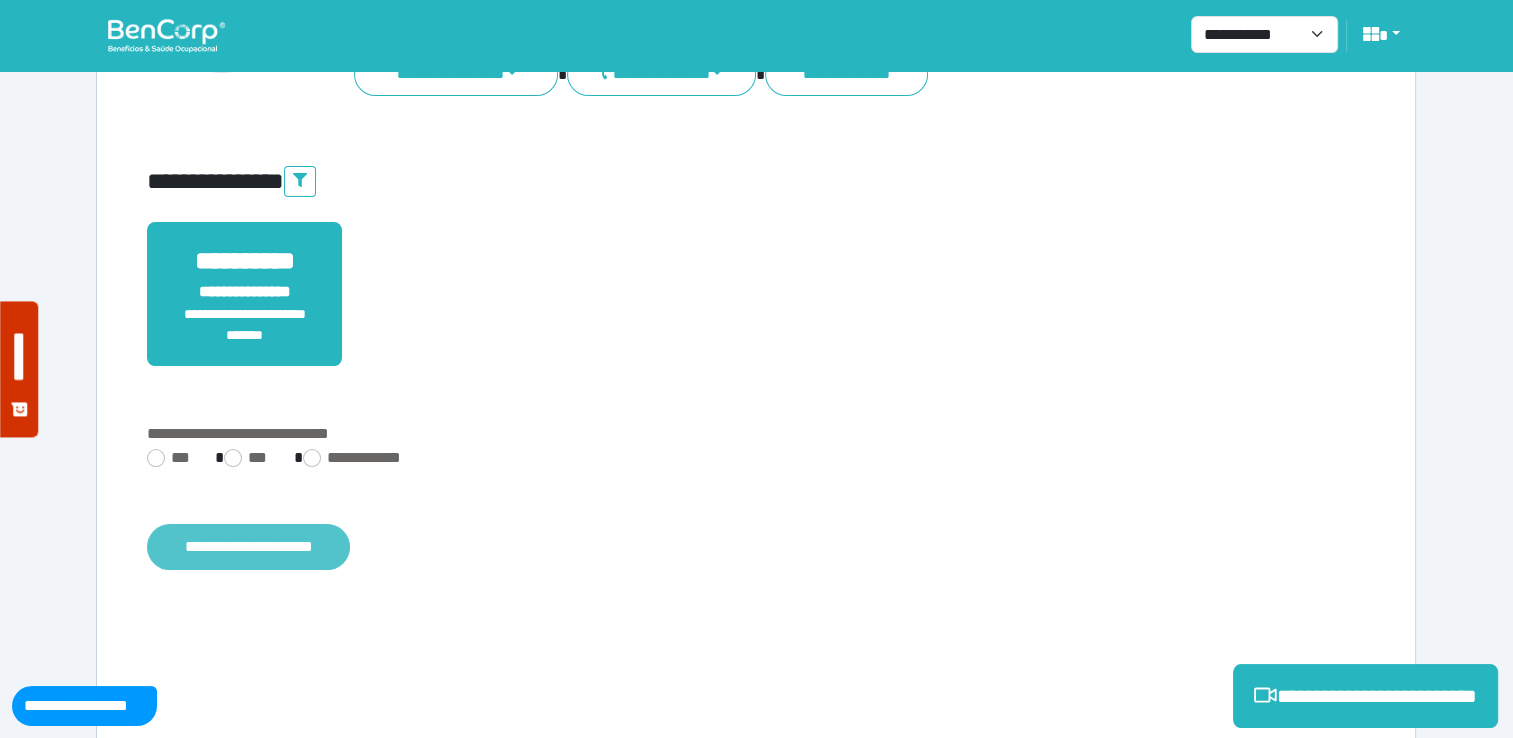 click on "**********" at bounding box center (248, 547) 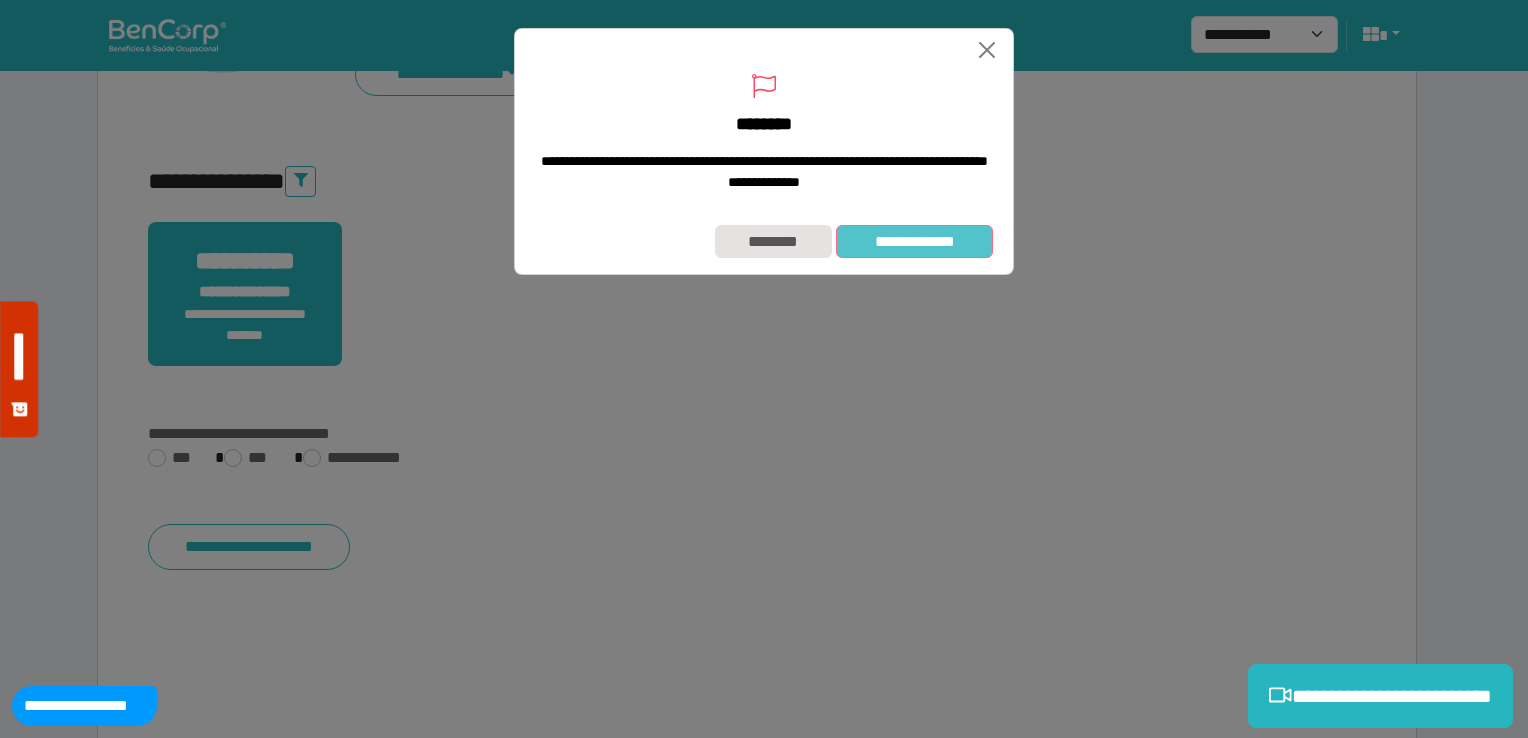 click on "**********" at bounding box center [914, 242] 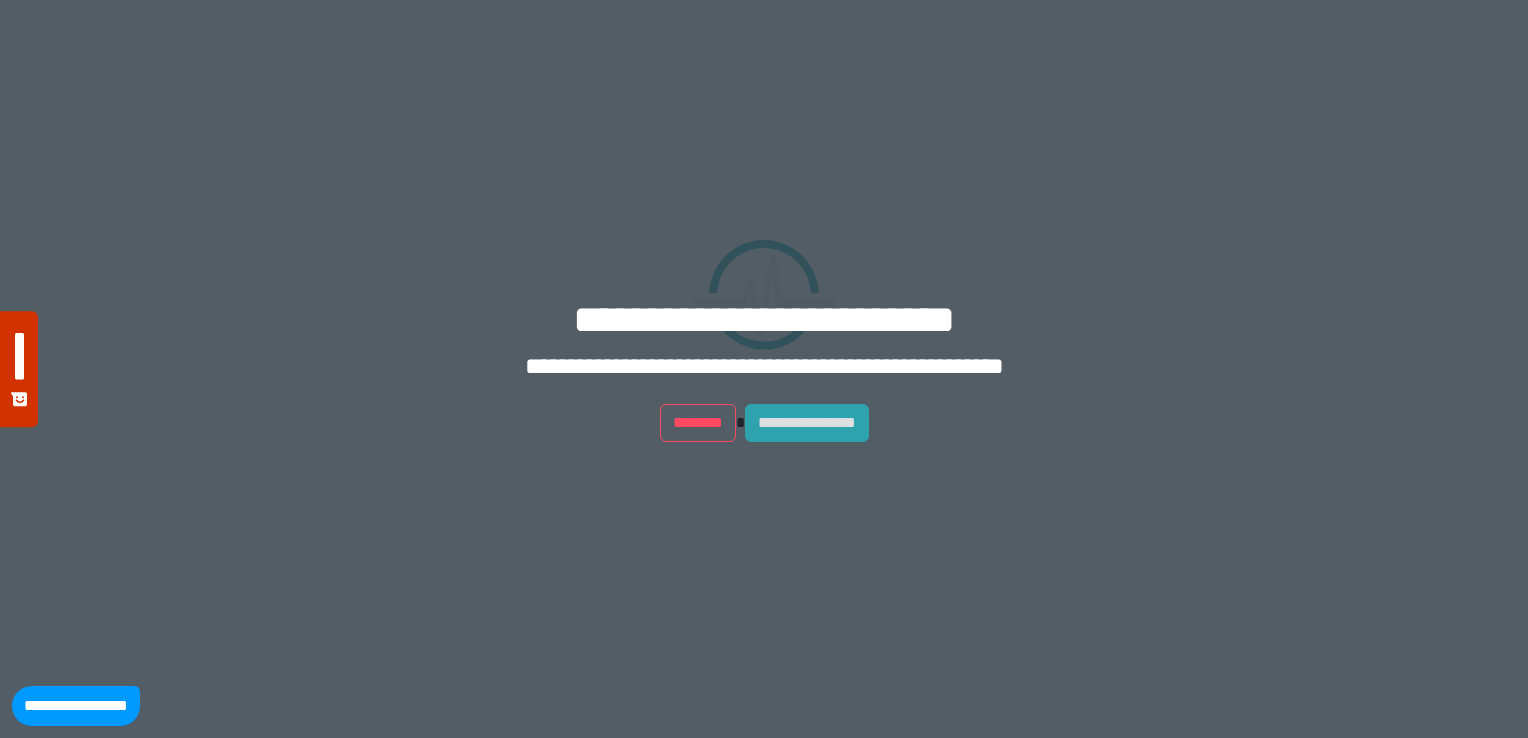 scroll, scrollTop: 0, scrollLeft: 0, axis: both 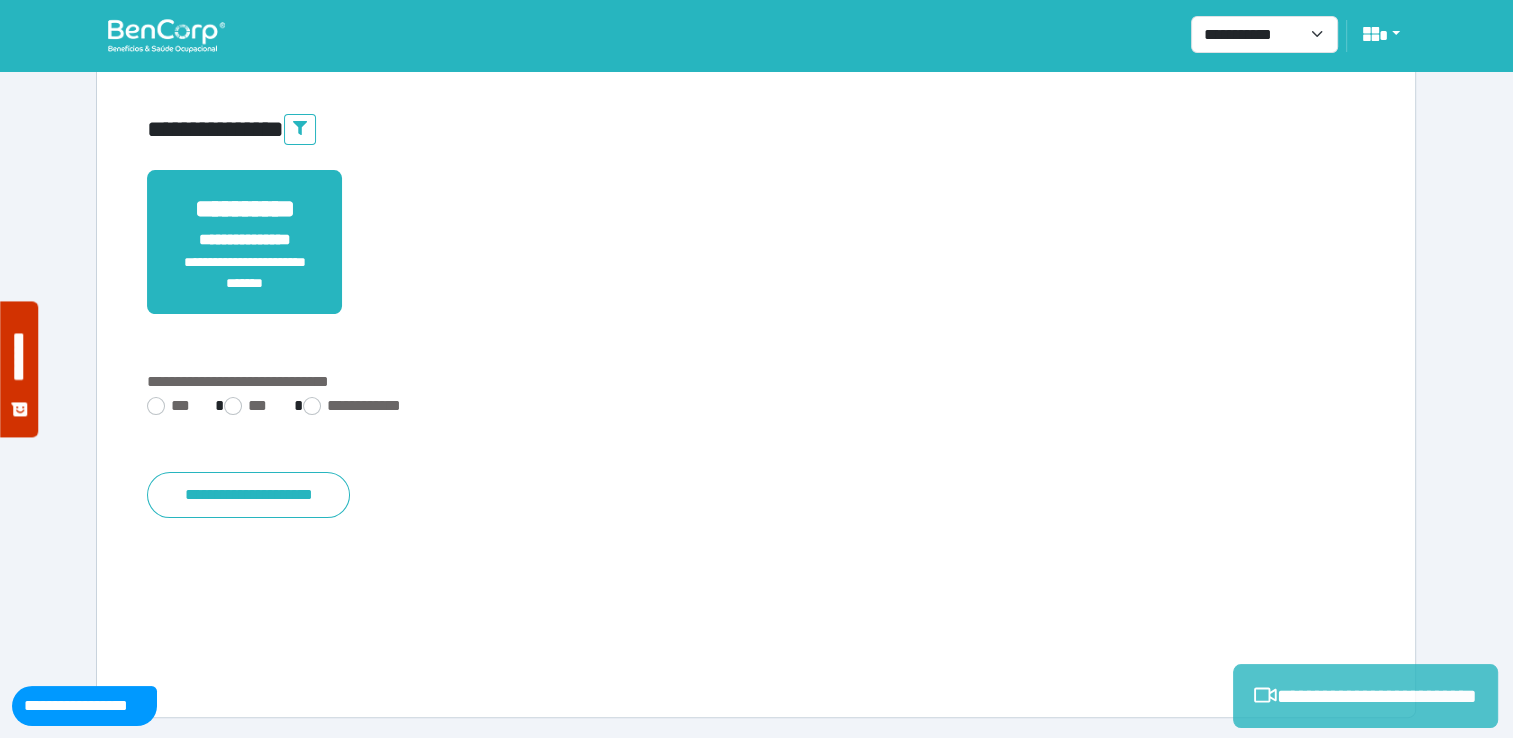 click on "**********" at bounding box center (1365, 696) 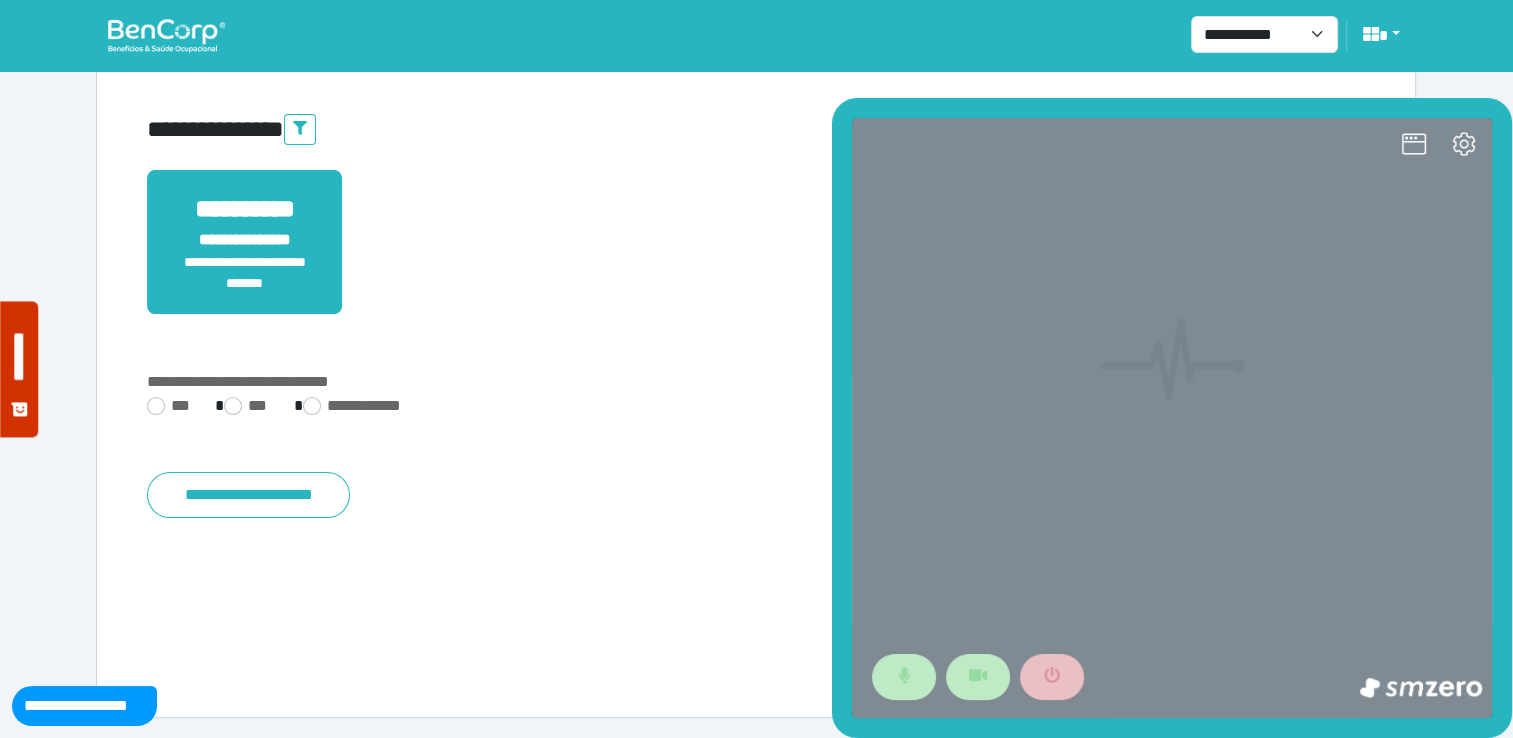 scroll, scrollTop: 0, scrollLeft: 0, axis: both 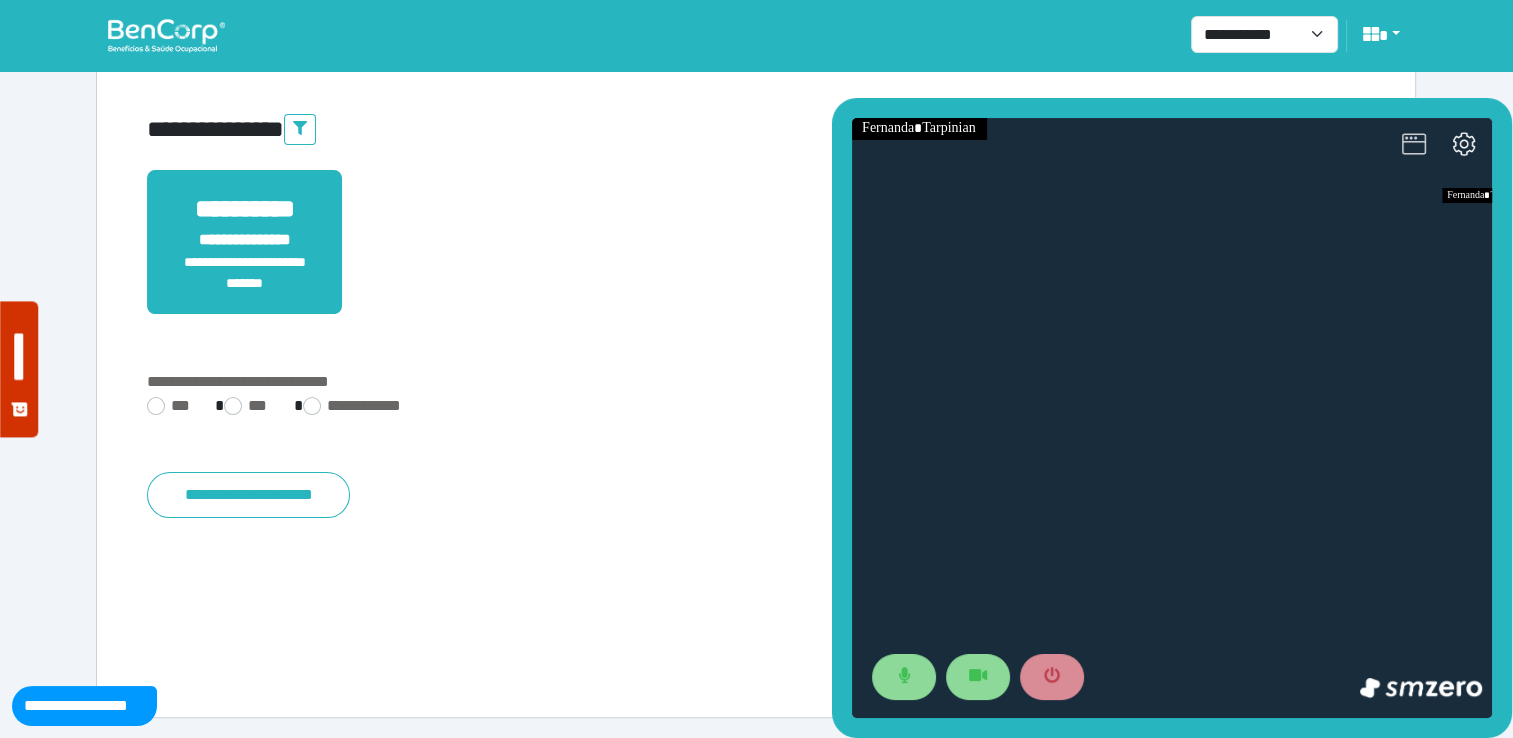 click 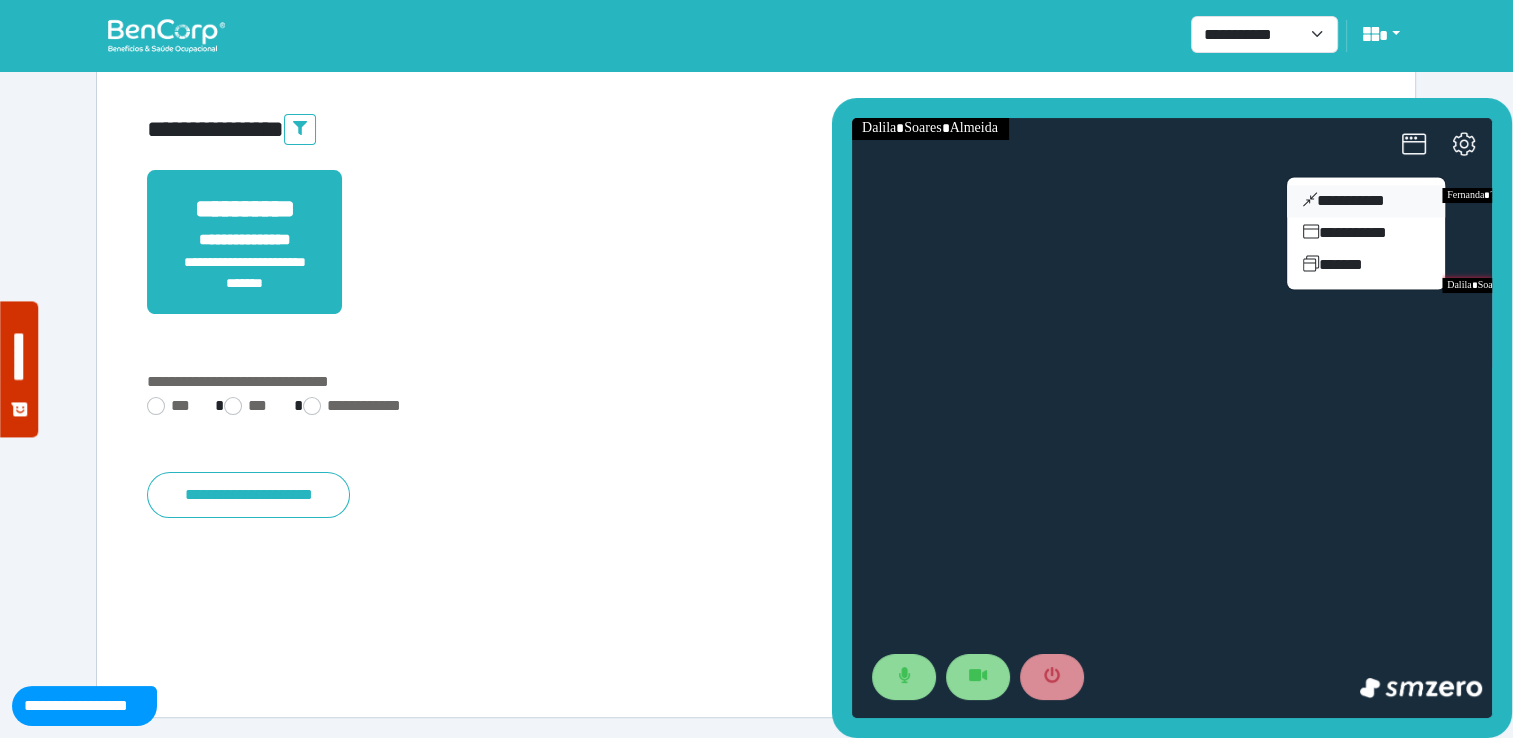 click on "**********" at bounding box center (1366, 201) 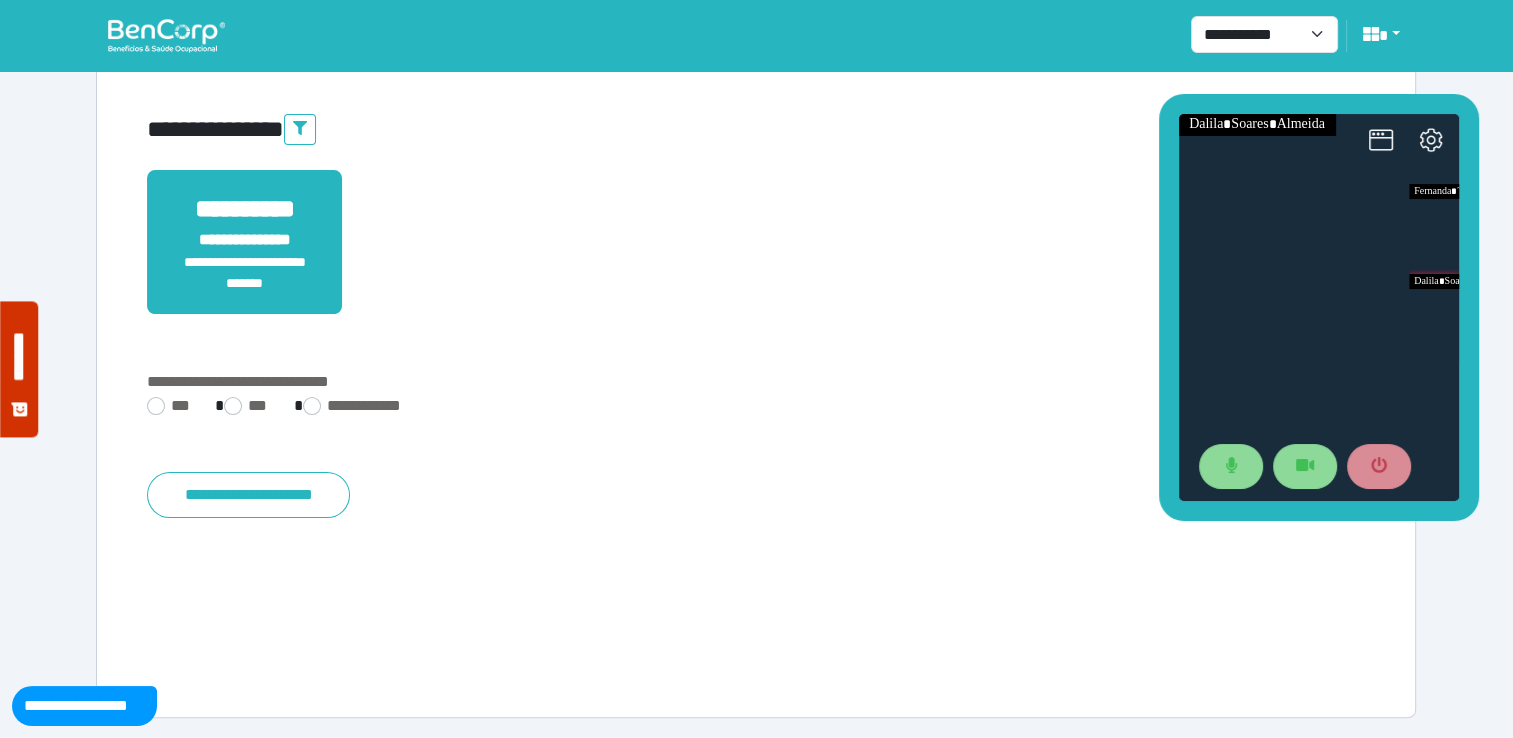 drag, startPoint x: 1440, startPoint y: 323, endPoint x: 1407, endPoint y: 106, distance: 219.49487 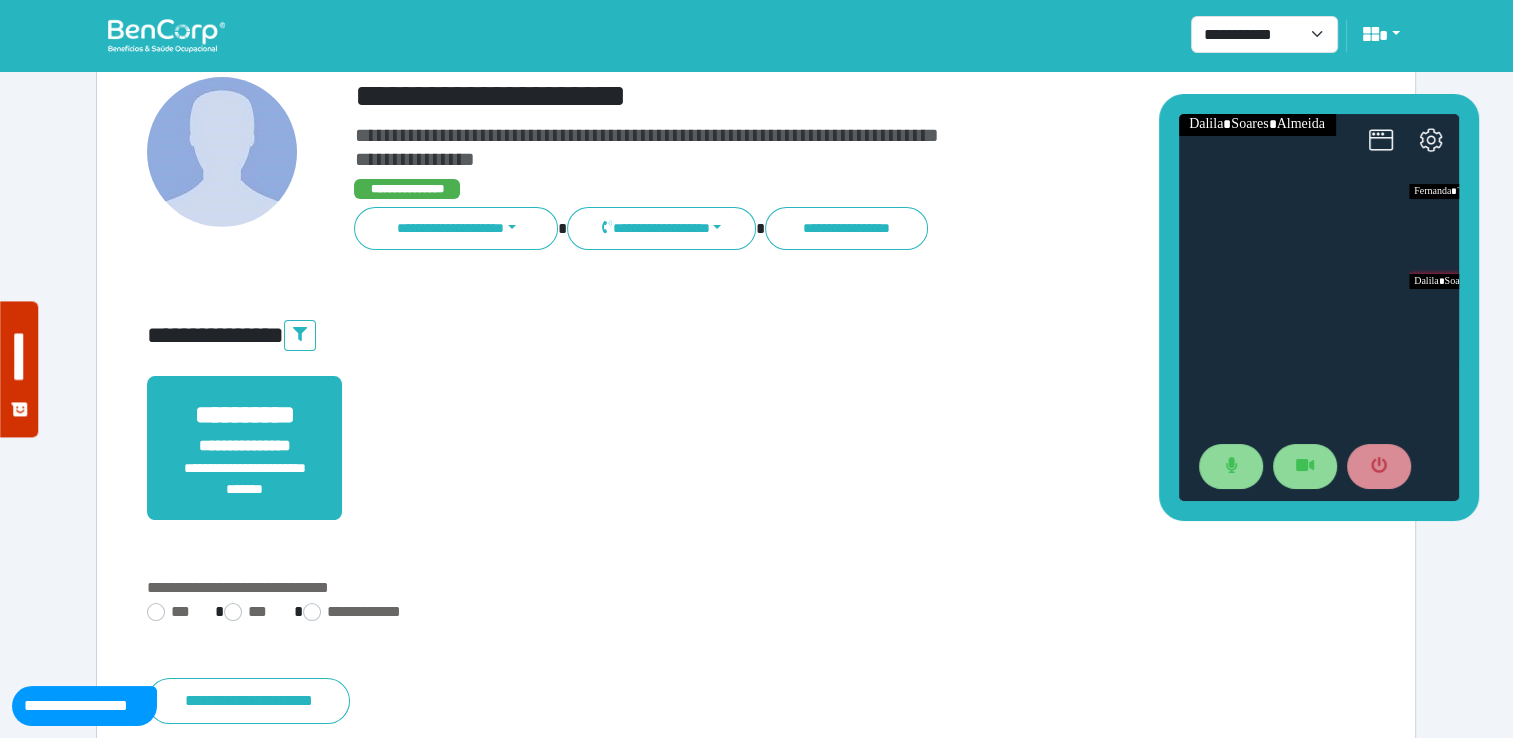 scroll, scrollTop: 0, scrollLeft: 0, axis: both 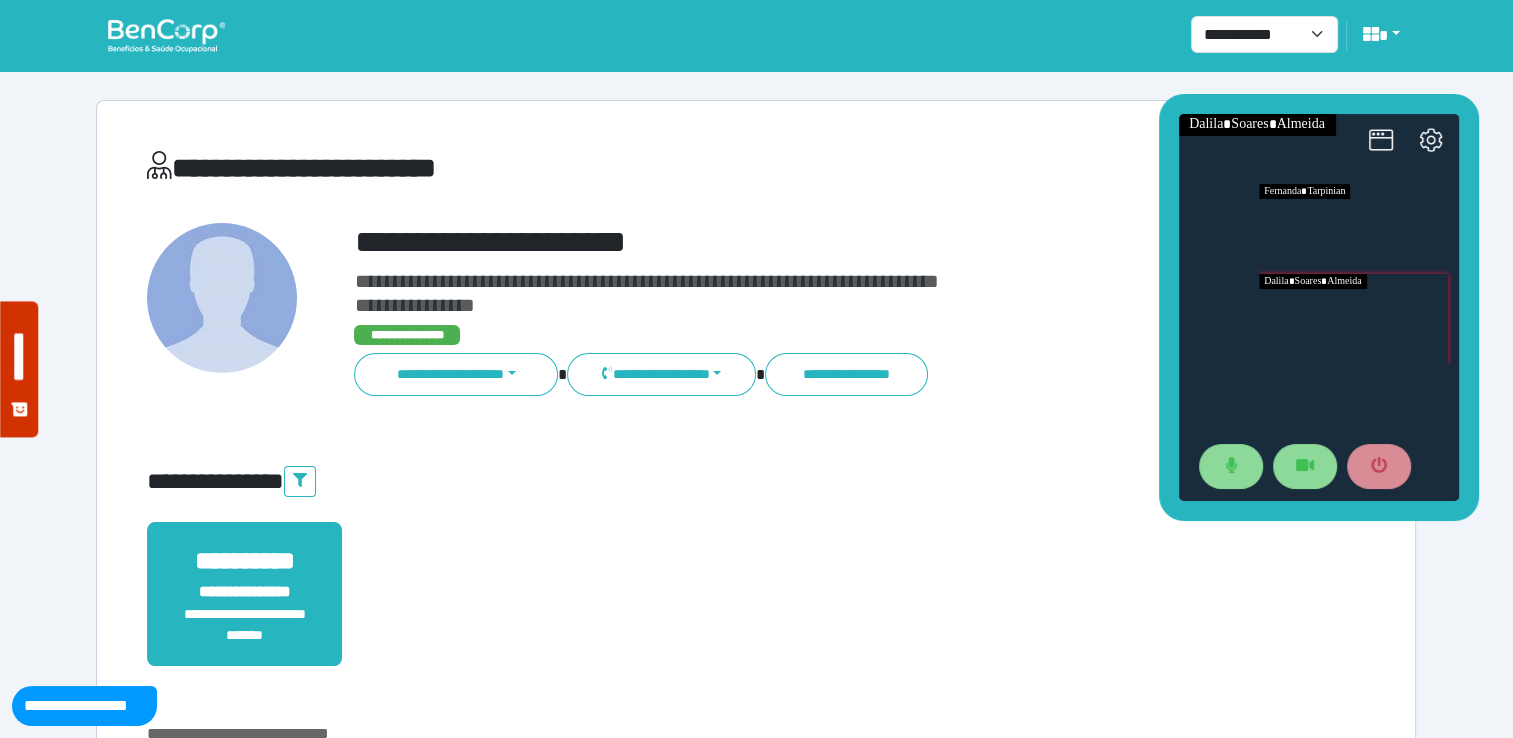 click at bounding box center [1358, 229] 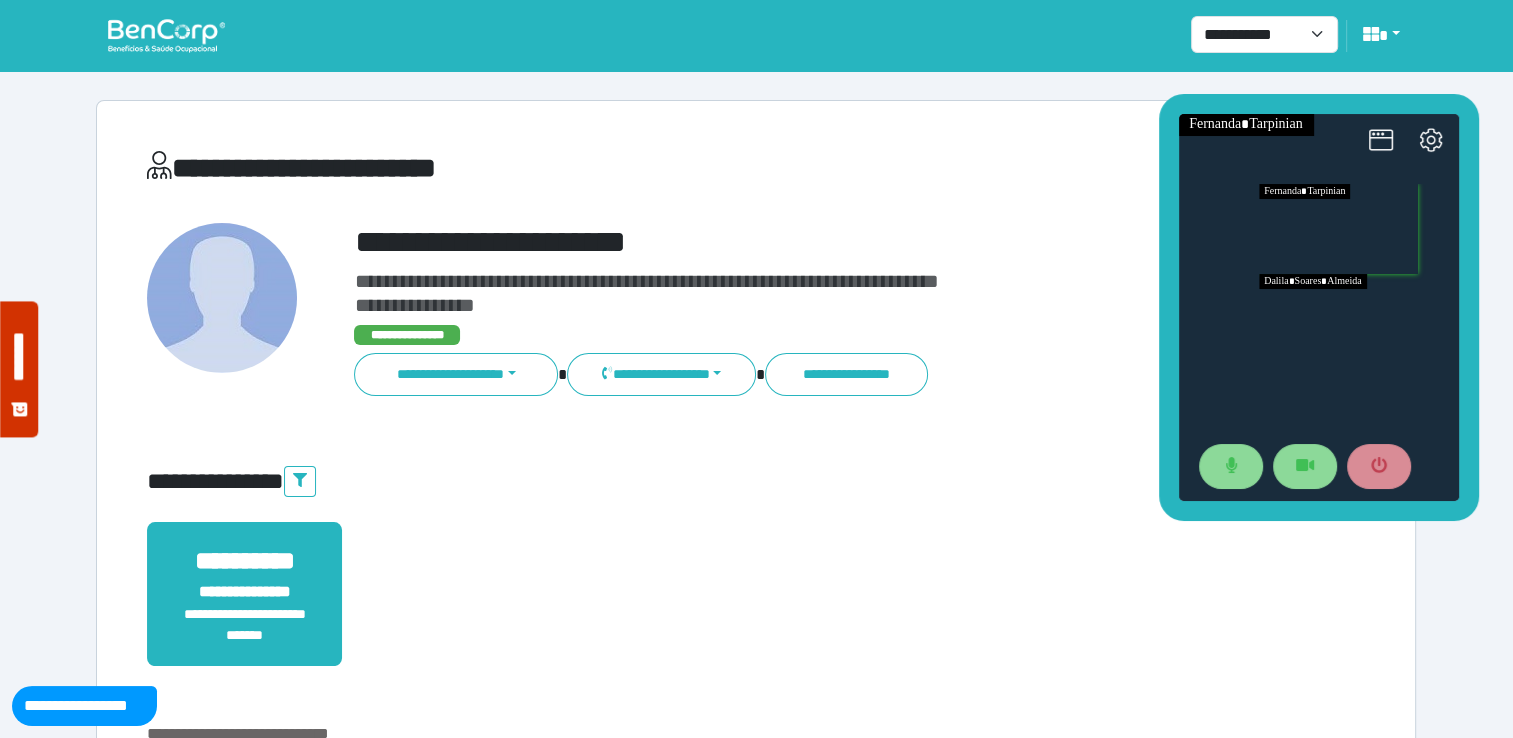 click at bounding box center [1358, 319] 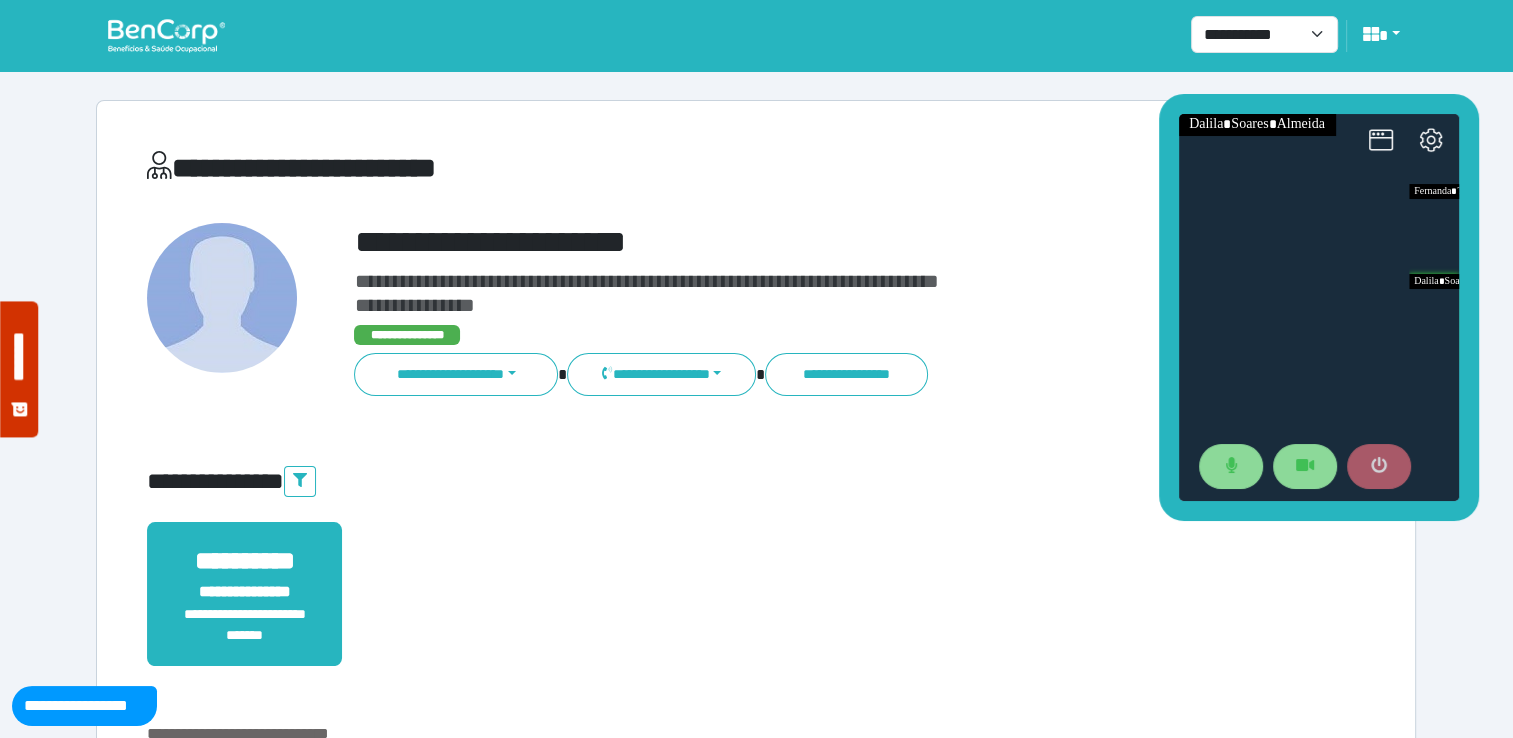 click at bounding box center [1378, 467] 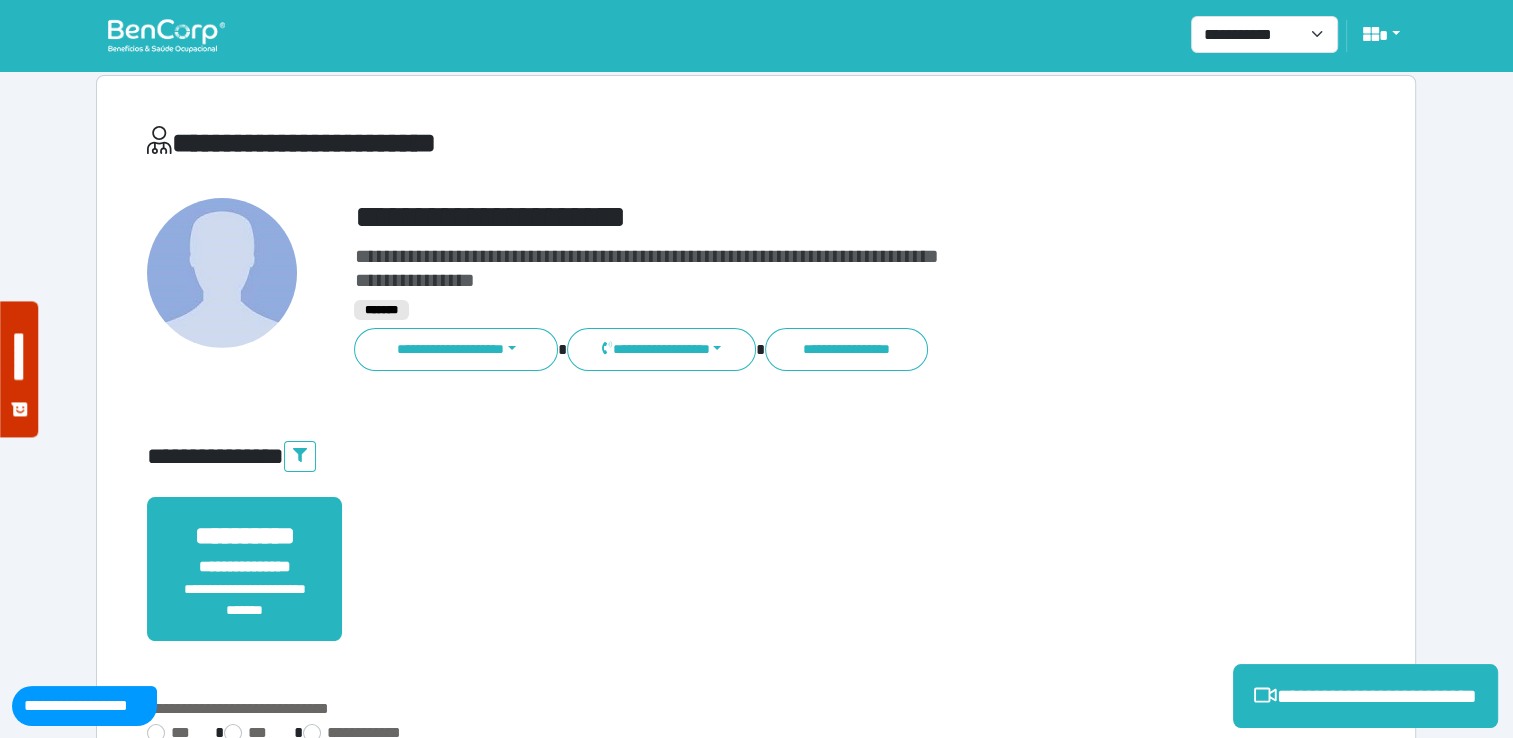 scroll, scrollTop: 352, scrollLeft: 0, axis: vertical 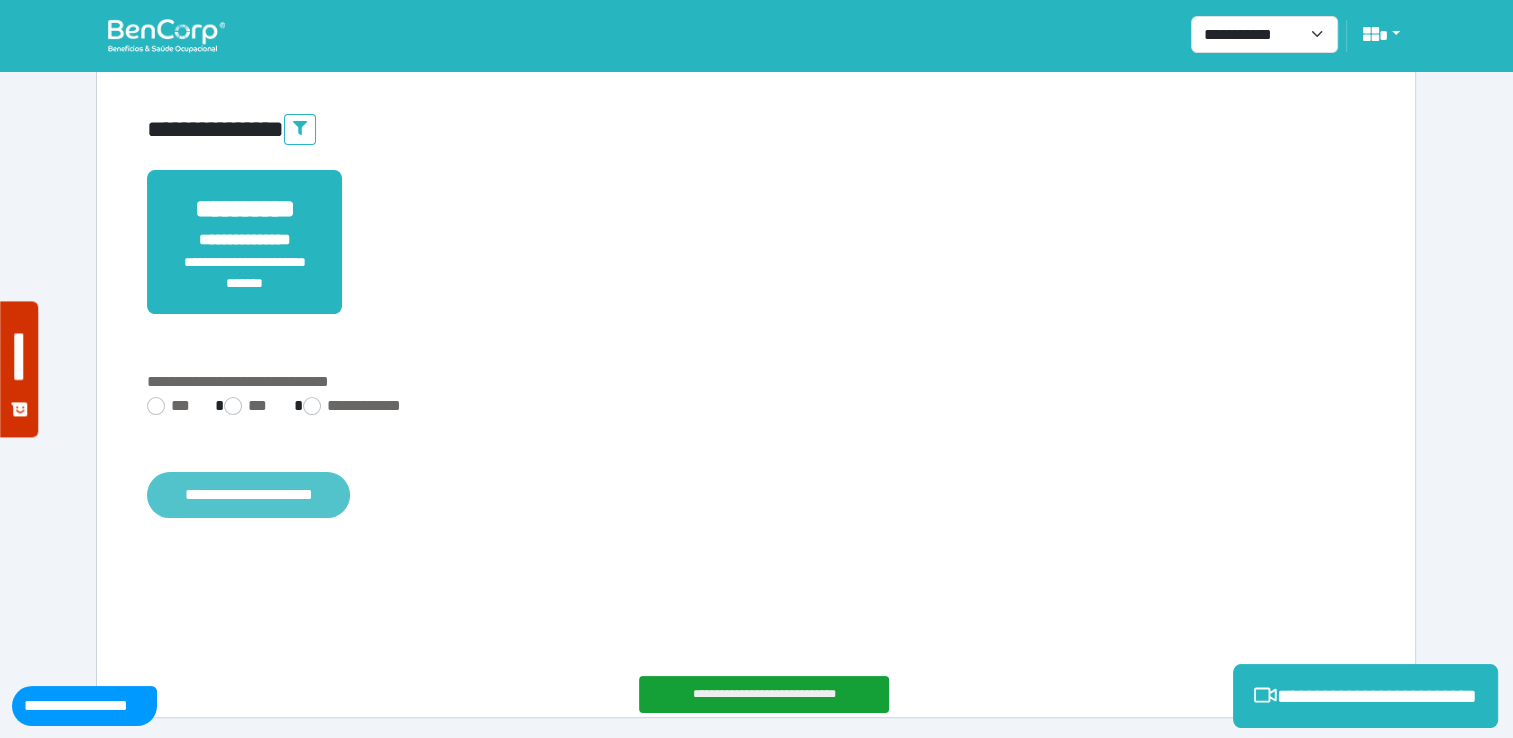 click on "**********" at bounding box center [248, 495] 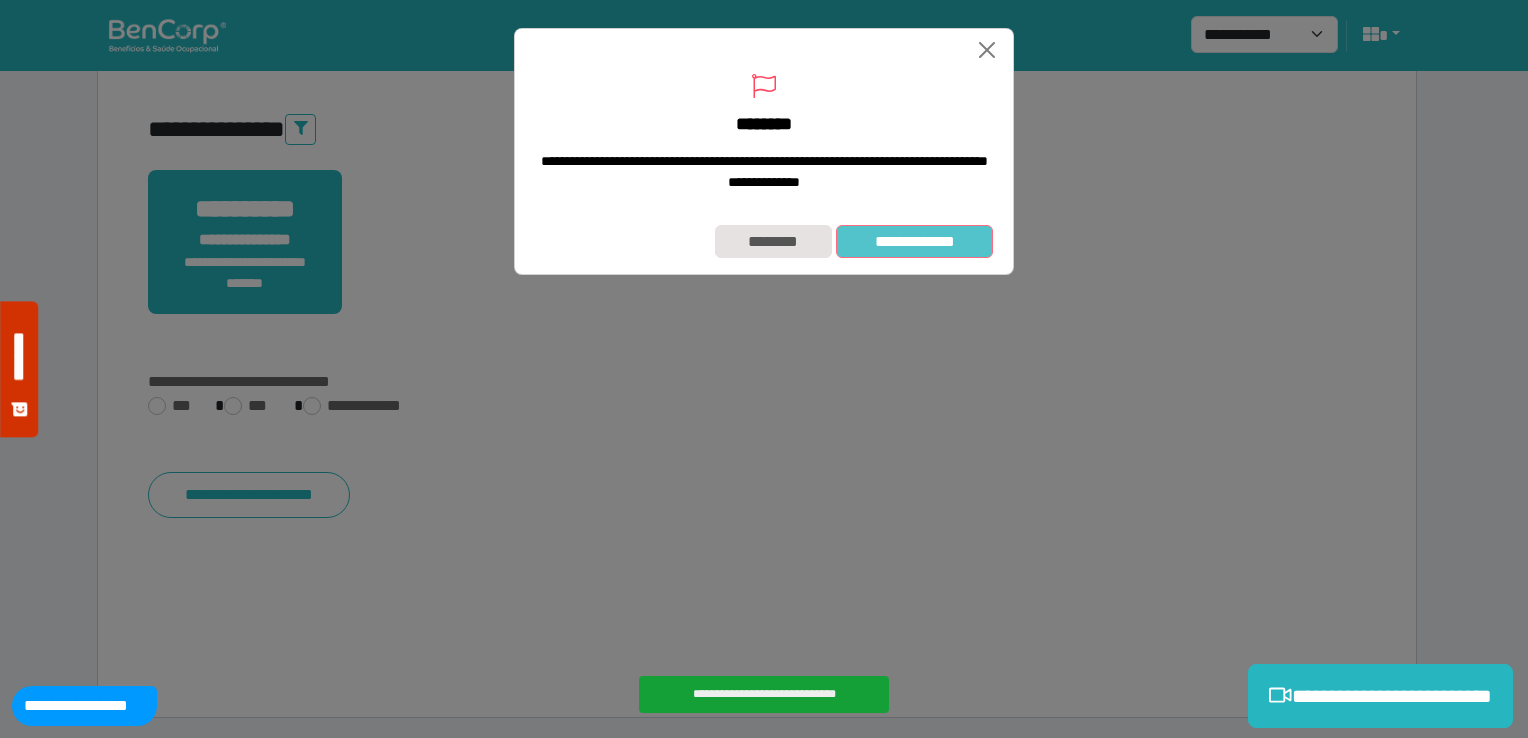 click on "**********" at bounding box center [914, 242] 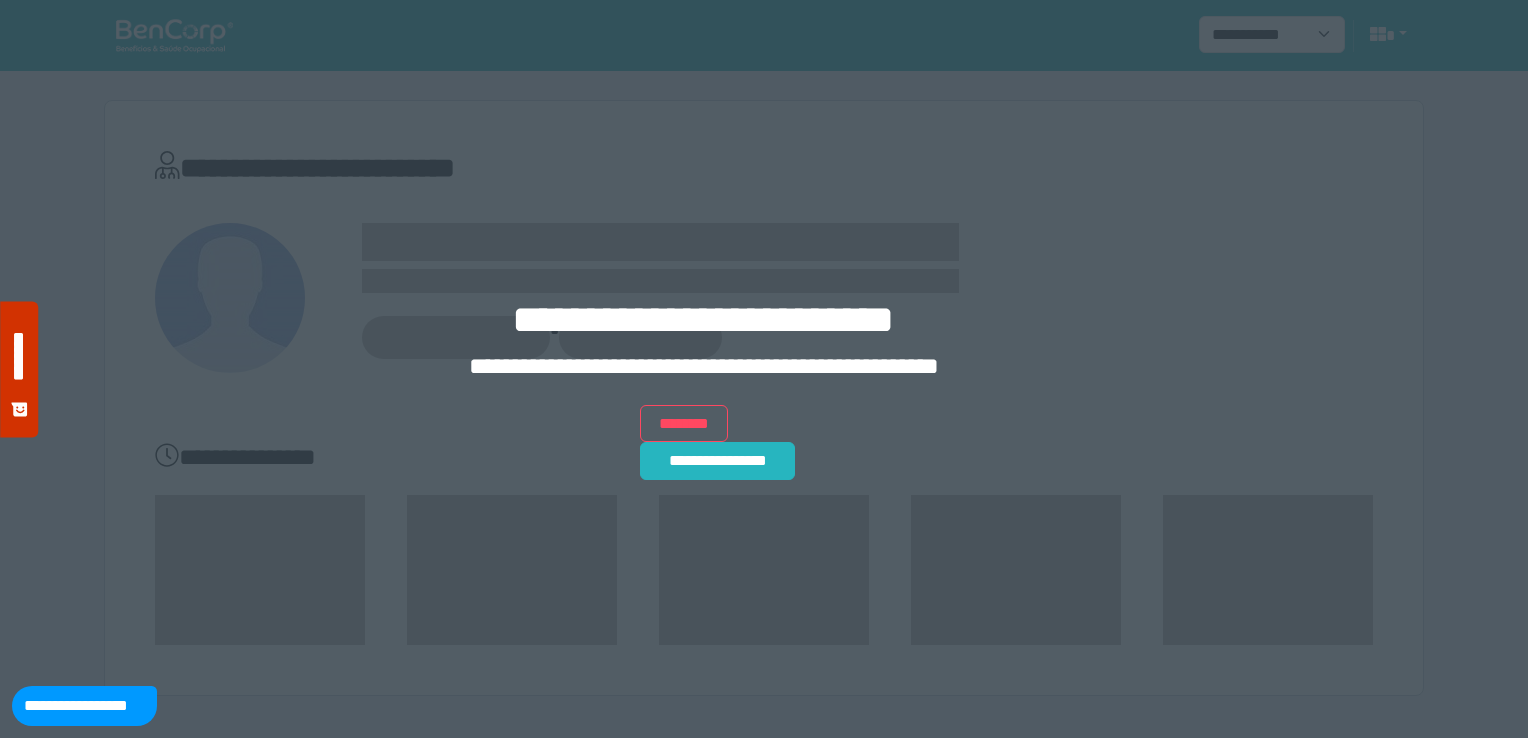 scroll, scrollTop: 0, scrollLeft: 0, axis: both 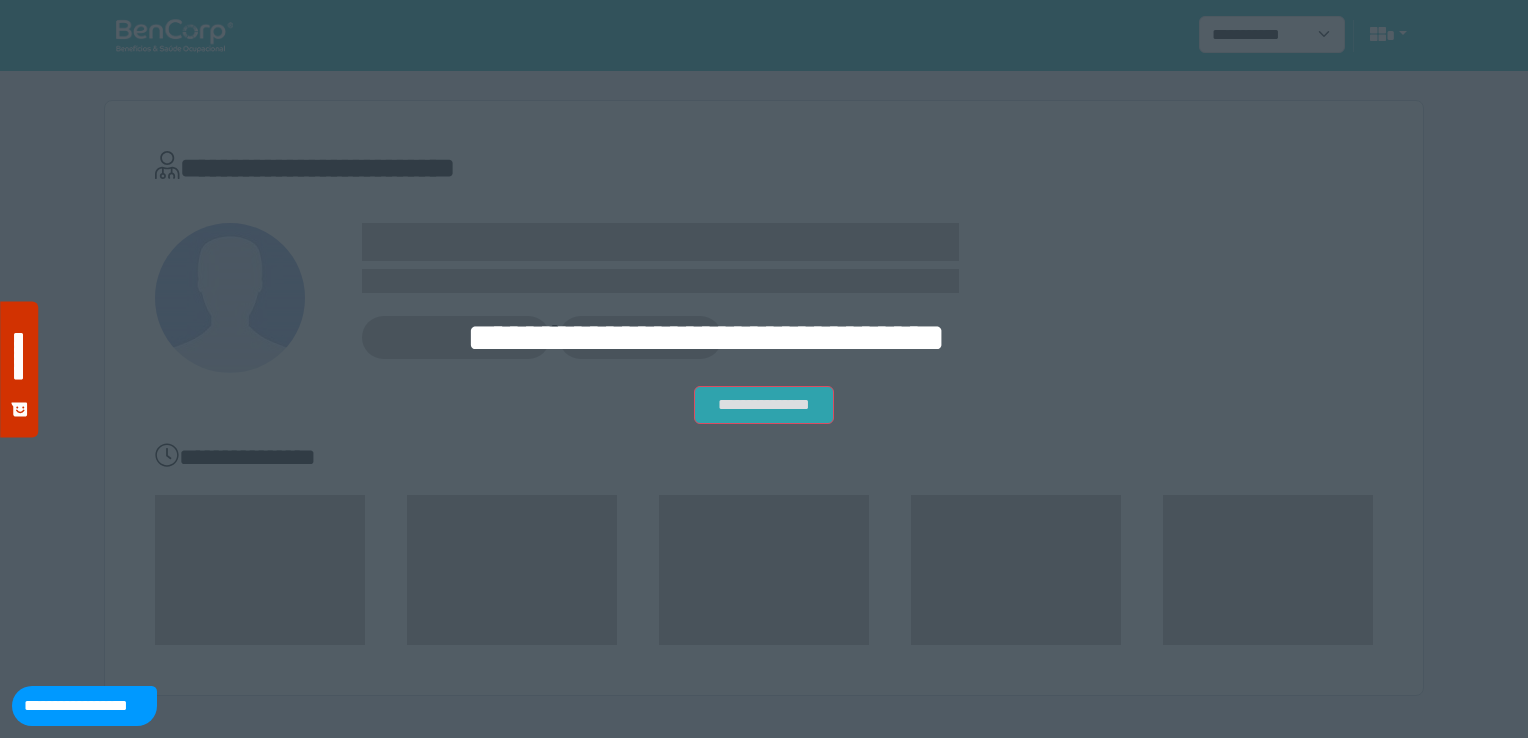 click on "**********" at bounding box center (764, 405) 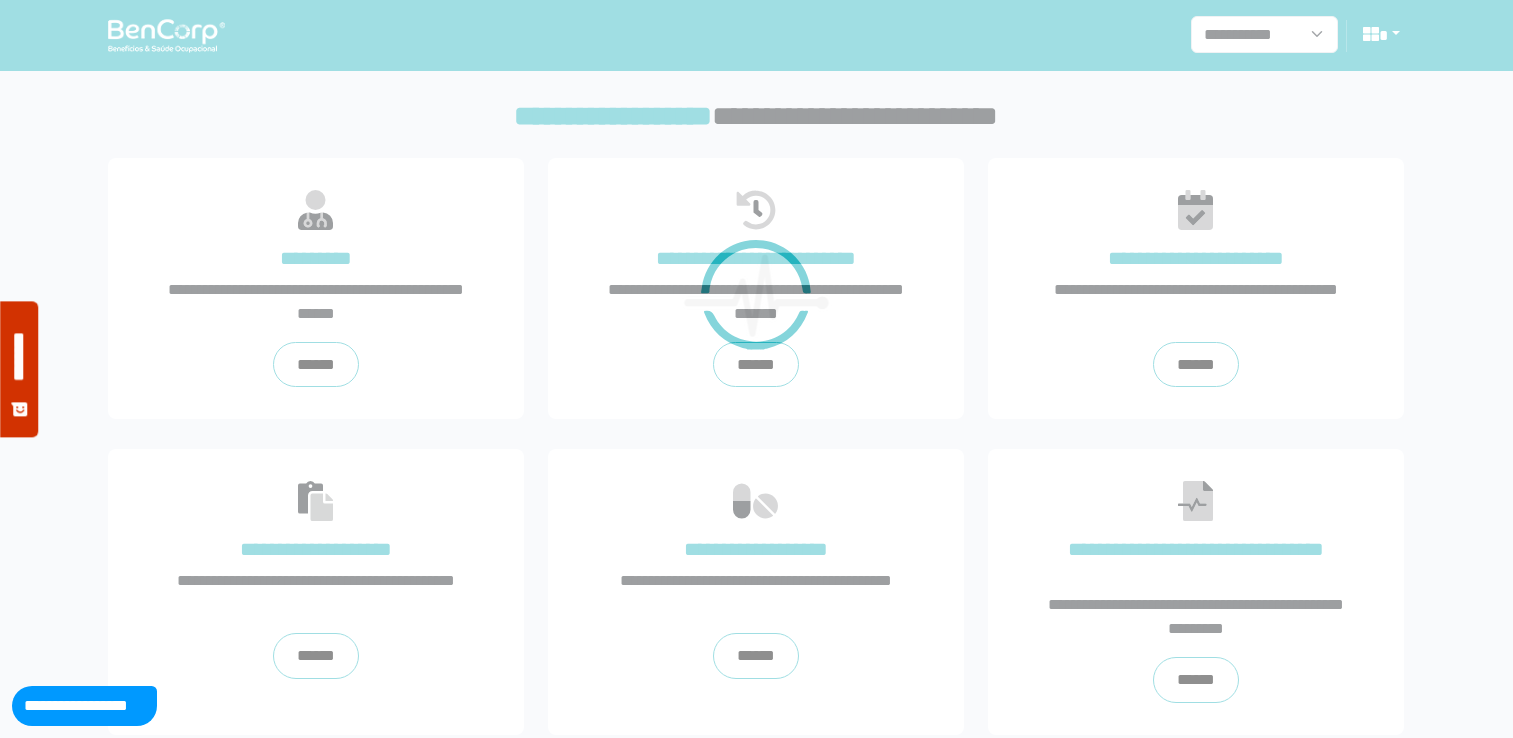 scroll, scrollTop: 0, scrollLeft: 0, axis: both 